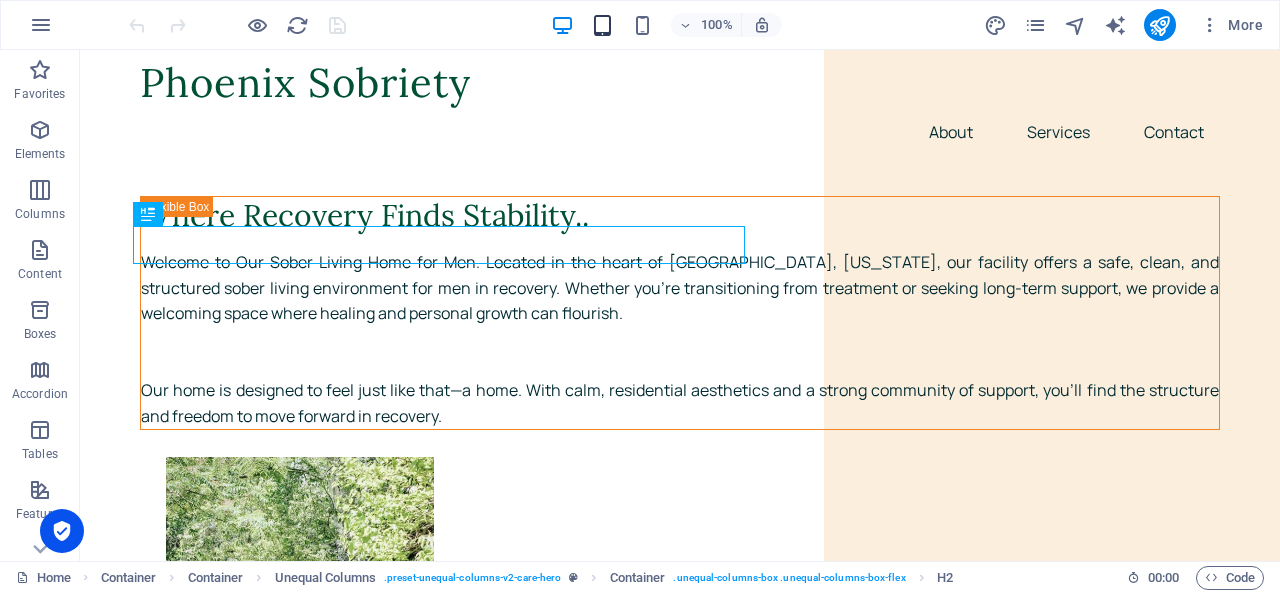 scroll, scrollTop: 0, scrollLeft: 0, axis: both 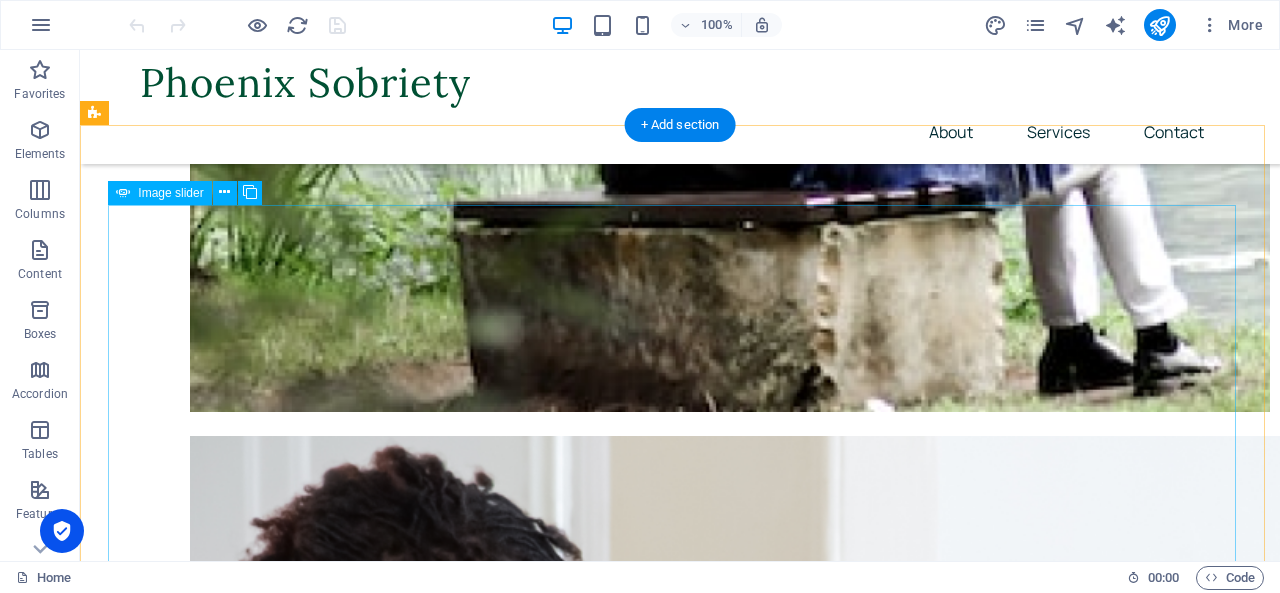 click at bounding box center (-1628, 4046) 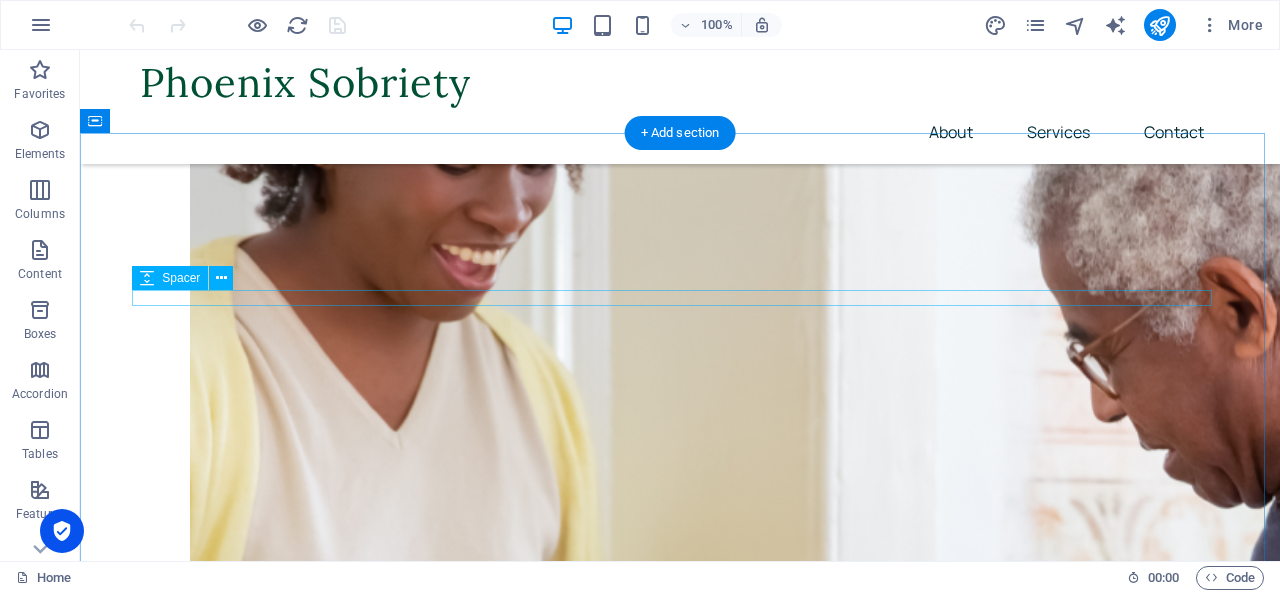 scroll, scrollTop: 1883, scrollLeft: 0, axis: vertical 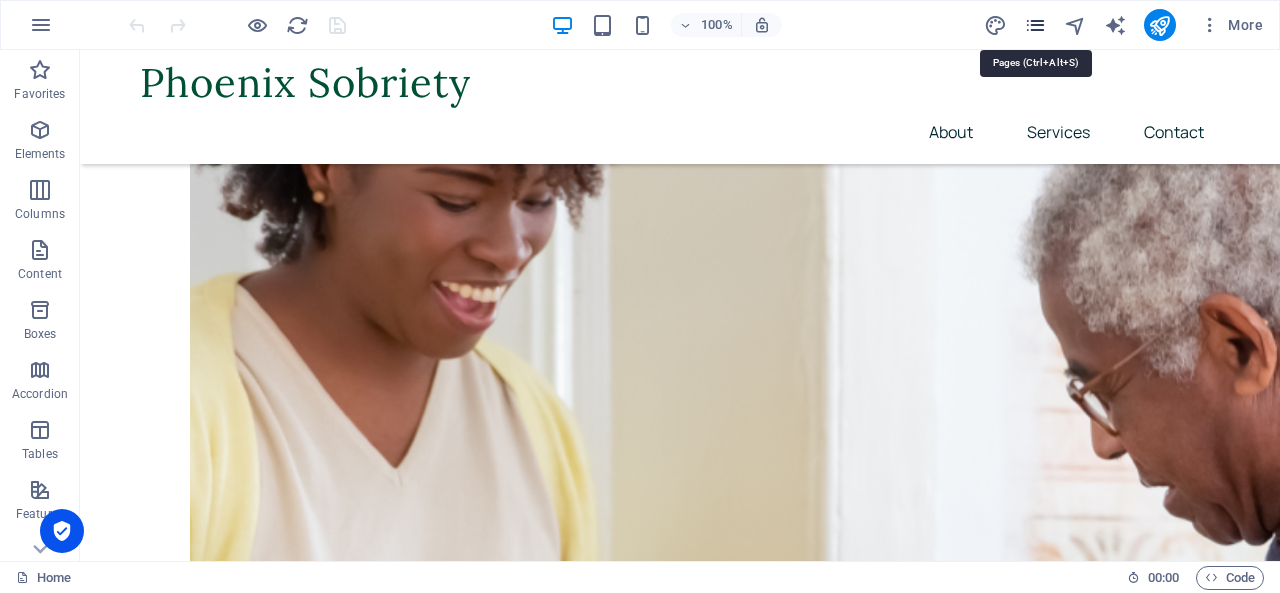 click at bounding box center [1035, 25] 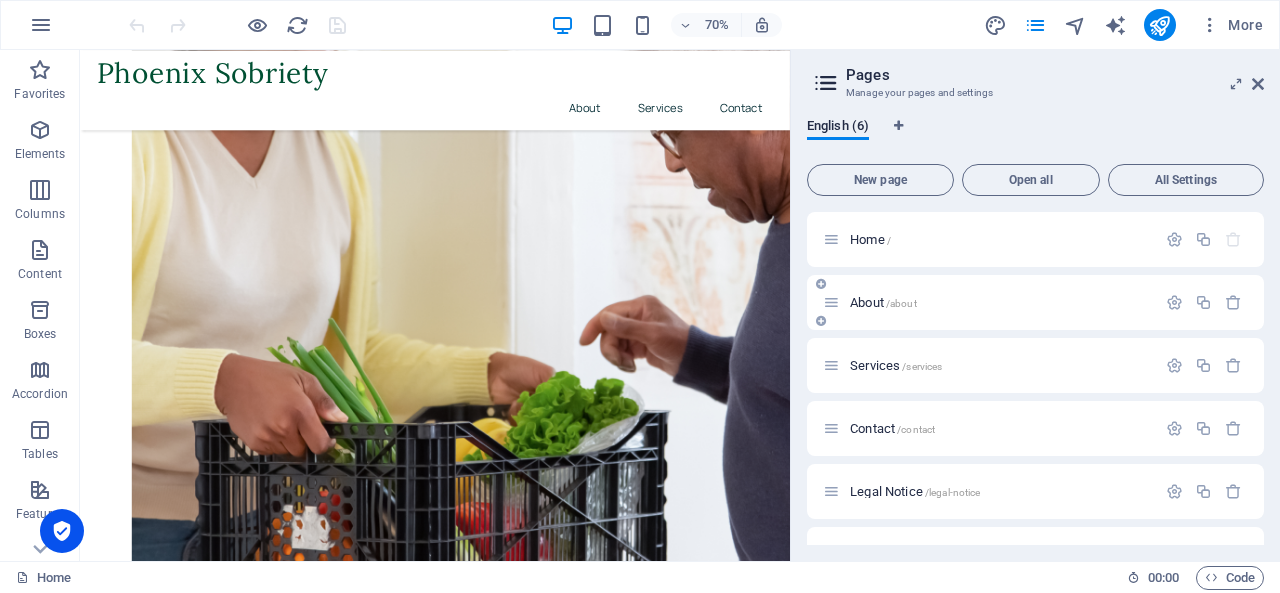 click on "About /about" at bounding box center (989, 302) 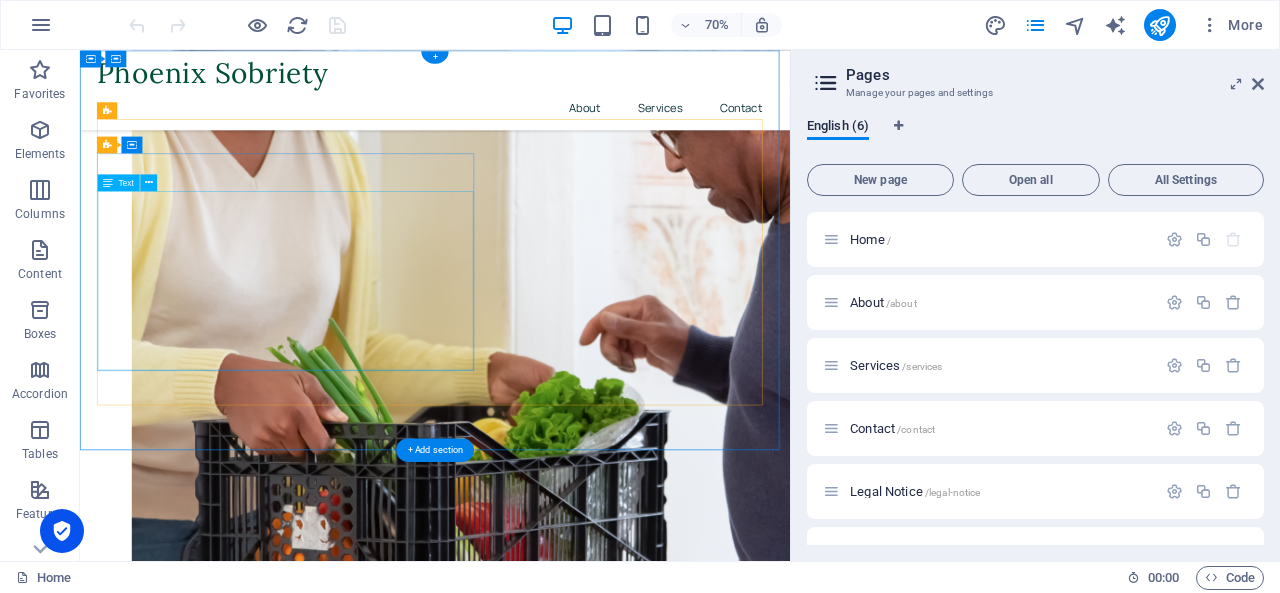 scroll, scrollTop: 0, scrollLeft: 0, axis: both 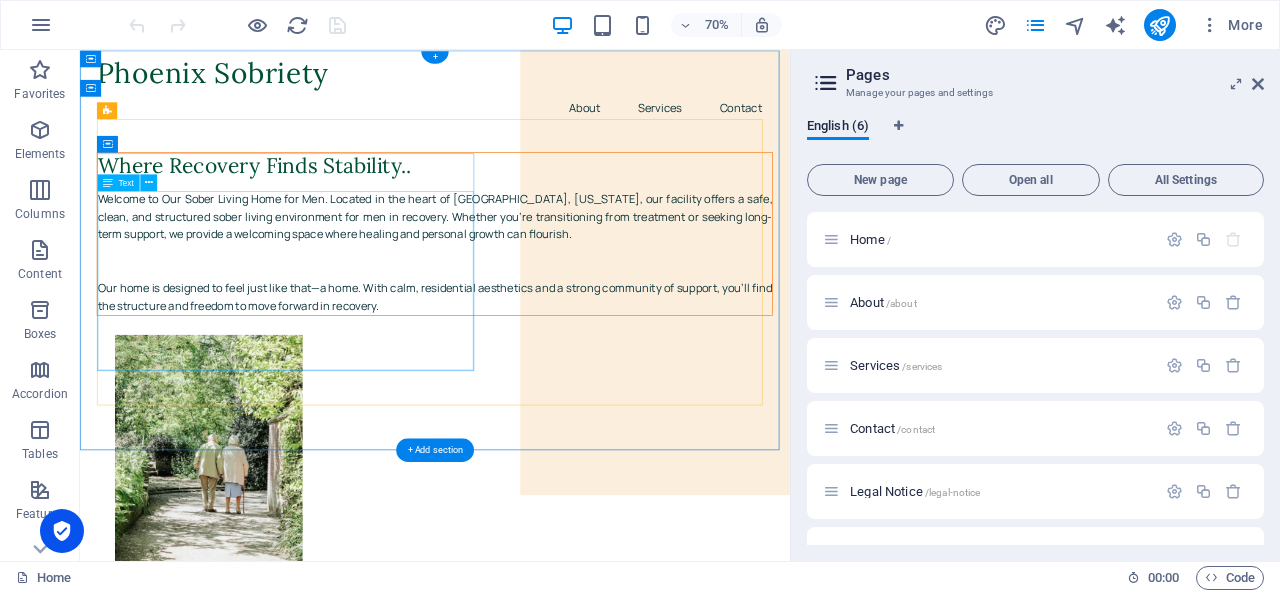 click on "Welcome to Our Sober Living Home for Men. Located in the heart of [GEOGRAPHIC_DATA], [US_STATE], our facility offers a safe, clean, and structured sober living environment for men in recovery. Whether you're transitioning from treatment or seeking long-term support, we provide a welcoming space where healing and personal growth can flourish. Our home is designed to feel just like that—a home. With calm, residential aesthetics and a strong community of support, you'll find the structure and freedom to move forward in recovery." at bounding box center (587, 339) 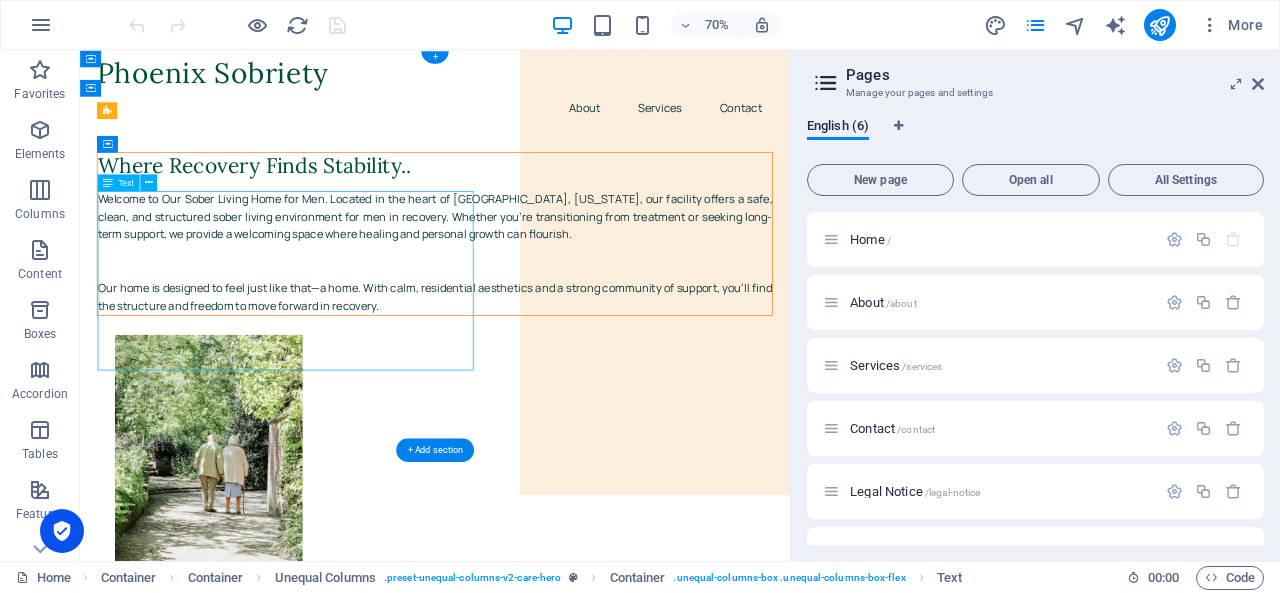 click on "Welcome to Our Sober Living Home for Men. Located in the heart of [GEOGRAPHIC_DATA], [US_STATE], our facility offers a safe, clean, and structured sober living environment for men in recovery. Whether you're transitioning from treatment or seeking long-term support, we provide a welcoming space where healing and personal growth can flourish. Our home is designed to feel just like that—a home. With calm, residential aesthetics and a strong community of support, you'll find the structure and freedom to move forward in recovery." at bounding box center [587, 339] 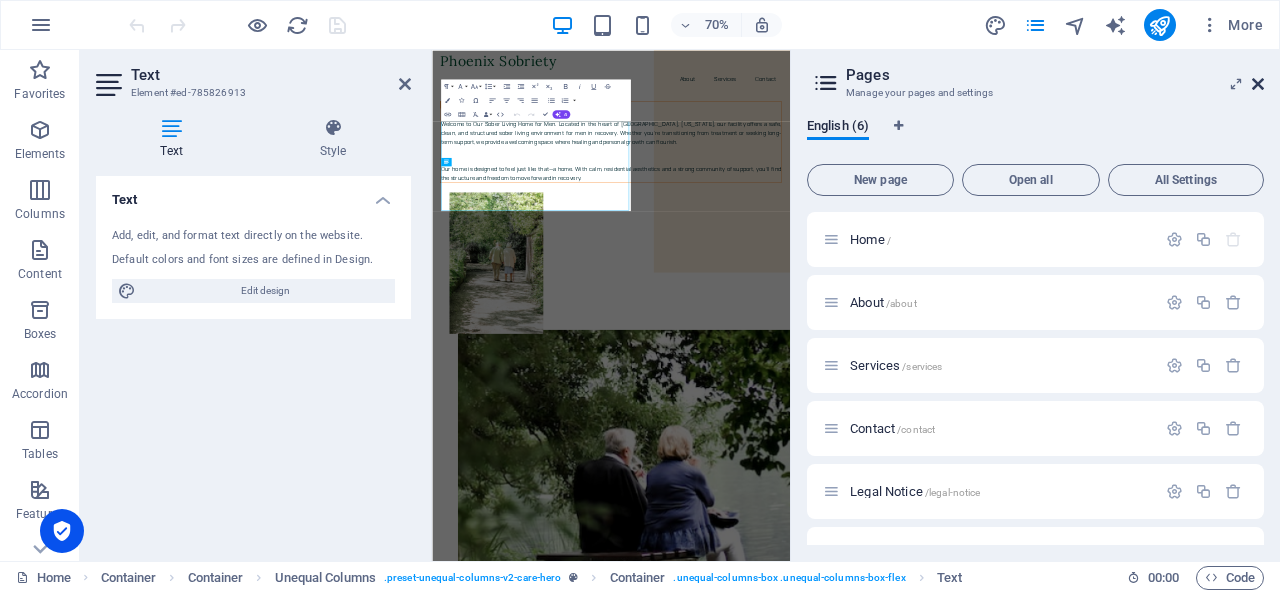 click at bounding box center (1258, 84) 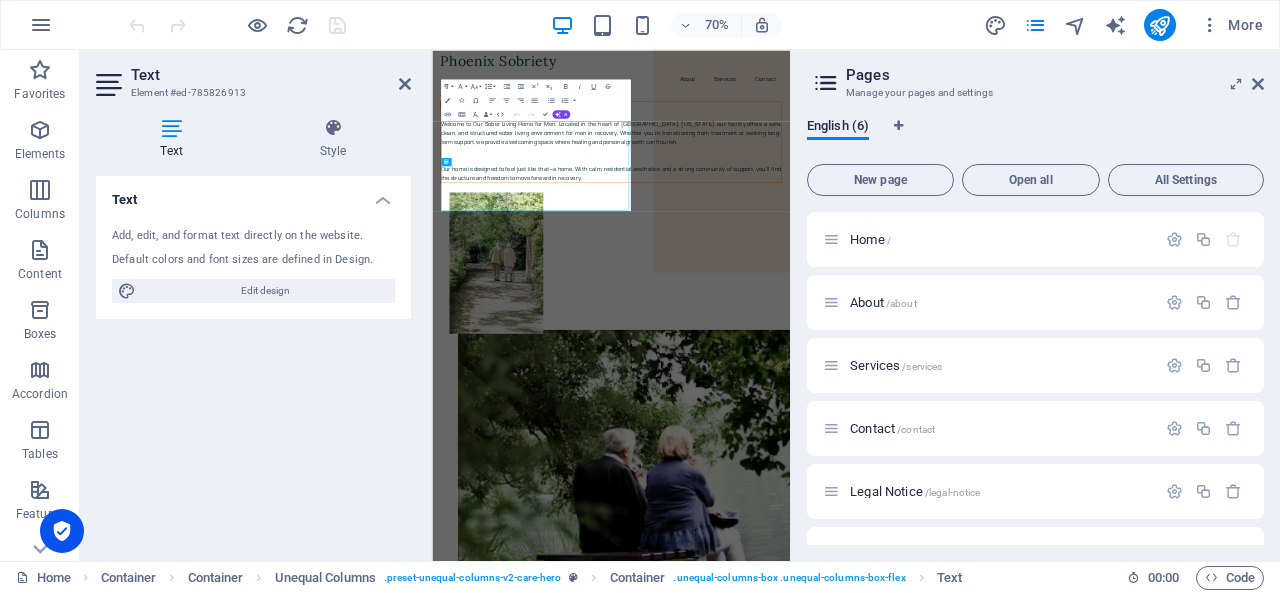 click on "Phoenix Sobriety About Services Contact" at bounding box center (943, 107) 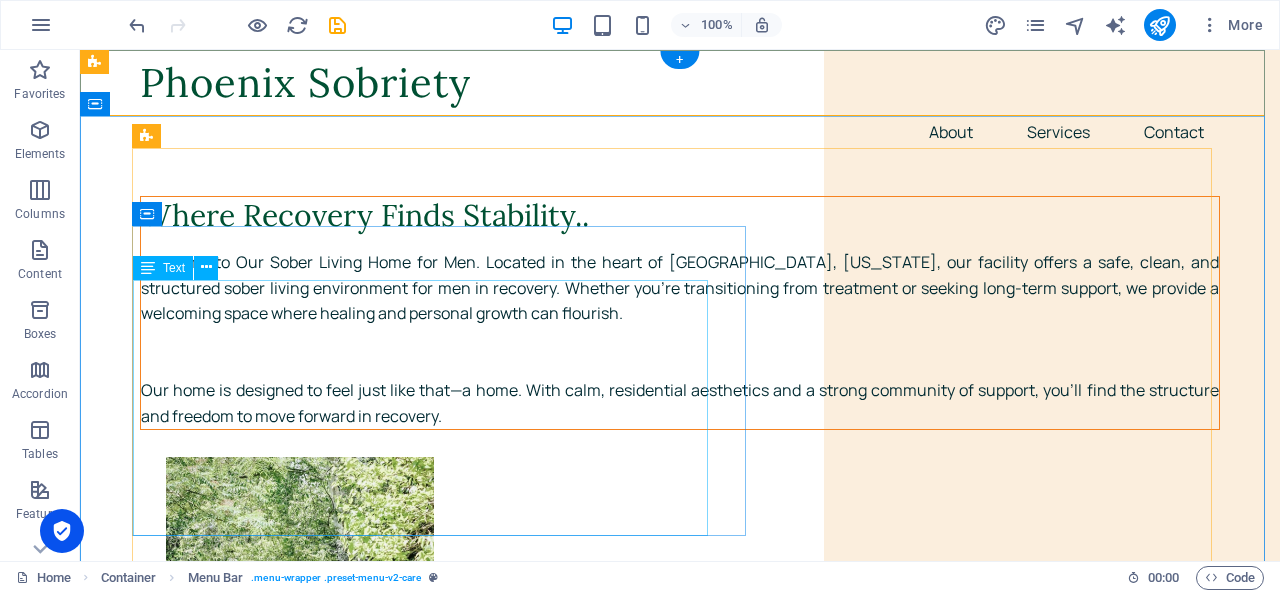 click on "Welcome to Our Sober Living Home for Men. Located in the heart of [GEOGRAPHIC_DATA], [US_STATE], our facility offers a safe, clean, and structured sober living environment for men in recovery. Whether you're transitioning from treatment or seeking long-term support, we provide a welcoming space where healing and personal growth can flourish. Our home is designed to feel just like that—a home. With calm, residential aesthetics and a strong community of support, you'll find the structure and freedom to move forward in recovery." at bounding box center [680, 339] 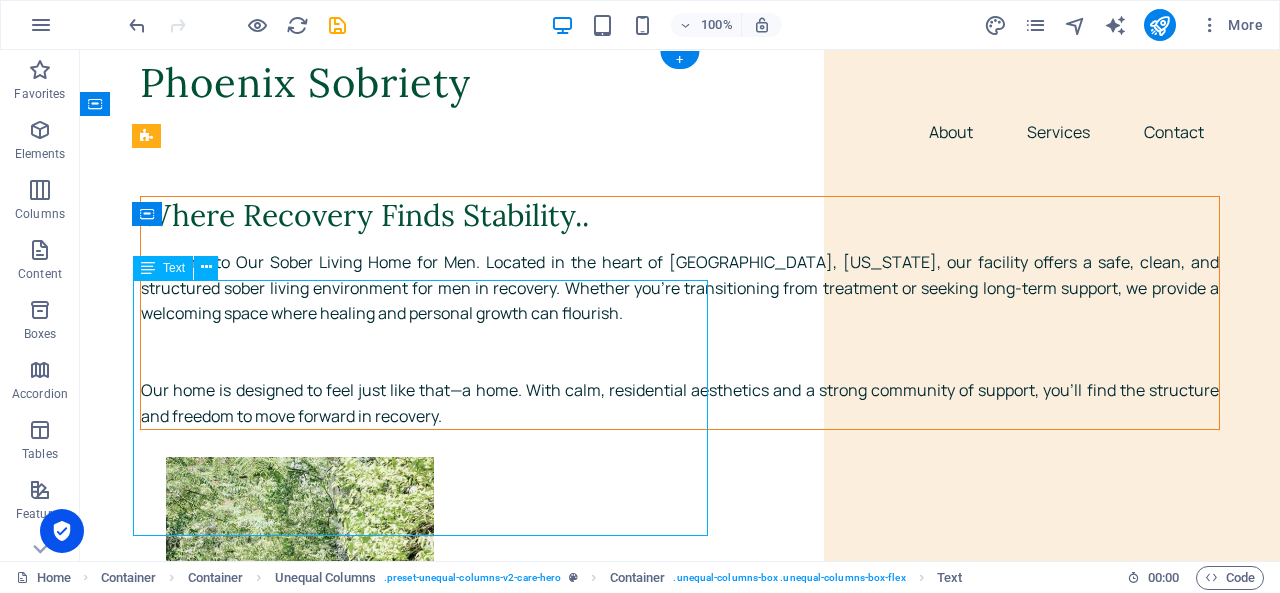 click on "Welcome to Our Sober Living Home for Men. Located in the heart of [GEOGRAPHIC_DATA], [US_STATE], our facility offers a safe, clean, and structured sober living environment for men in recovery. Whether you're transitioning from treatment or seeking long-term support, we provide a welcoming space where healing and personal growth can flourish. Our home is designed to feel just like that—a home. With calm, residential aesthetics and a strong community of support, you'll find the structure and freedom to move forward in recovery." at bounding box center [680, 339] 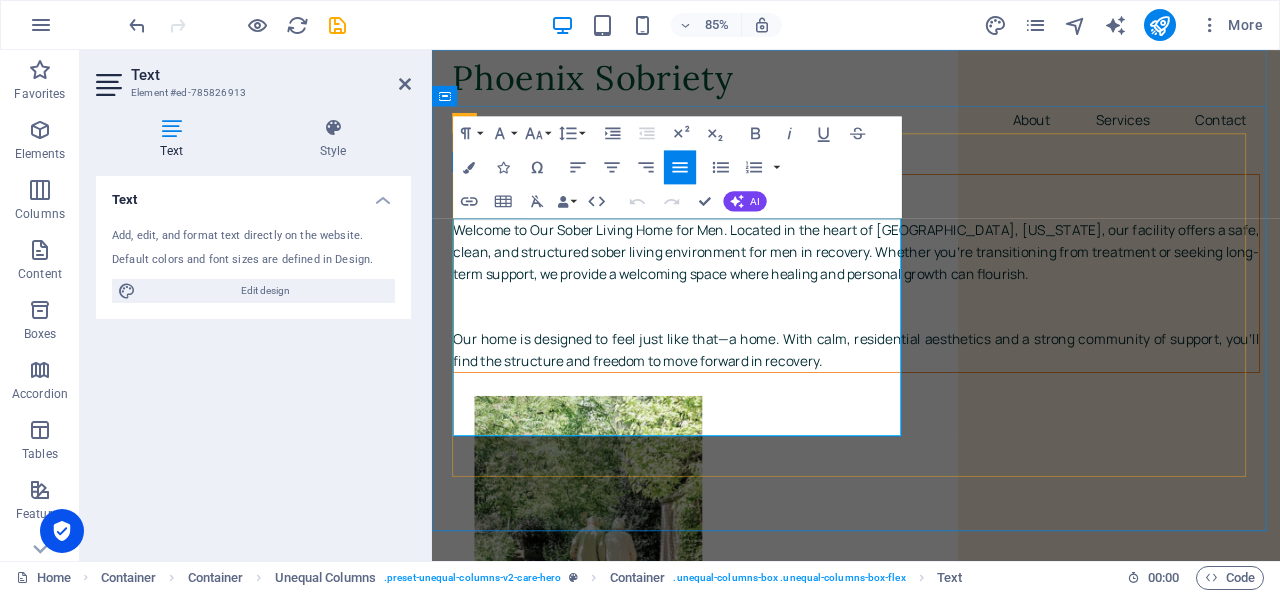 click on "Welcome to Our Sober Living Home for Men. Located in the heart of [GEOGRAPHIC_DATA], [US_STATE], our facility offers a safe, clean, and structured sober living environment for men in recovery. Whether you're transitioning from treatment or seeking long-term support, we provide a welcoming space where healing and personal growth can flourish." at bounding box center (931, 288) 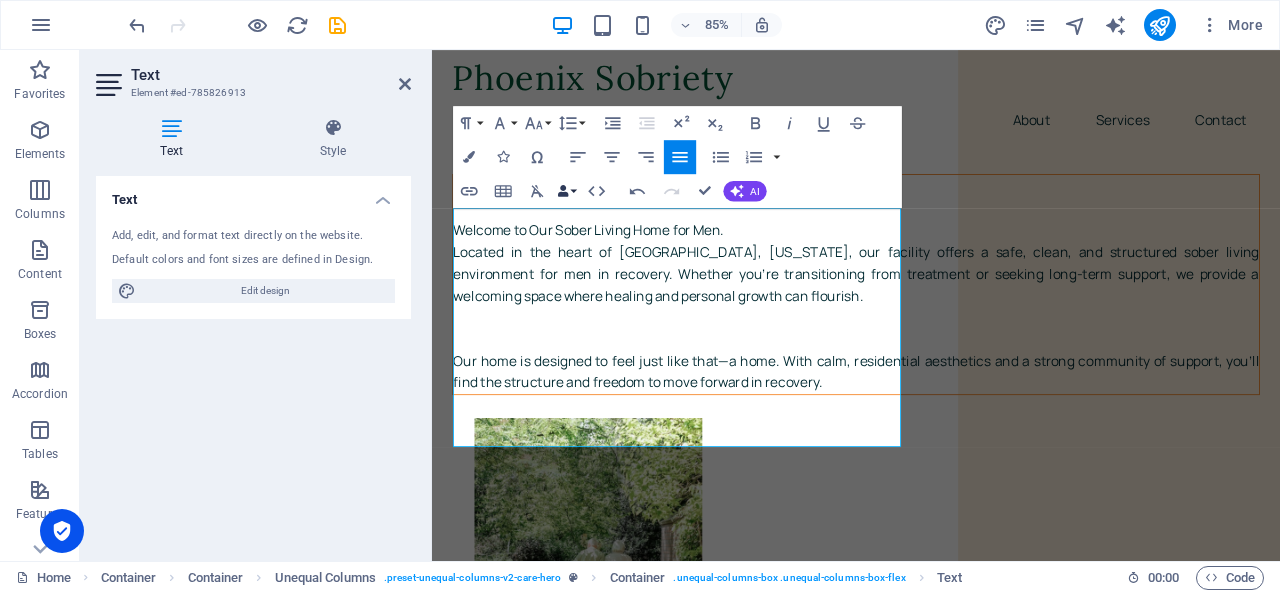 click on "Data Bindings" at bounding box center [567, 191] 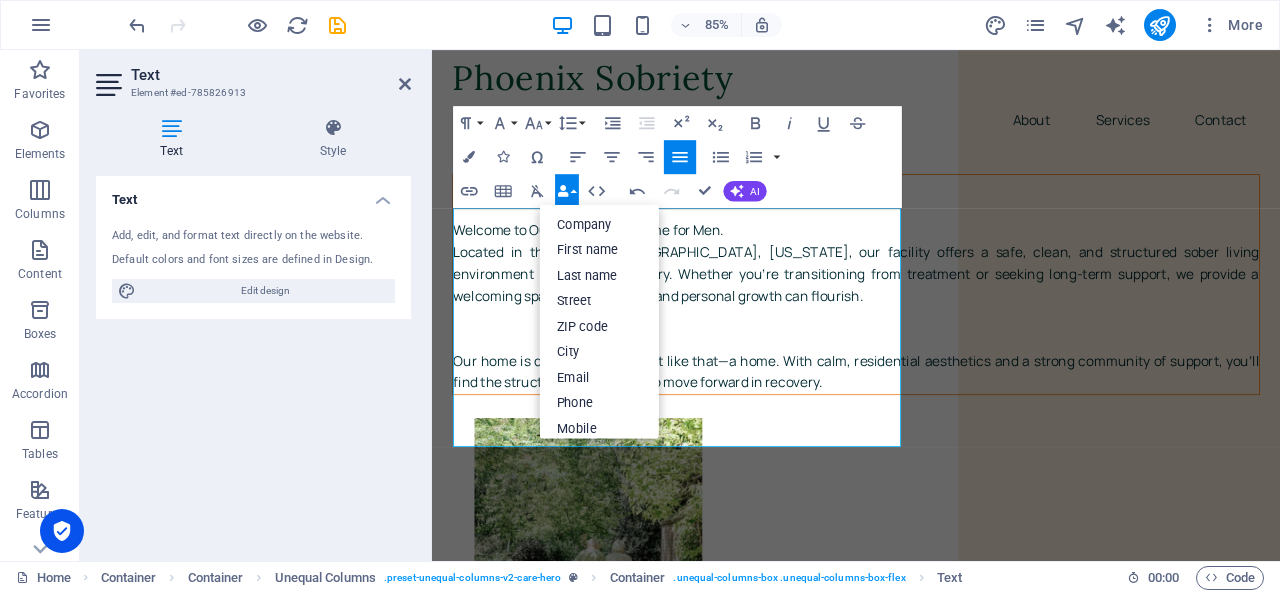 click on "Data Bindings" at bounding box center (567, 191) 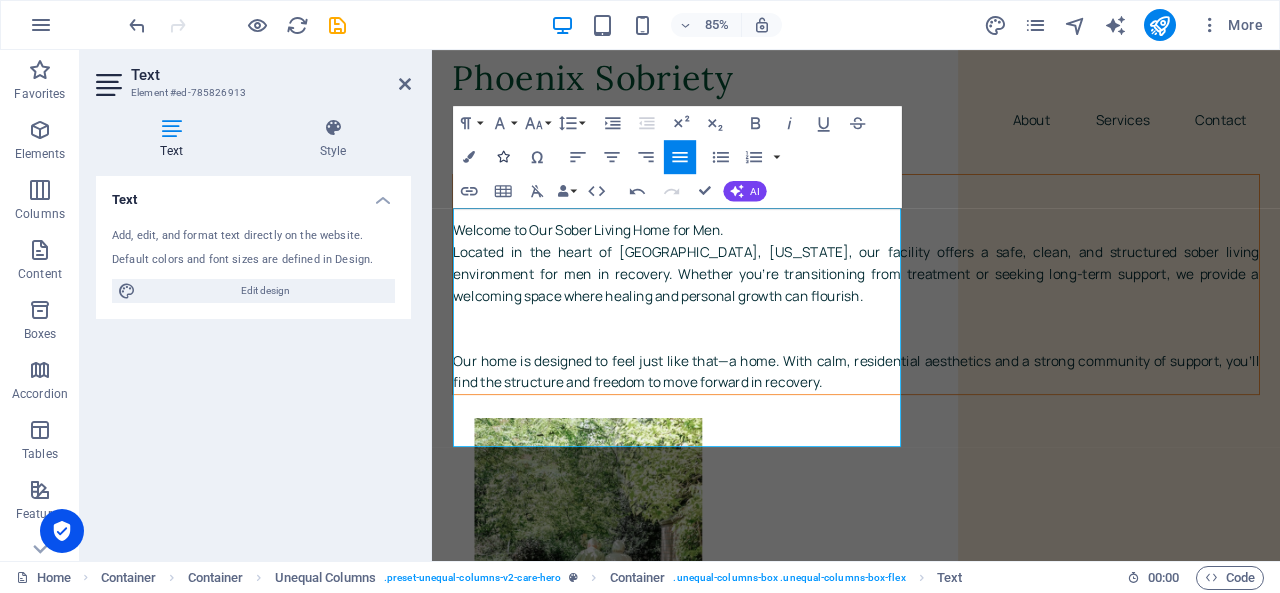 click at bounding box center (503, 157) 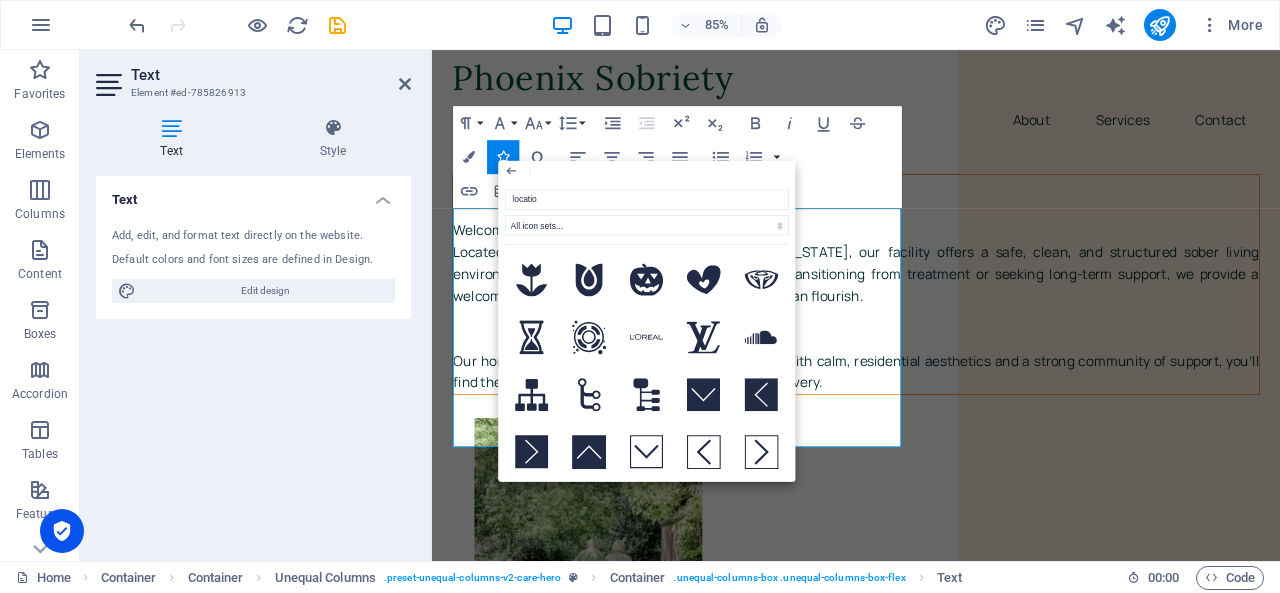 type on "location" 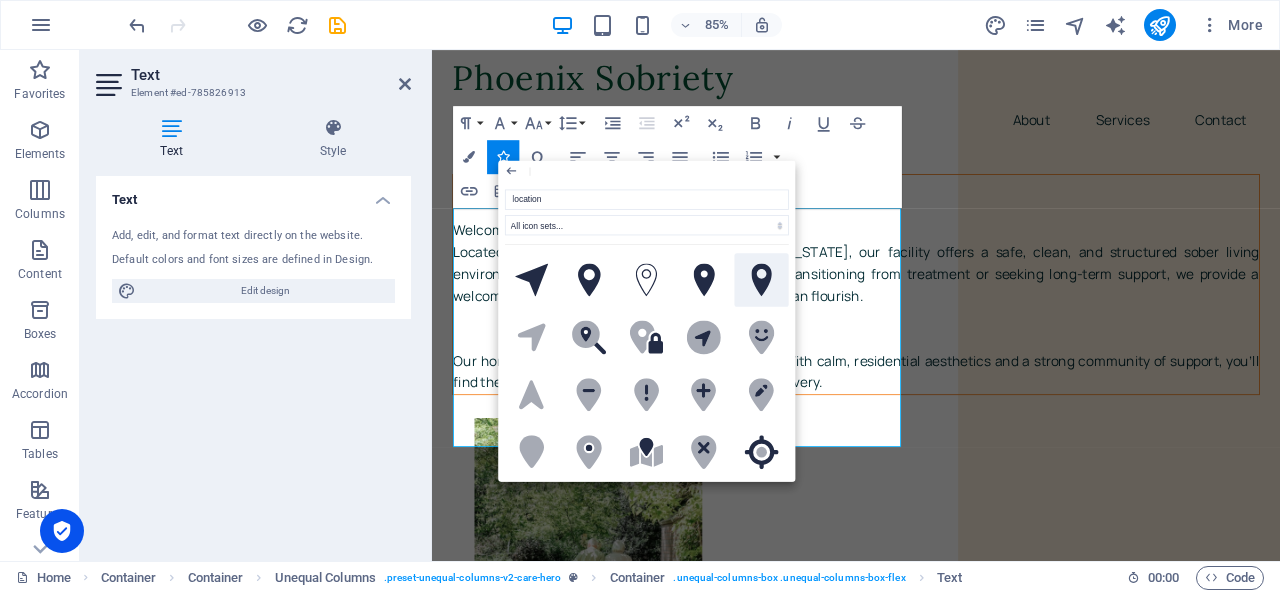 click 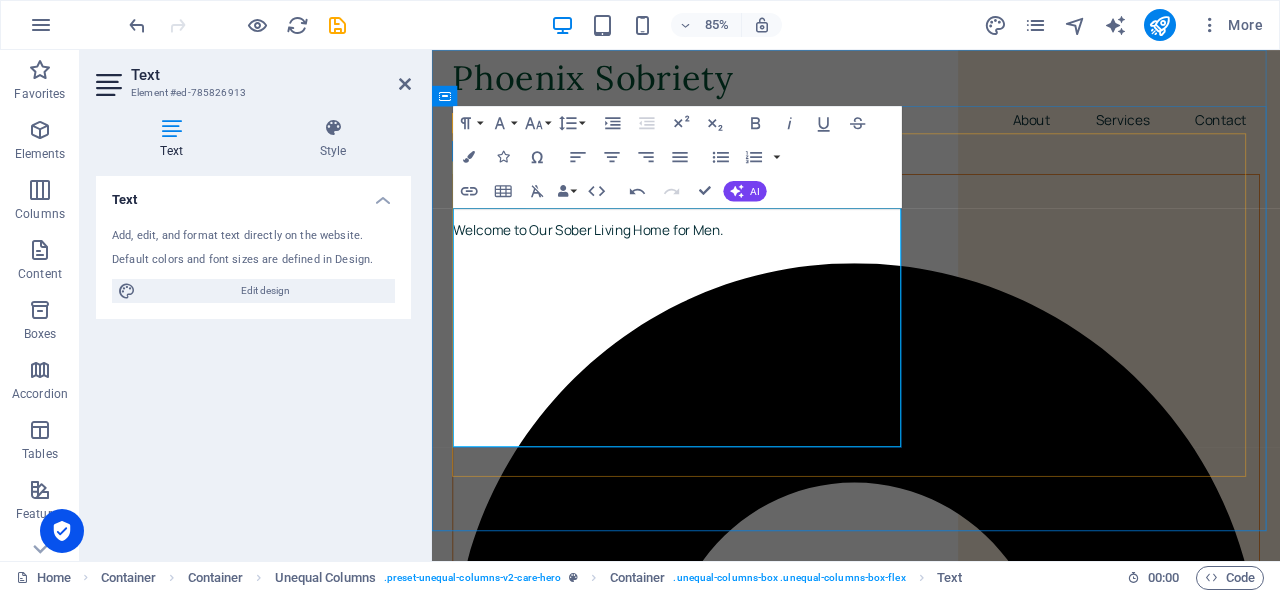 click on "Located in the heart of [GEOGRAPHIC_DATA], [US_STATE], our facility offers a safe, clean, and structured sober living environment for men in recovery. Whether you're transitioning from treatment or seeking long-term support, we provide a welcoming space where healing and personal growth can flourish." at bounding box center [931, 1092] 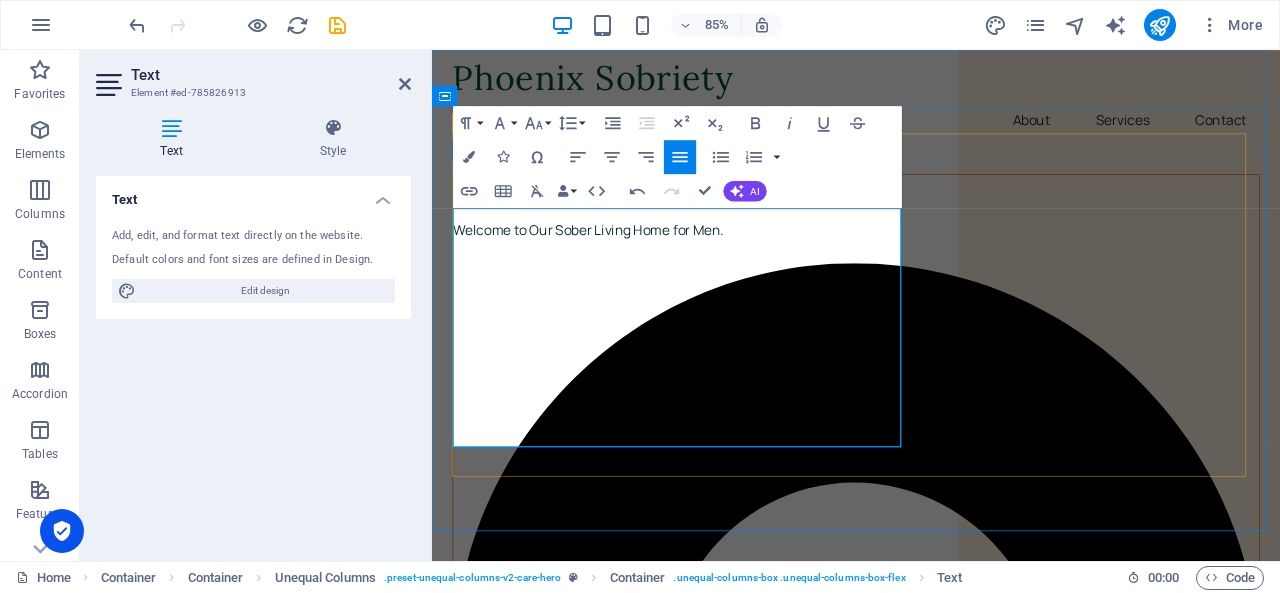 type 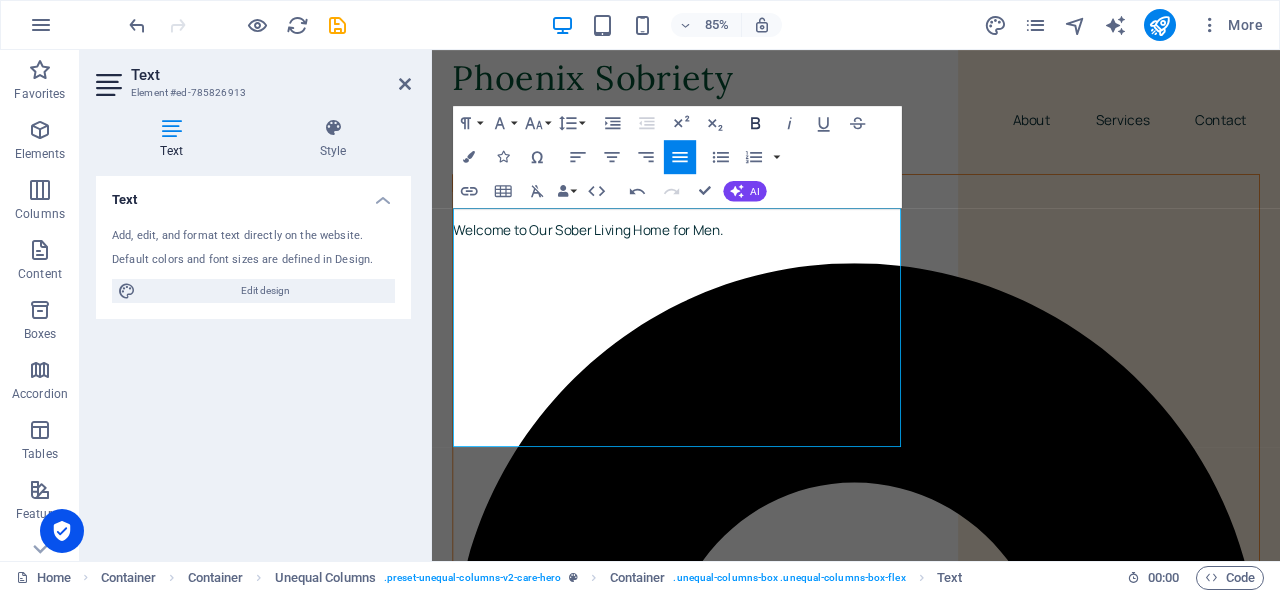 click 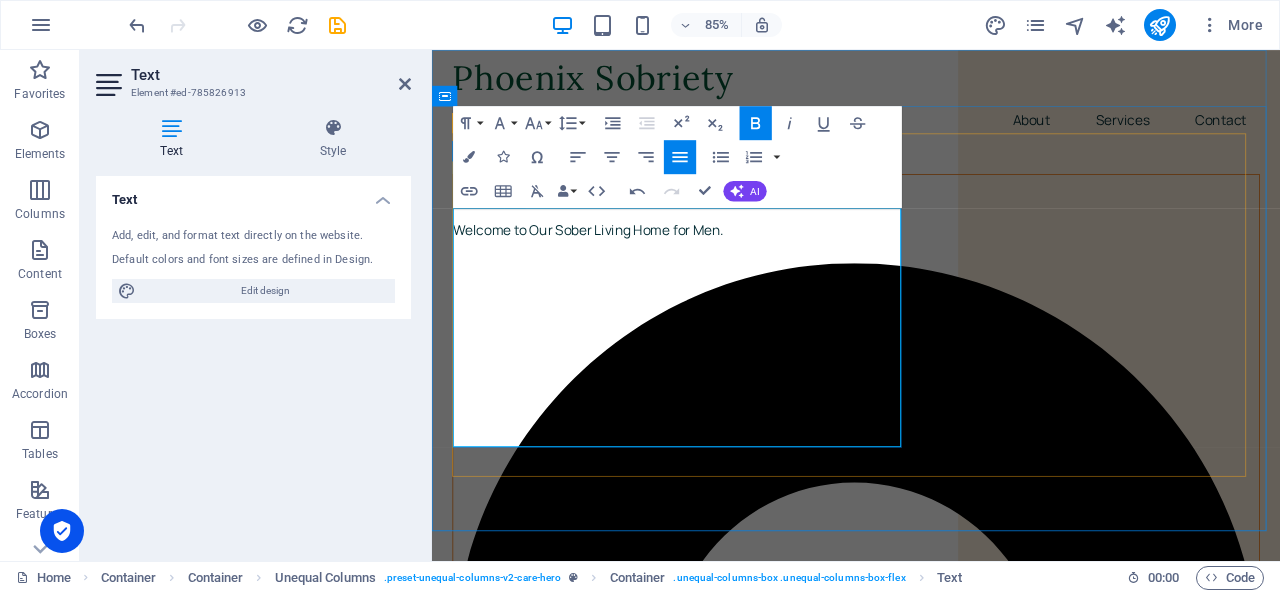 click on "Located in the heart of  [GEOGRAPHIC_DATA], [US_STATE] , our facility offers a safe, clean, and structured sober living environment for men in recovery. Whether you're transitioning from treatment or seeking long-term support, we provide a welcoming space where healing and personal growth can flourish." at bounding box center [931, 1092] 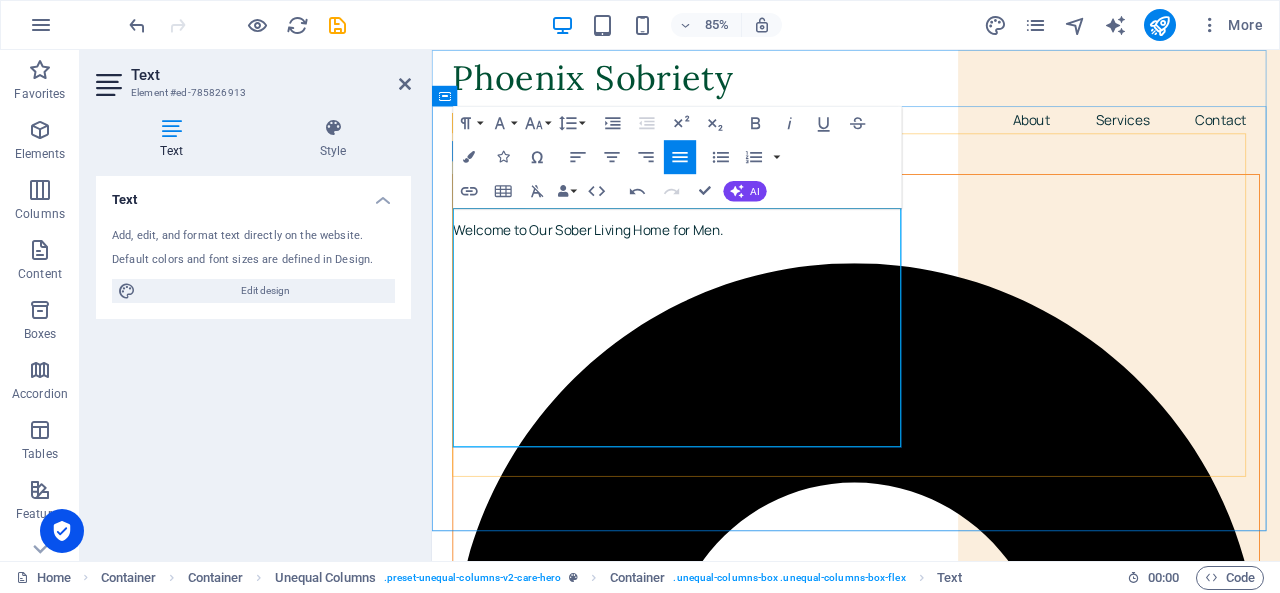 click on "Located in the heart of  [GEOGRAPHIC_DATA], [US_STATE] , our facility offers a safe, clean, and structured sober living environment for men in recovery. Whether you're transitioning from treatment or seeking long-term support, we provide a welcoming space where healing and personal growth can flourish." at bounding box center (931, 1092) 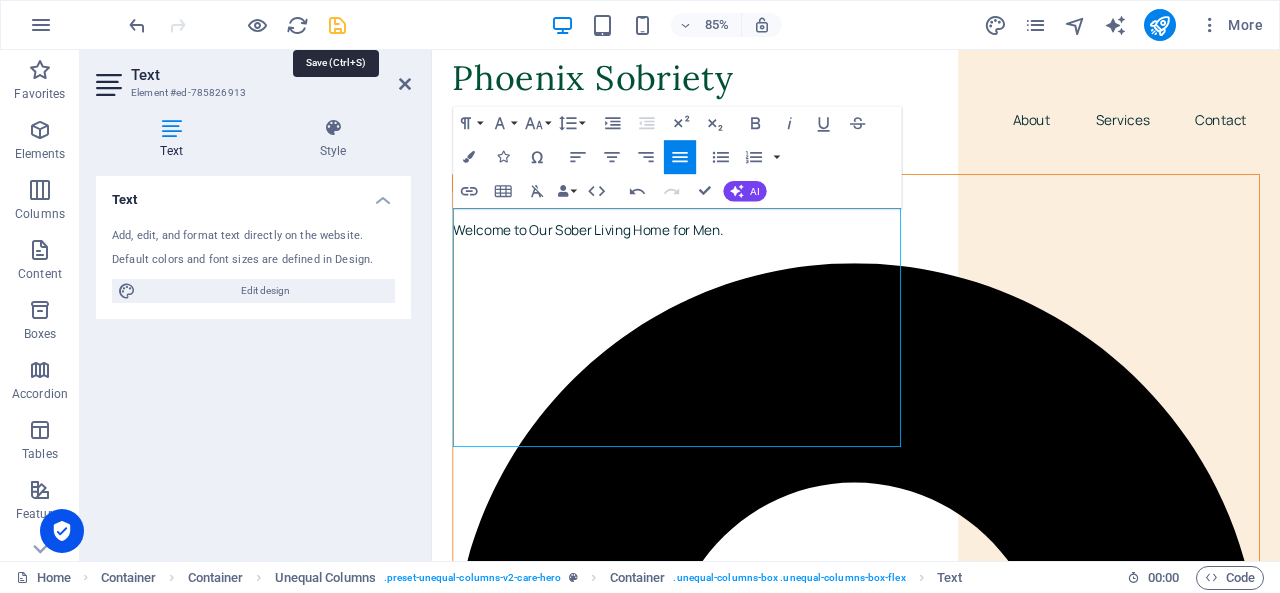 click at bounding box center [337, 25] 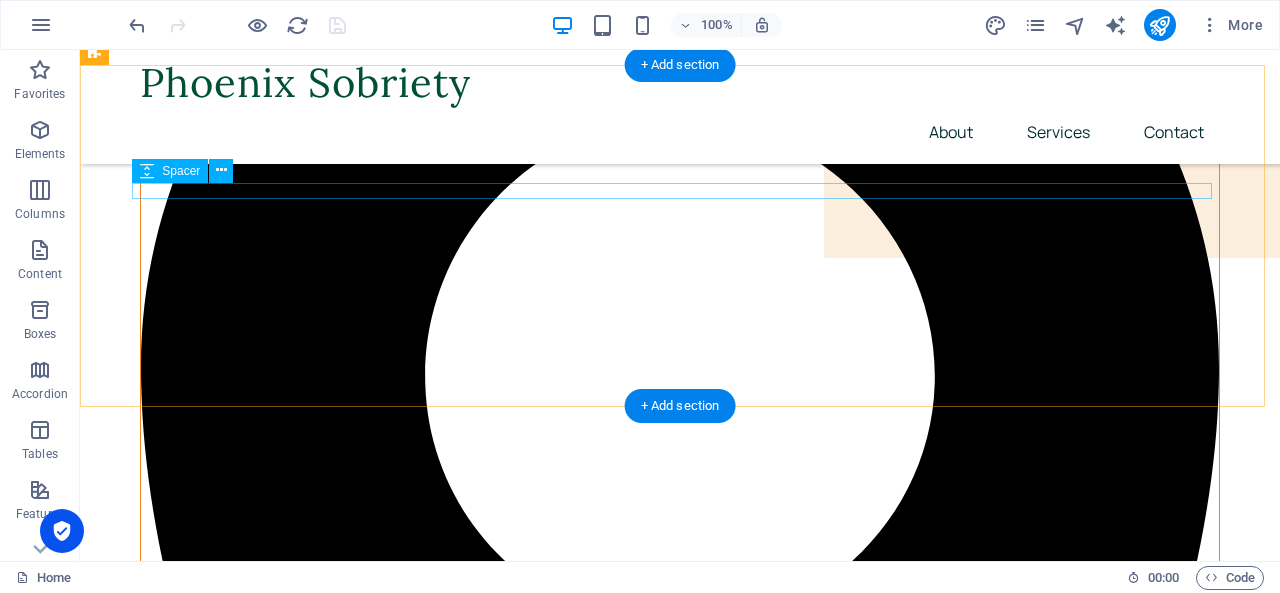scroll, scrollTop: 643, scrollLeft: 0, axis: vertical 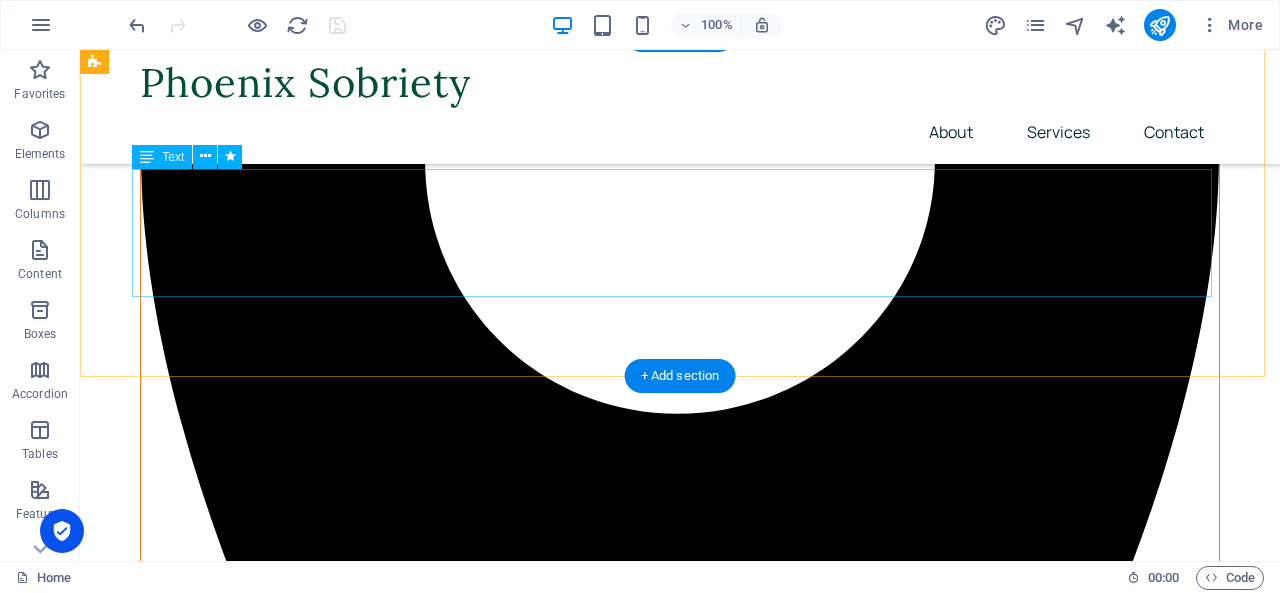 click on "Conveniently located near public transportation for easy access. Proximity to essential support services for added convenience Range of amenities including picnic tables, laundry facilities, air conditioning, and a fully equipped kitchen Cozy sun porch  Complimentary Wi-Fi Flat-screen TV for your entertainment 24/7 customer support" at bounding box center [680, 4779] 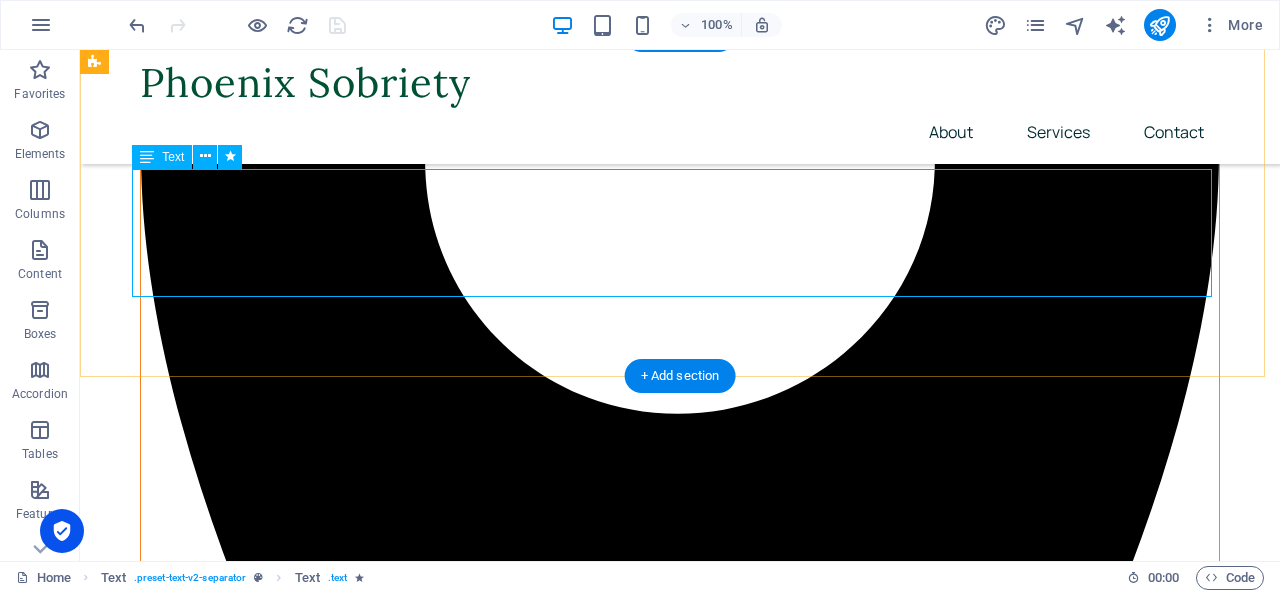 click on "Conveniently located near public transportation for easy access. Proximity to essential support services for added convenience Range of amenities including picnic tables, laundry facilities, air conditioning, and a fully equipped kitchen Cozy sun porch  Complimentary Wi-Fi Flat-screen TV for your entertainment 24/7 customer support" at bounding box center (680, 4779) 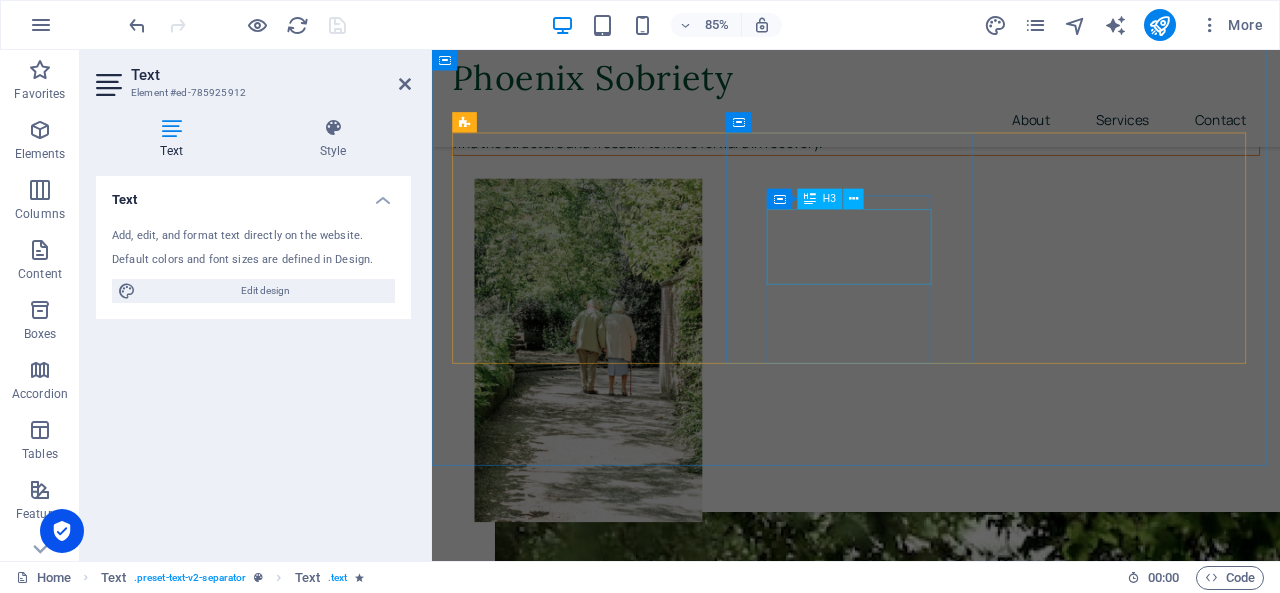 scroll, scrollTop: 2130, scrollLeft: 0, axis: vertical 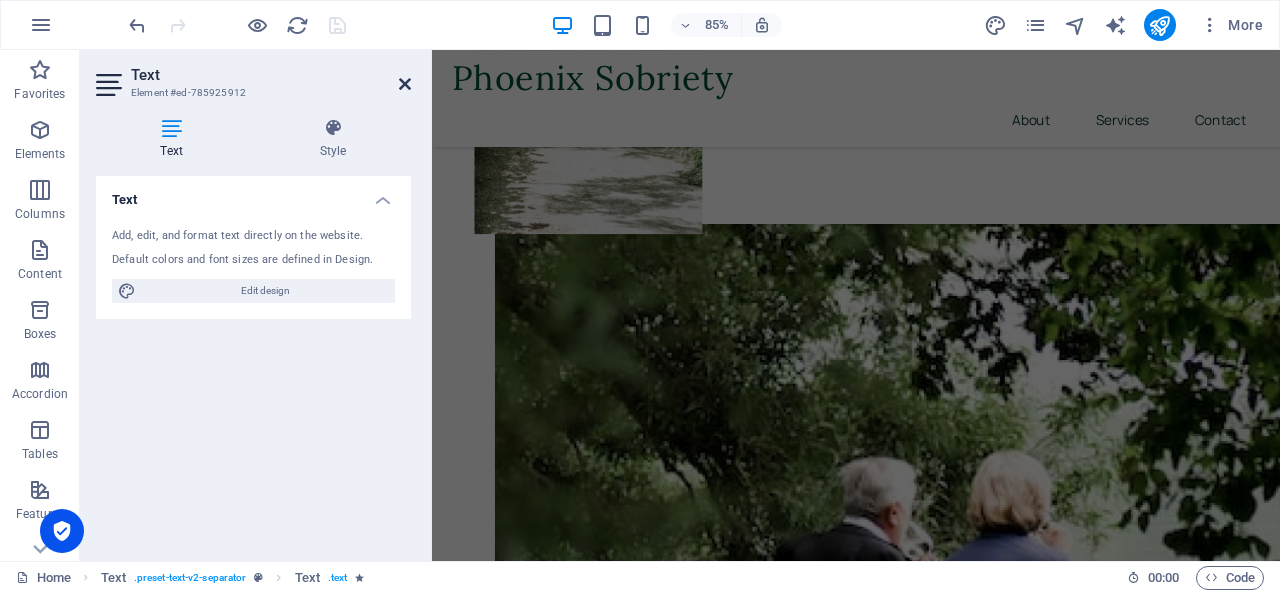 click at bounding box center (405, 84) 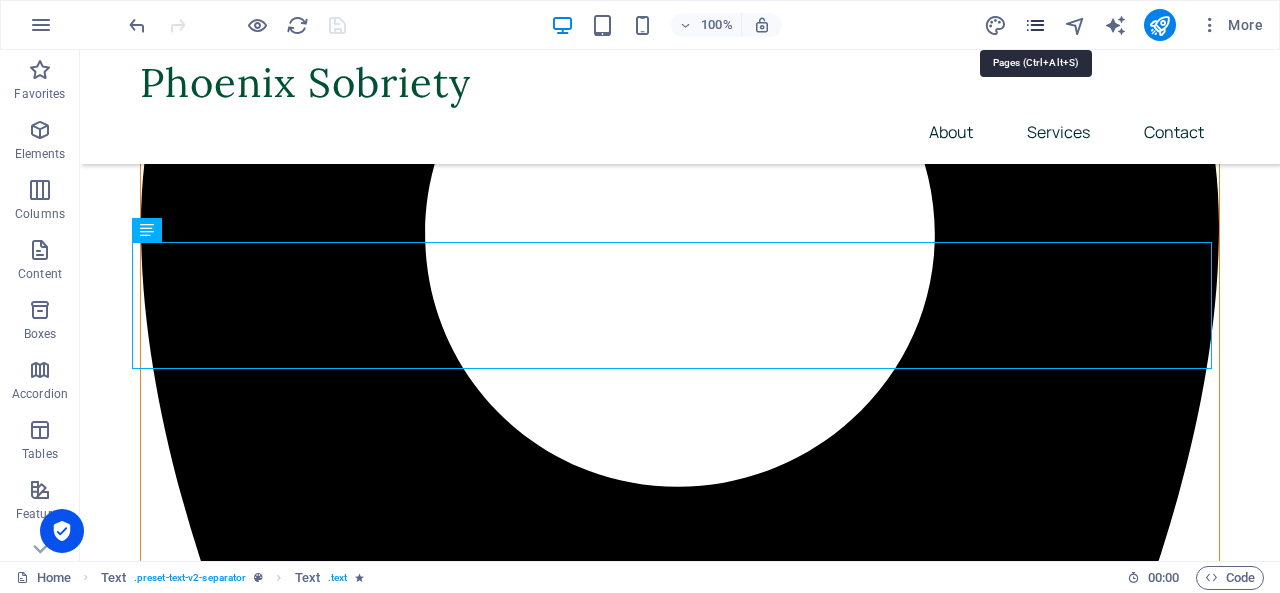click at bounding box center [1035, 25] 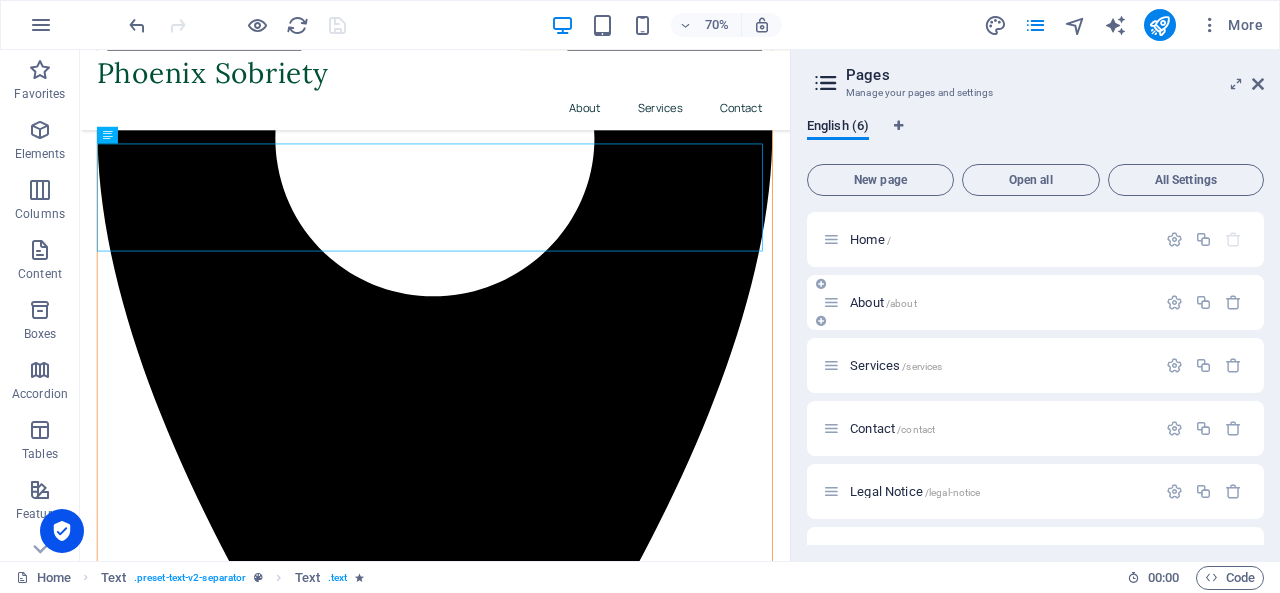 click on "About /about" at bounding box center (1000, 302) 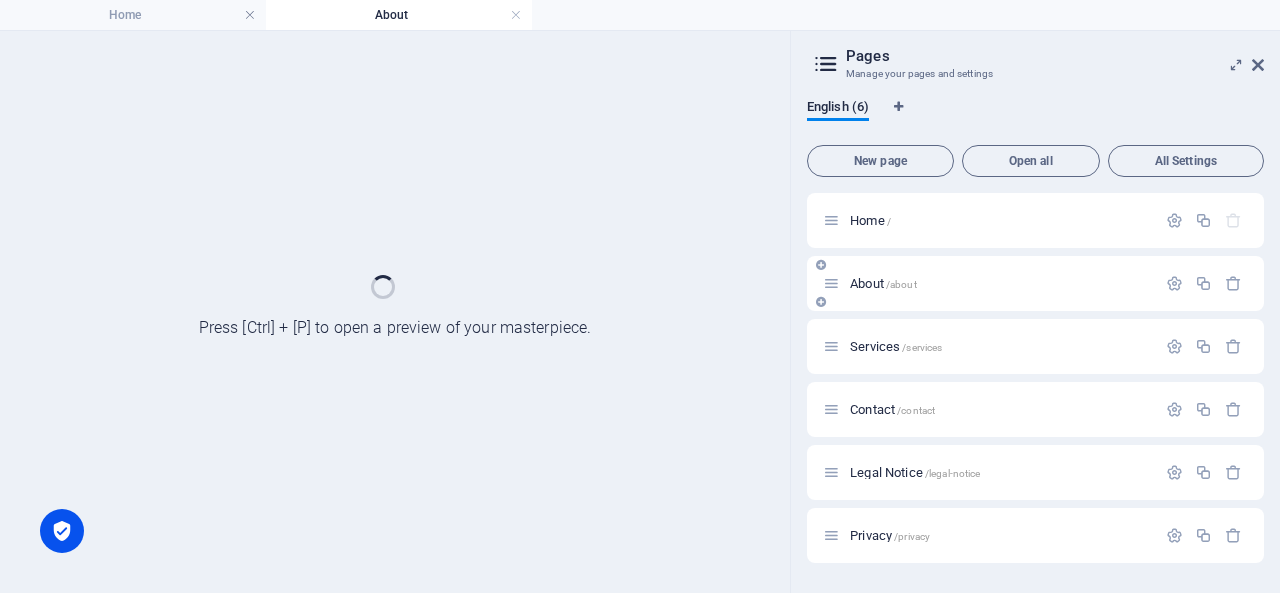 scroll, scrollTop: 0, scrollLeft: 0, axis: both 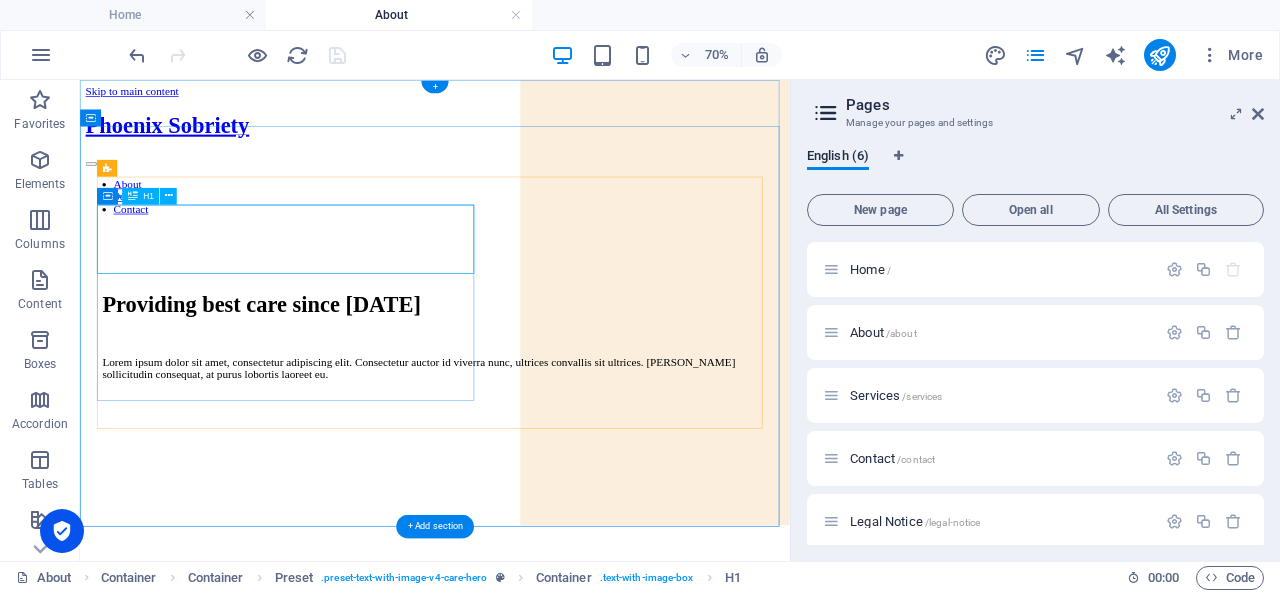 click on "Providing best care since [DATE]" at bounding box center [587, 401] 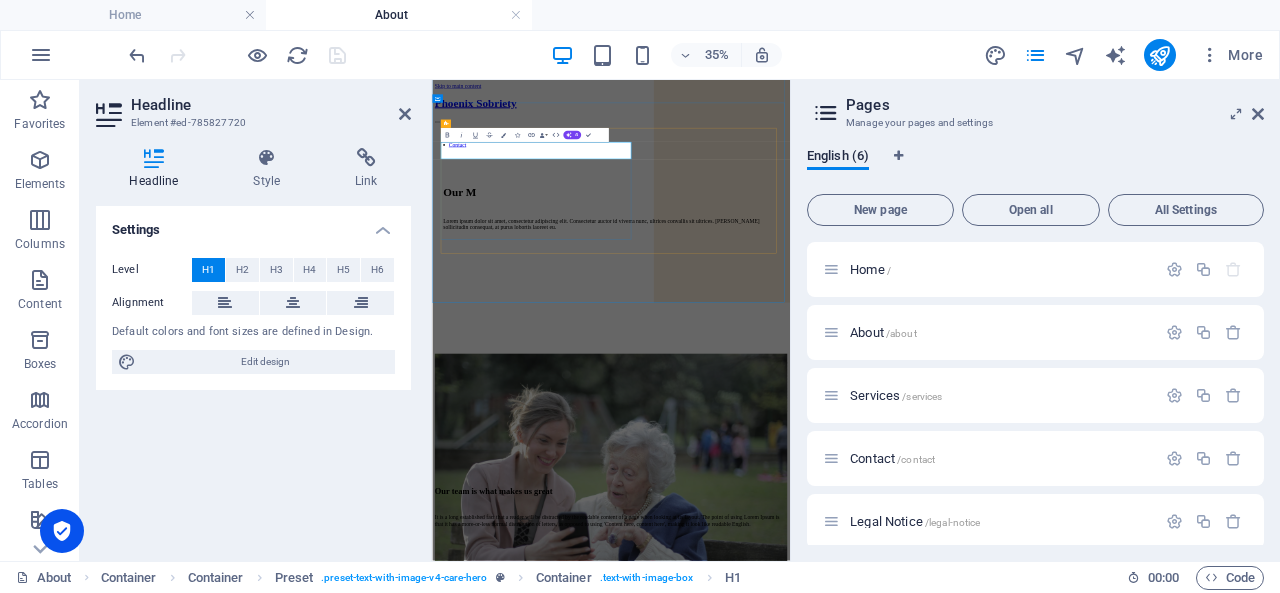 type 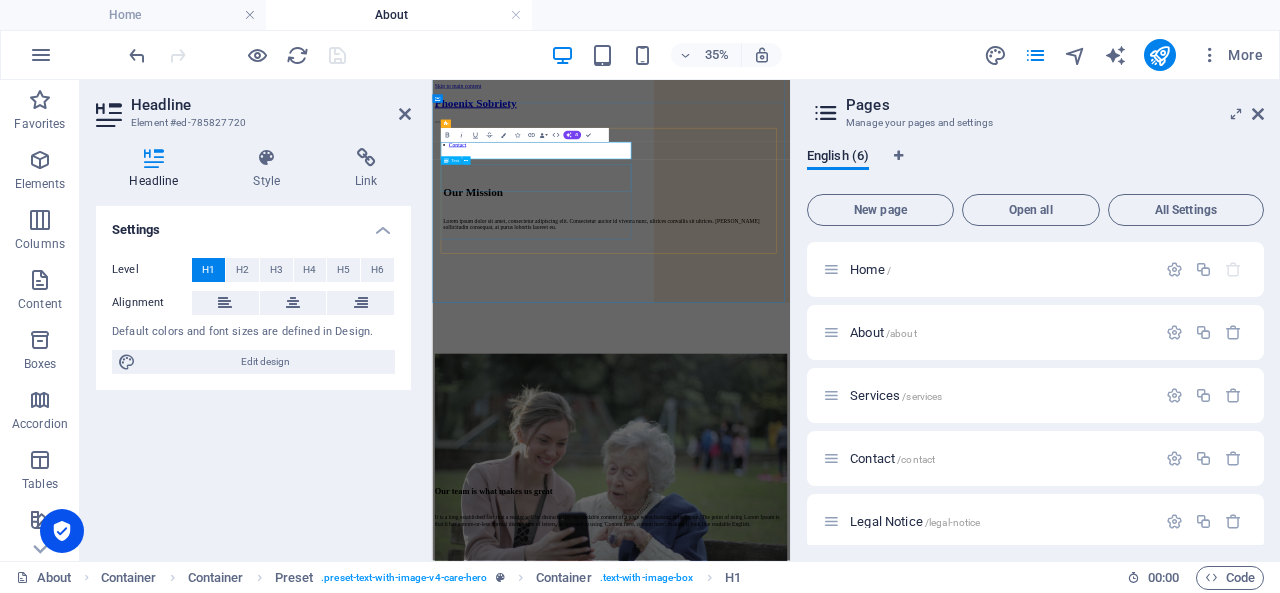 click on "Lorem ipsum dolor sit amet, consectetur adipiscing elit. Consectetur auctor id viverra nunc, ultrices convallis sit ultrices. [PERSON_NAME] sollicitudin consequat, at purus lobortis laoreet eu." at bounding box center (943, 492) 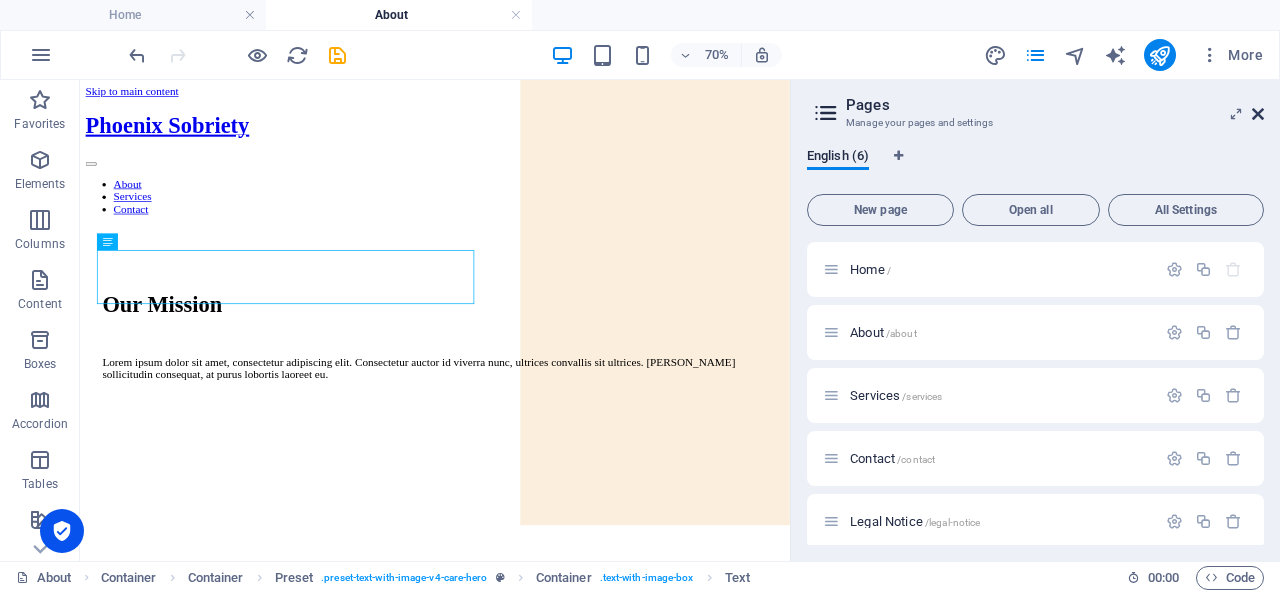 click at bounding box center (1258, 114) 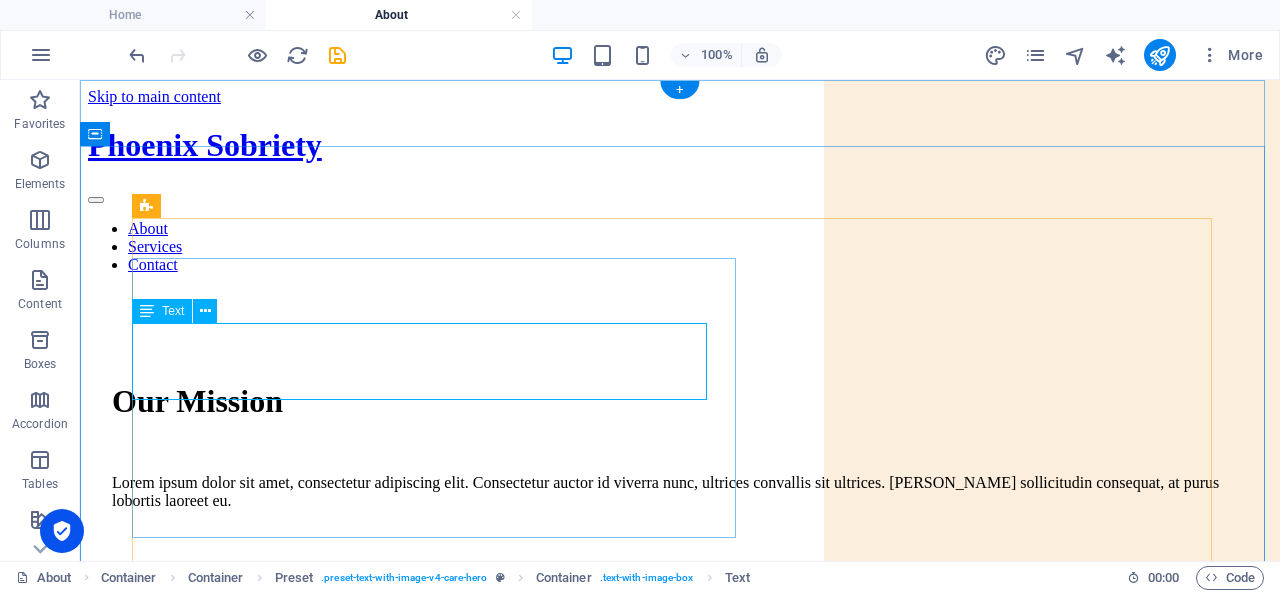 click on "Lorem ipsum dolor sit amet, consectetur adipiscing elit. Consectetur auctor id viverra nunc, ultrices convallis sit ultrices. [PERSON_NAME] sollicitudin consequat, at purus lobortis laoreet eu." at bounding box center (680, 492) 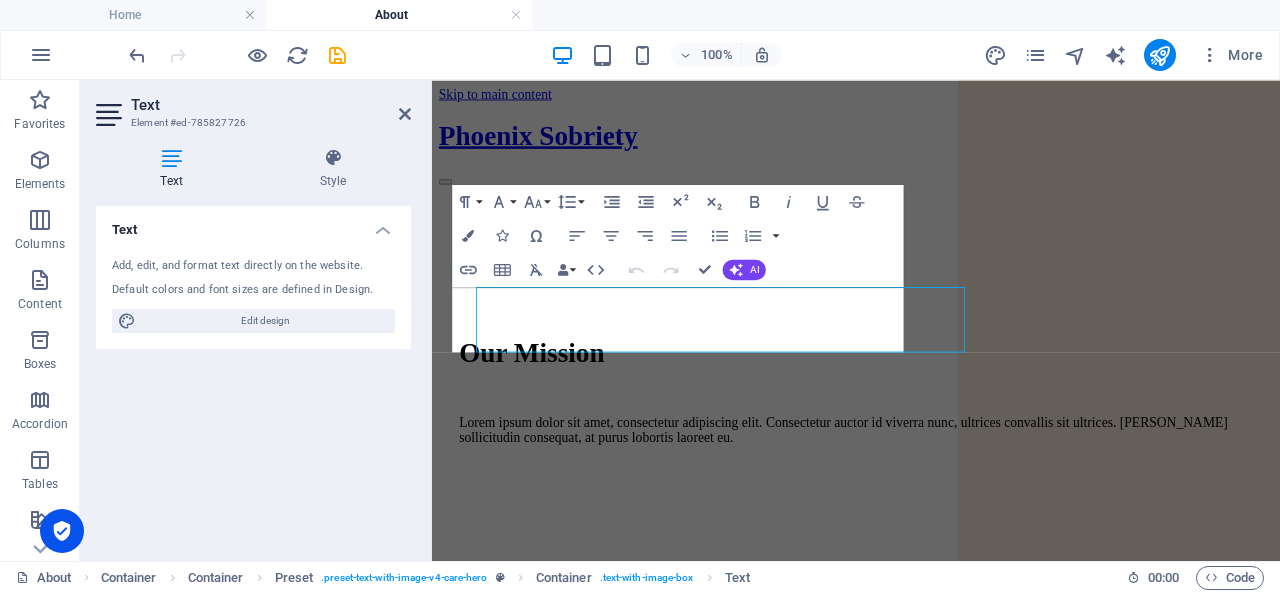 click on "Lorem ipsum dolor sit amet, consectetur adipiscing elit. Consectetur auctor id viverra nunc, ultrices convallis sit ultrices. [PERSON_NAME] sollicitudin consequat, at purus lobortis laoreet eu." at bounding box center [931, 492] 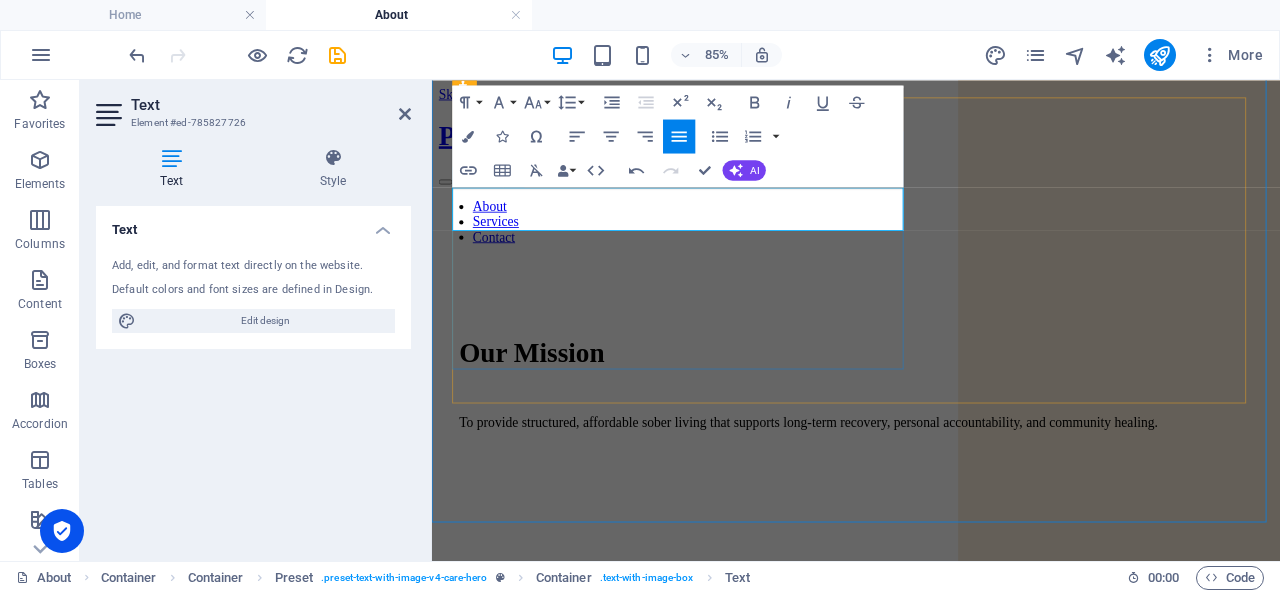scroll, scrollTop: 295, scrollLeft: 0, axis: vertical 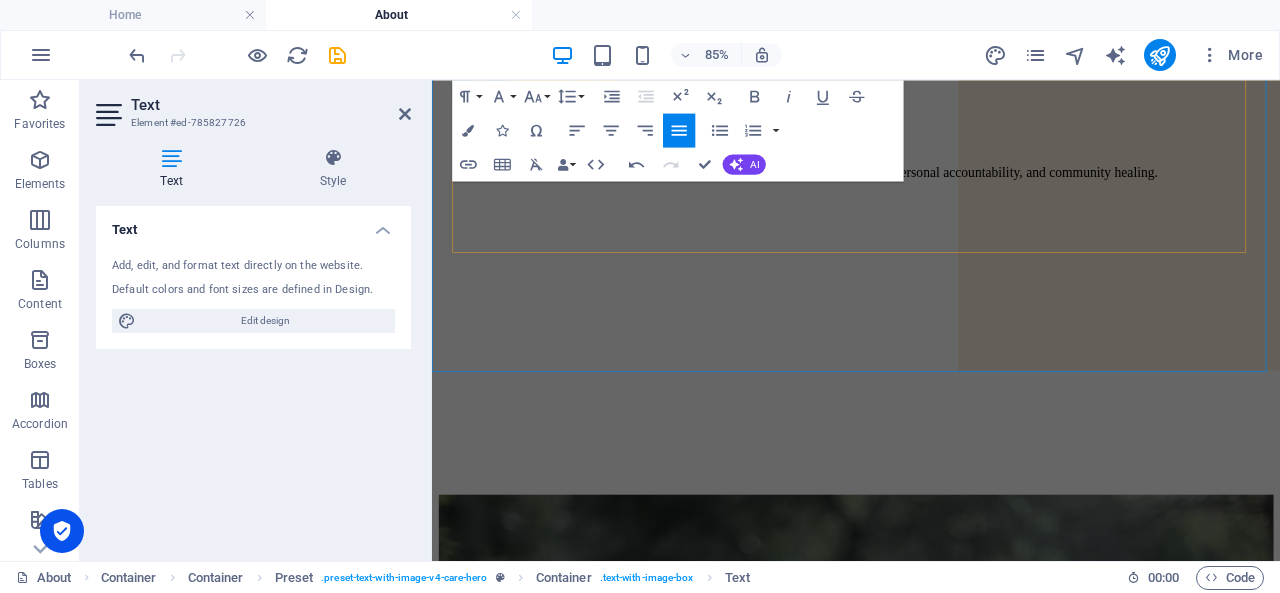 click on "Our Mission To provide structured, affordable sober living that supports long-term recovery, personal accountability, and community healing. Drop content here or  Add elements  Paste clipboard" at bounding box center [931, 247] 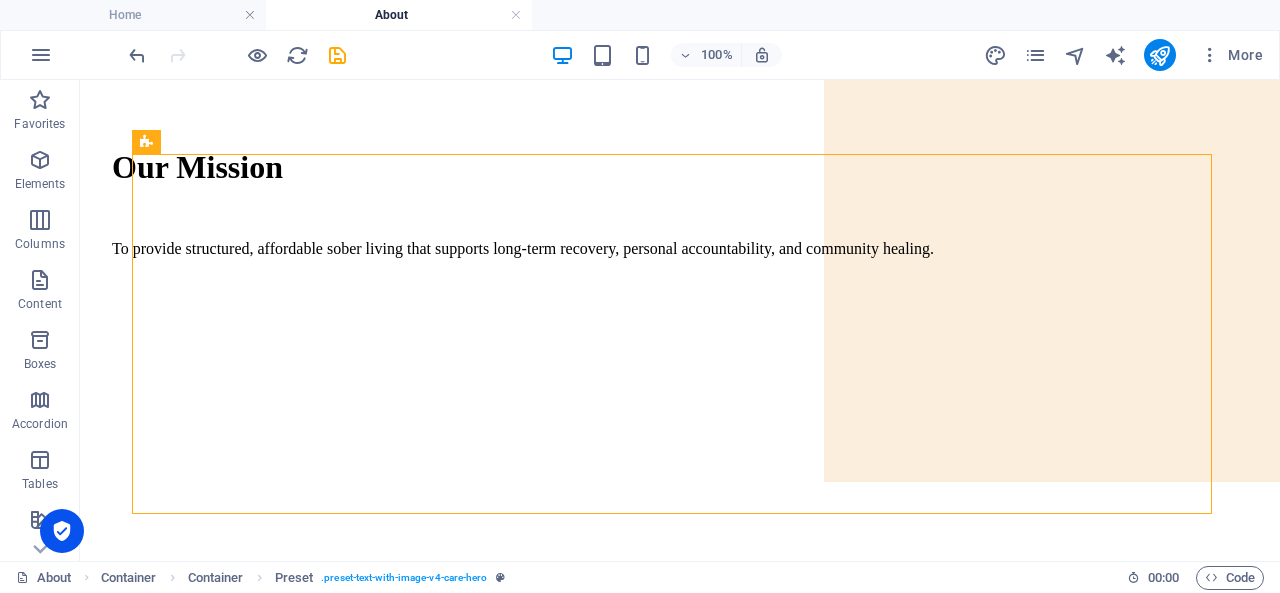 scroll, scrollTop: 28, scrollLeft: 0, axis: vertical 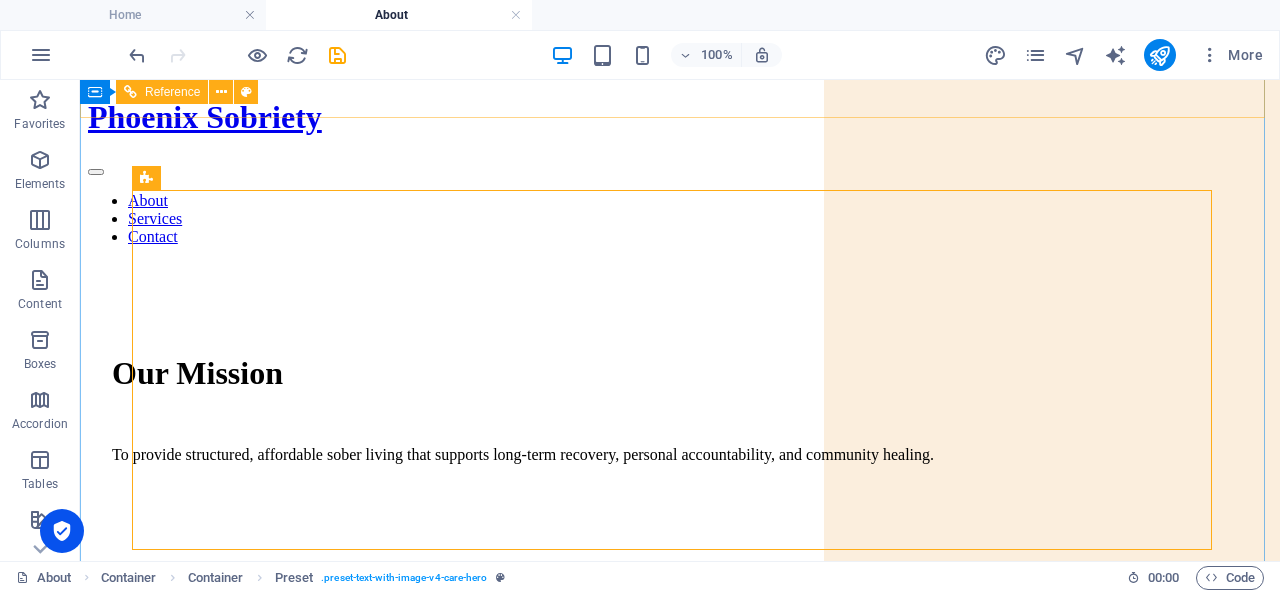 click on "About Services Contact" at bounding box center [680, 219] 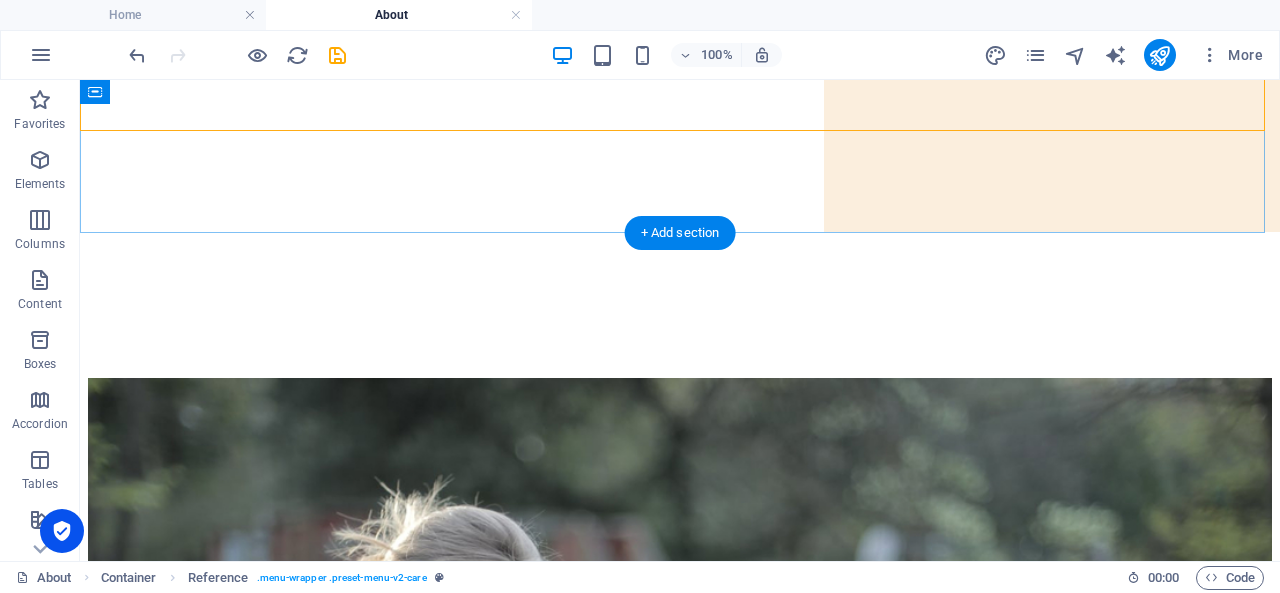 scroll, scrollTop: 682, scrollLeft: 0, axis: vertical 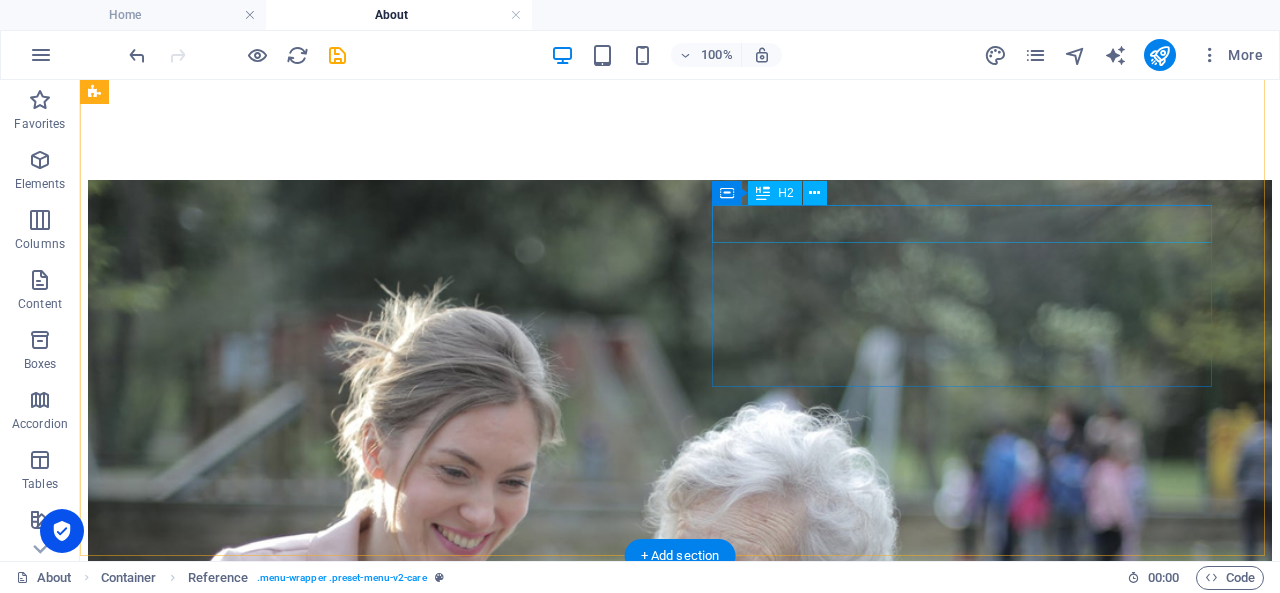 click on "Our team is what makes us great" at bounding box center [680, 573] 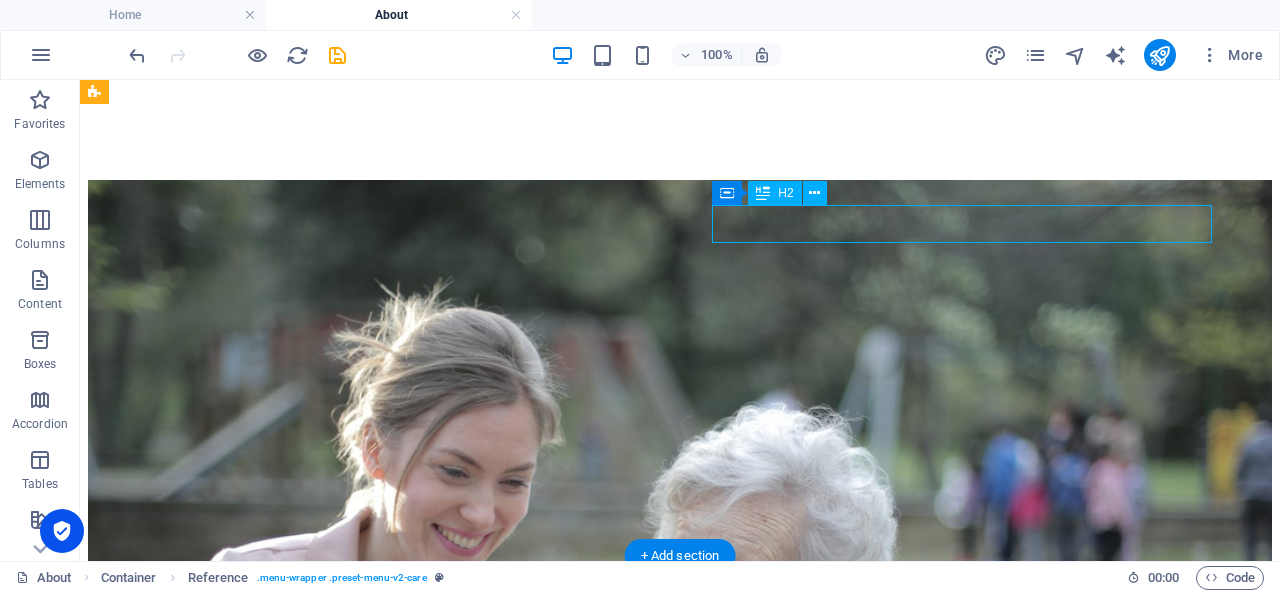 drag, startPoint x: 943, startPoint y: 219, endPoint x: 681, endPoint y: 244, distance: 263.19003 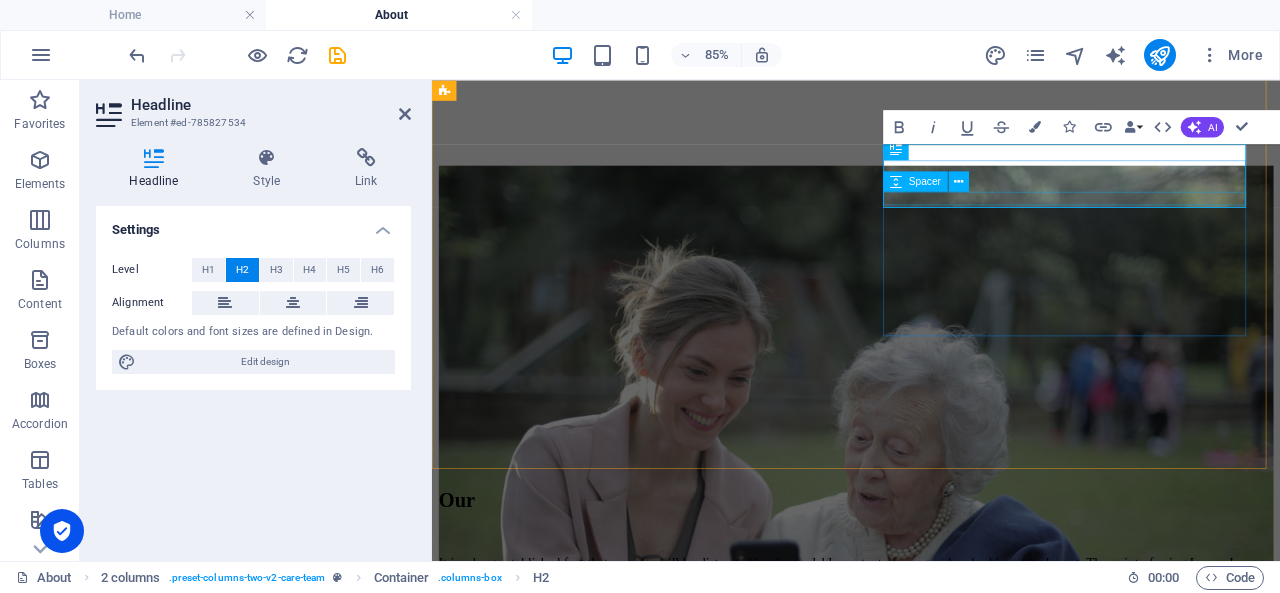 type 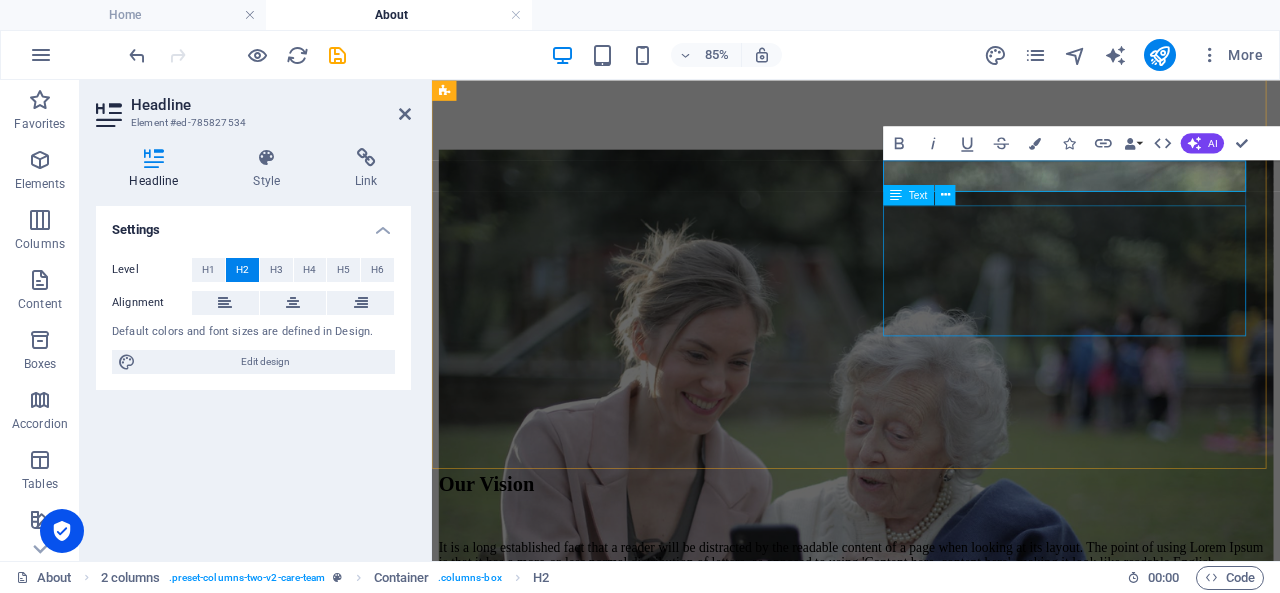 click on "It is a long established fact that a reader will be distracted by the readable content of a page when looking at its layout. The point of using Lorem Ipsum is that it has a more-or-less normal distribution of letters, as opposed to using 'Content here, content here', making it look like readable English." at bounding box center (931, 639) 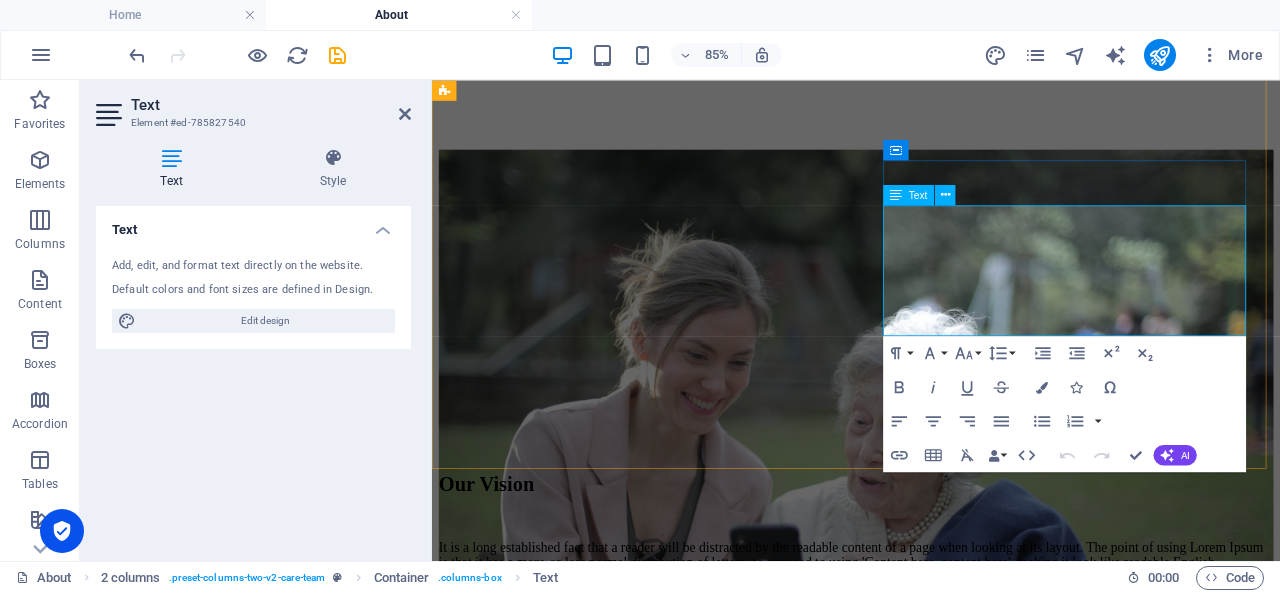 drag, startPoint x: 1385, startPoint y: 439, endPoint x: 1136, endPoint y: 301, distance: 284.68402 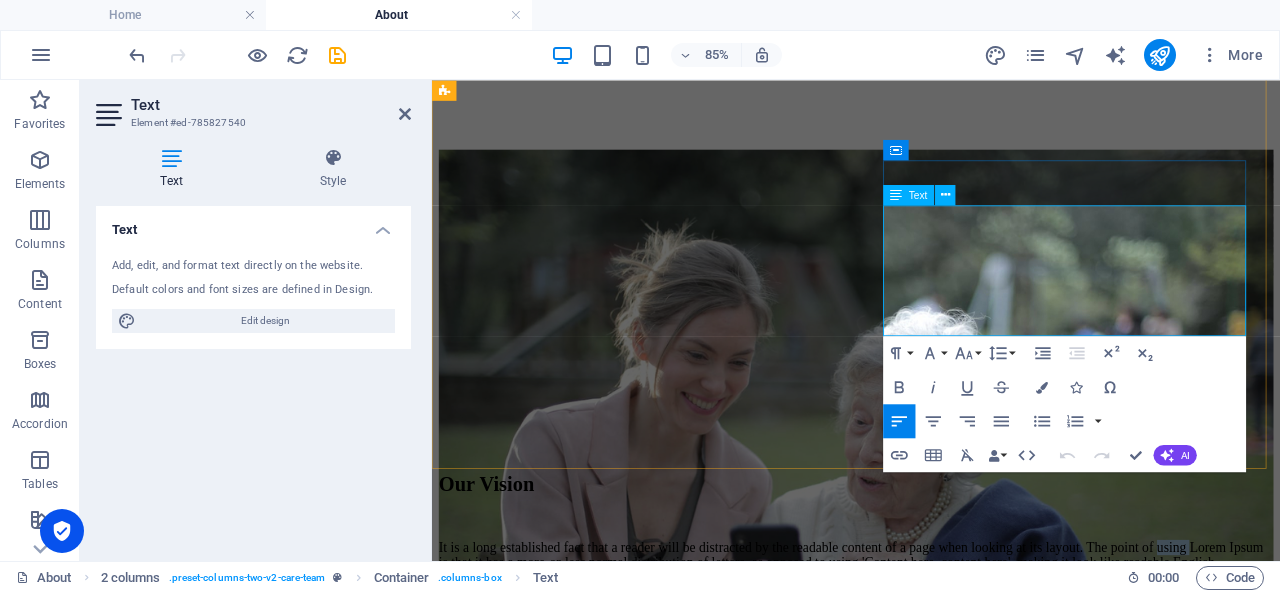 click on "It is a long established fact that a reader will be distracted by the readable content of a page when looking at its layout. The point of using Lorem Ipsum is that it has a more-or-less normal distribution of letters, as opposed to using 'Content here, content here', making it look like readable English." at bounding box center (931, 639) 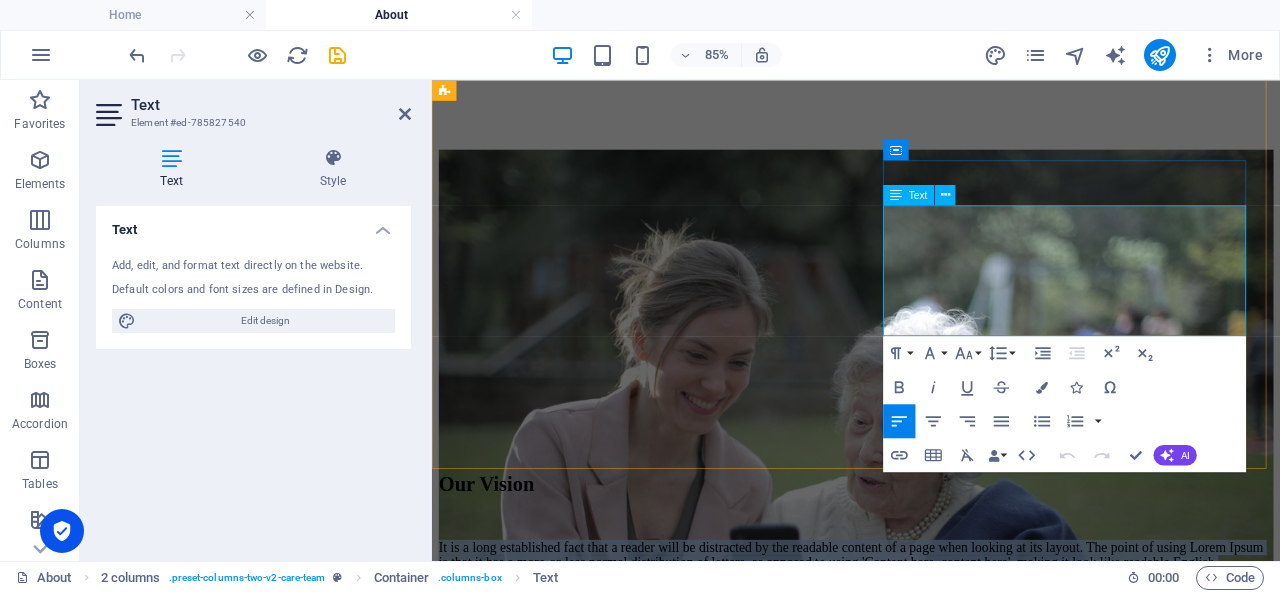 click on "It is a long established fact that a reader will be distracted by the readable content of a page when looking at its layout. The point of using Lorem Ipsum is that it has a more-or-less normal distribution of letters, as opposed to using 'Content here, content here', making it look like readable English." at bounding box center [931, 639] 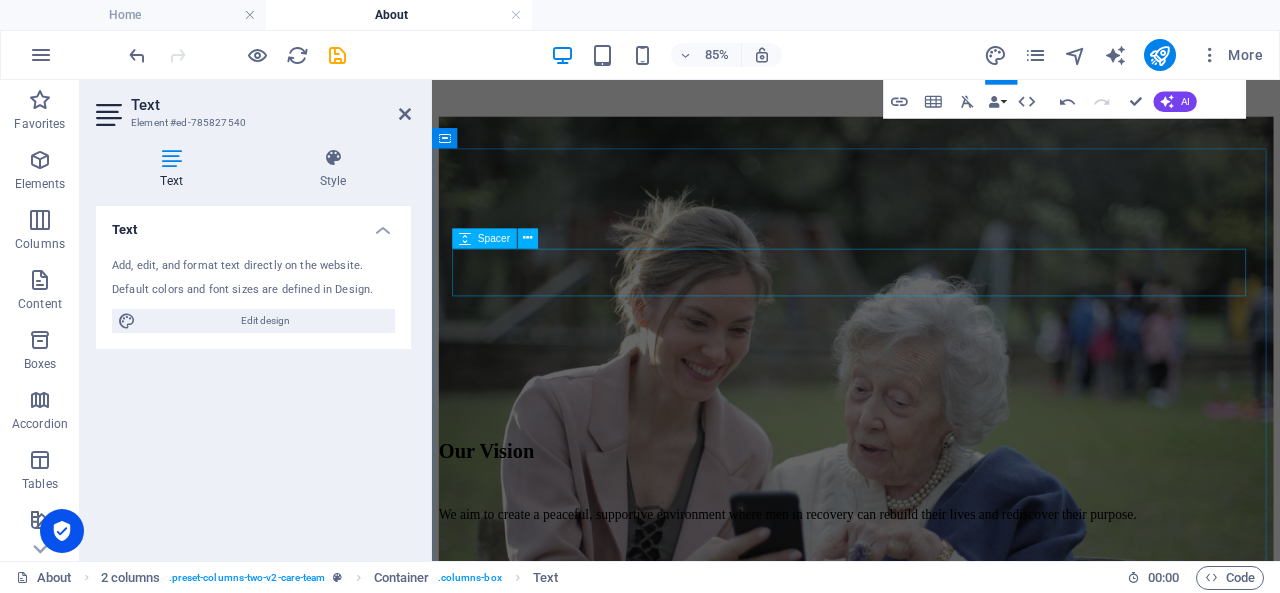 scroll, scrollTop: 1078, scrollLeft: 0, axis: vertical 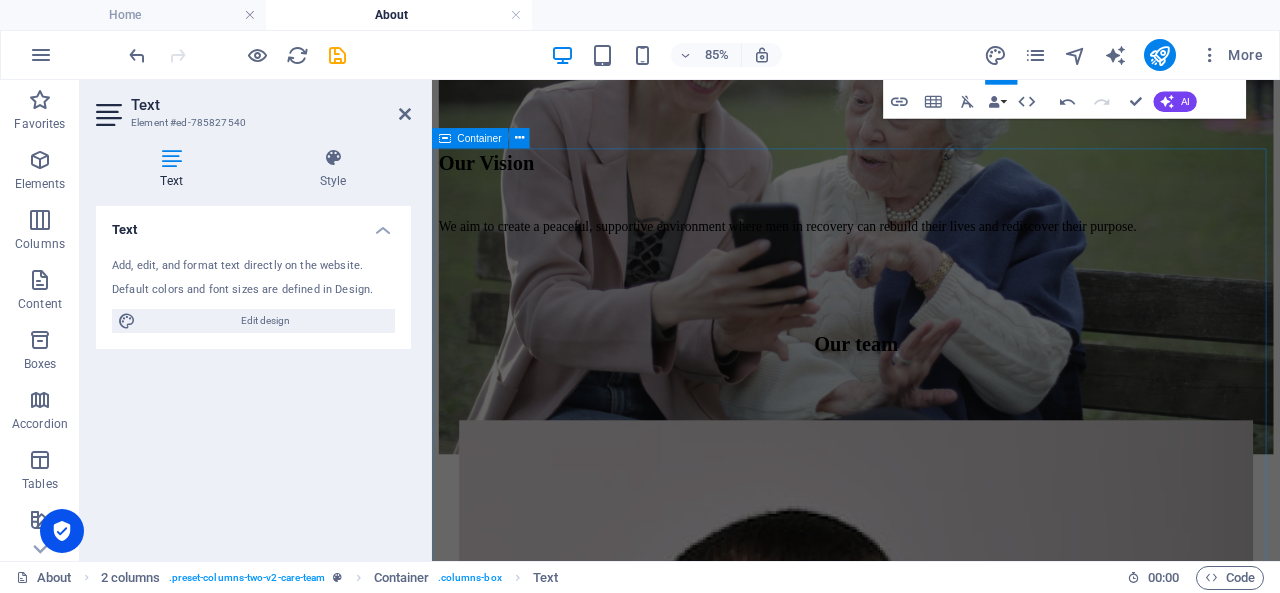 drag, startPoint x: 1042, startPoint y: 231, endPoint x: 918, endPoint y: 251, distance: 125.60255 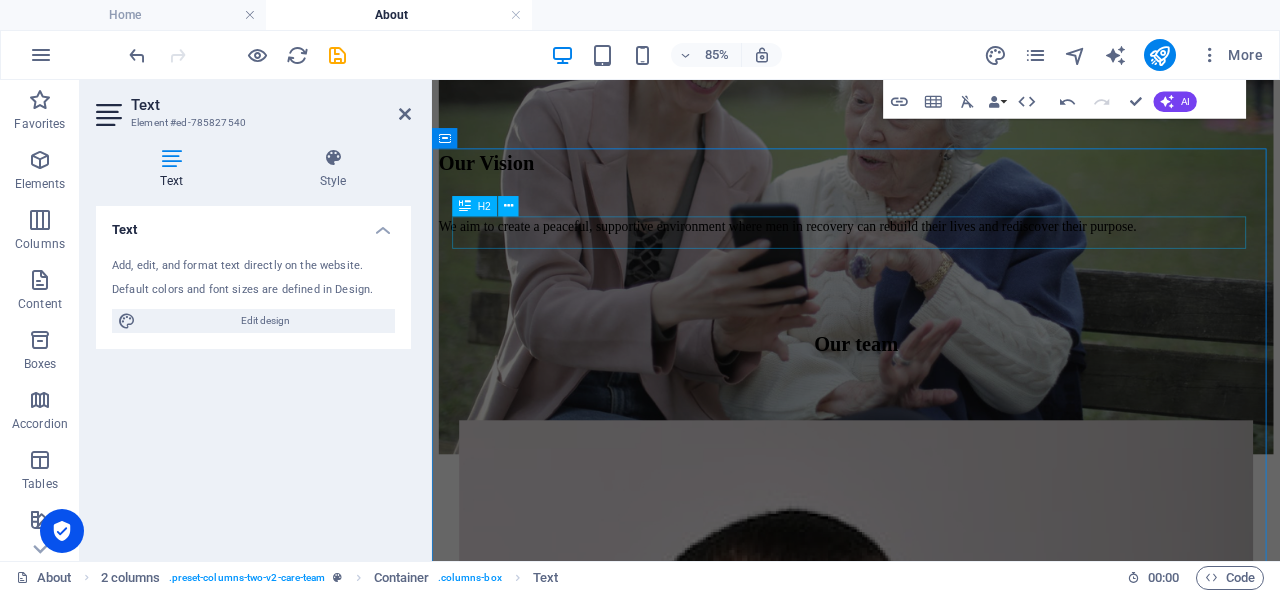 click on "Our team [PERSON_NAME] Founder [PERSON_NAME] Financial Director [PERSON_NAME] Chief Information Officer [PERSON_NAME] Director of Nursing [PERSON_NAME] President [PERSON_NAME] Assistant [PERSON_NAME] Doctor [PERSON_NAME] Medical Assistant" at bounding box center (931, 6021) 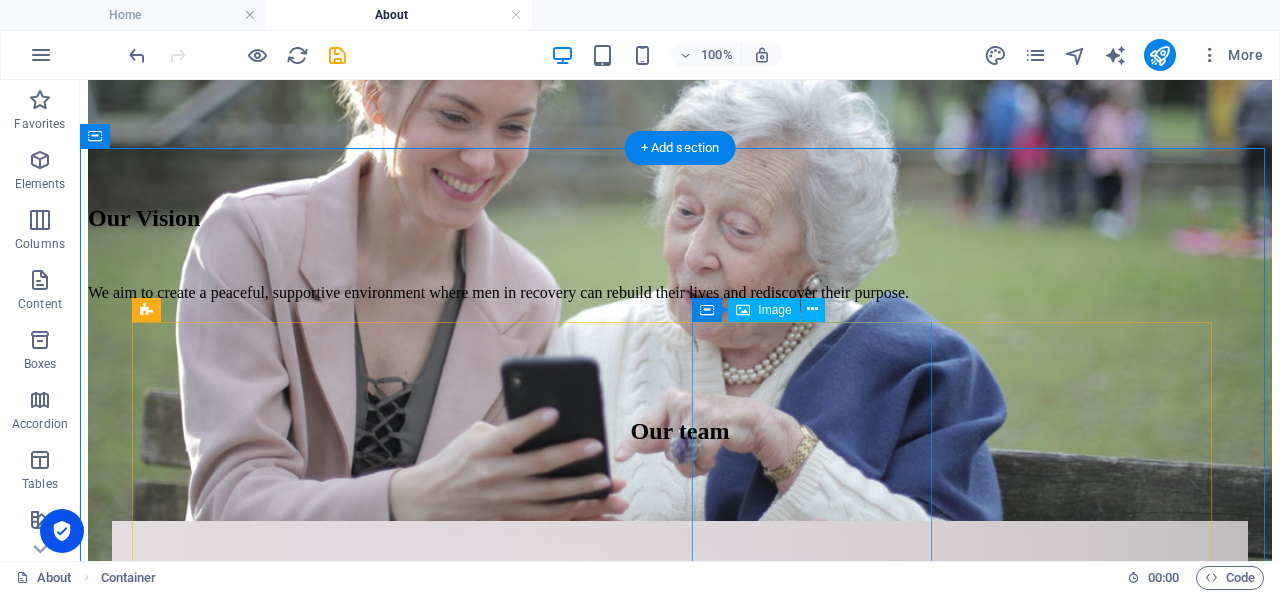 scroll, scrollTop: 1124, scrollLeft: 0, axis: vertical 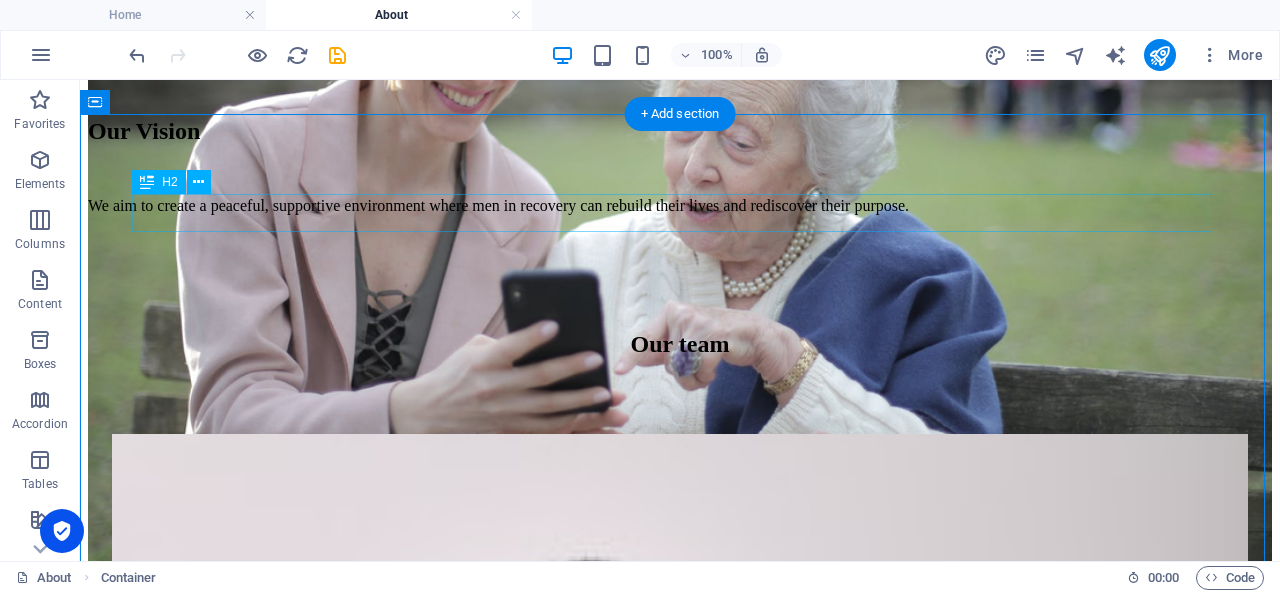 click on "Our team" at bounding box center (680, 344) 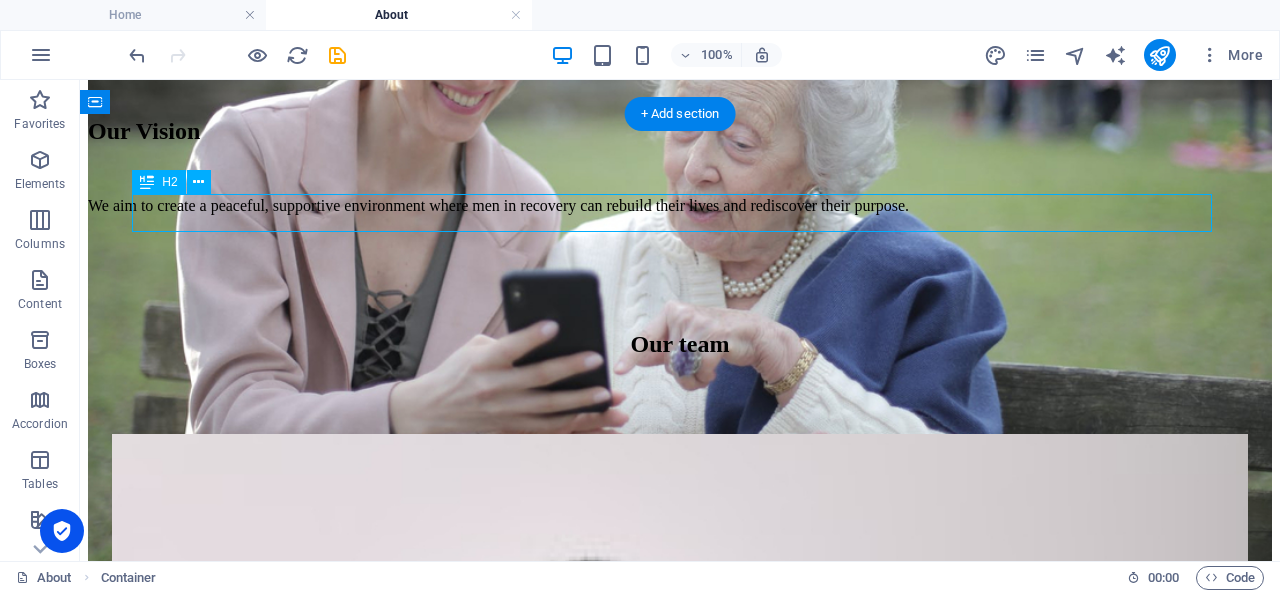 drag, startPoint x: 677, startPoint y: 205, endPoint x: 368, endPoint y: 227, distance: 309.7822 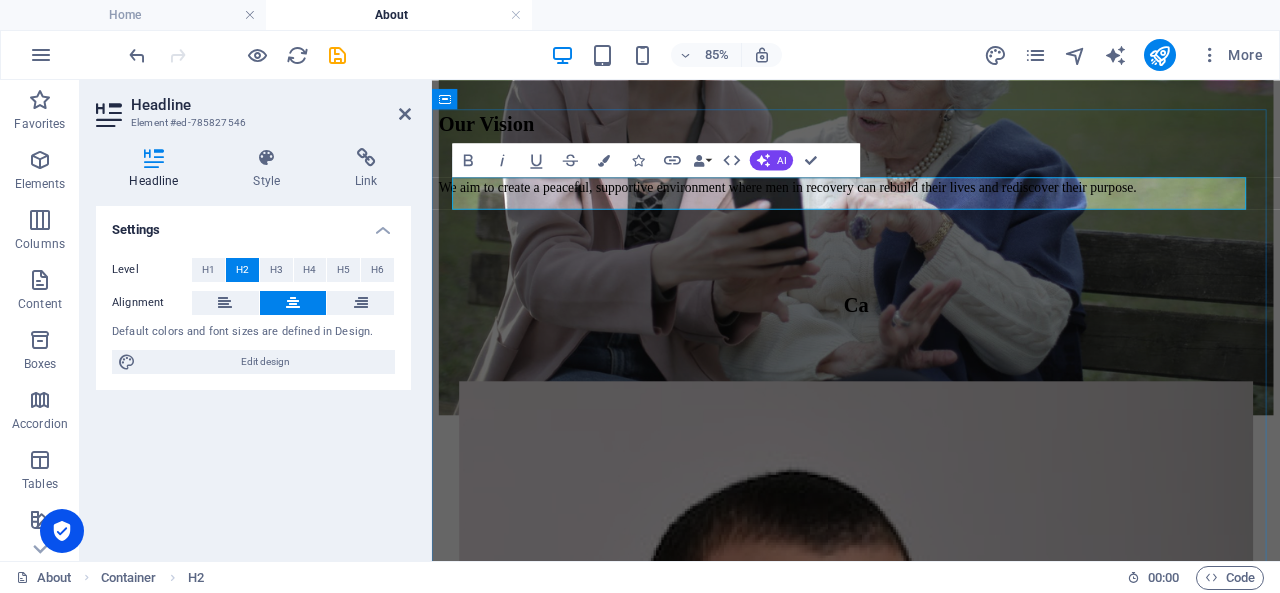 type 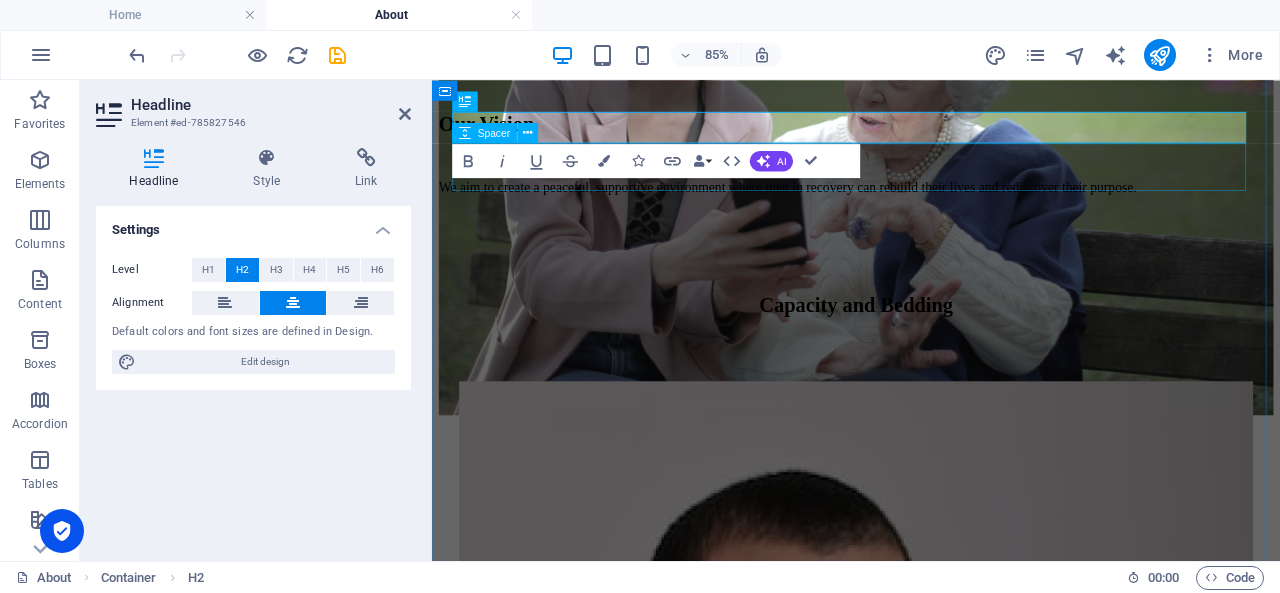 scroll, scrollTop: 1201, scrollLeft: 0, axis: vertical 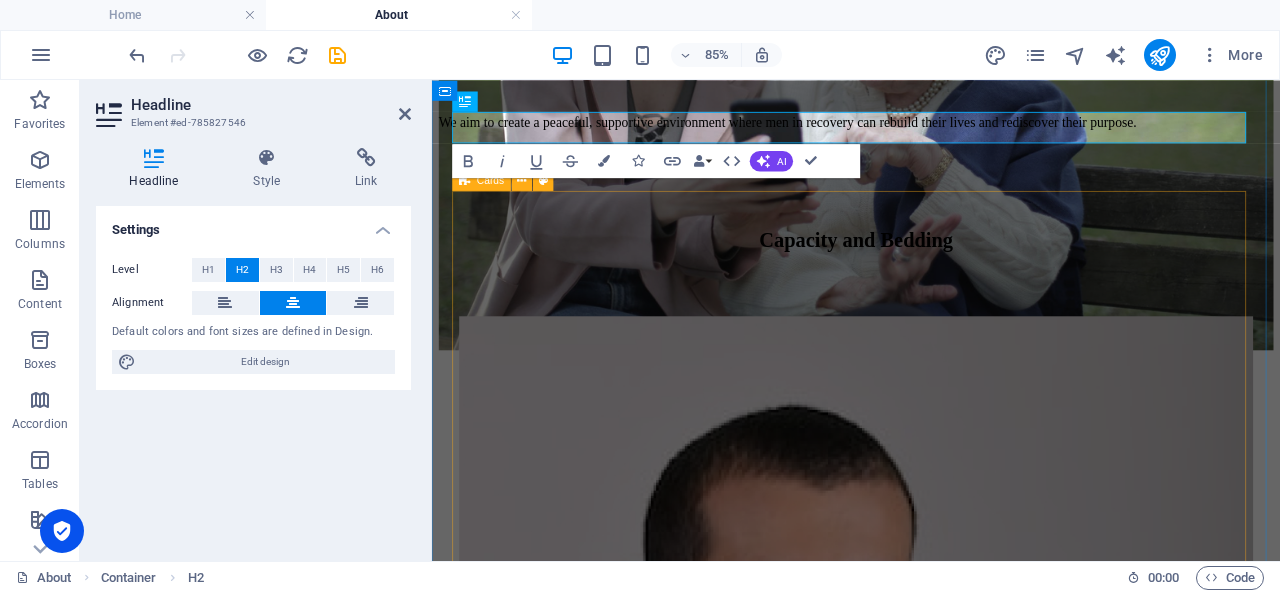 click on "[PERSON_NAME] Founder [PERSON_NAME] Financial Director [PERSON_NAME] Chief Information Officer [PERSON_NAME] Director of Nursing [PERSON_NAME] President [PERSON_NAME] Assistant [PERSON_NAME] Doctor [PERSON_NAME] Medical Assistant" at bounding box center [931, 5912] 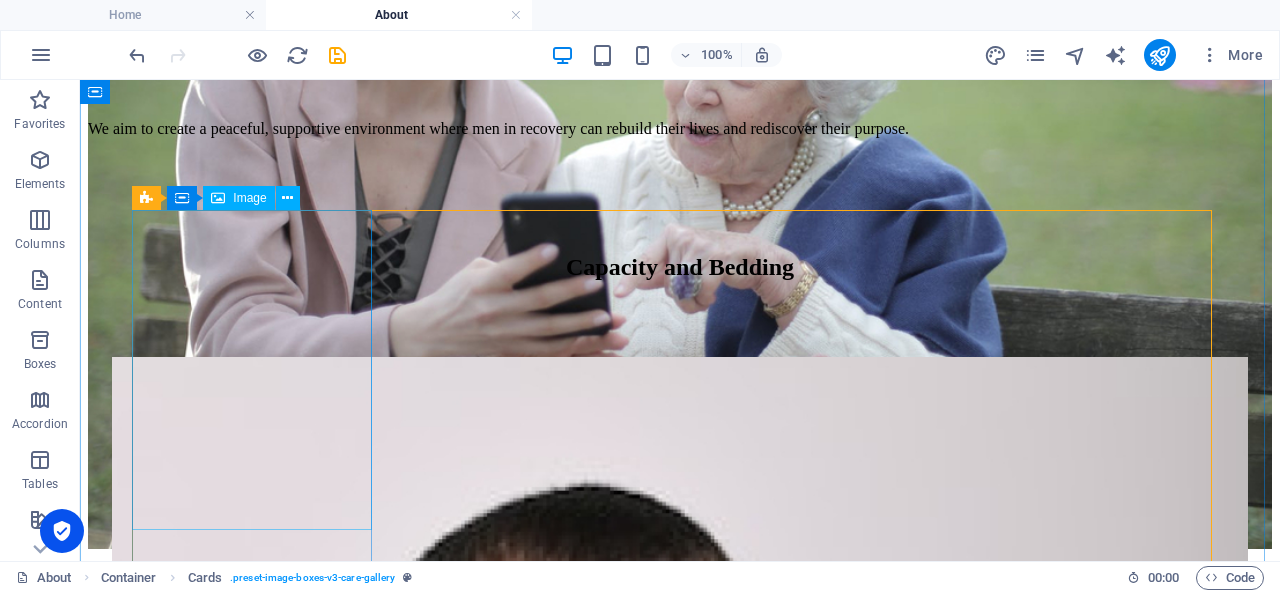 click at bounding box center [680, 1116] 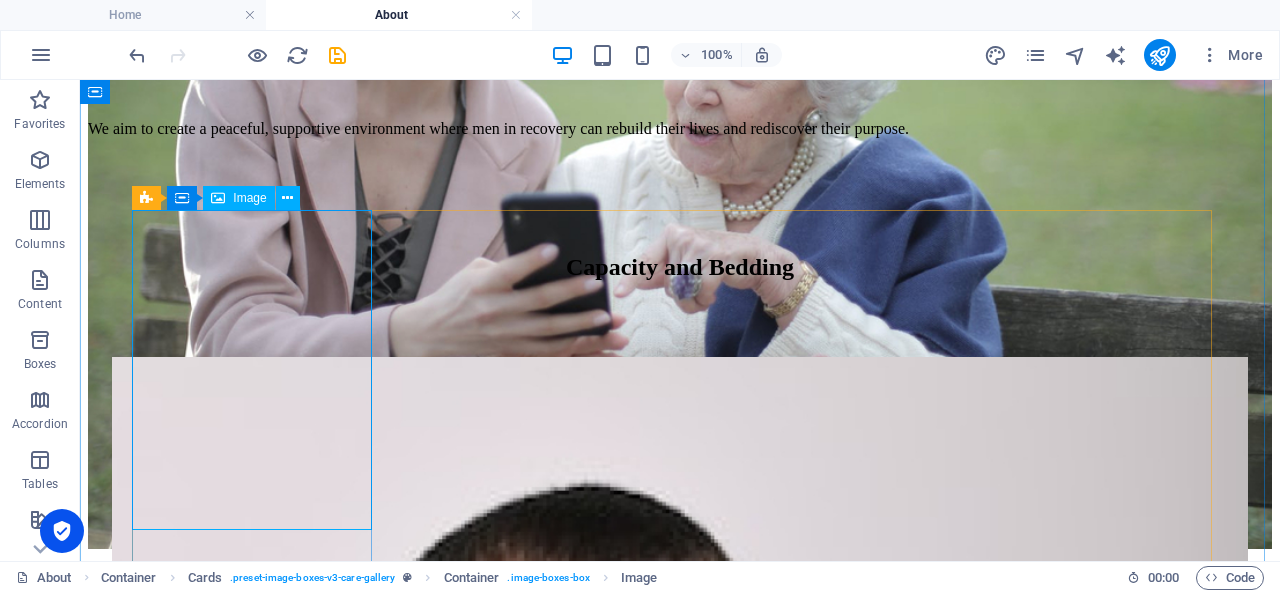 click on "Image" at bounding box center [249, 198] 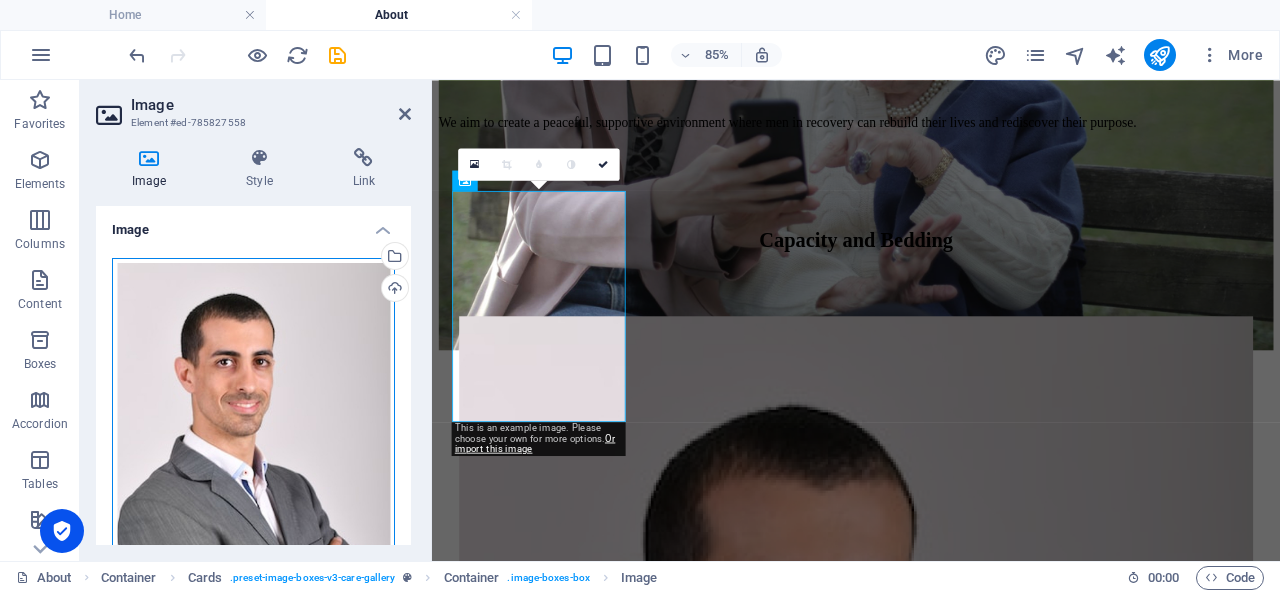 click on "Drag files here, click to choose files or select files from Files or our free stock photos & videos" at bounding box center [253, 445] 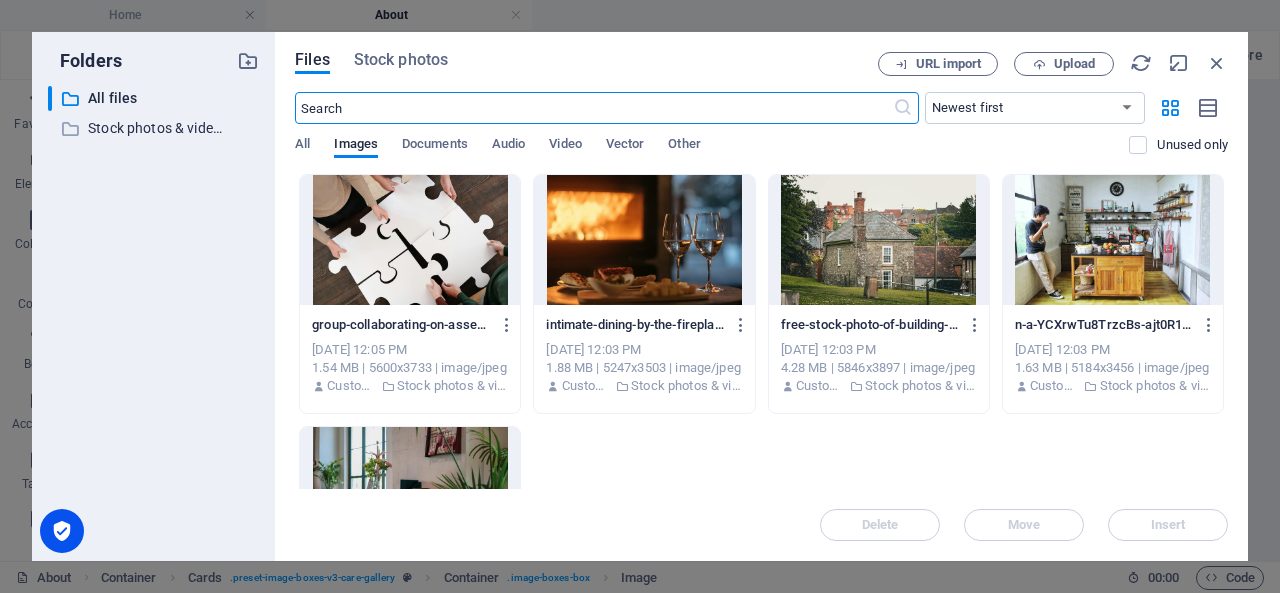 scroll, scrollTop: 166, scrollLeft: 0, axis: vertical 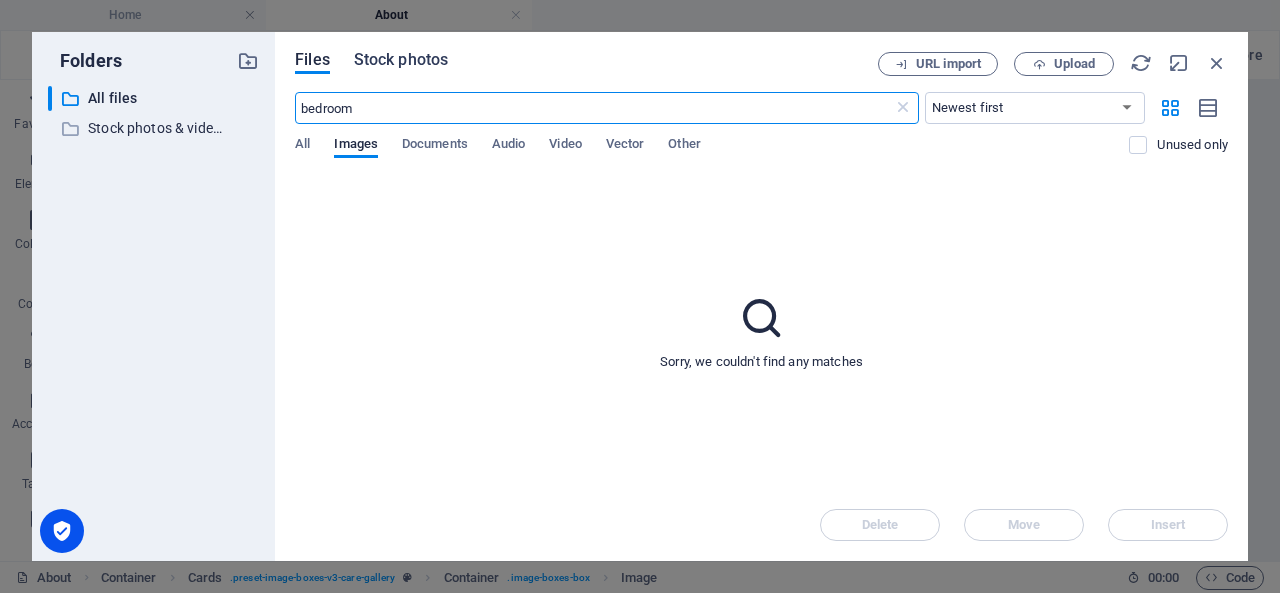 type on "bedroom" 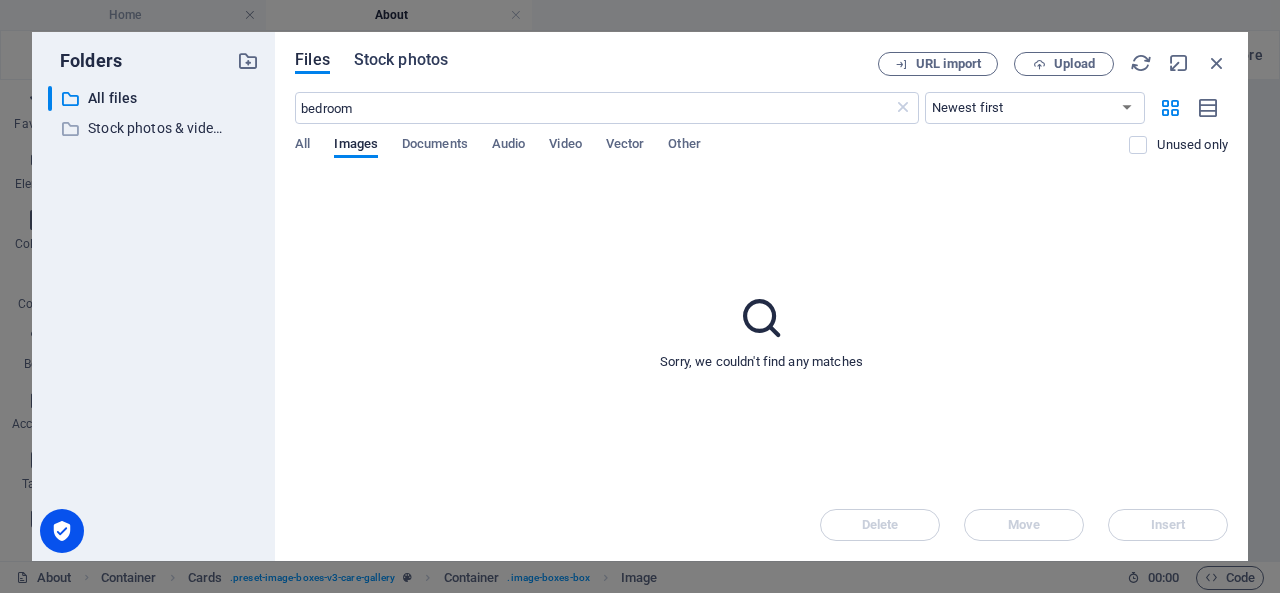 click on "Stock photos" at bounding box center (401, 60) 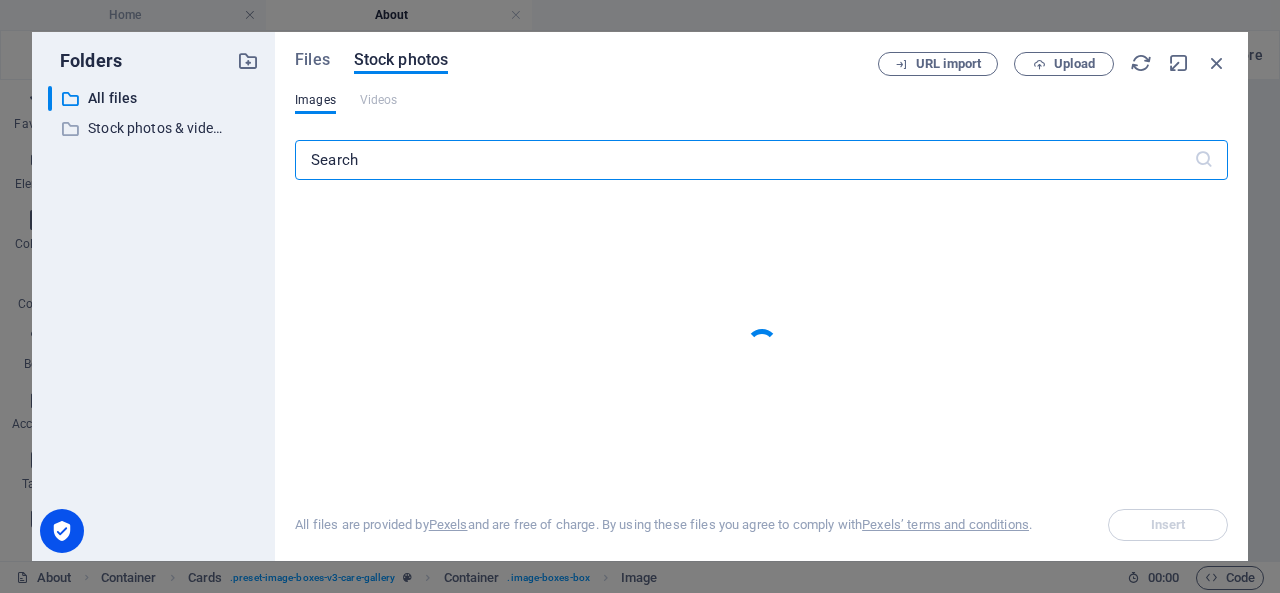 click at bounding box center (744, 160) 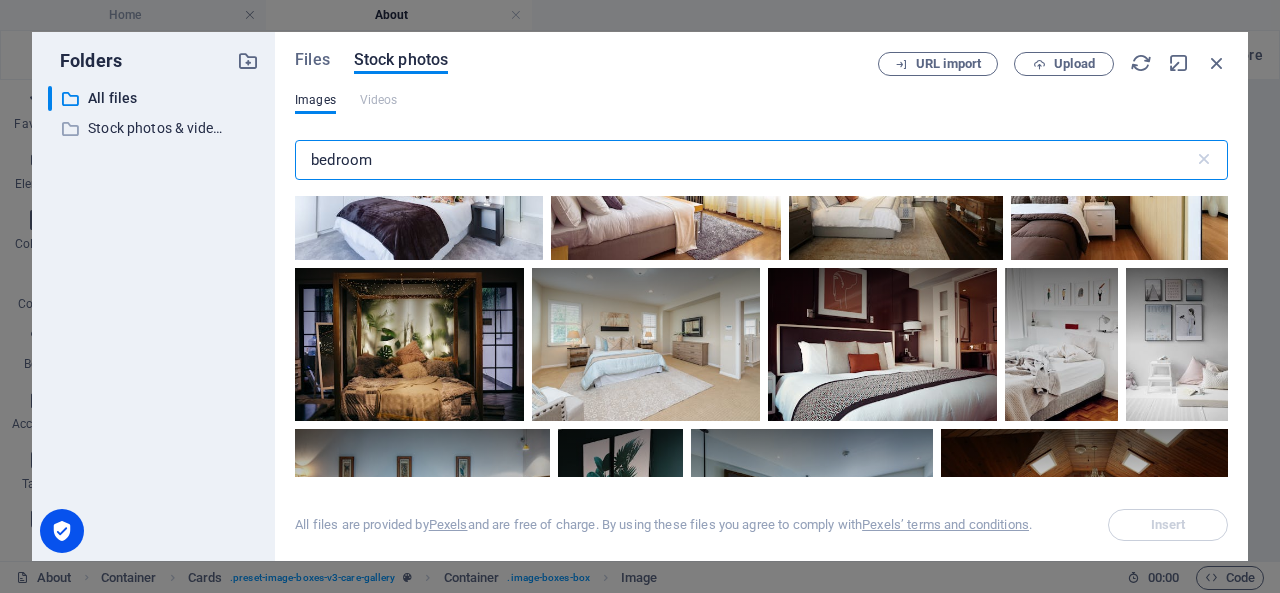 scroll, scrollTop: 88, scrollLeft: 0, axis: vertical 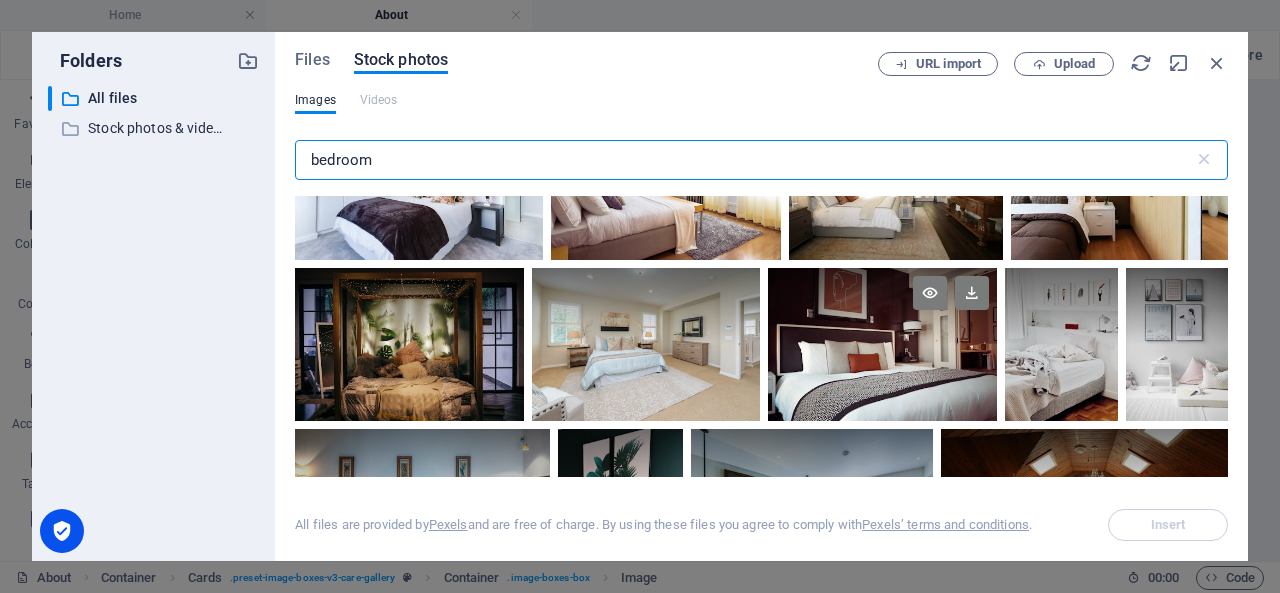 type on "bedroom" 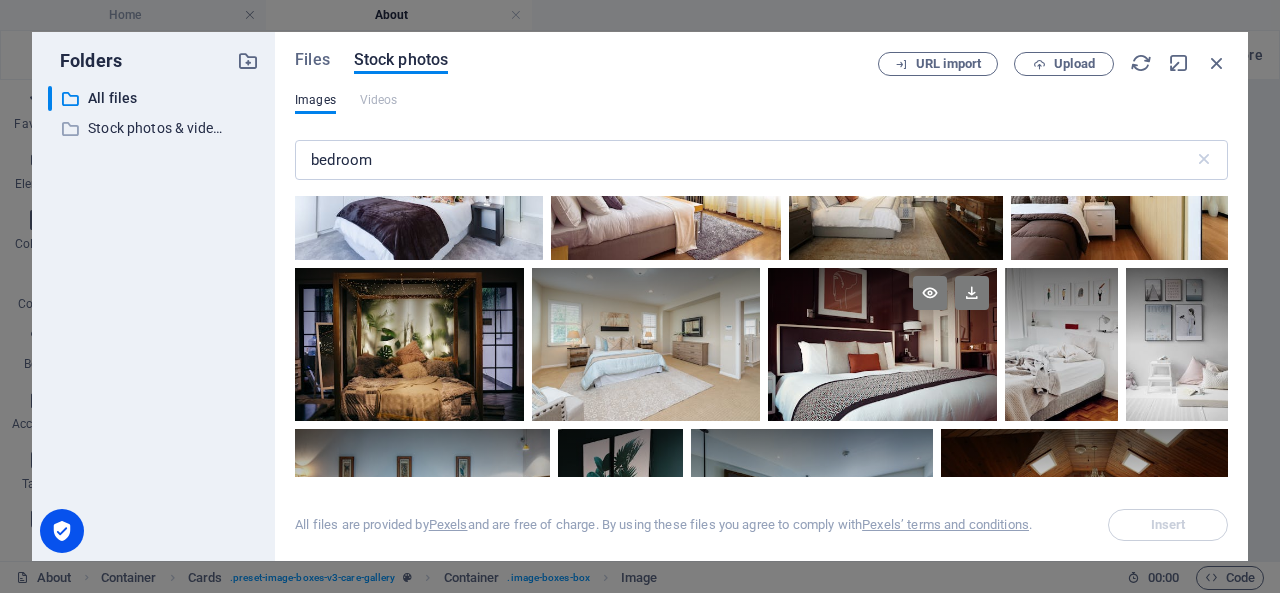 click at bounding box center [882, 306] 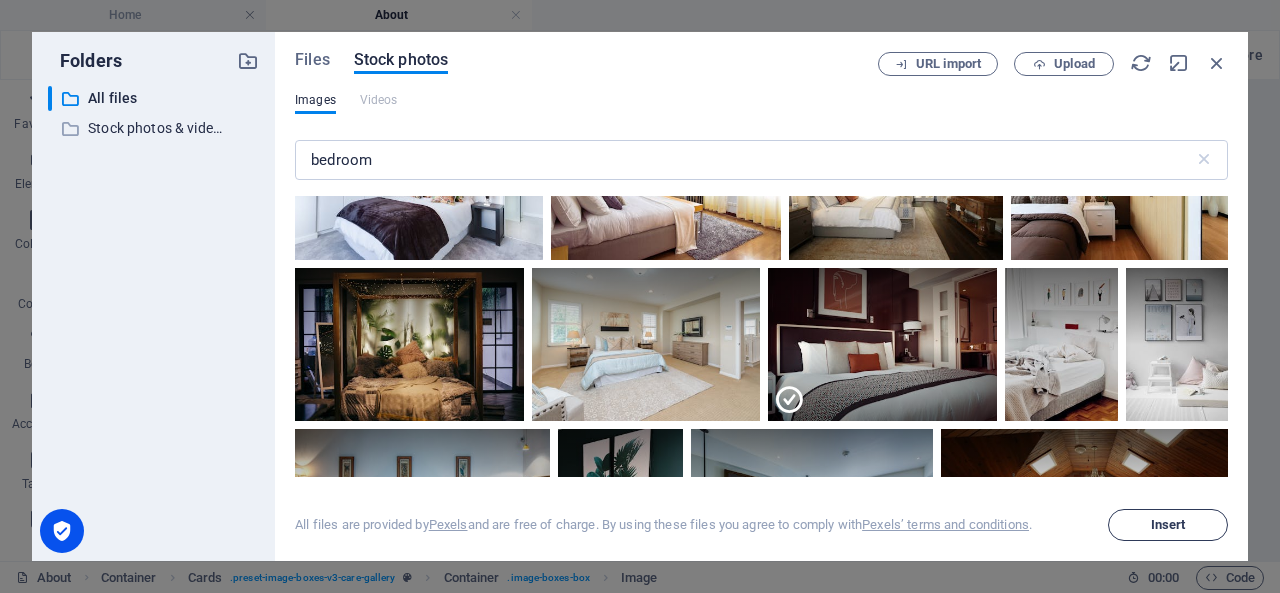 click on "Insert" at bounding box center (1168, 525) 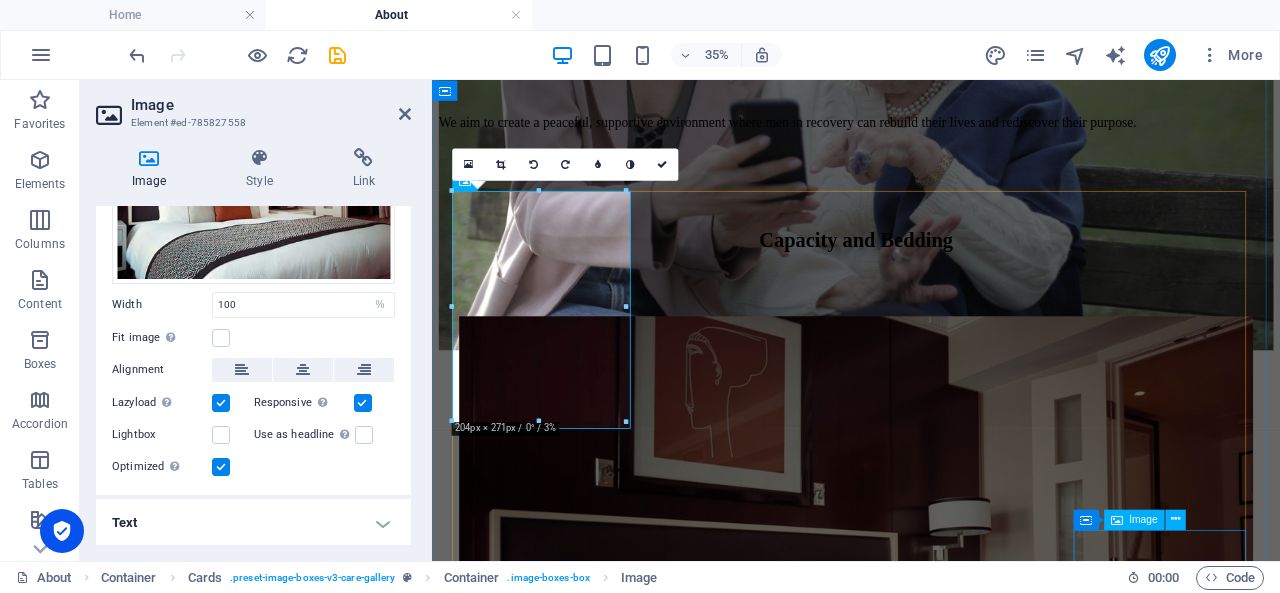 click at bounding box center (931, 10094) 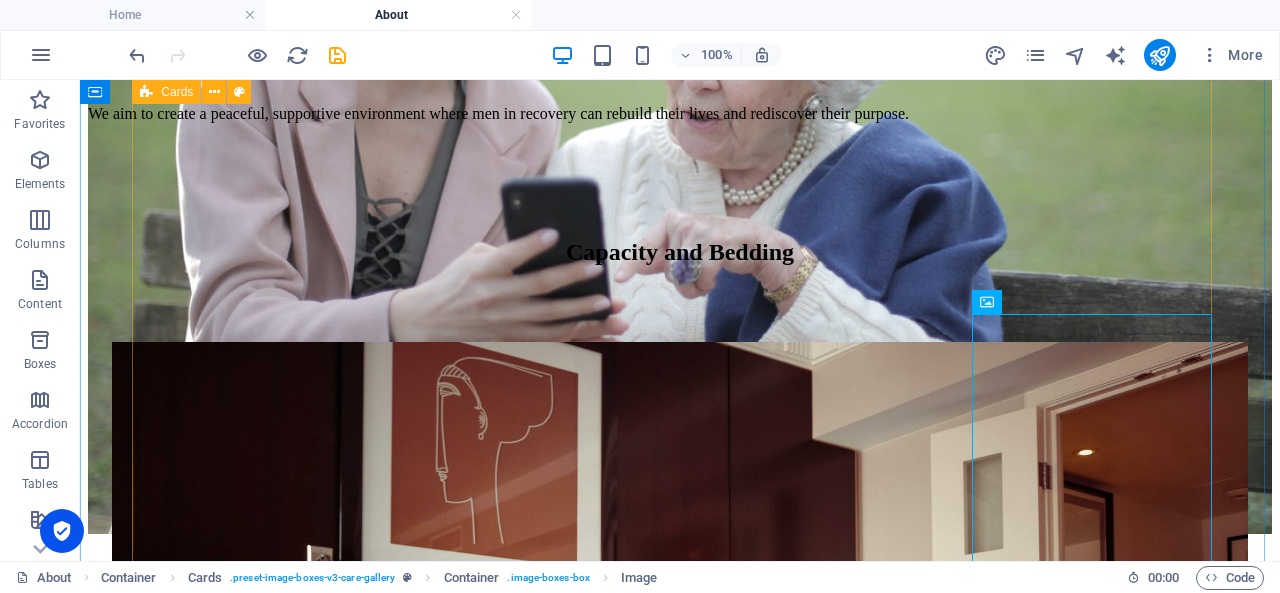 scroll, scrollTop: 1545, scrollLeft: 0, axis: vertical 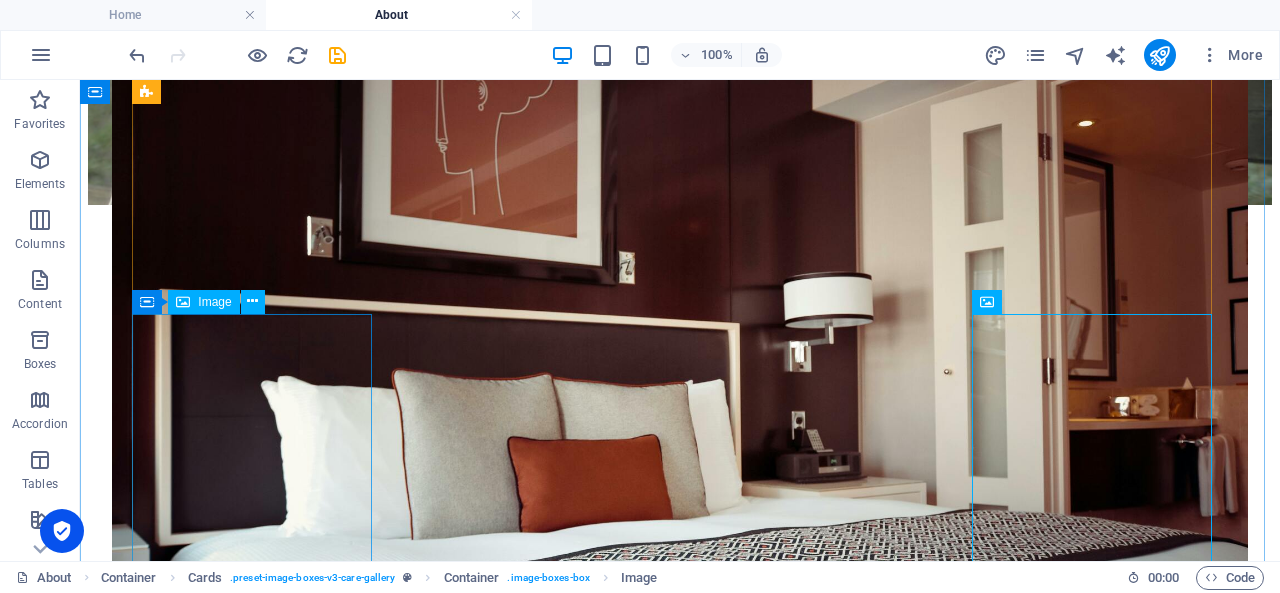click at bounding box center [680, 6654] 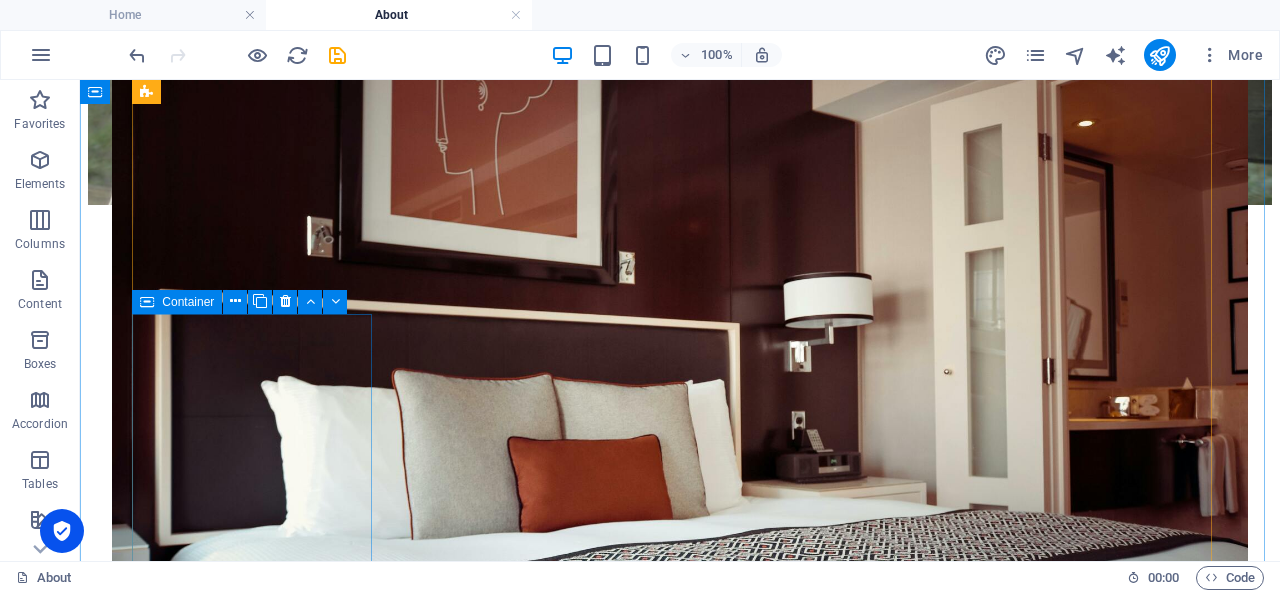 click on "[PERSON_NAME] President" at bounding box center (680, 5957) 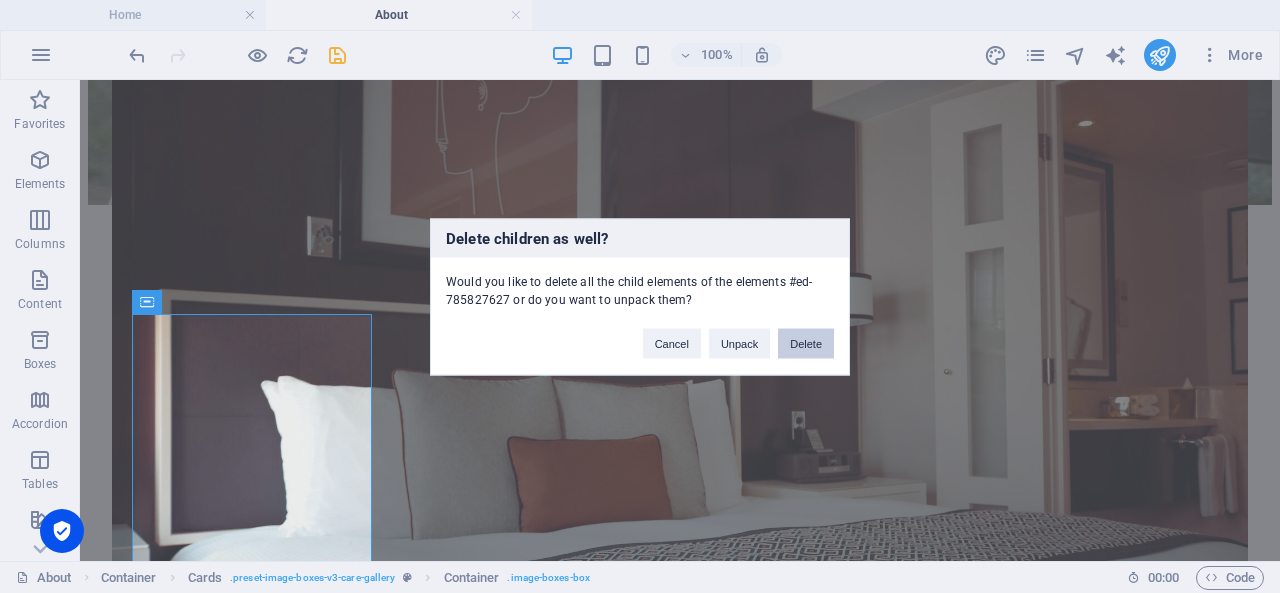 click on "Delete" at bounding box center [806, 343] 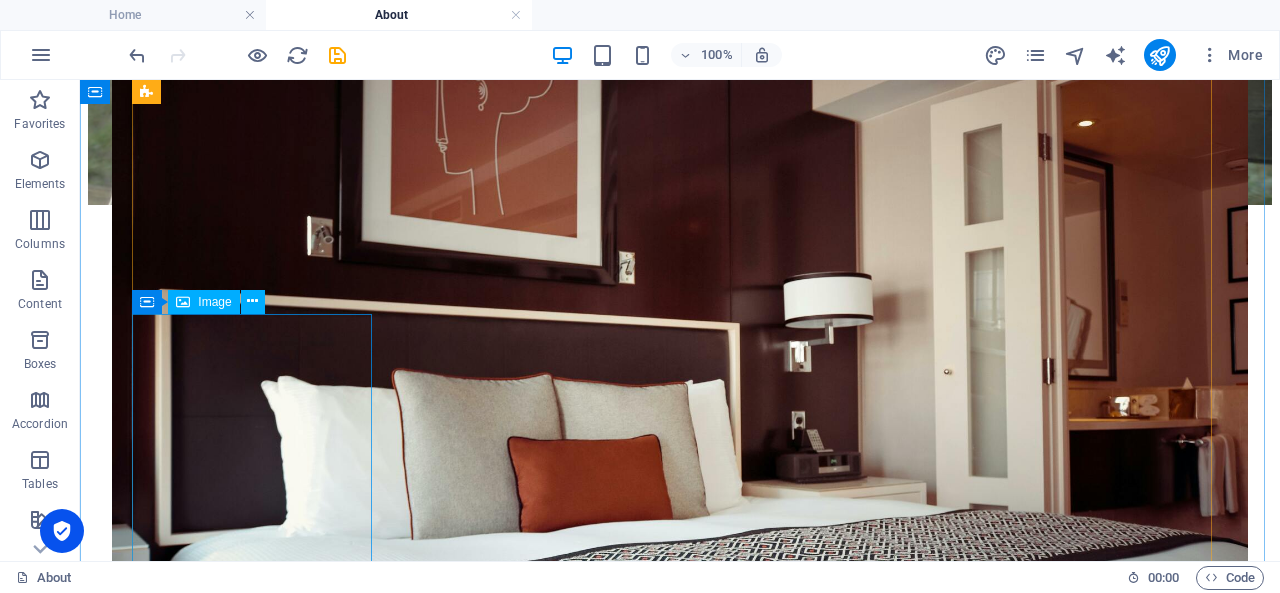 click at bounding box center [680, 6654] 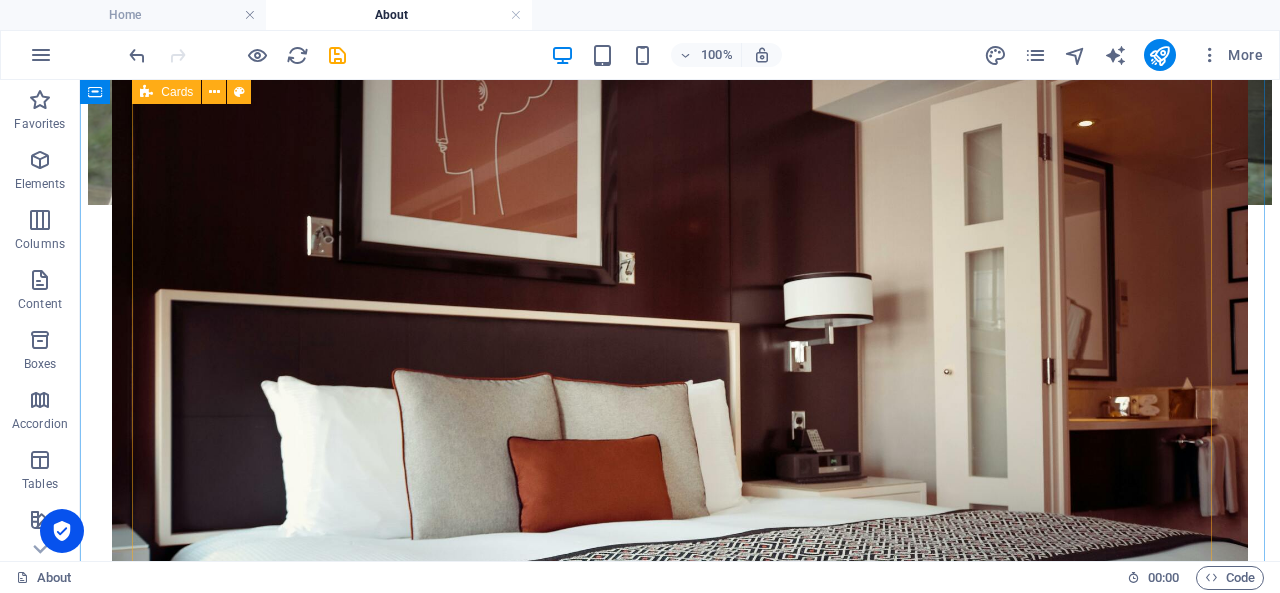 click on "[PERSON_NAME] Founder [PERSON_NAME] Financial Director [PERSON_NAME] Chief Information Officer [PERSON_NAME] Director of Nursing [PERSON_NAME] Assistant [PERSON_NAME] Doctor [PERSON_NAME] Medical Assistant" at bounding box center (680, 4677) 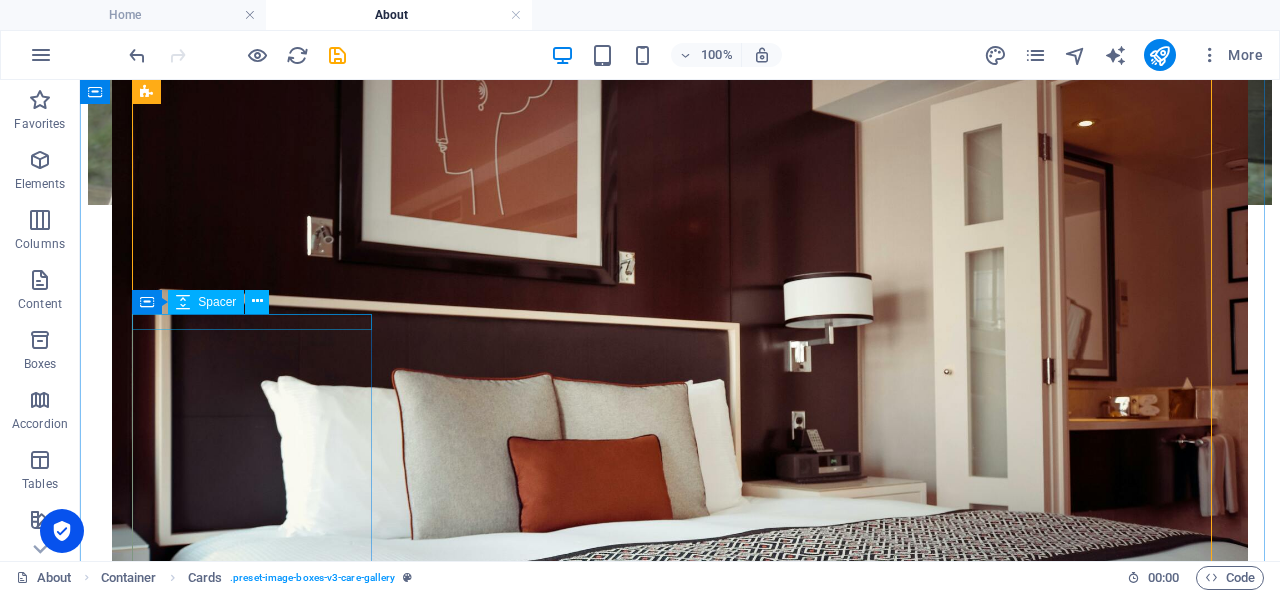 click at bounding box center [680, 5903] 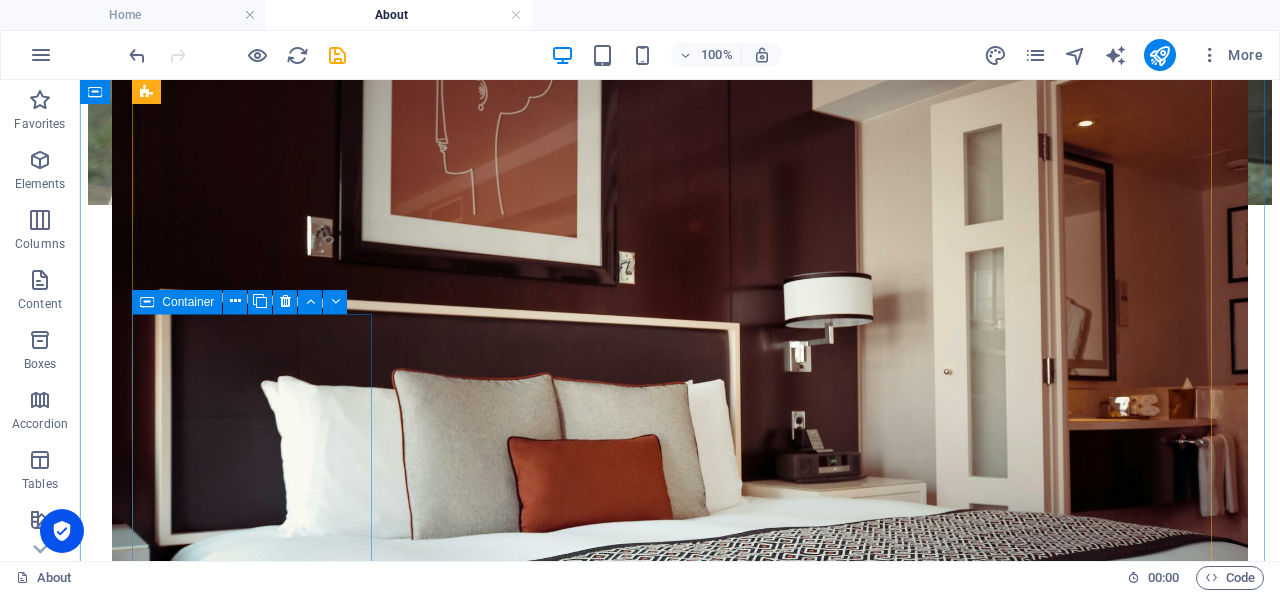 click on "[PERSON_NAME] Assistant" at bounding box center (680, 5943) 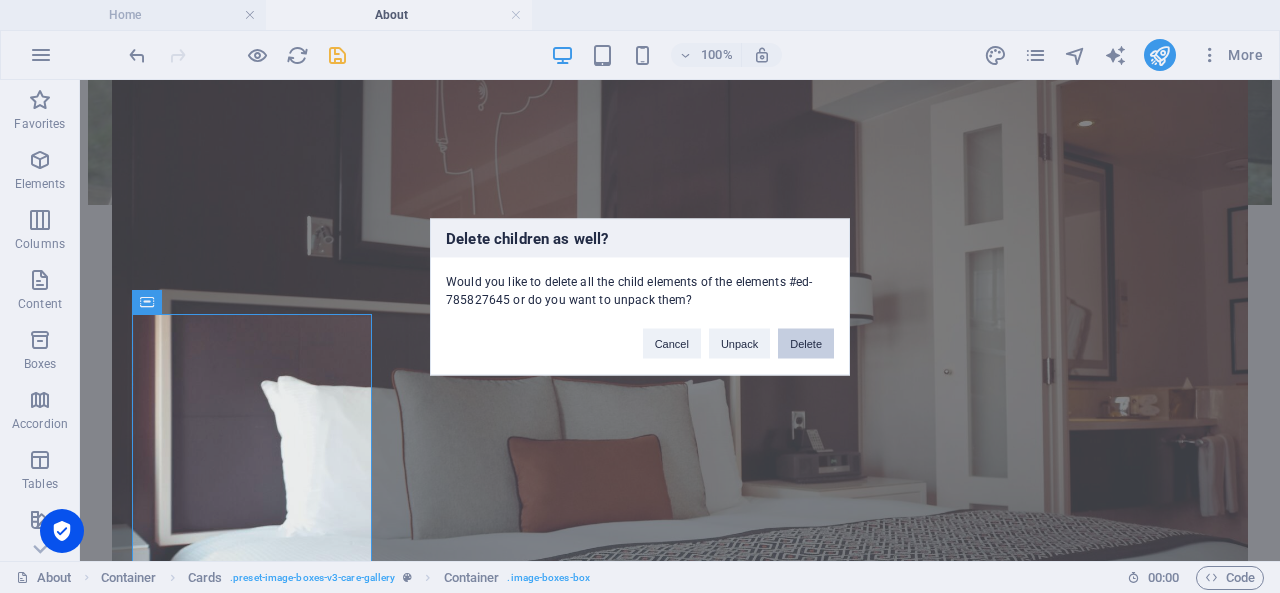 type 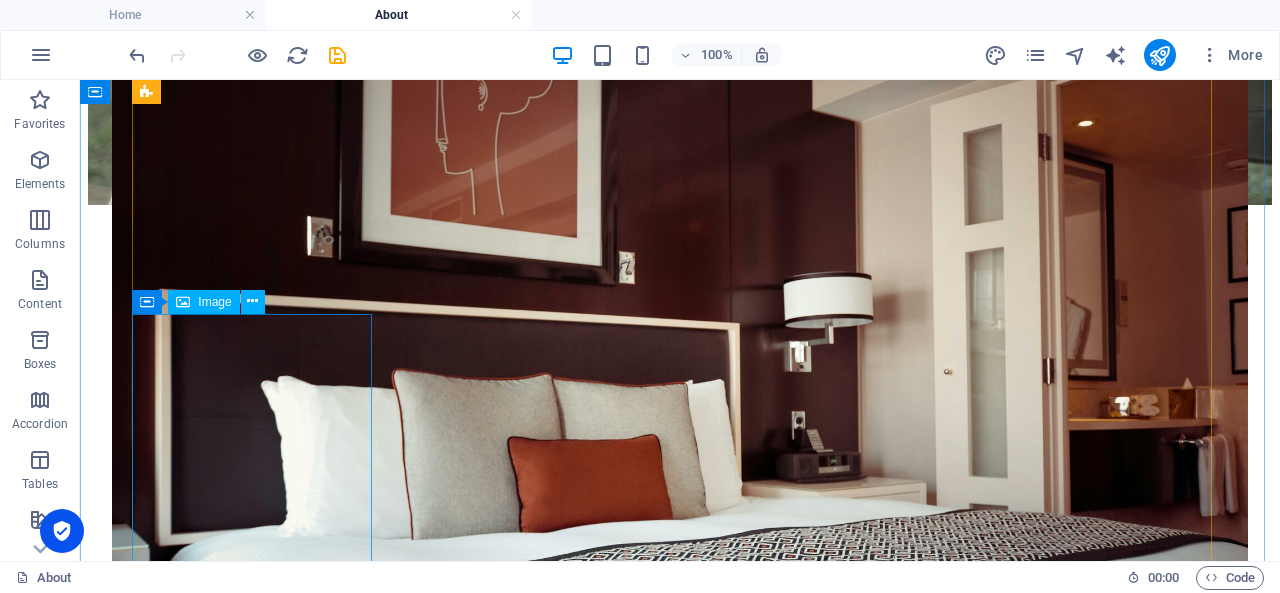 click at bounding box center (680, 6654) 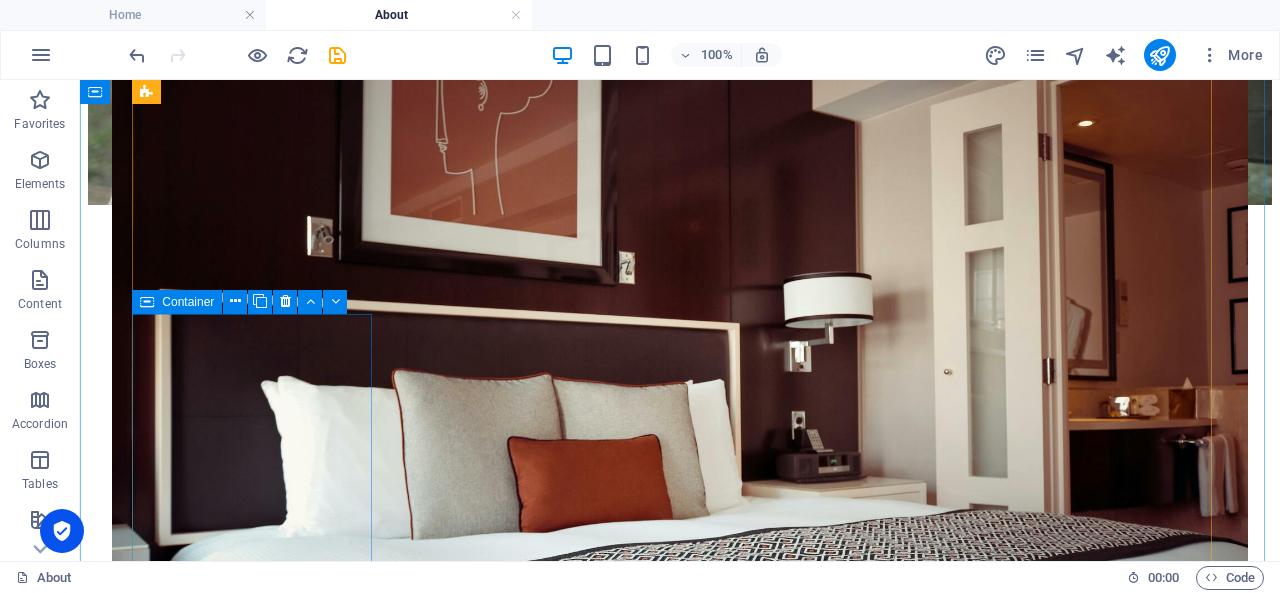 click on "[PERSON_NAME] Doctor" at bounding box center (680, 5957) 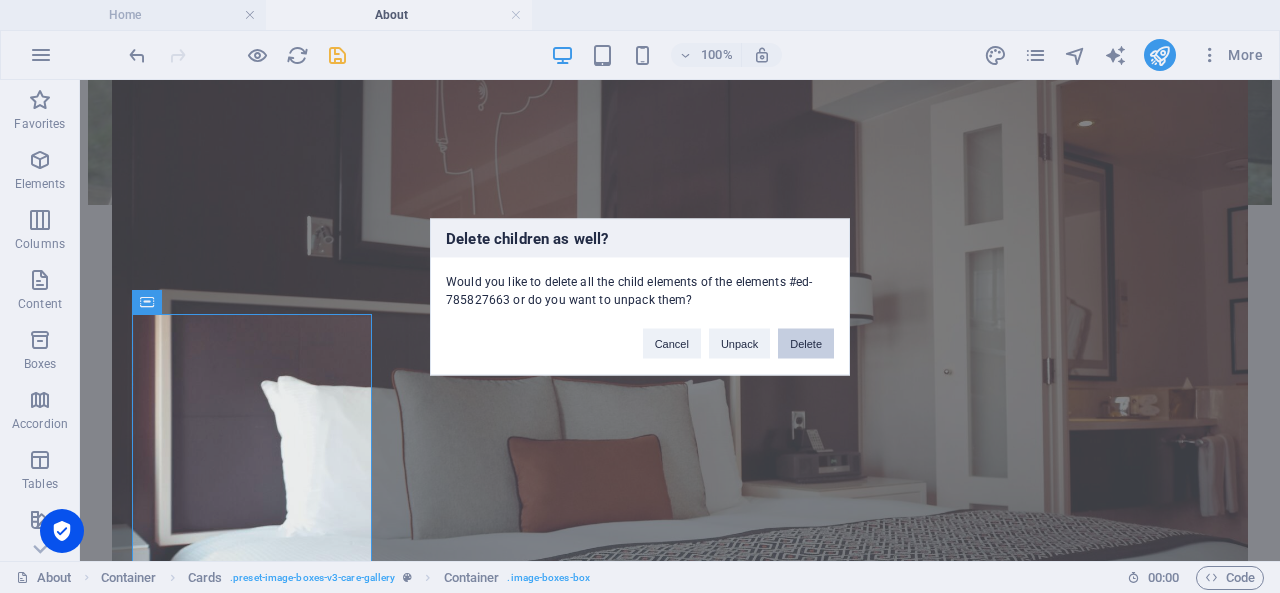 click on "Delete" at bounding box center (806, 343) 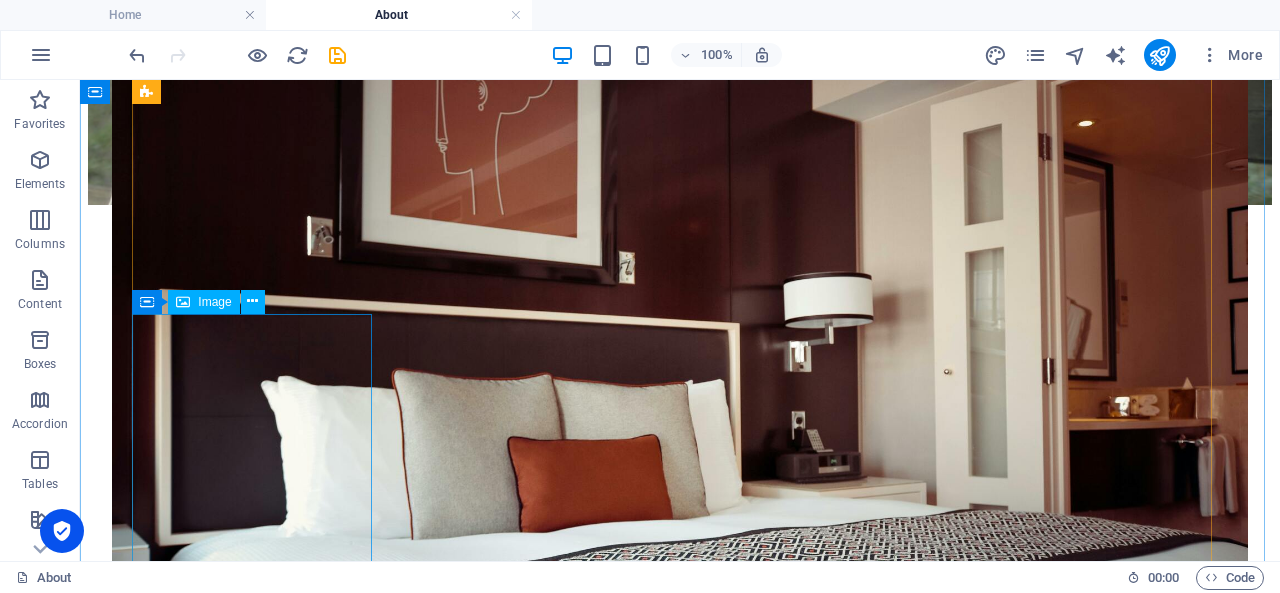 click at bounding box center [680, 6654] 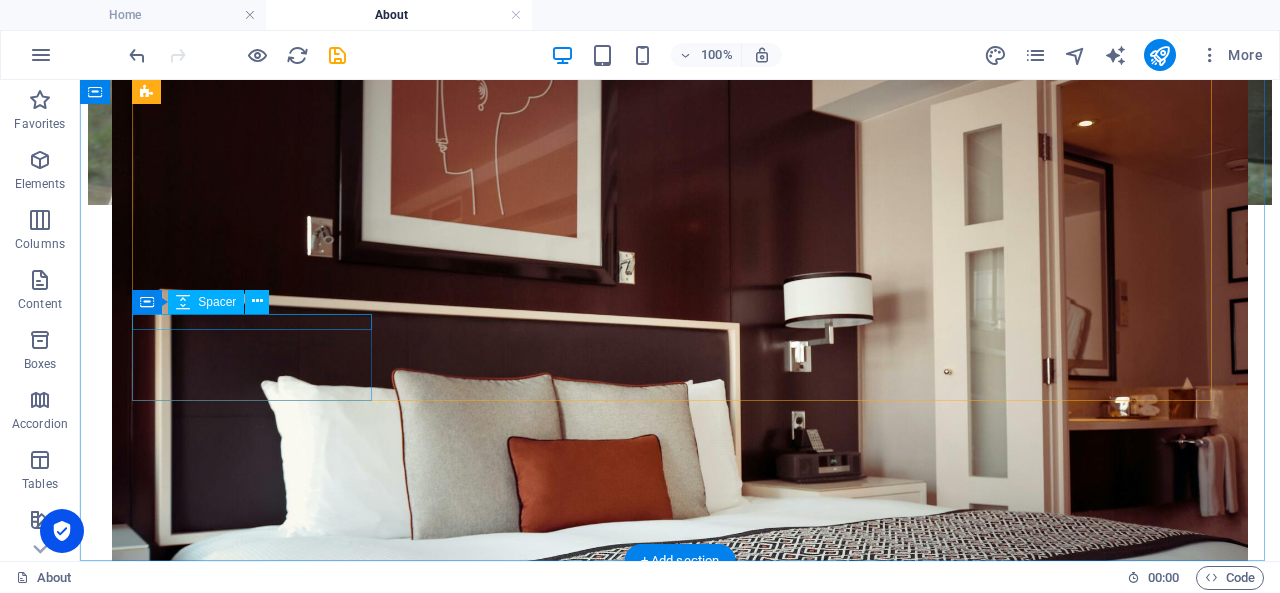 click at bounding box center (680, 5903) 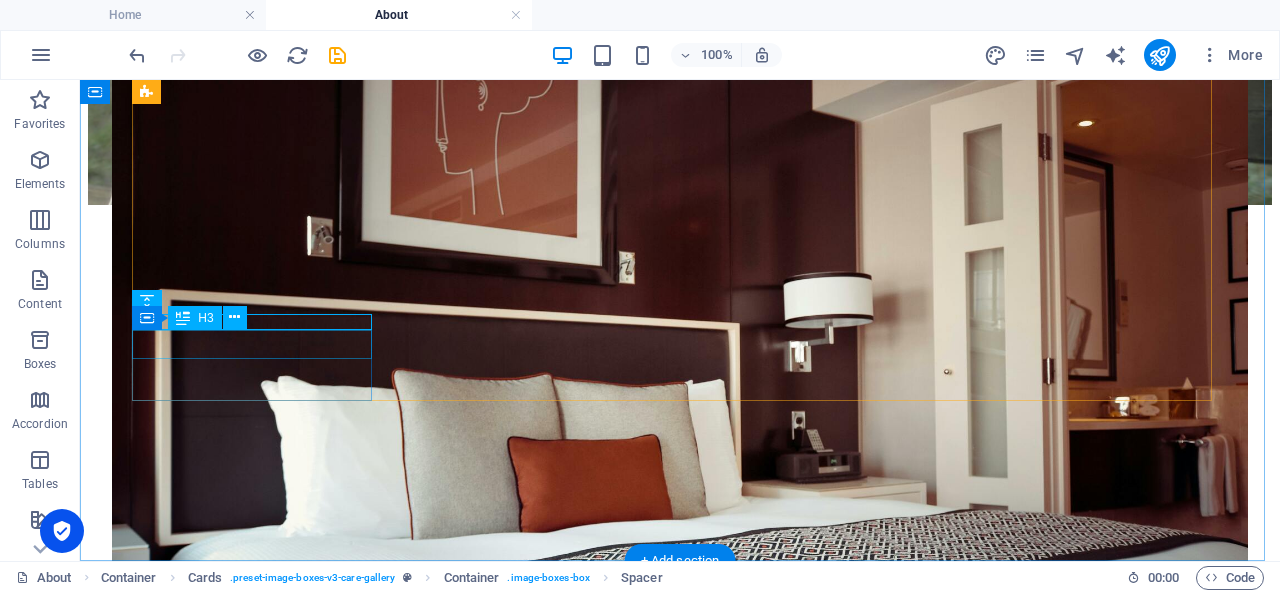 click on "[PERSON_NAME]" at bounding box center (680, 5941) 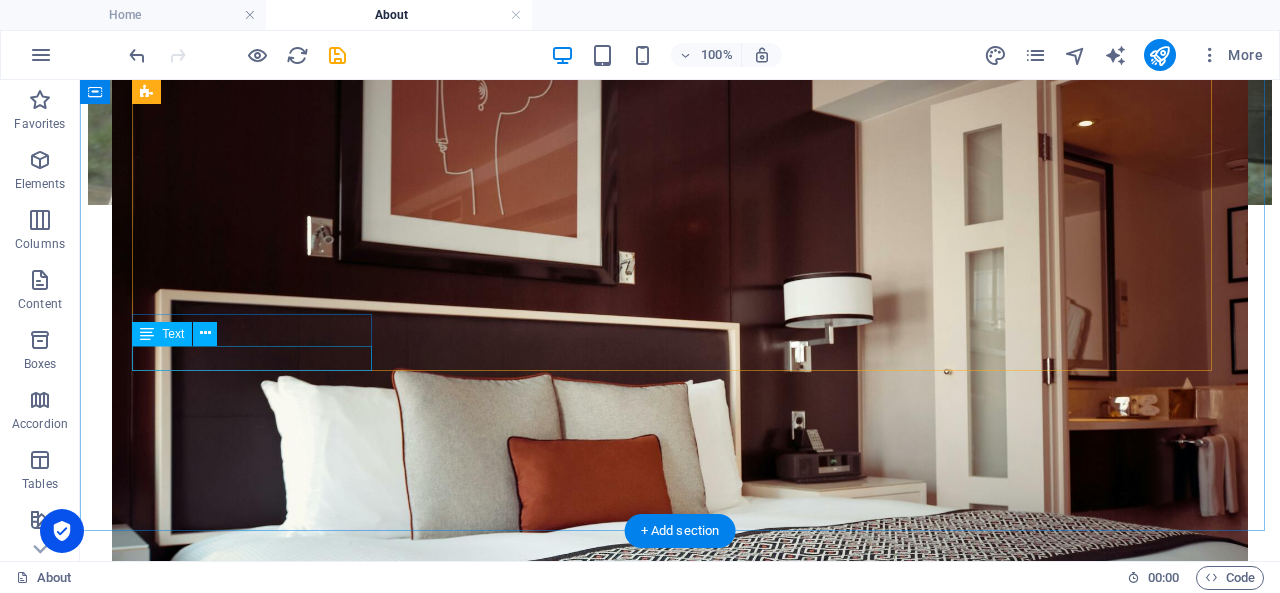 click on "Medical Assistant" at bounding box center [680, 5952] 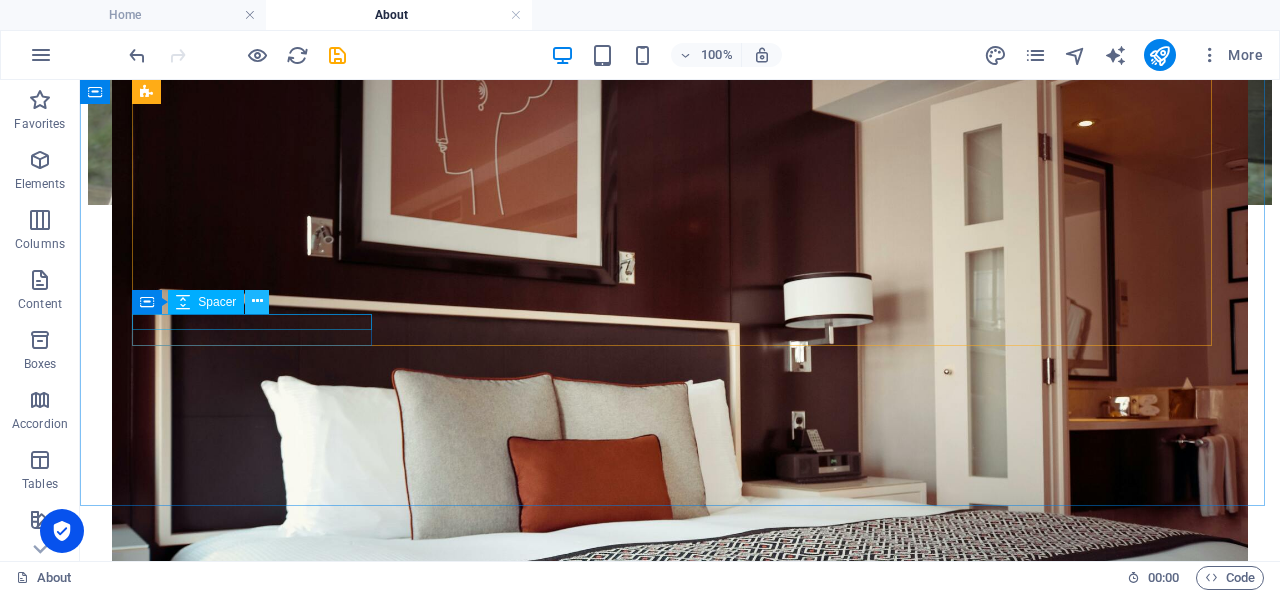 click at bounding box center (257, 301) 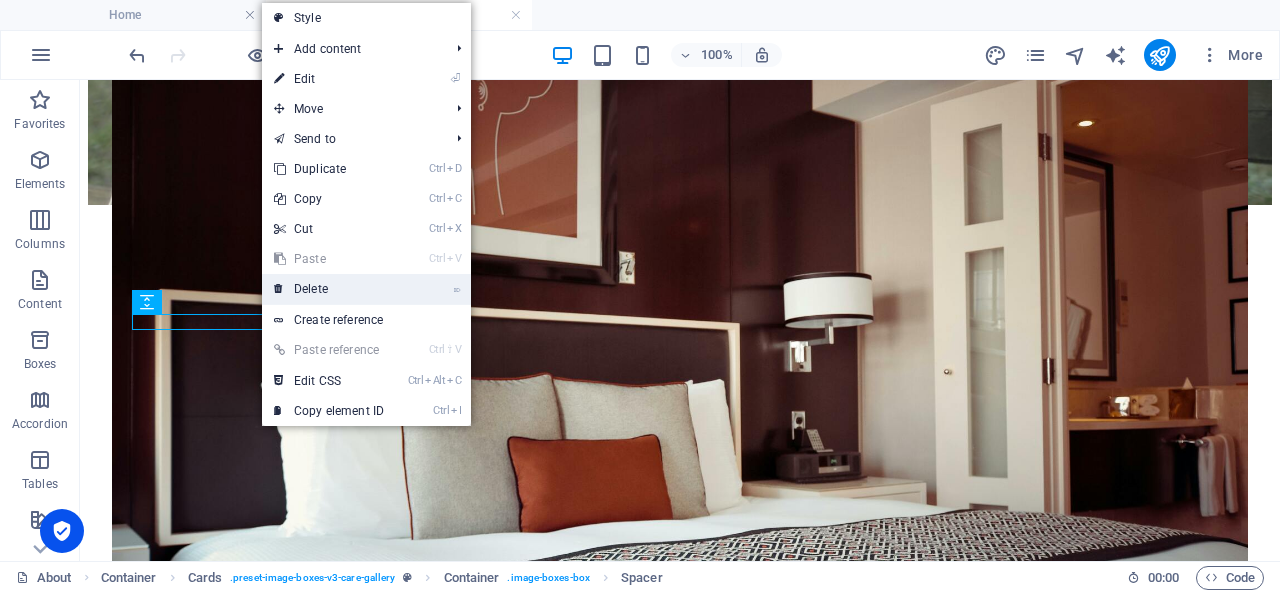 click on "⌦  Delete" at bounding box center (329, 289) 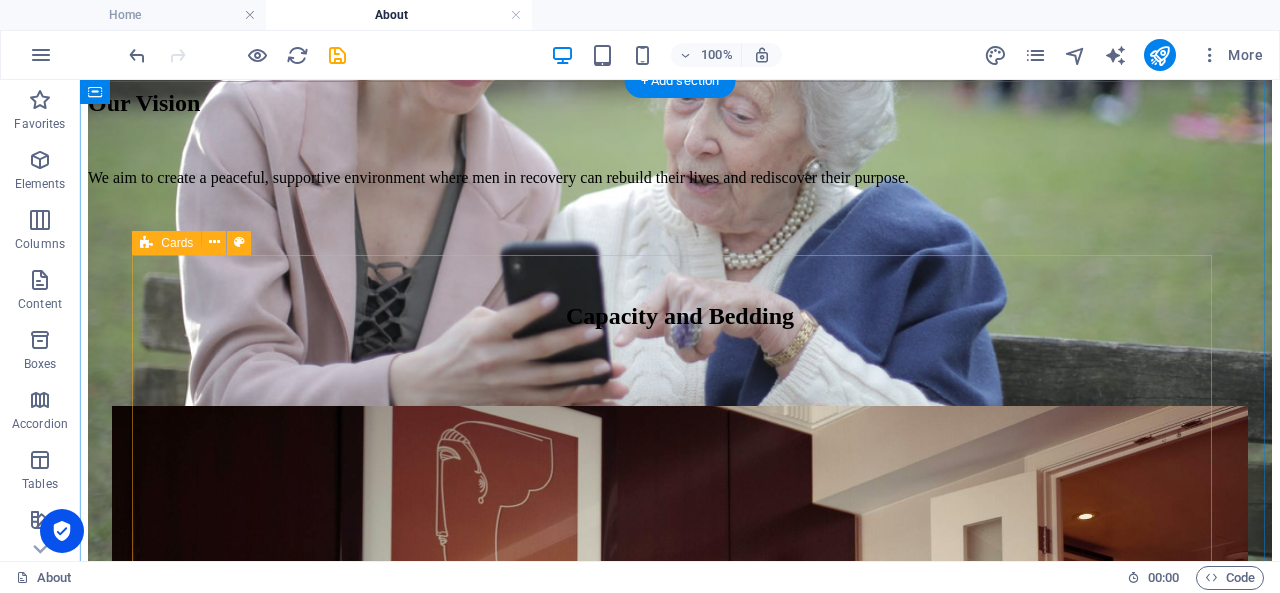 scroll, scrollTop: 1153, scrollLeft: 0, axis: vertical 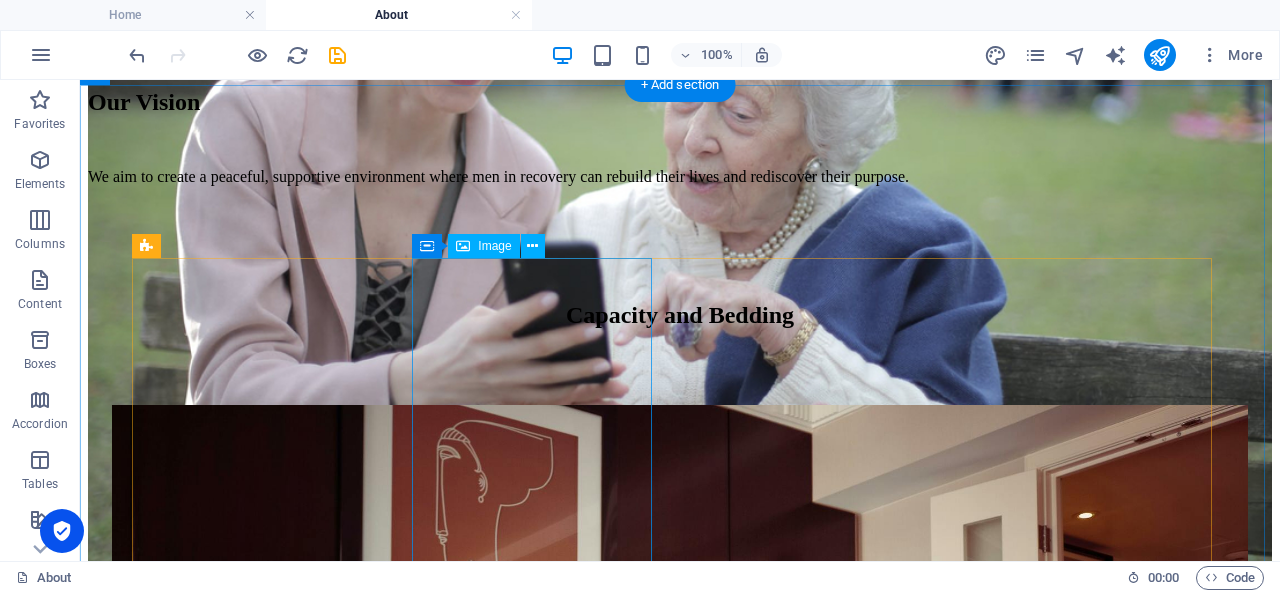 click at bounding box center [680, 2066] 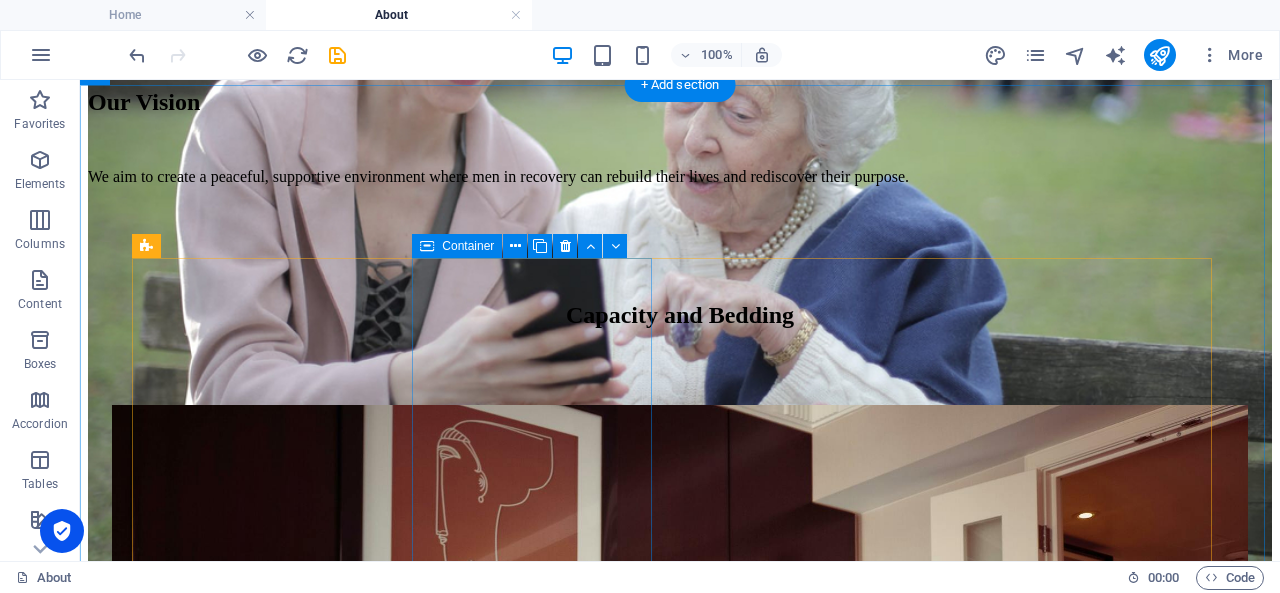 click on "[PERSON_NAME] Financial Director" at bounding box center (680, 1369) 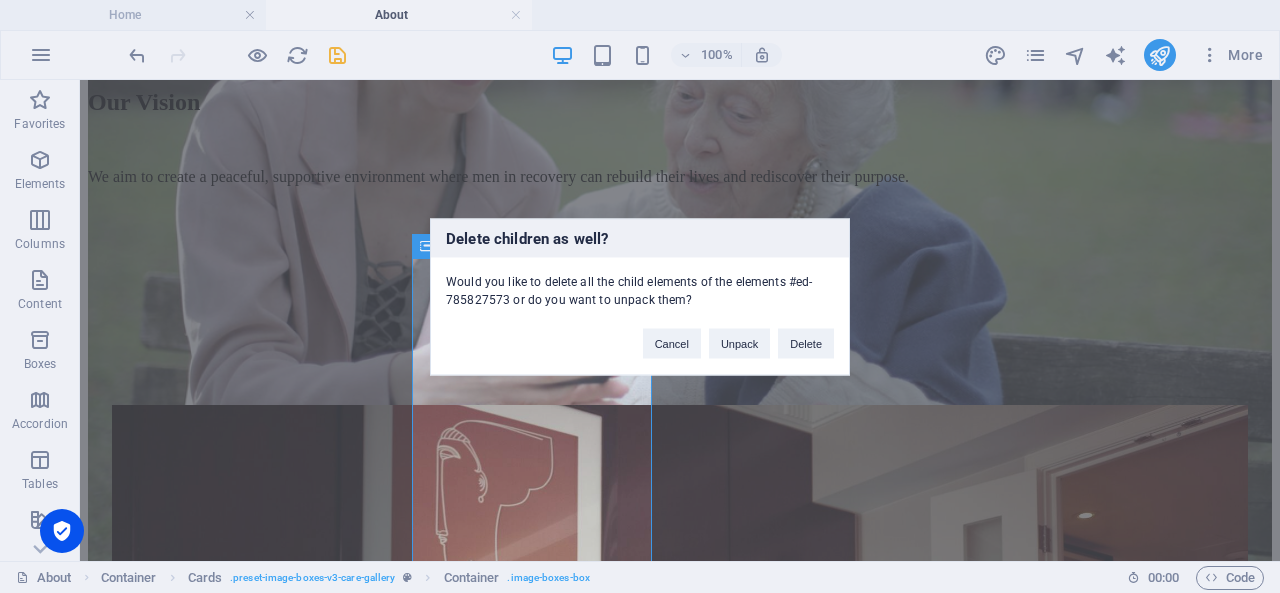 type 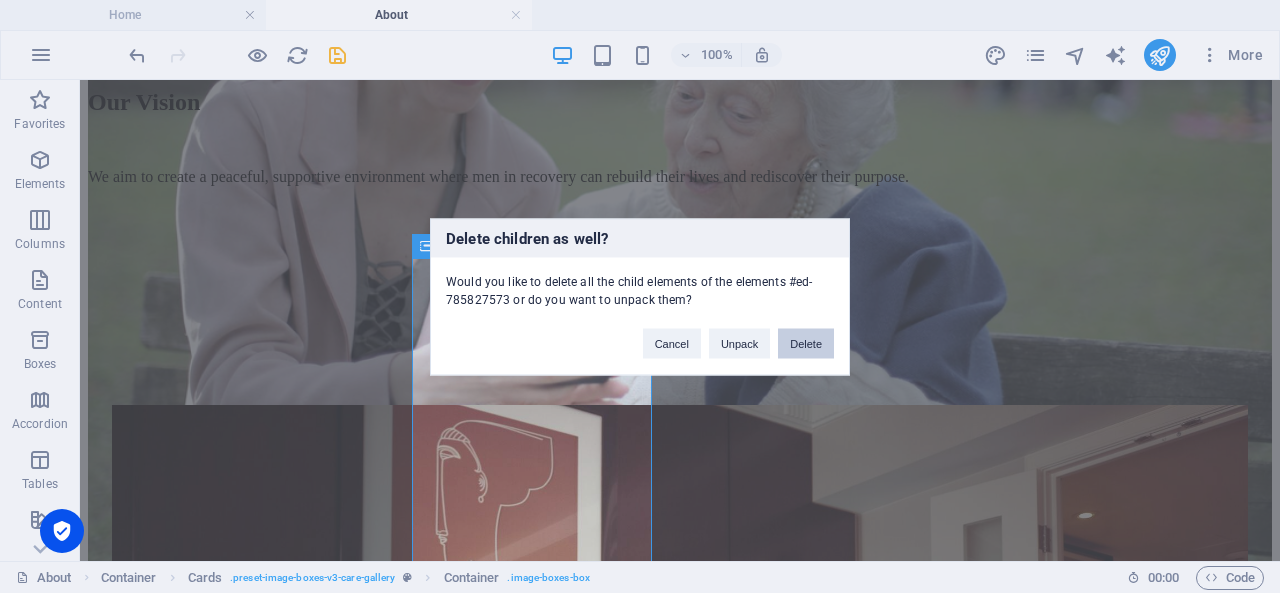 click on "Delete" at bounding box center [806, 343] 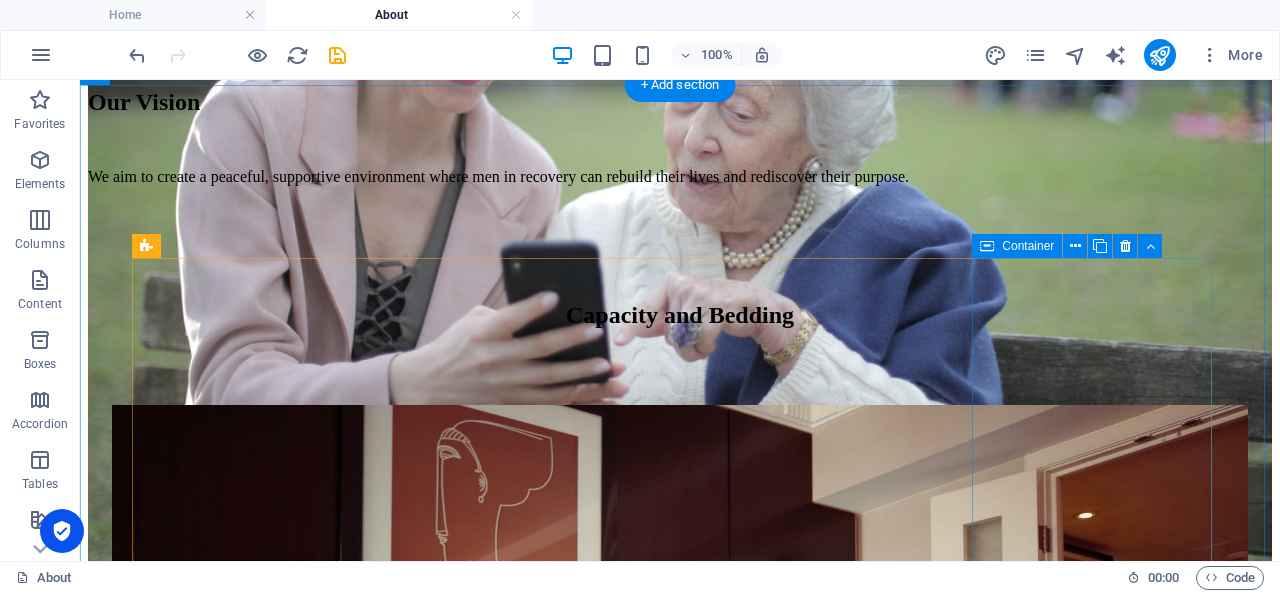 click at bounding box center [680, 4635] 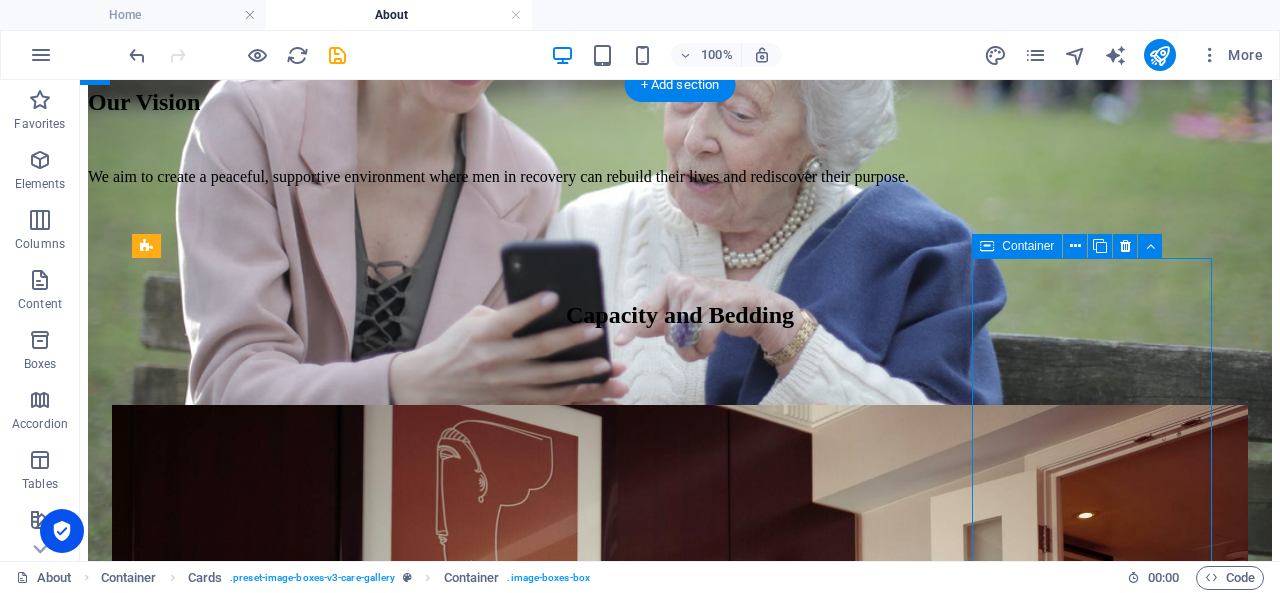 scroll, scrollTop: 1363, scrollLeft: 0, axis: vertical 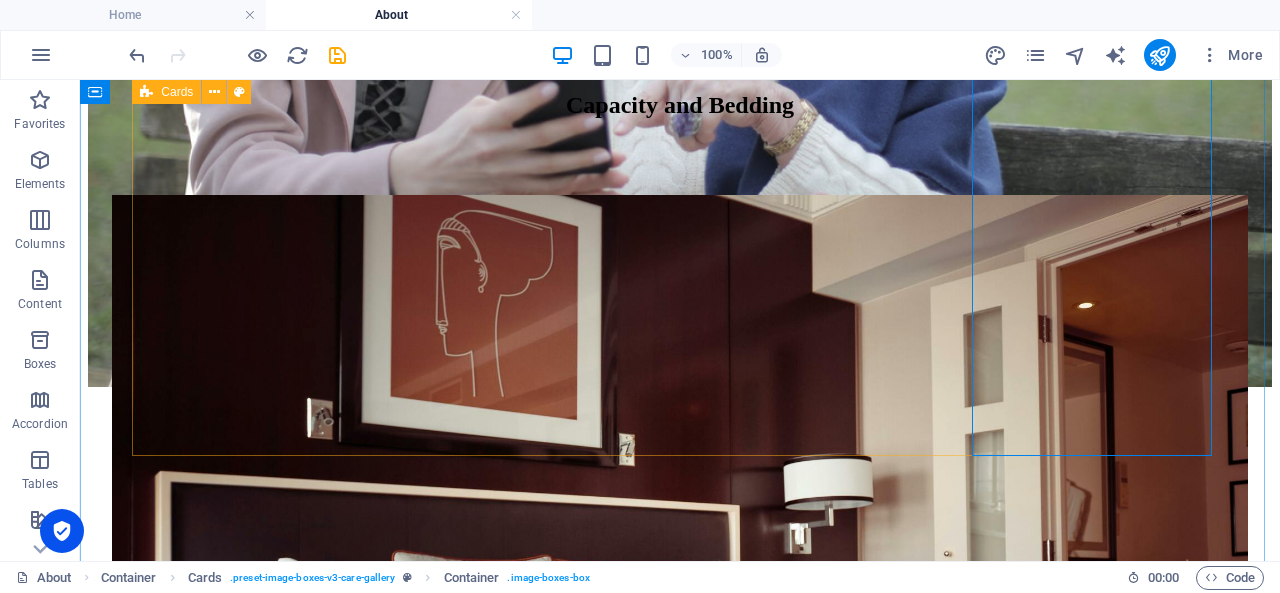 click on "[PERSON_NAME] Founder [PERSON_NAME] Chief Information Officer [PERSON_NAME] Director of Nursing" at bounding box center (680, 2314) 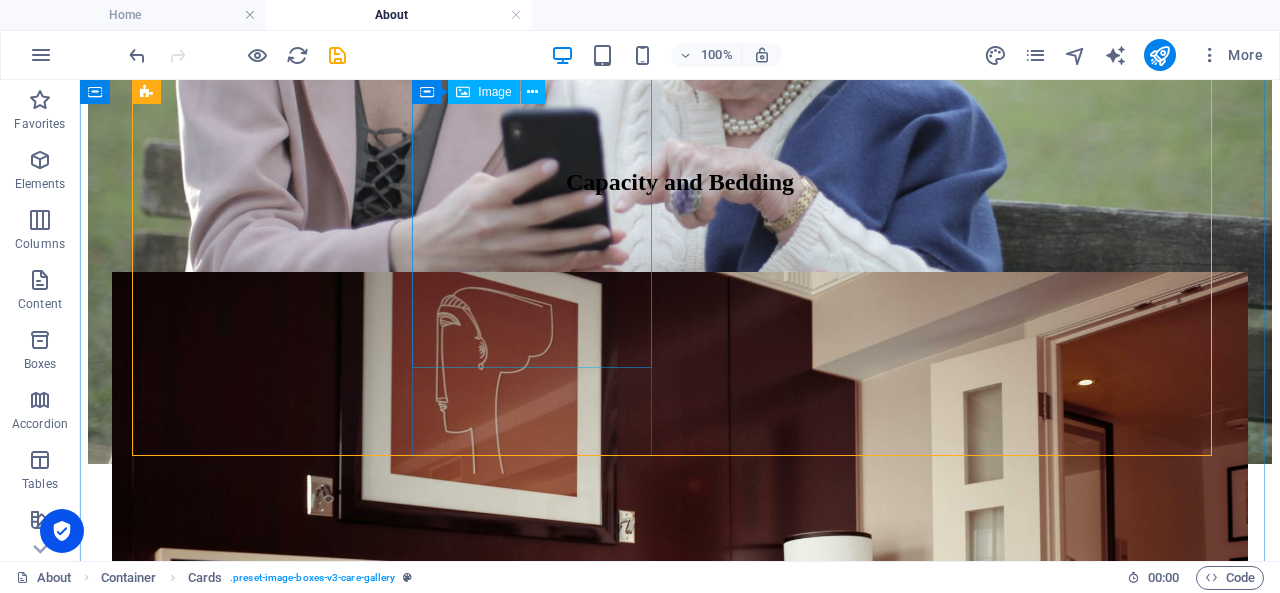 scroll, scrollTop: 1117, scrollLeft: 0, axis: vertical 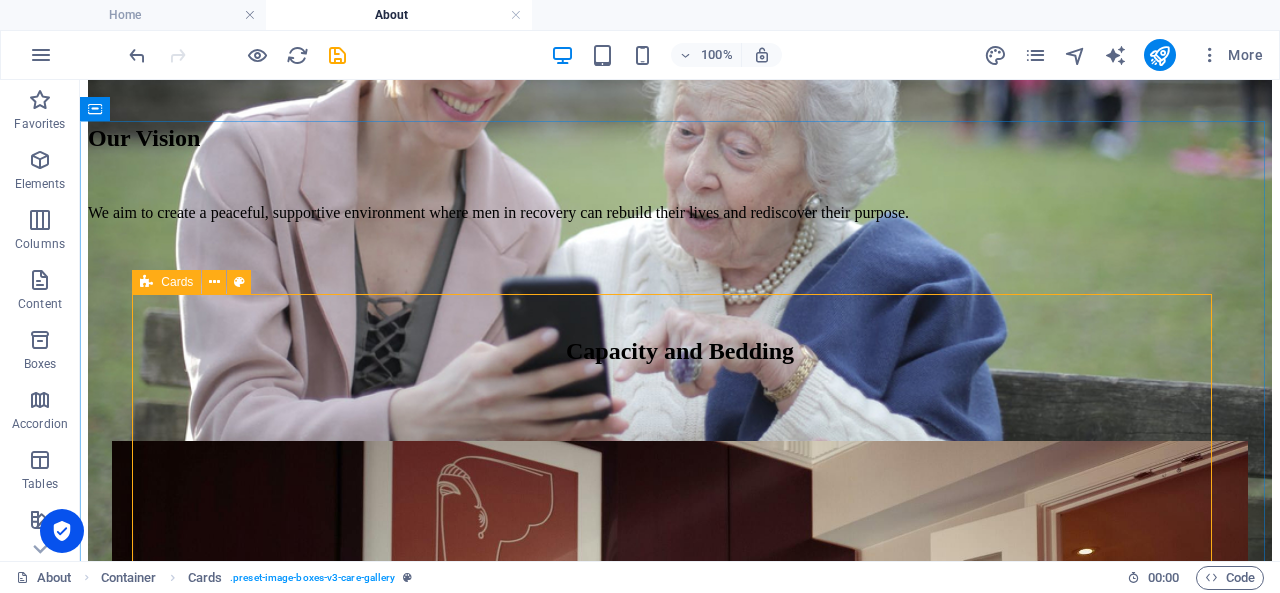 click at bounding box center (146, 282) 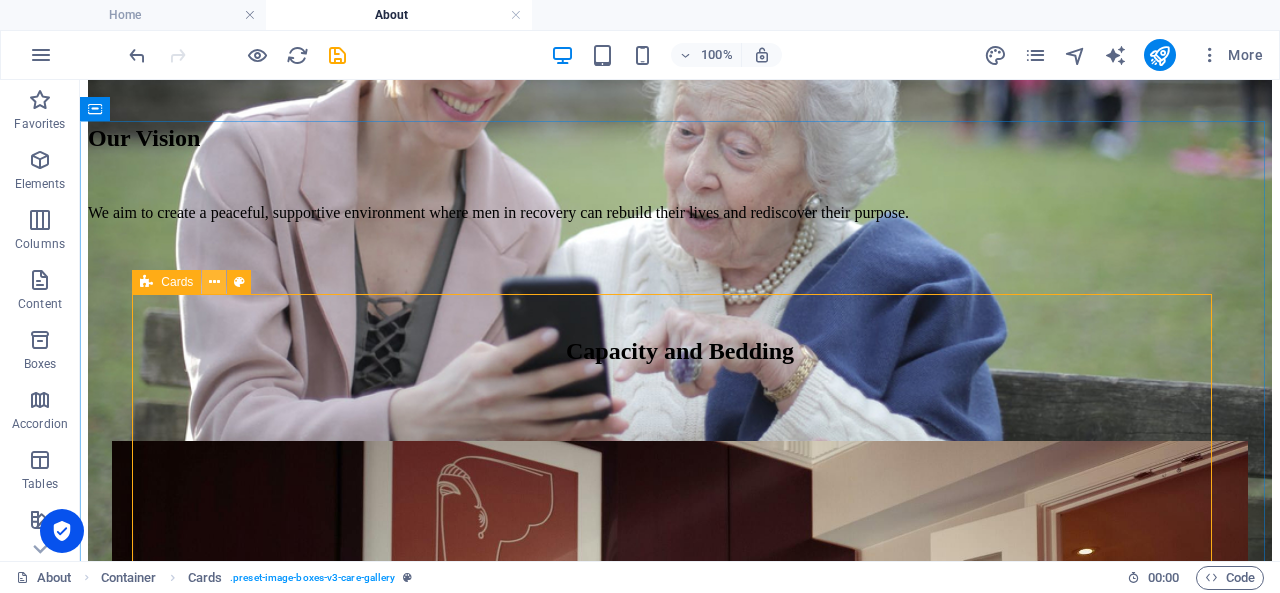 click at bounding box center (214, 282) 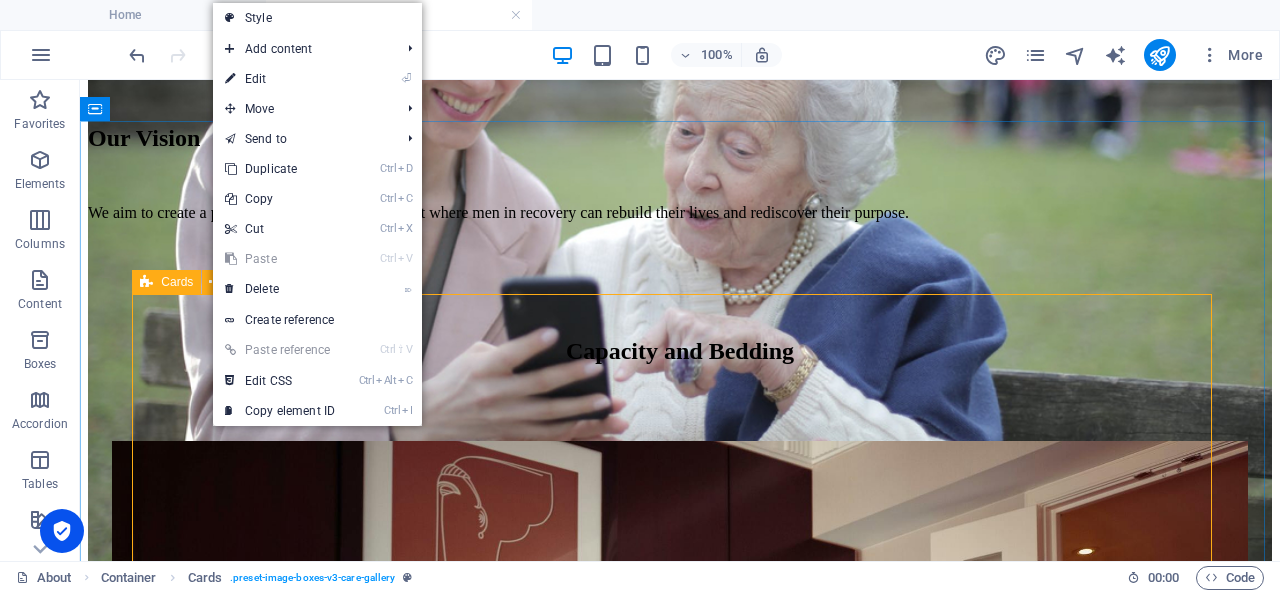 click on "Cards" at bounding box center (177, 282) 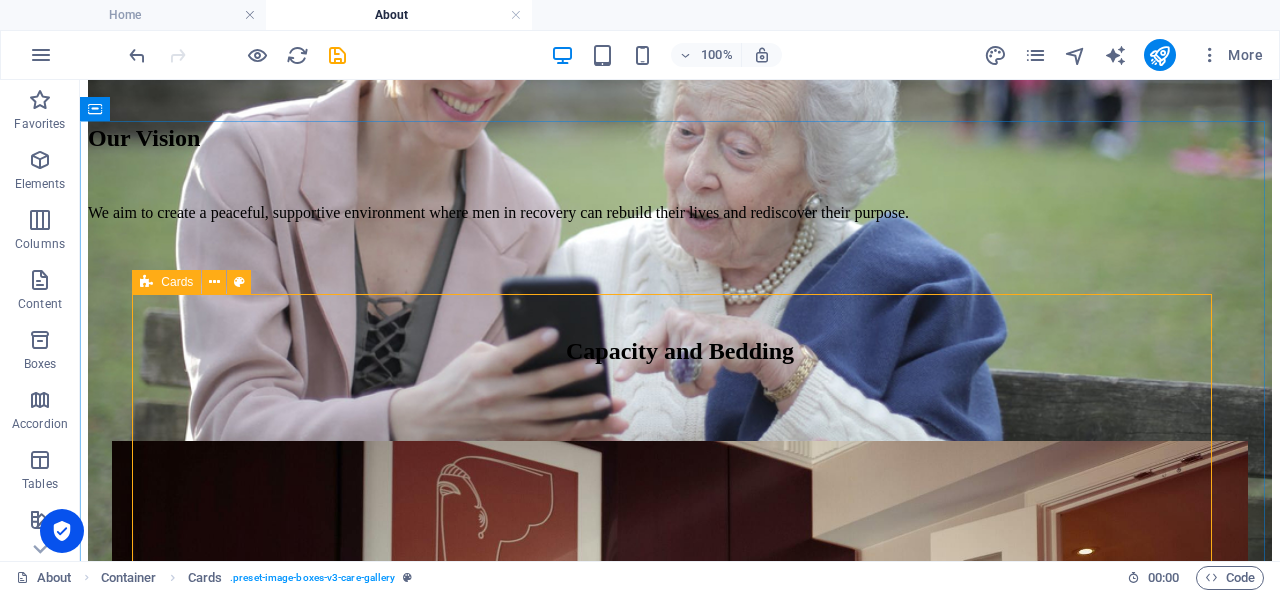 click on "Cards" at bounding box center (177, 282) 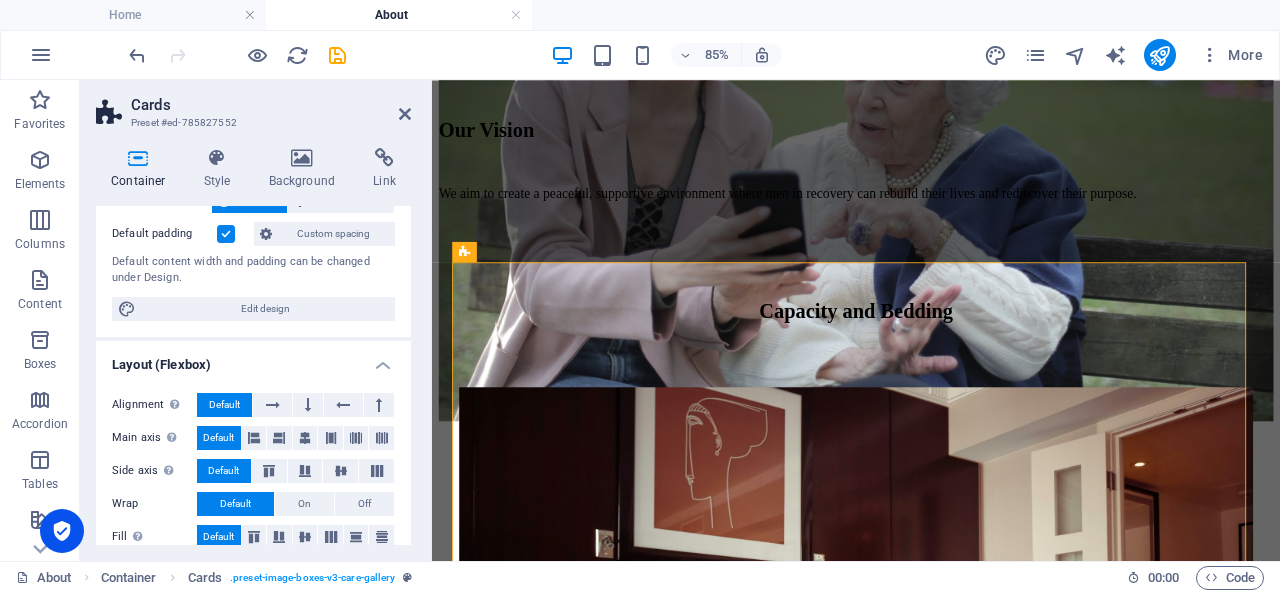 scroll, scrollTop: 140, scrollLeft: 0, axis: vertical 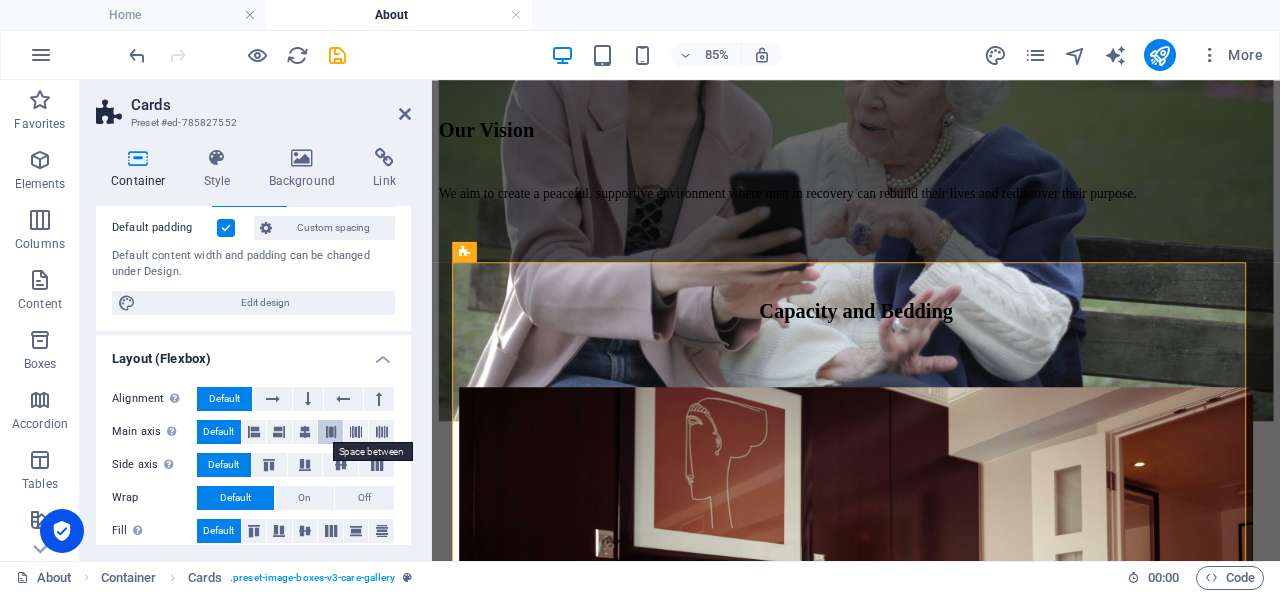 click at bounding box center (331, 432) 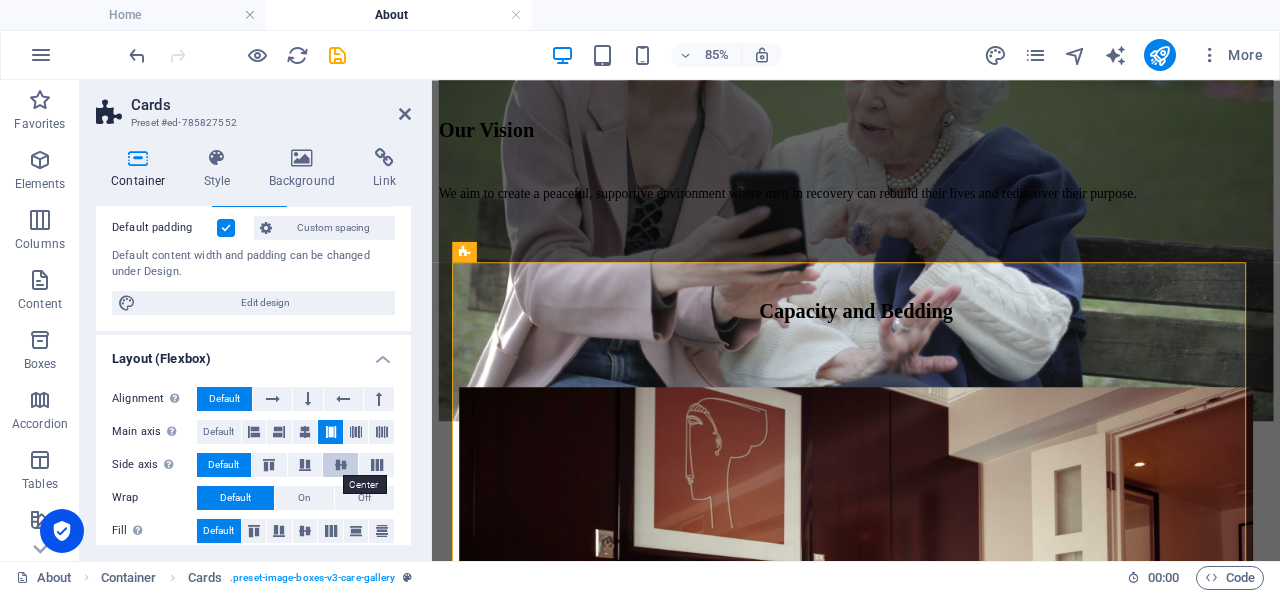 click at bounding box center (340, 465) 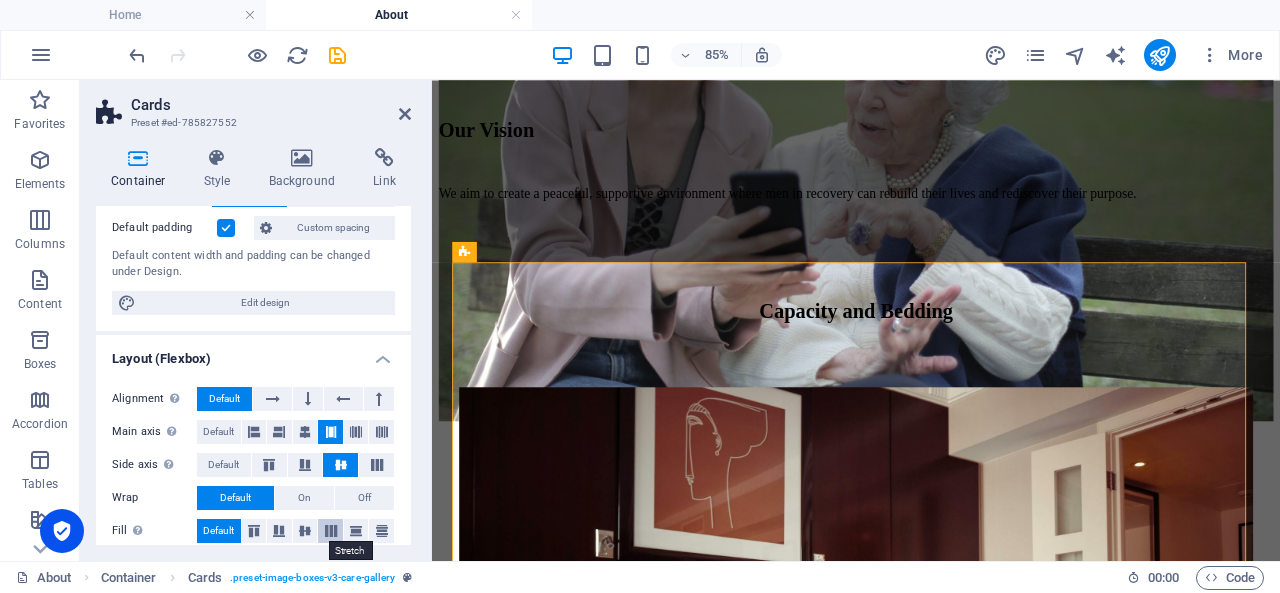 click at bounding box center (331, 531) 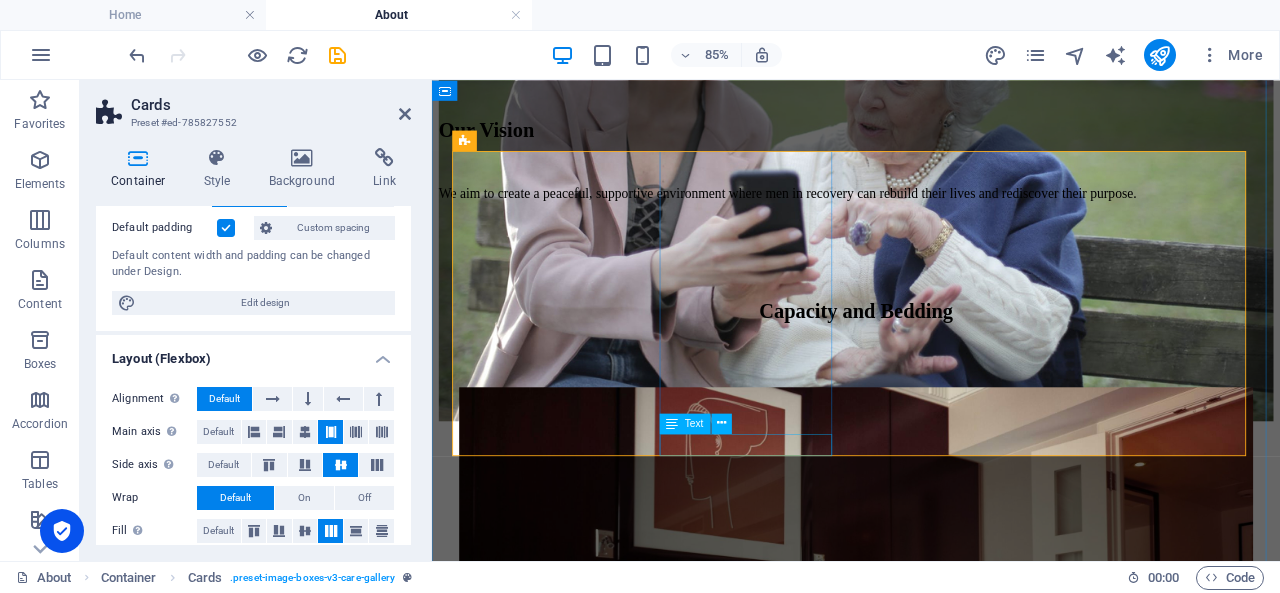 scroll, scrollTop: 1248, scrollLeft: 0, axis: vertical 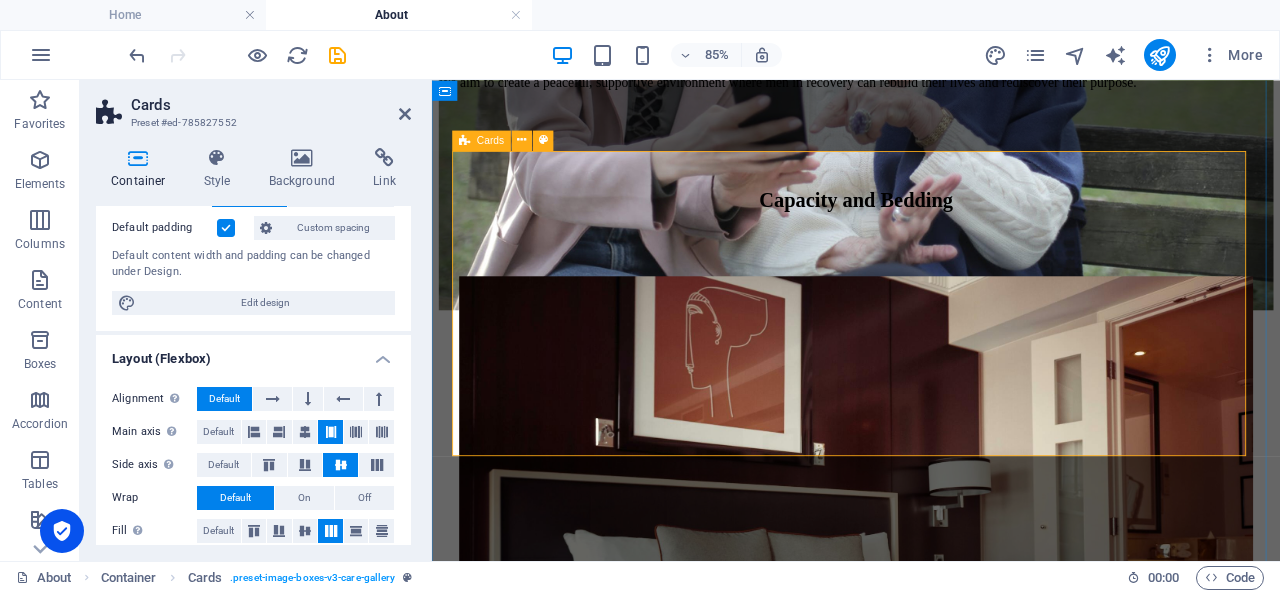 click on "[PERSON_NAME] Founder [PERSON_NAME] Chief Information Officer [PERSON_NAME] Director of Nursing" at bounding box center [931, 2092] 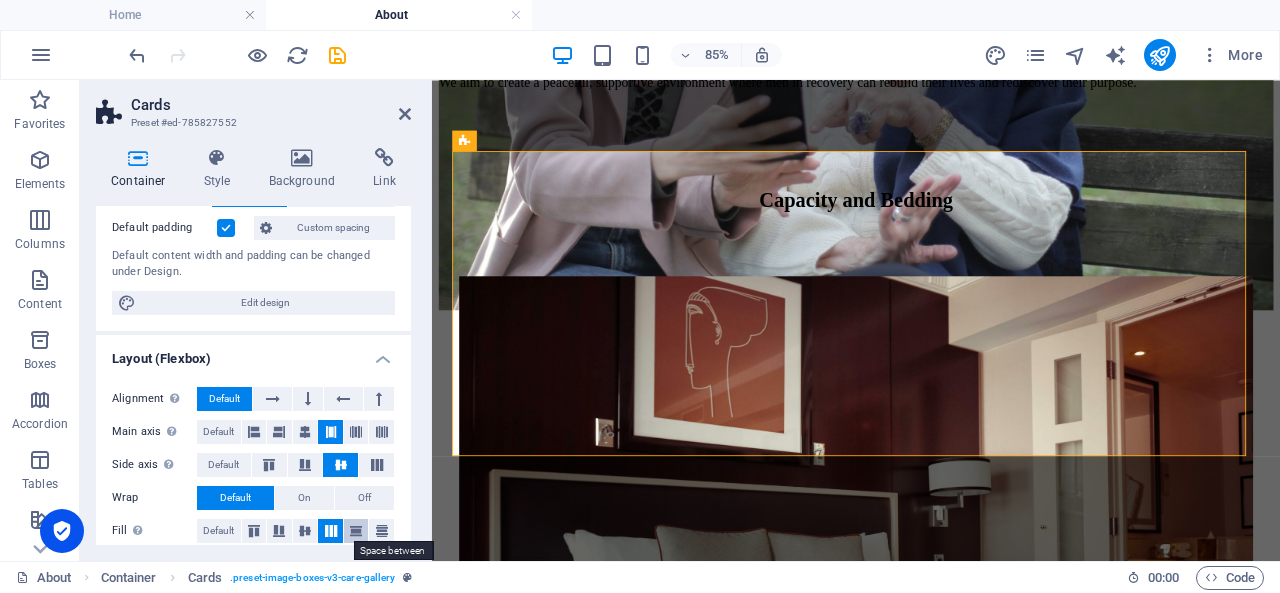 click at bounding box center (356, 531) 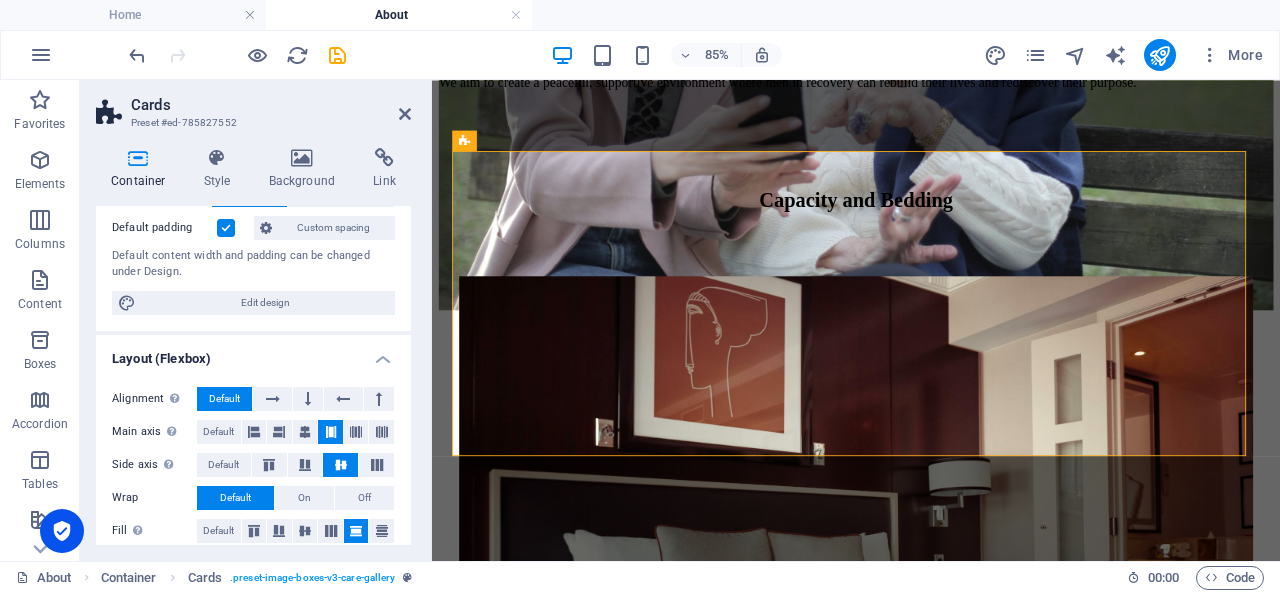 click on "Fill Controls the distances and direction of elements on the y-axis across several lines (align content). Default" at bounding box center (253, 531) 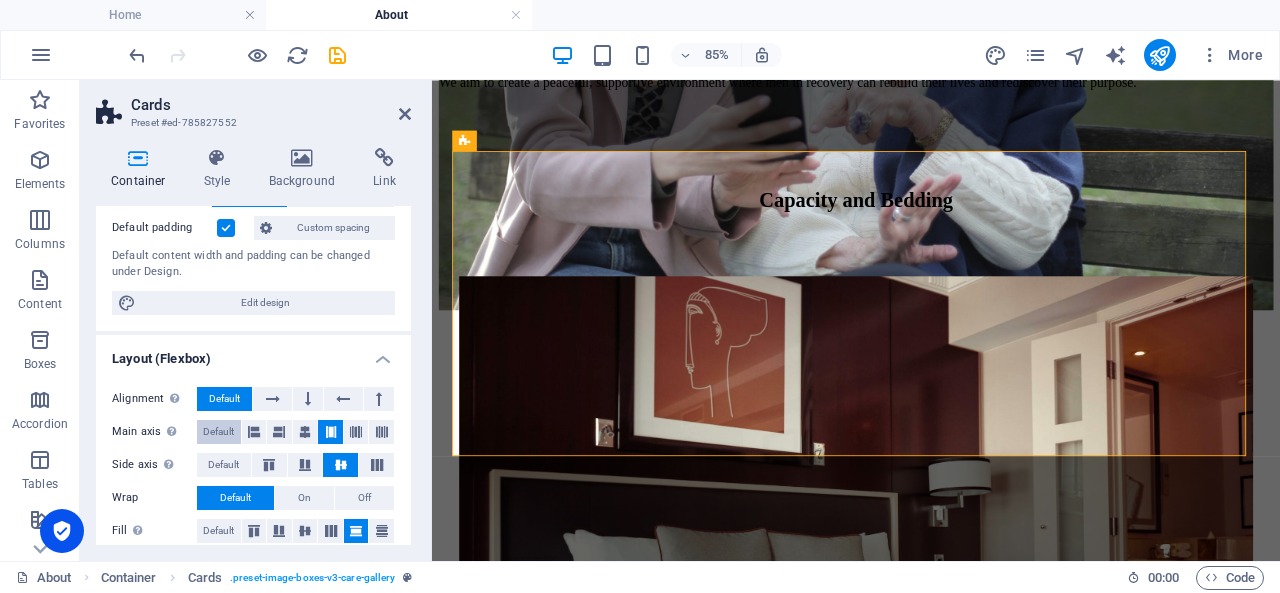 click on "Default" at bounding box center [218, 432] 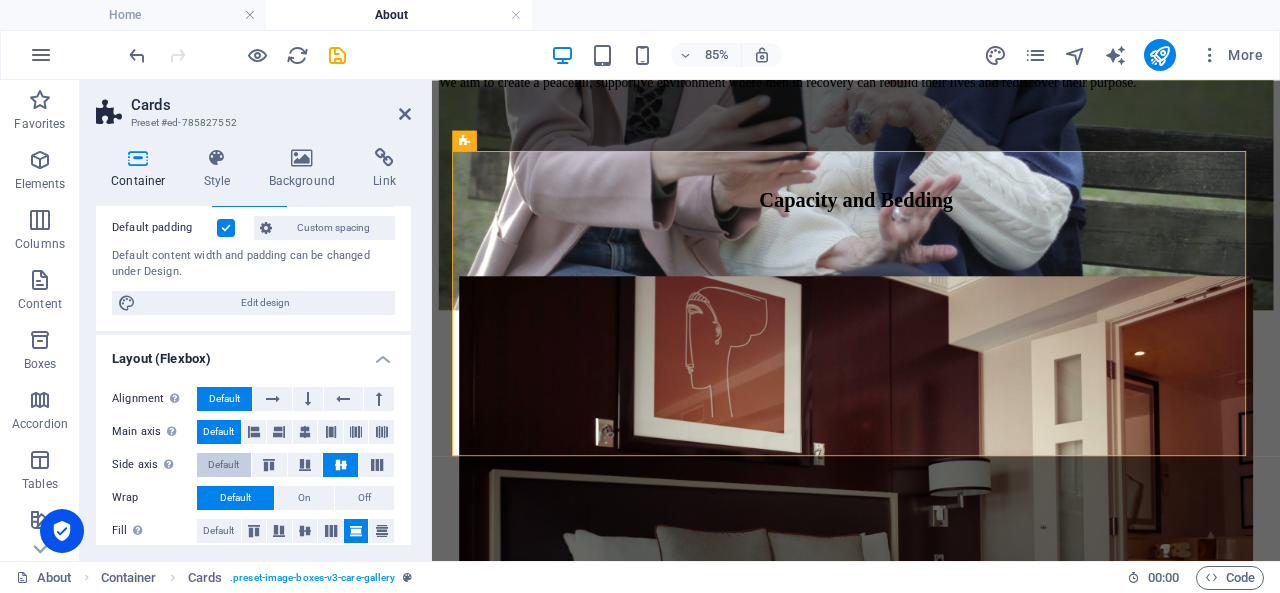 click on "Default" at bounding box center [223, 465] 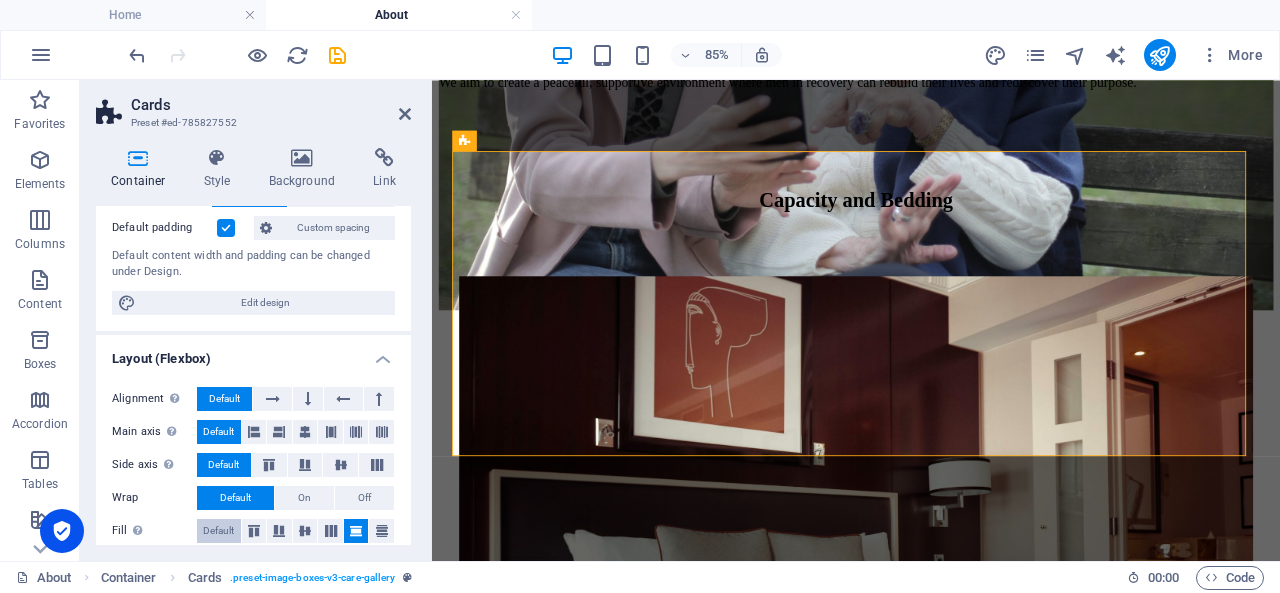 click on "Default" at bounding box center (218, 531) 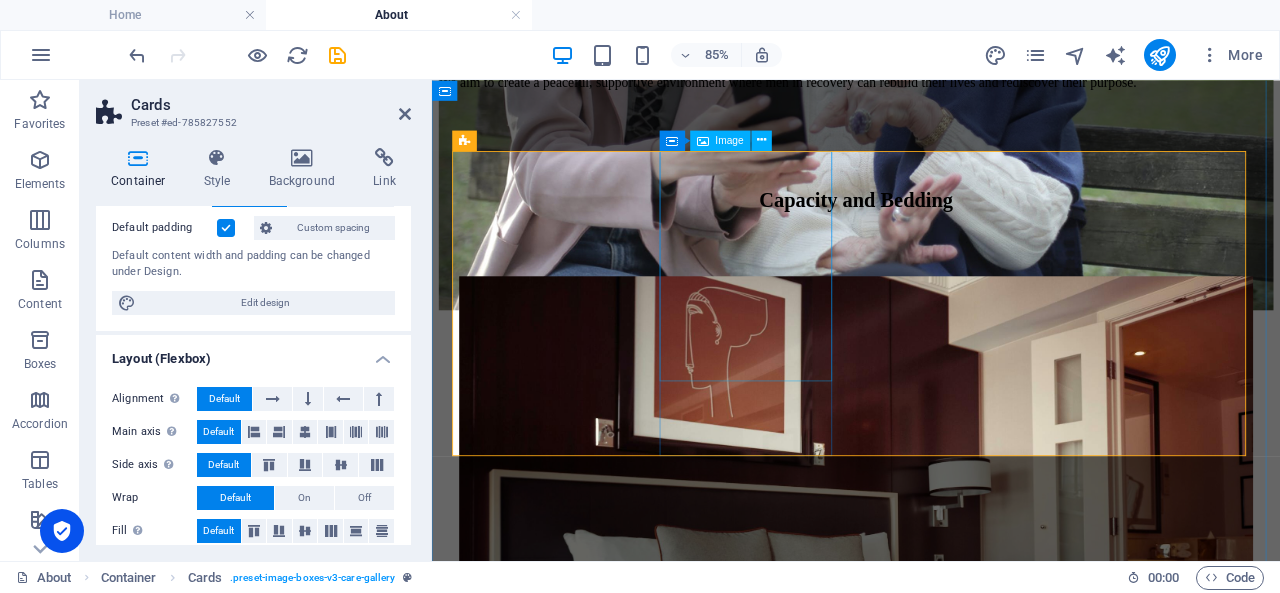 click at bounding box center (931, 1701) 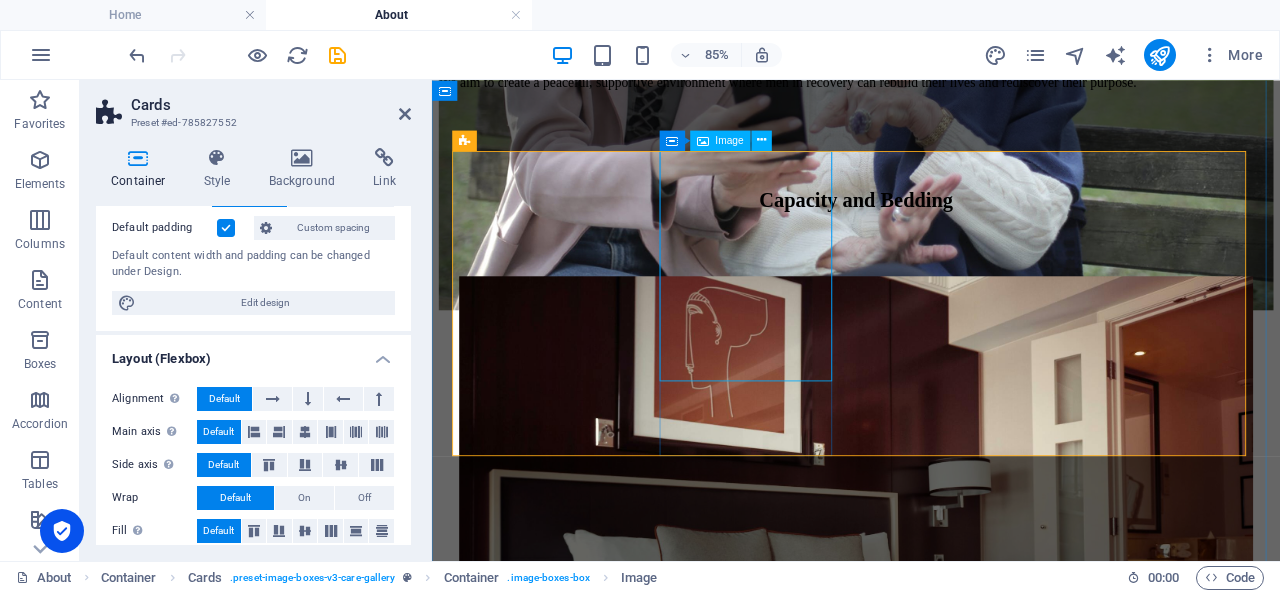 click on "Image" at bounding box center (729, 140) 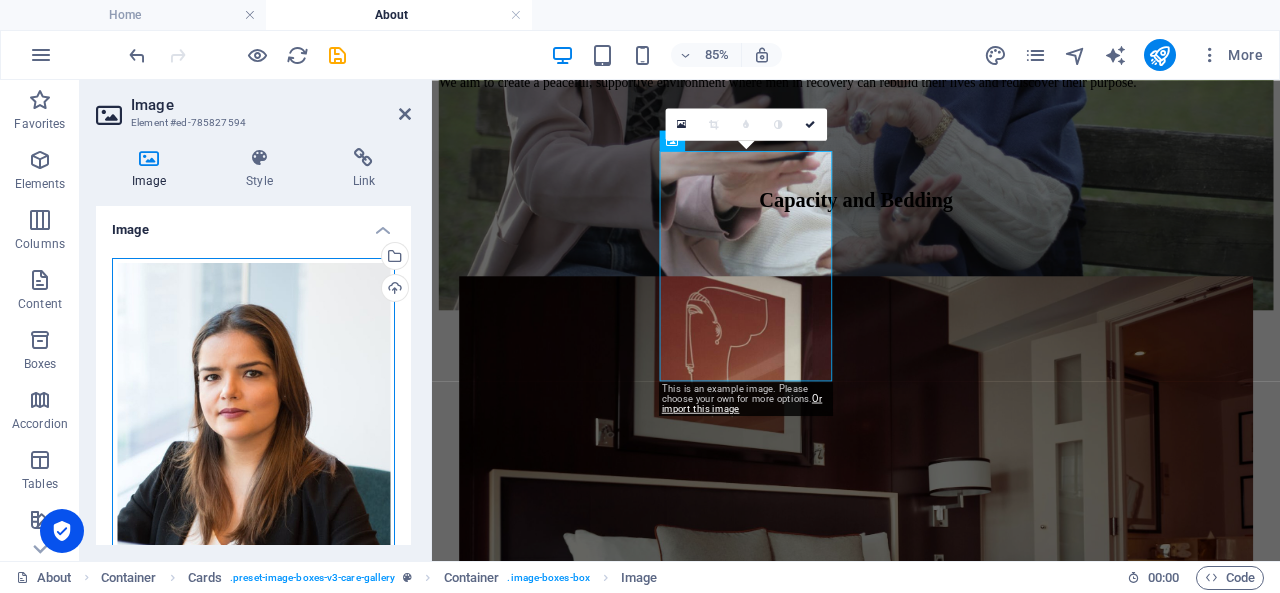 click on "Drag files here, click to choose files or select files from Files or our free stock photos & videos" at bounding box center (253, 445) 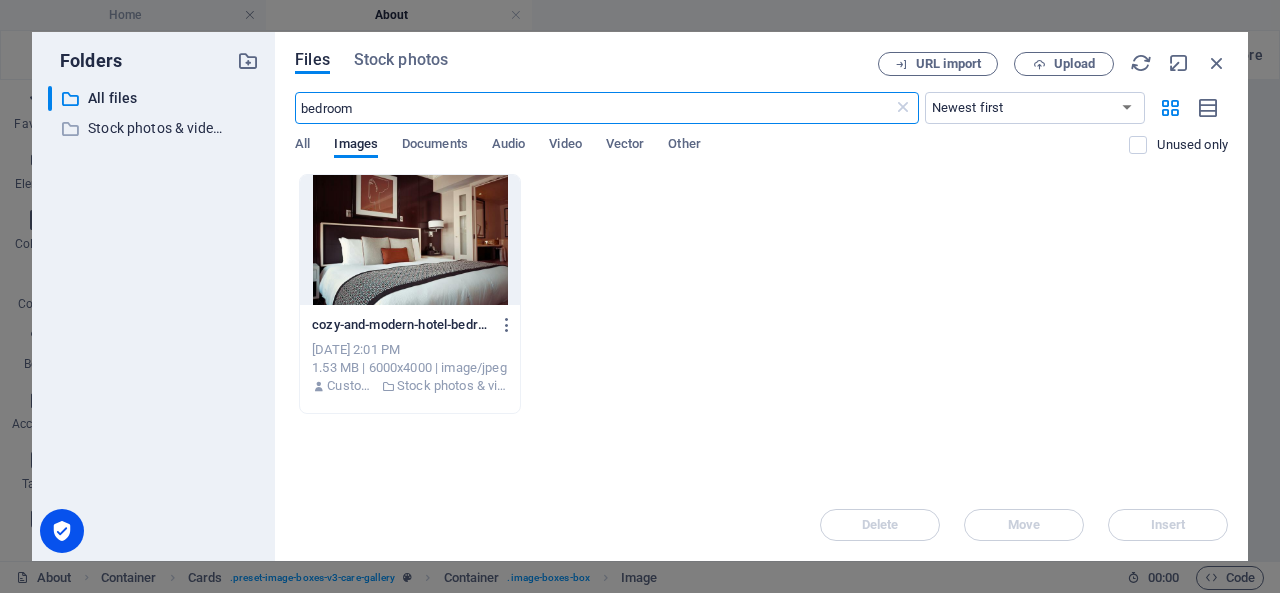 scroll, scrollTop: 860, scrollLeft: 0, axis: vertical 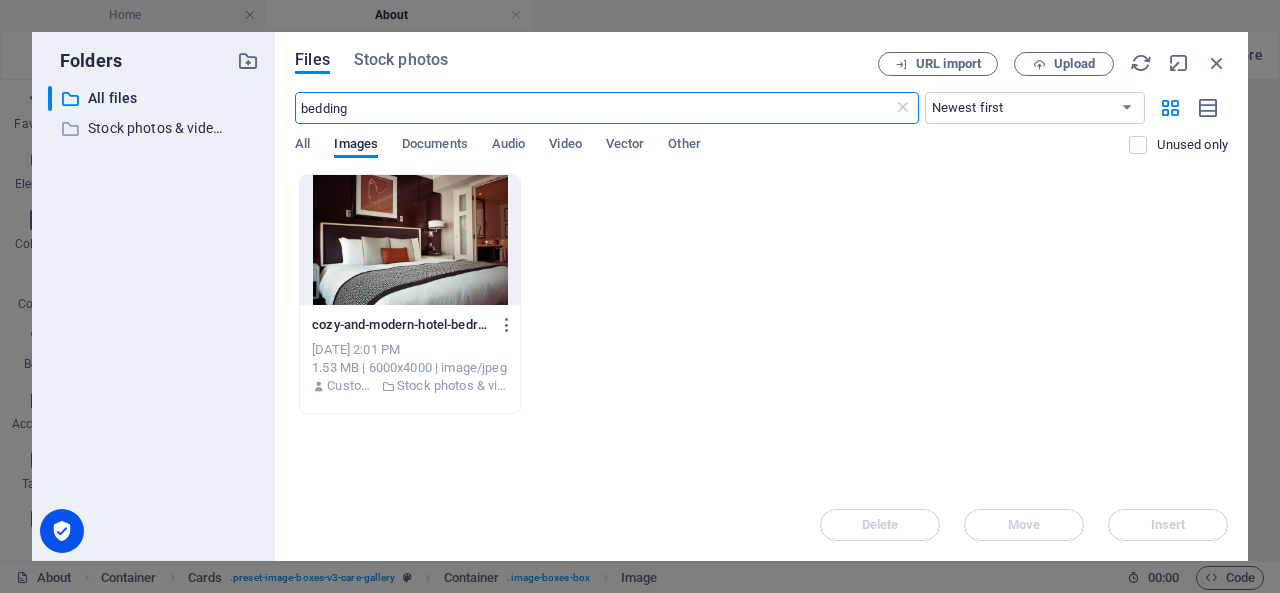 type on "bedding" 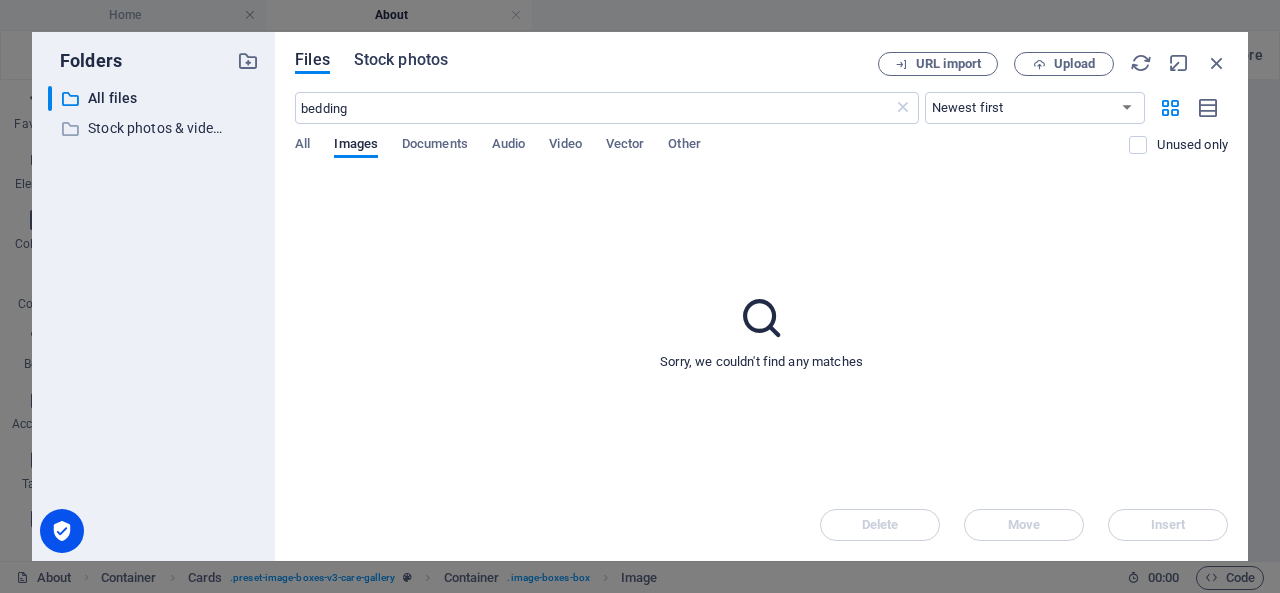click on "Stock photos" at bounding box center [401, 60] 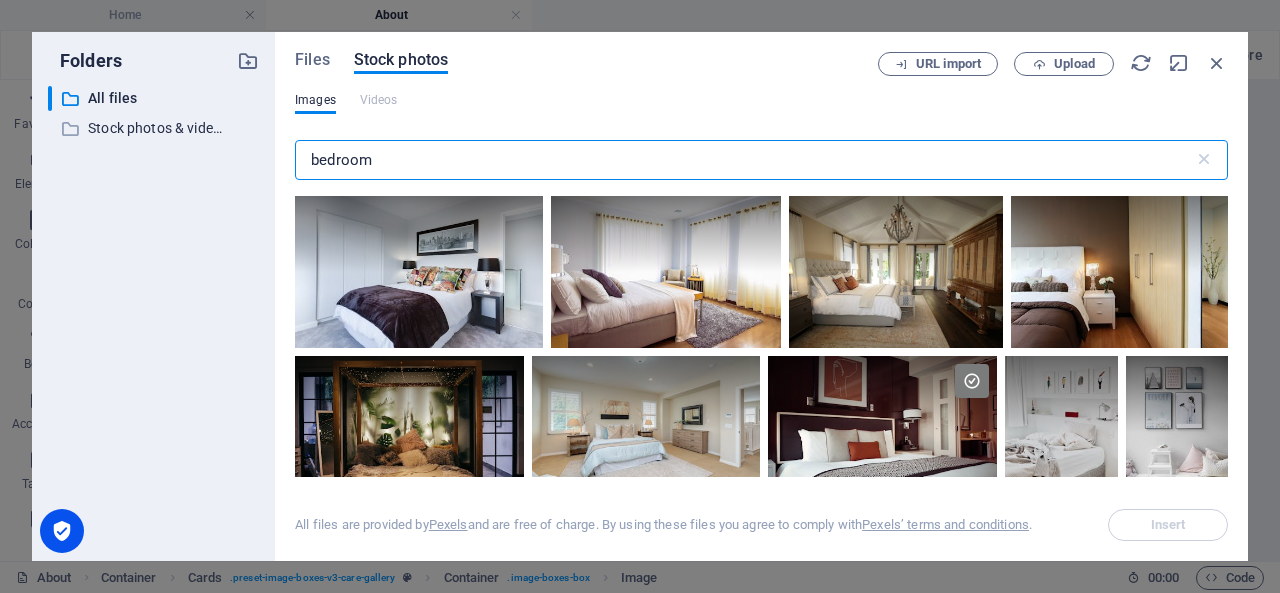 click on "bedroom" at bounding box center [744, 160] 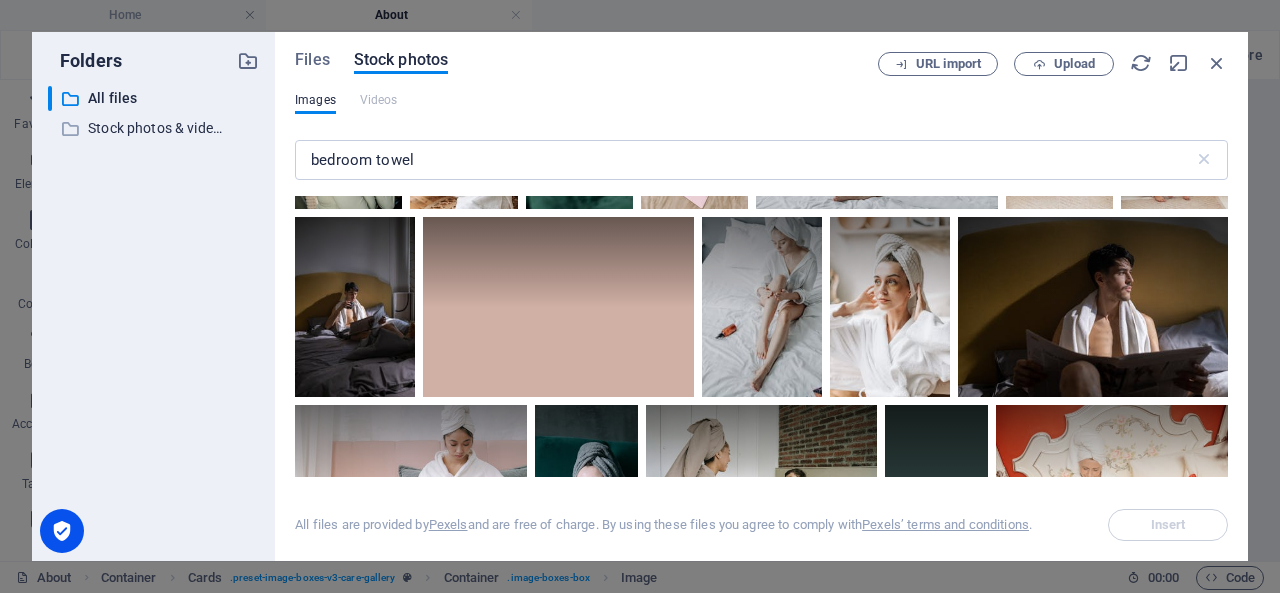 scroll, scrollTop: 962, scrollLeft: 0, axis: vertical 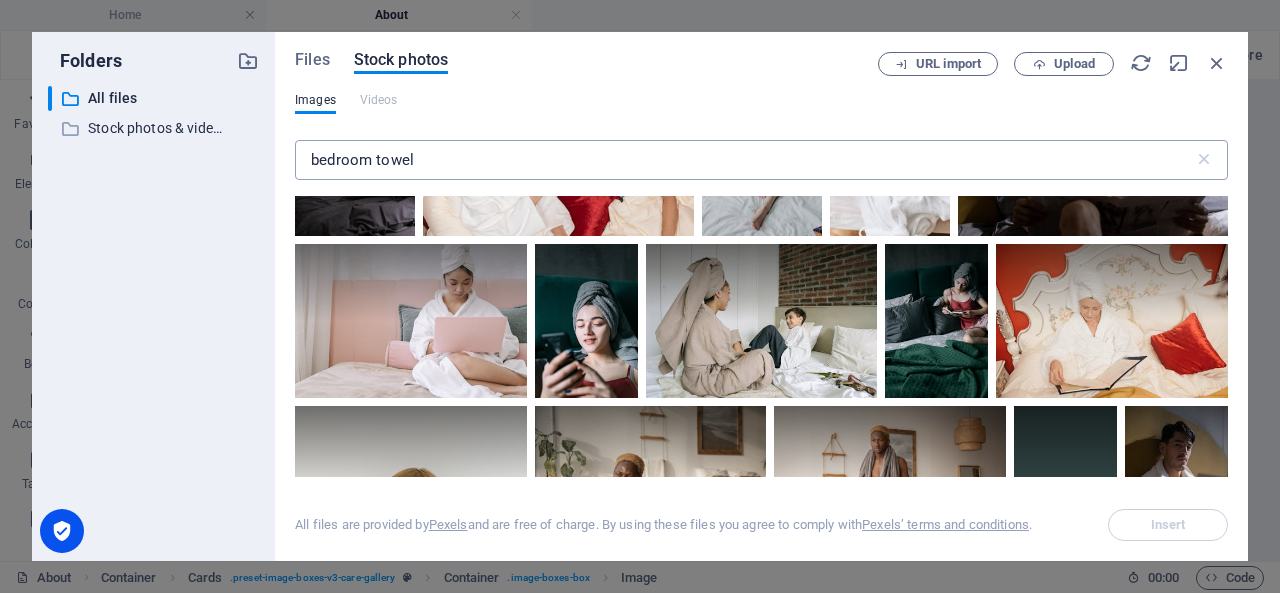click on "bedroom towel" at bounding box center (744, 160) 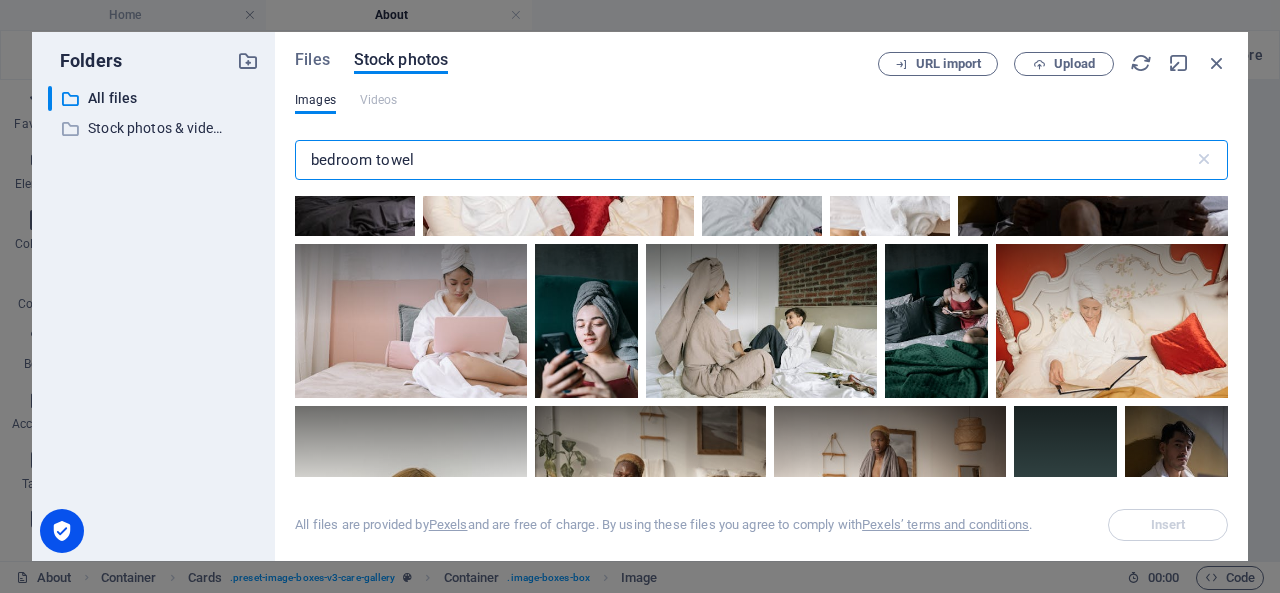 click on "bedroom towel" at bounding box center (744, 160) 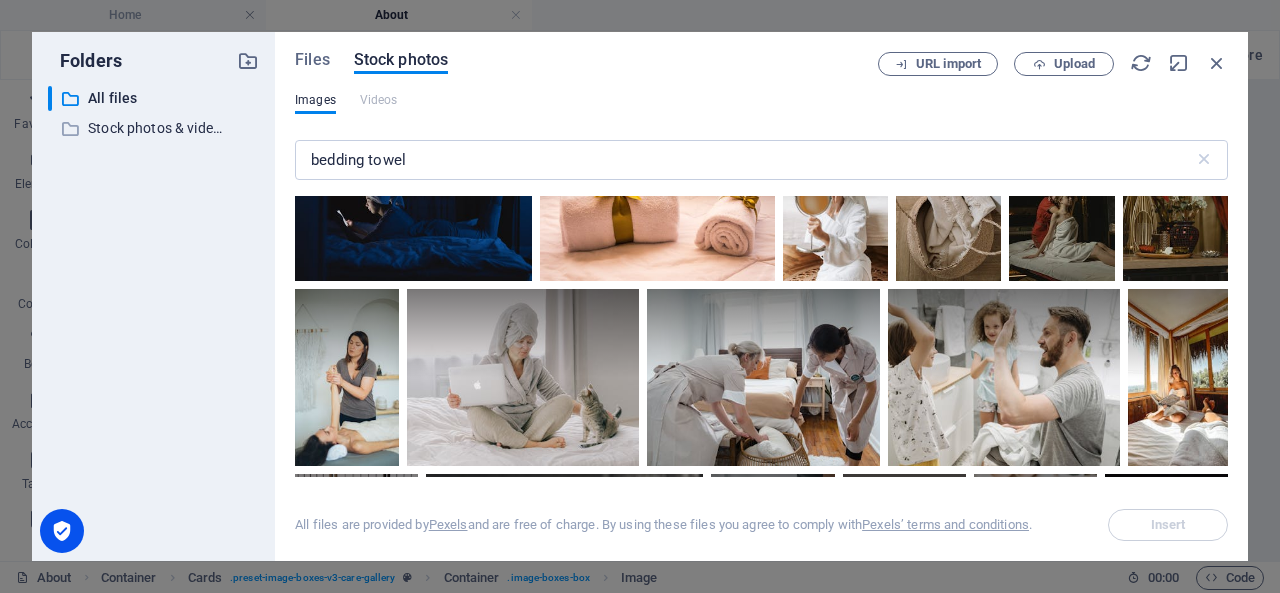 scroll, scrollTop: 930, scrollLeft: 0, axis: vertical 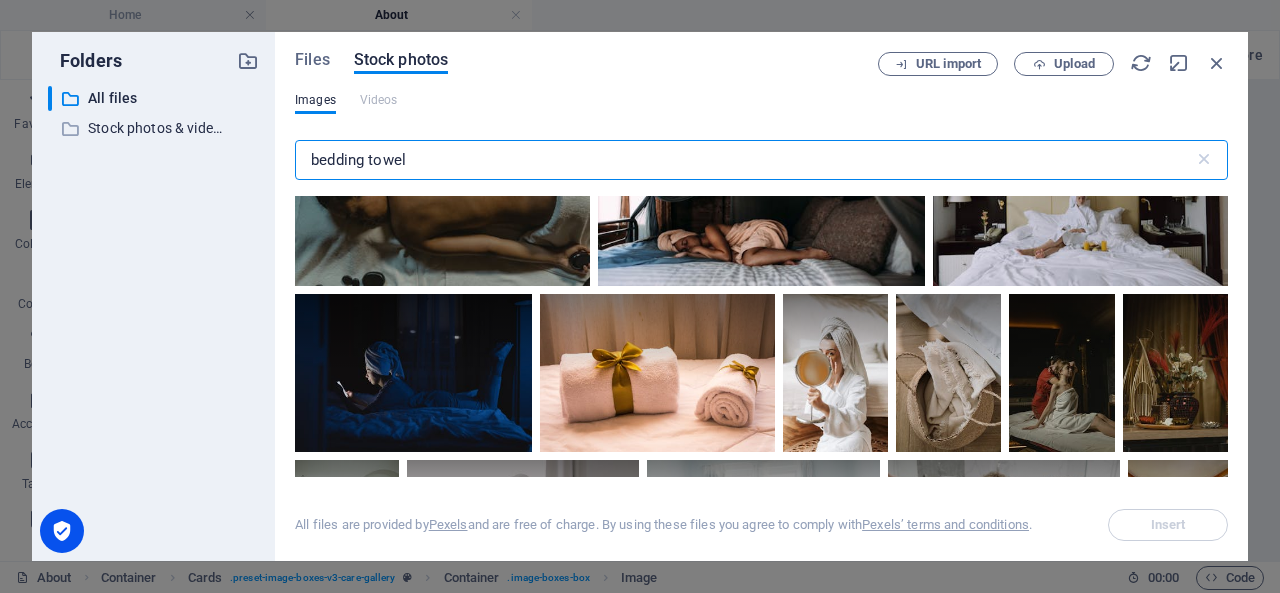 click on "bedding towel" at bounding box center [744, 160] 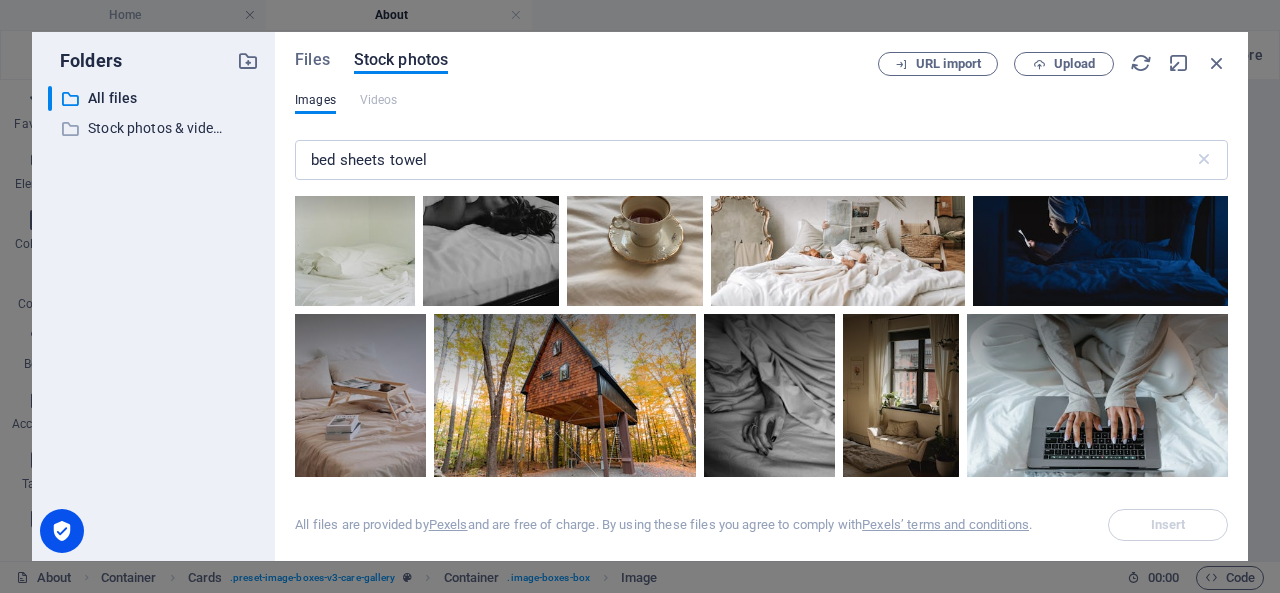 scroll, scrollTop: 2689, scrollLeft: 0, axis: vertical 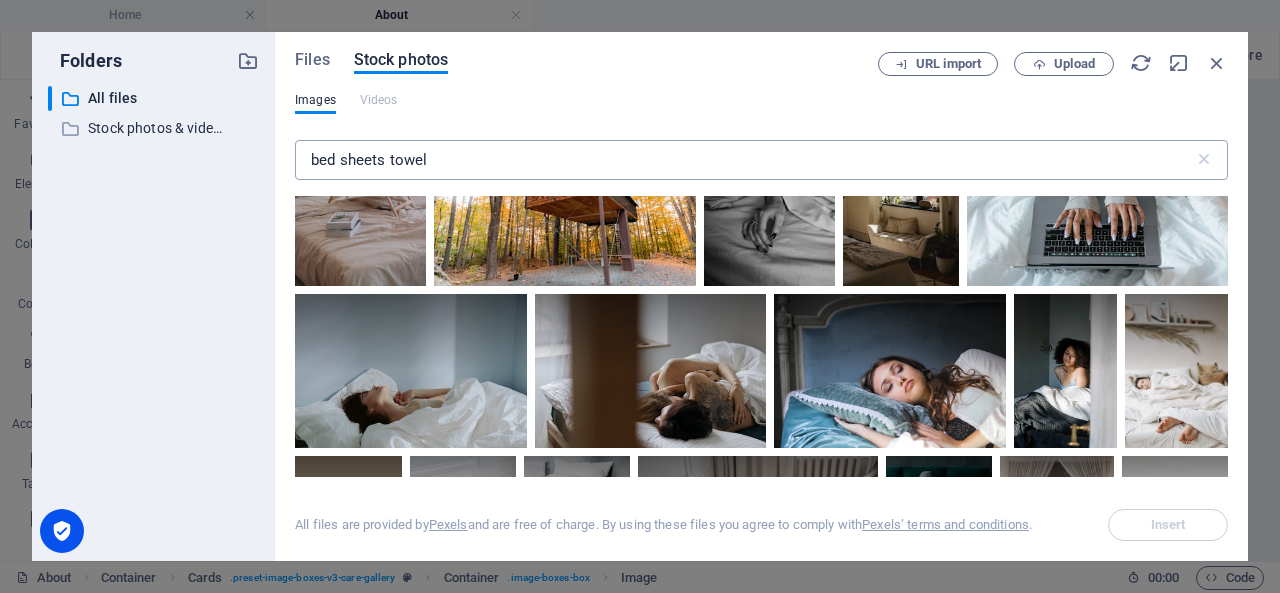 click on "bed sheets towel" at bounding box center [744, 160] 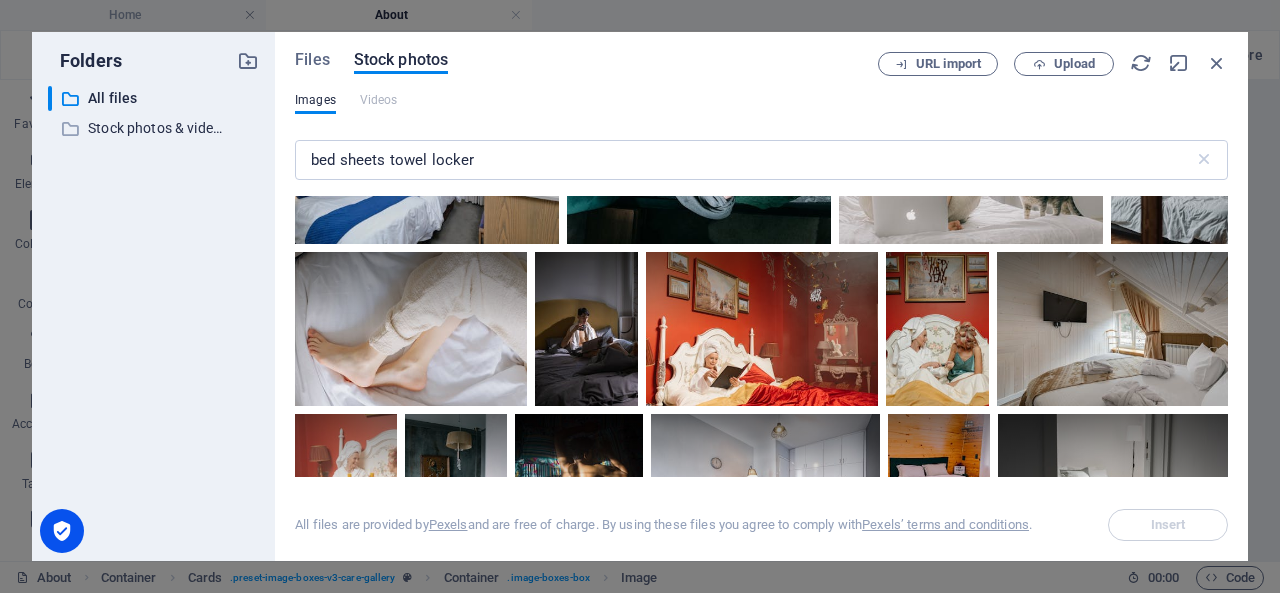 scroll, scrollTop: 400, scrollLeft: 0, axis: vertical 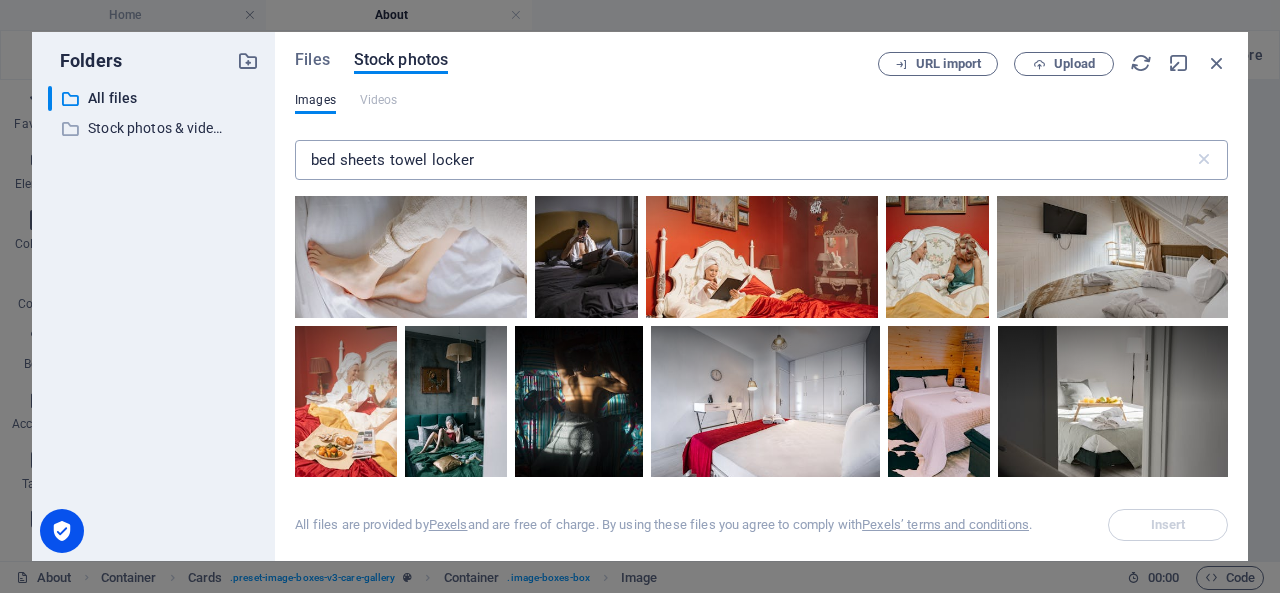 click on "bed sheets towel locker" at bounding box center (744, 160) 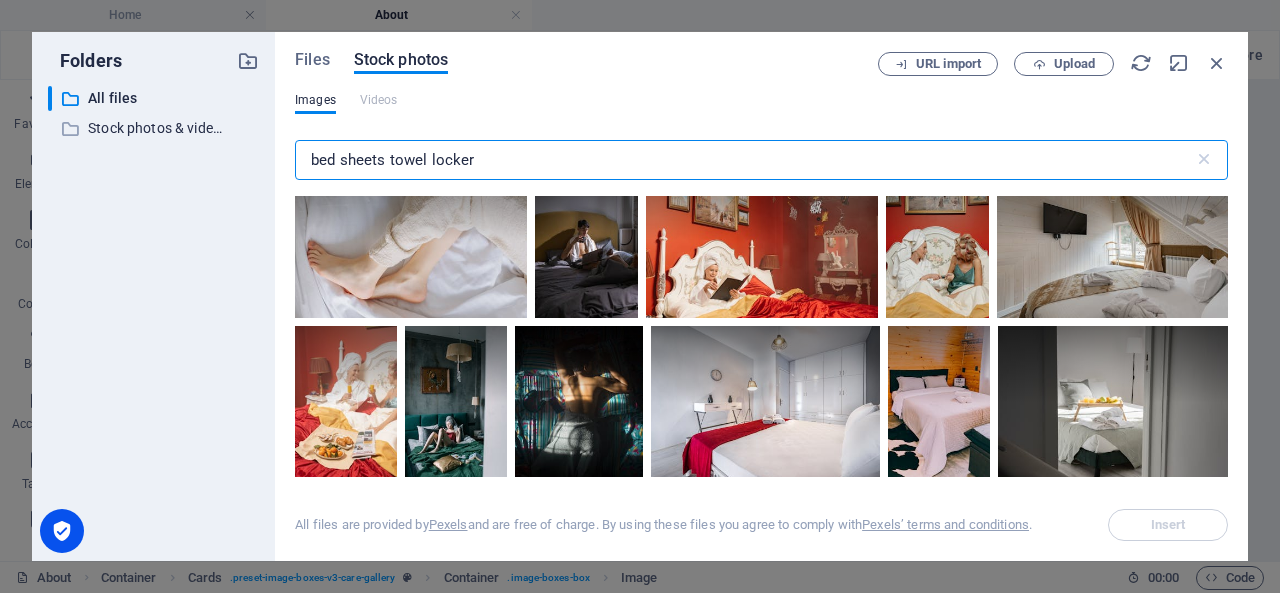 click on "bed sheets towel locker" at bounding box center [744, 160] 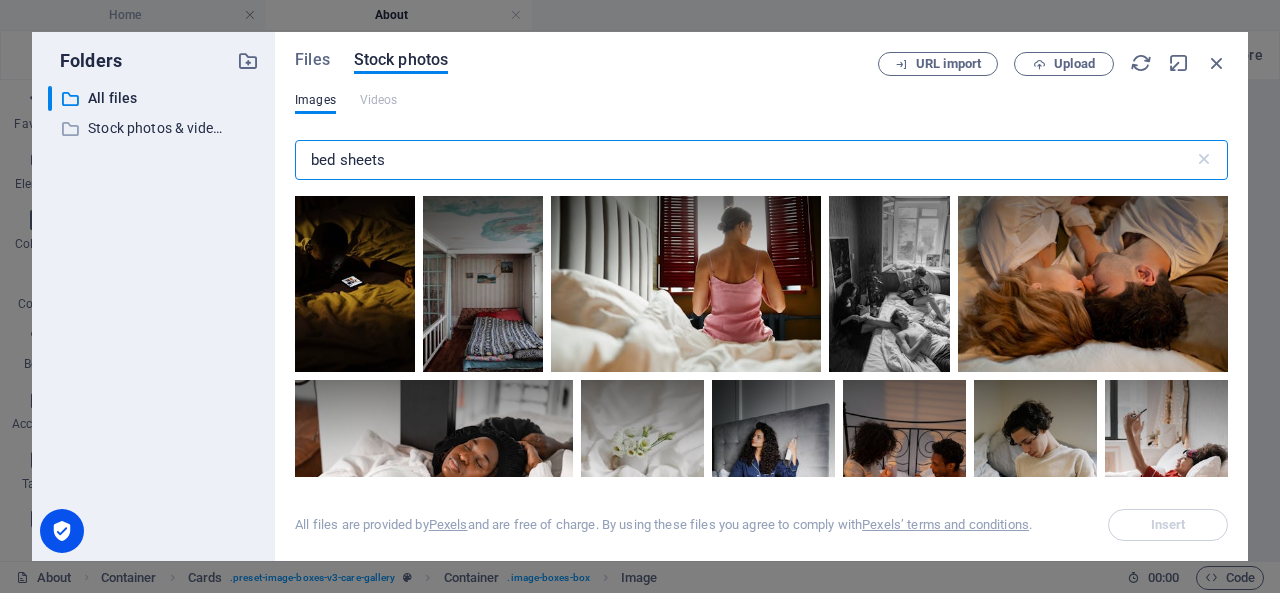 scroll, scrollTop: 1032, scrollLeft: 0, axis: vertical 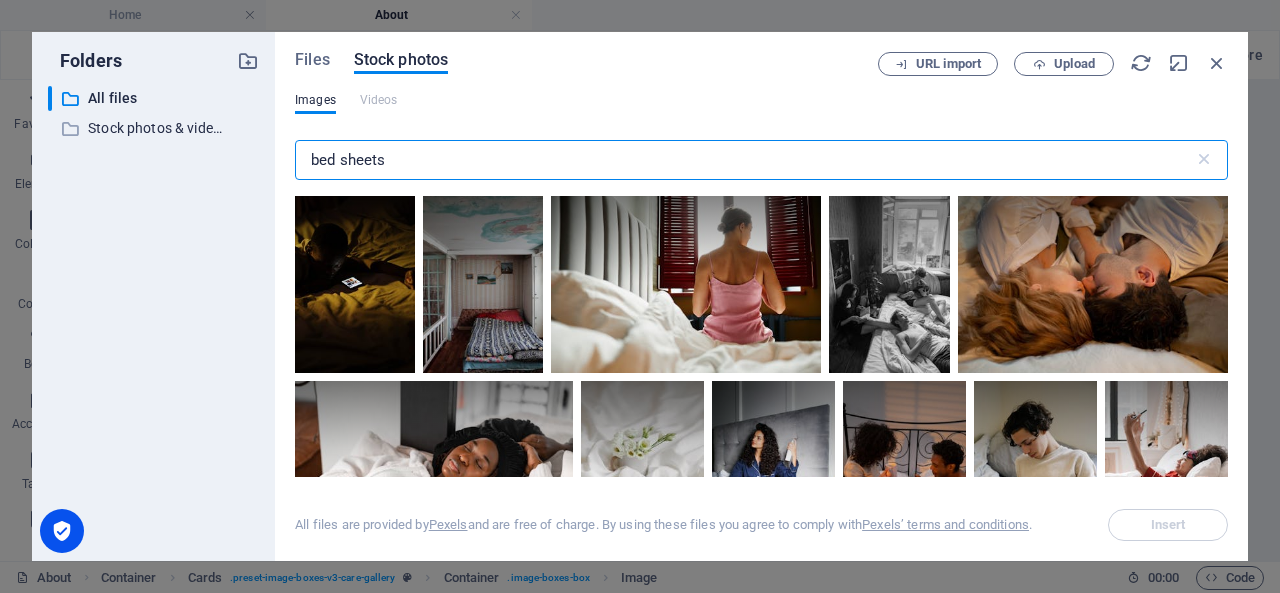 type on "bed sheets" 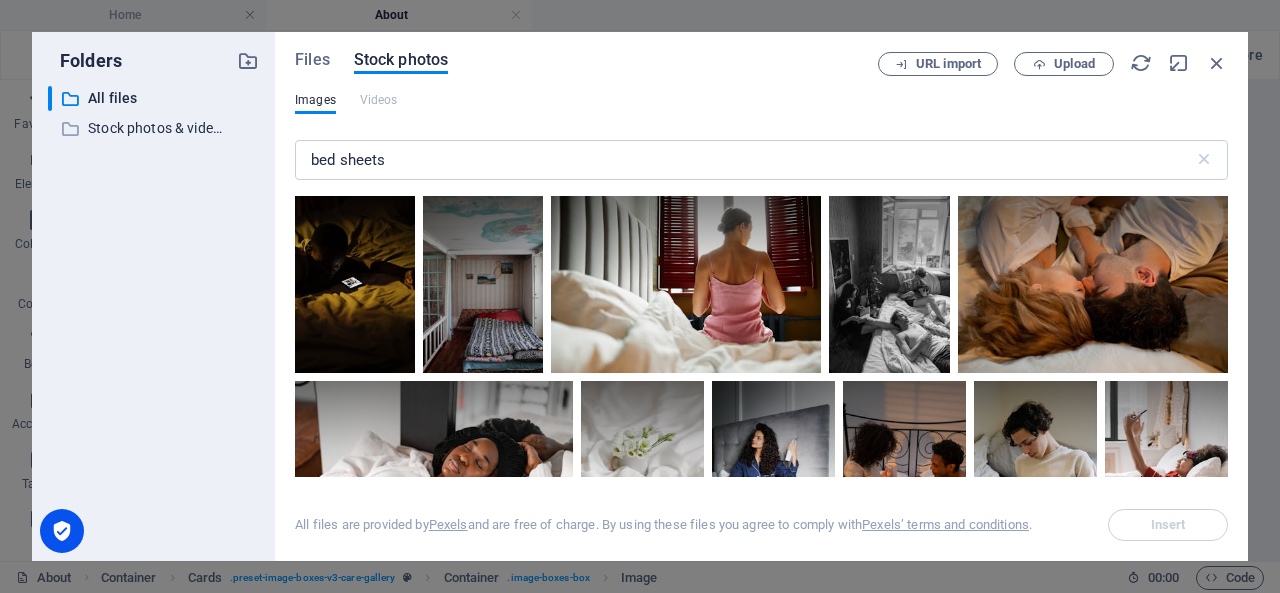 click on "Files Stock photos URL import Upload Images Videos bed sheets ​ All files are provided by  Pexels  and are free of charge. By using these files you agree to comply with  Pexels’ terms and conditions . Insert" at bounding box center [761, 296] 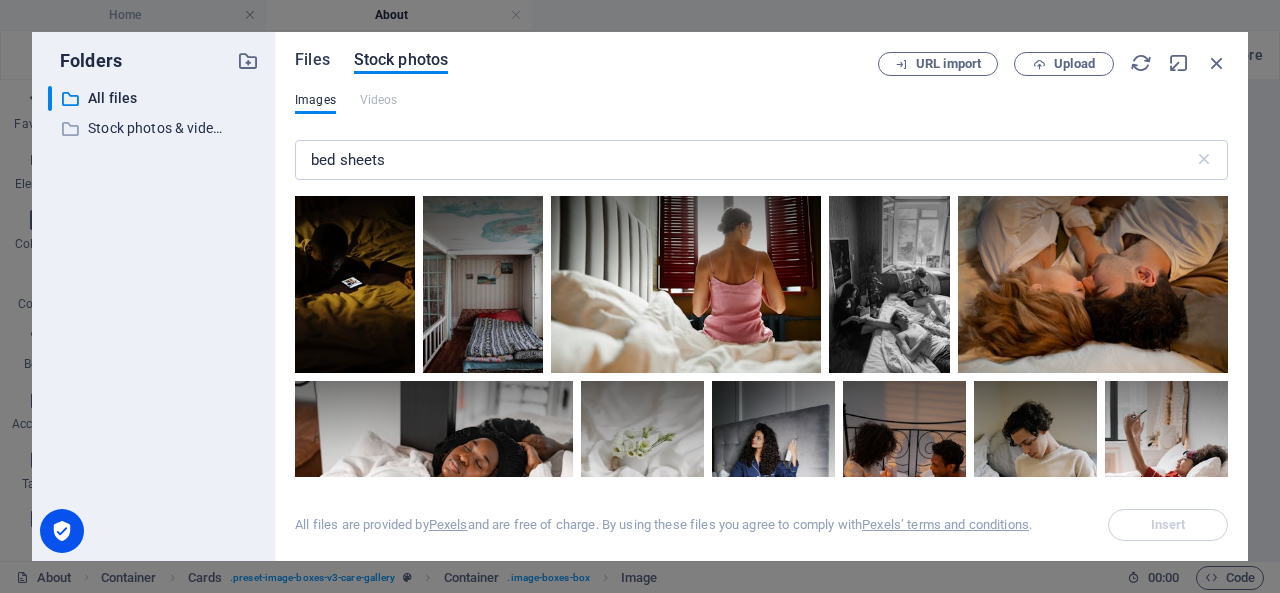 click on "Files" at bounding box center (312, 60) 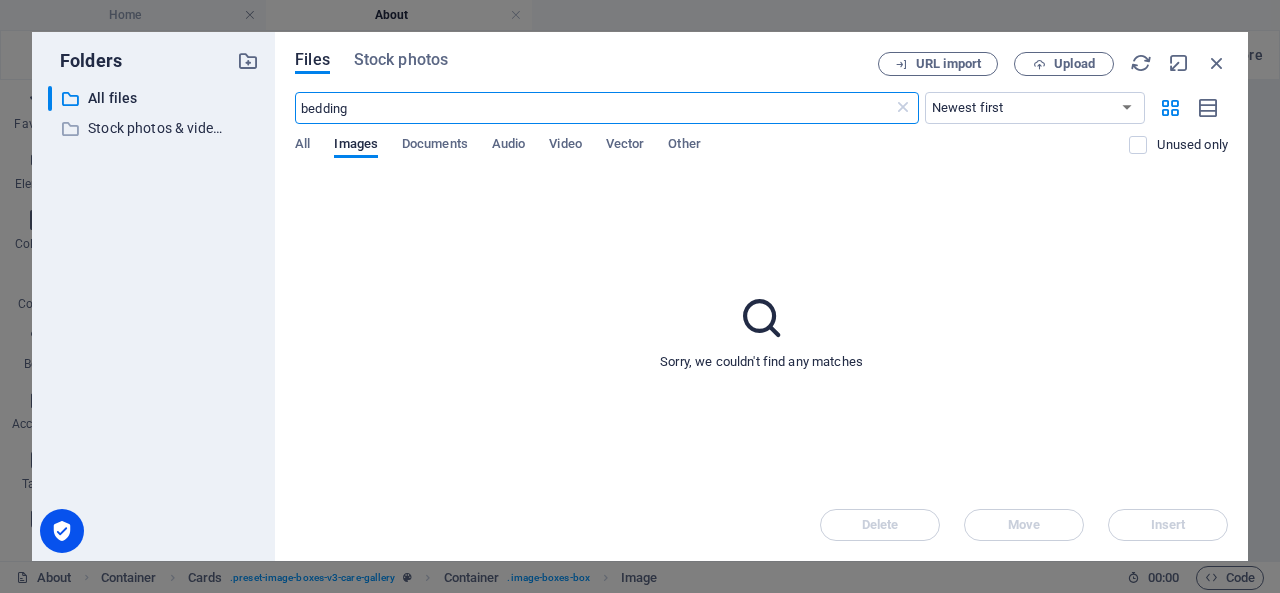 click on "bedding" at bounding box center [593, 108] 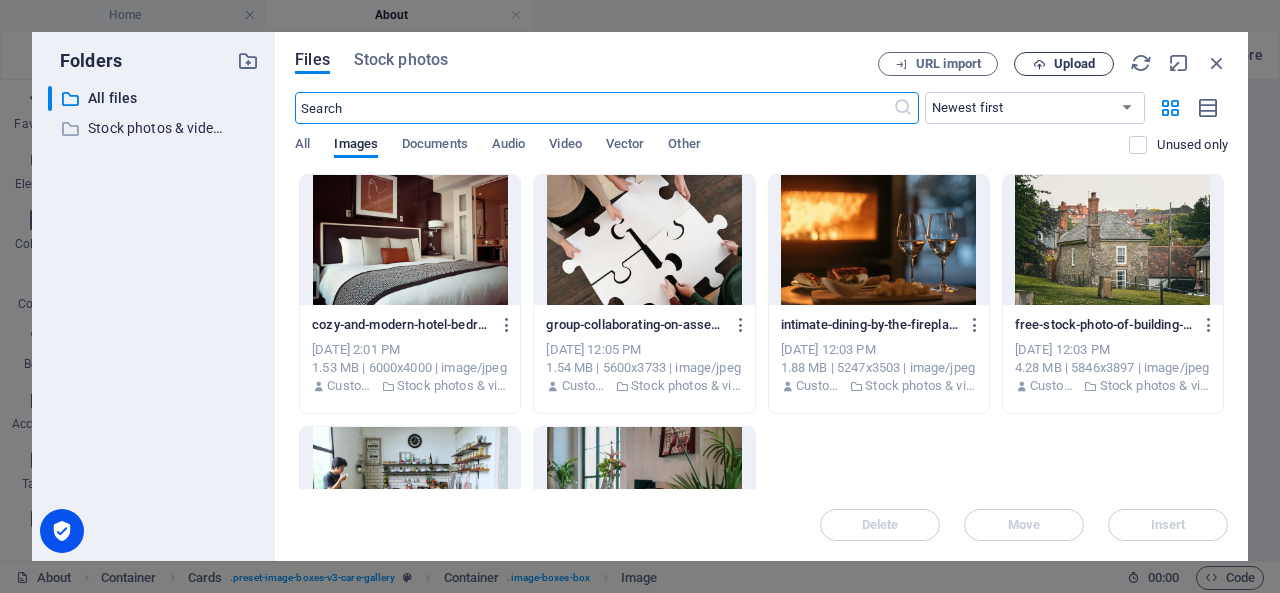 type 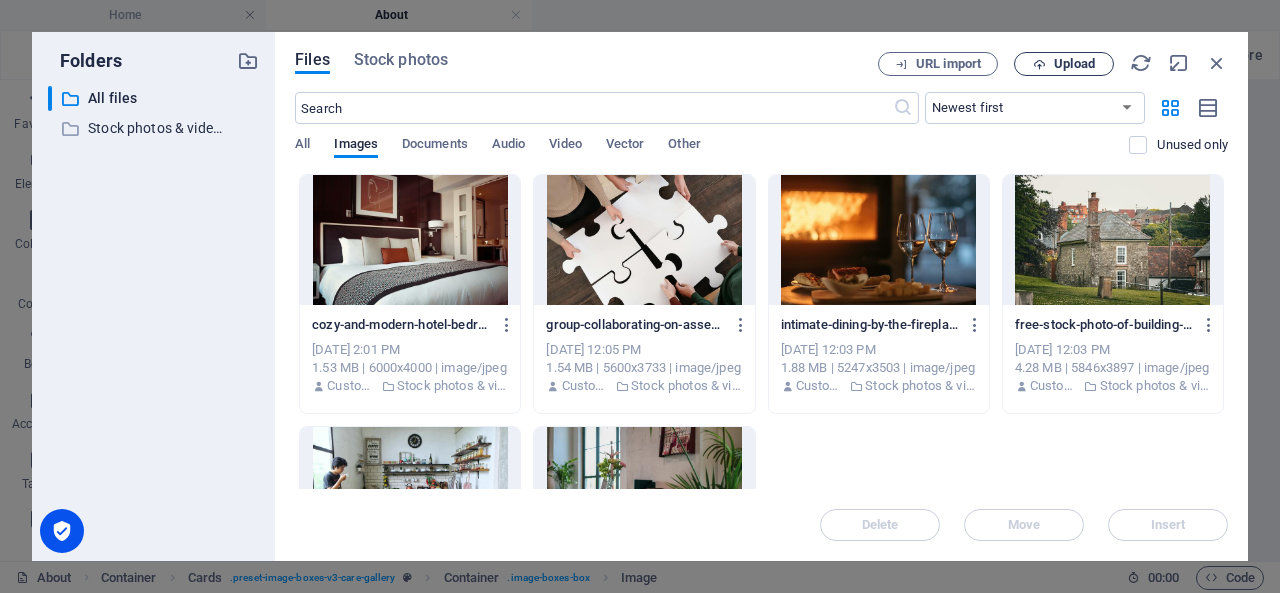 click on "Upload" at bounding box center (1074, 64) 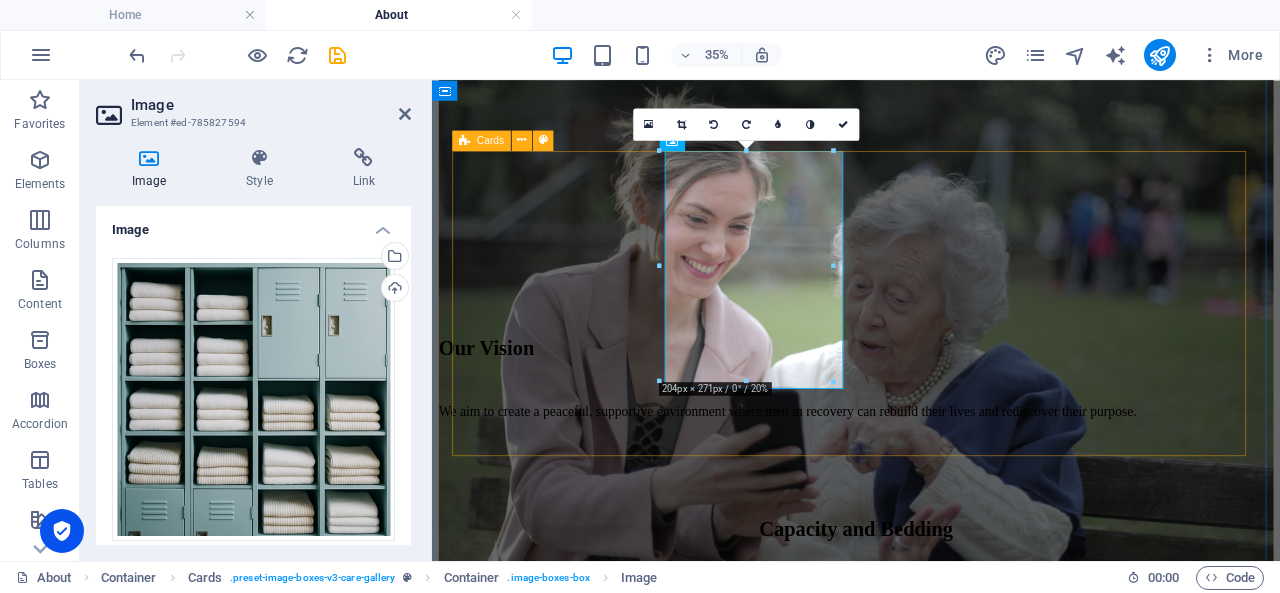 scroll, scrollTop: 1248, scrollLeft: 0, axis: vertical 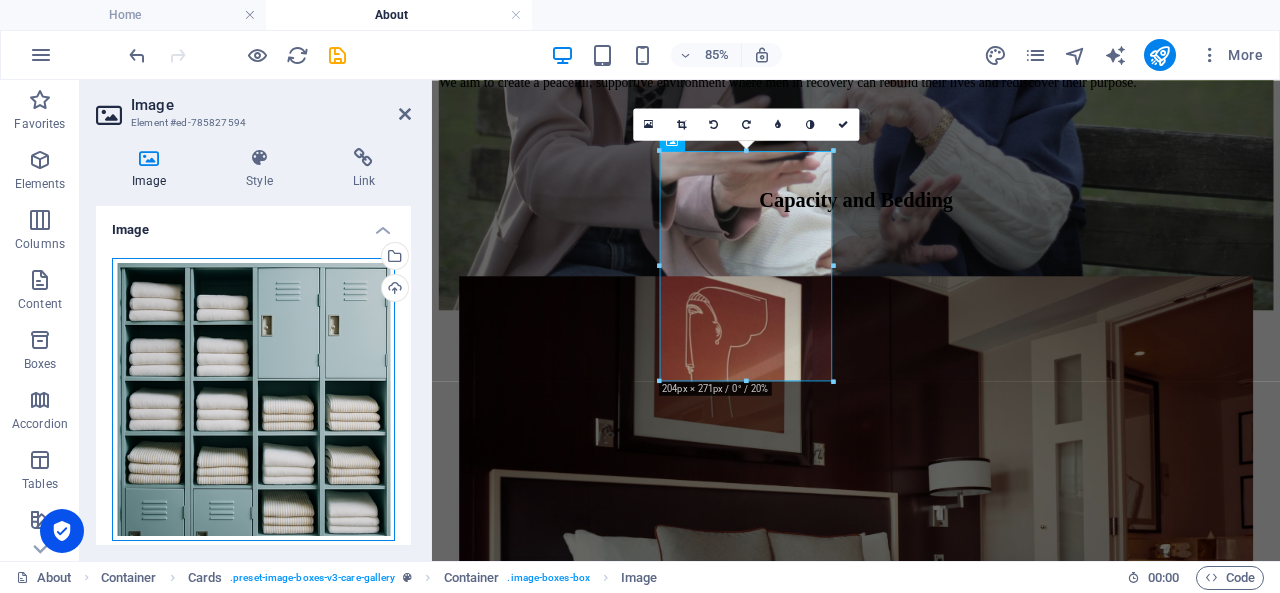 click on "Drag files here, click to choose files or select files from Files or our free stock photos & videos" at bounding box center [253, 399] 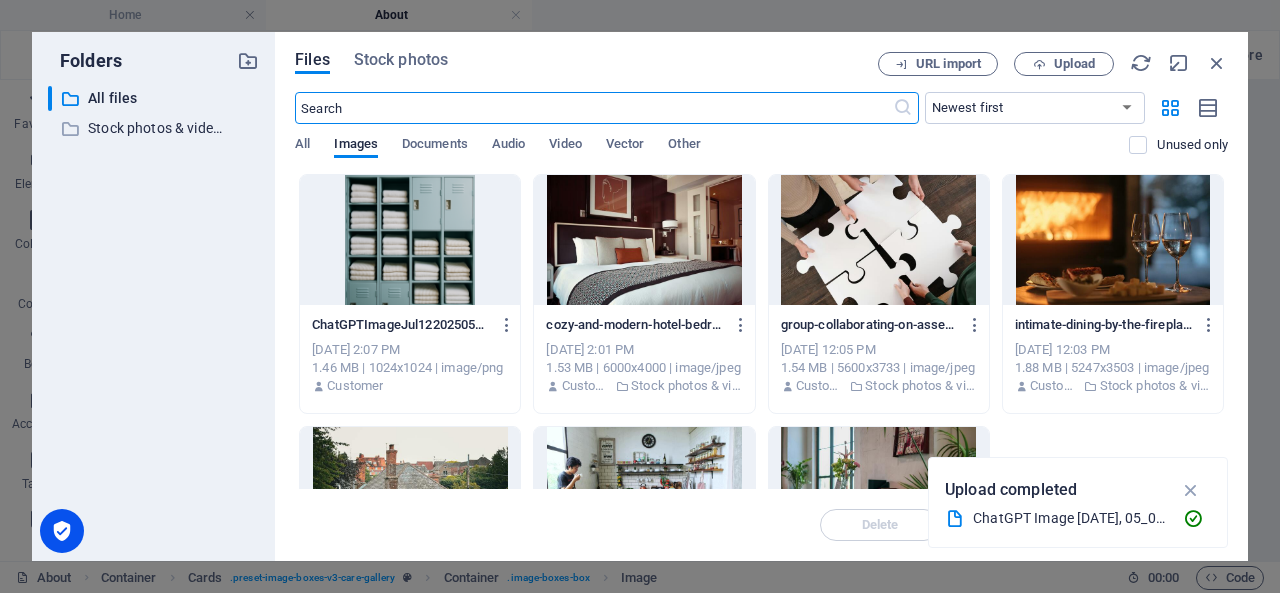 scroll, scrollTop: 860, scrollLeft: 0, axis: vertical 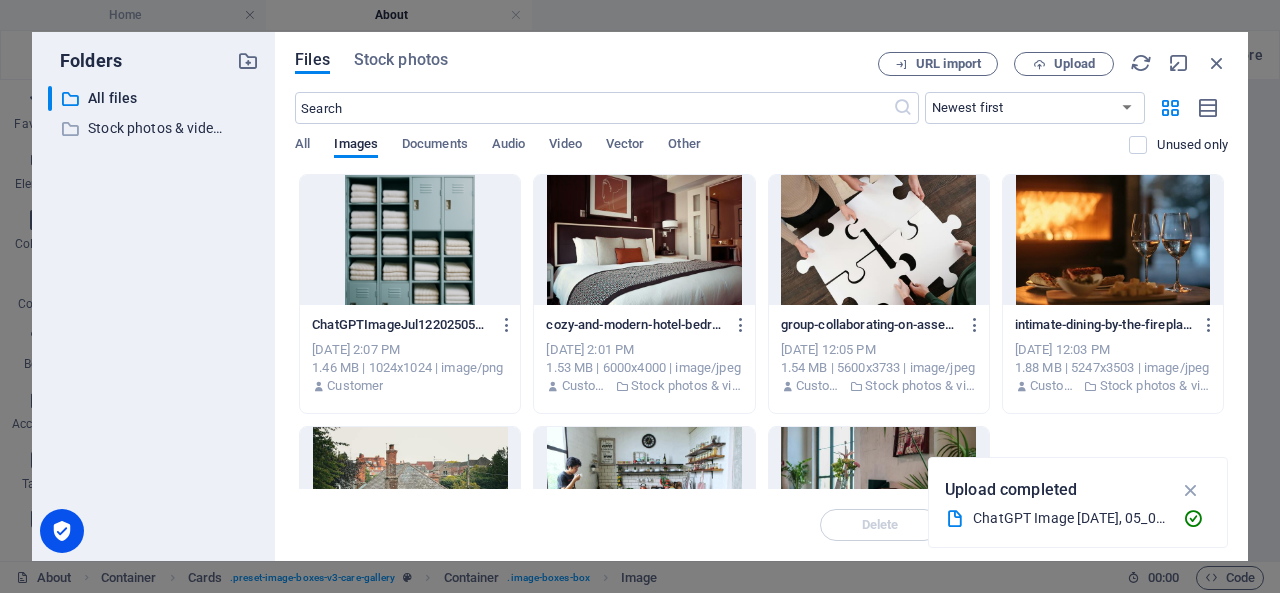click at bounding box center (410, 240) 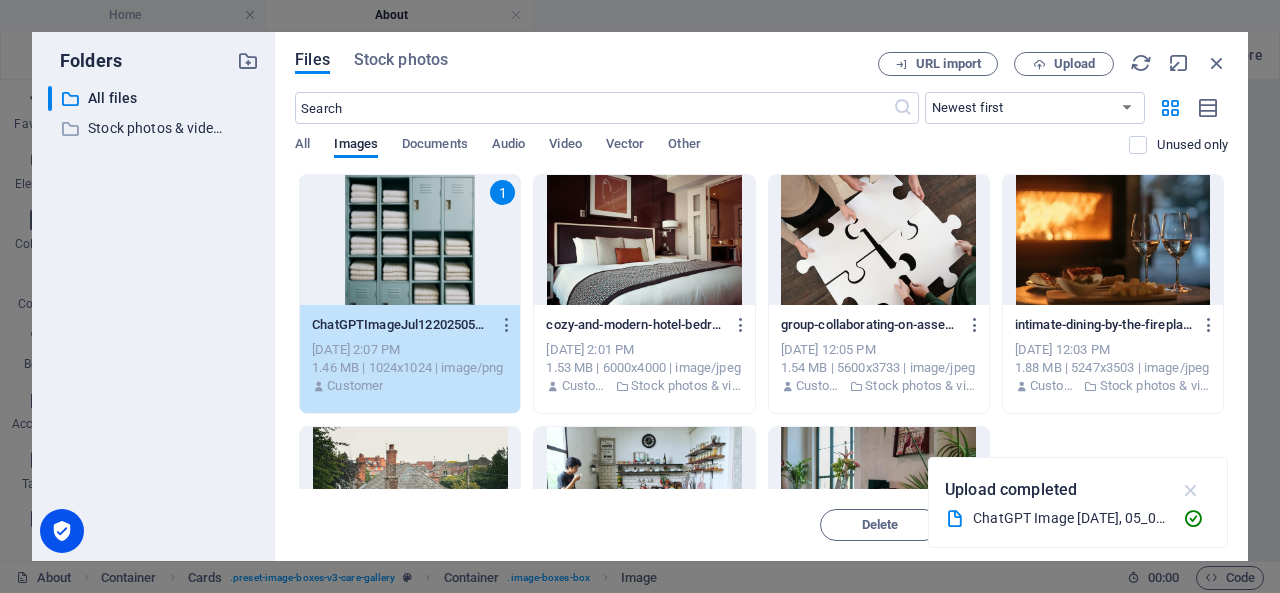 click at bounding box center [1191, 490] 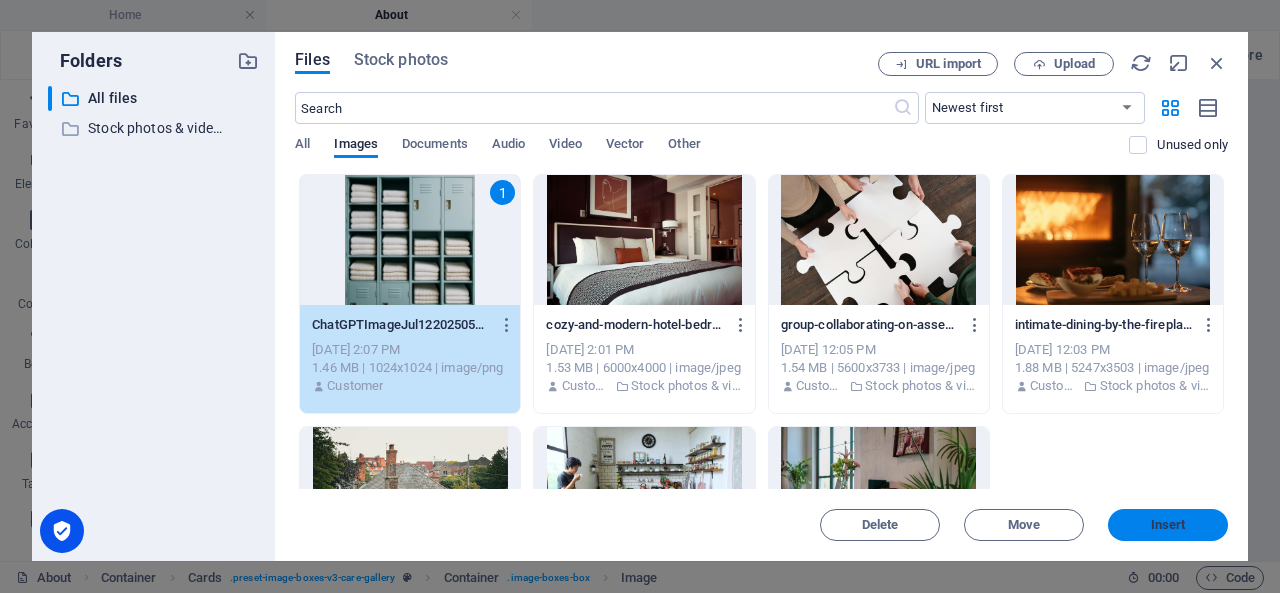click on "Insert" at bounding box center [1168, 525] 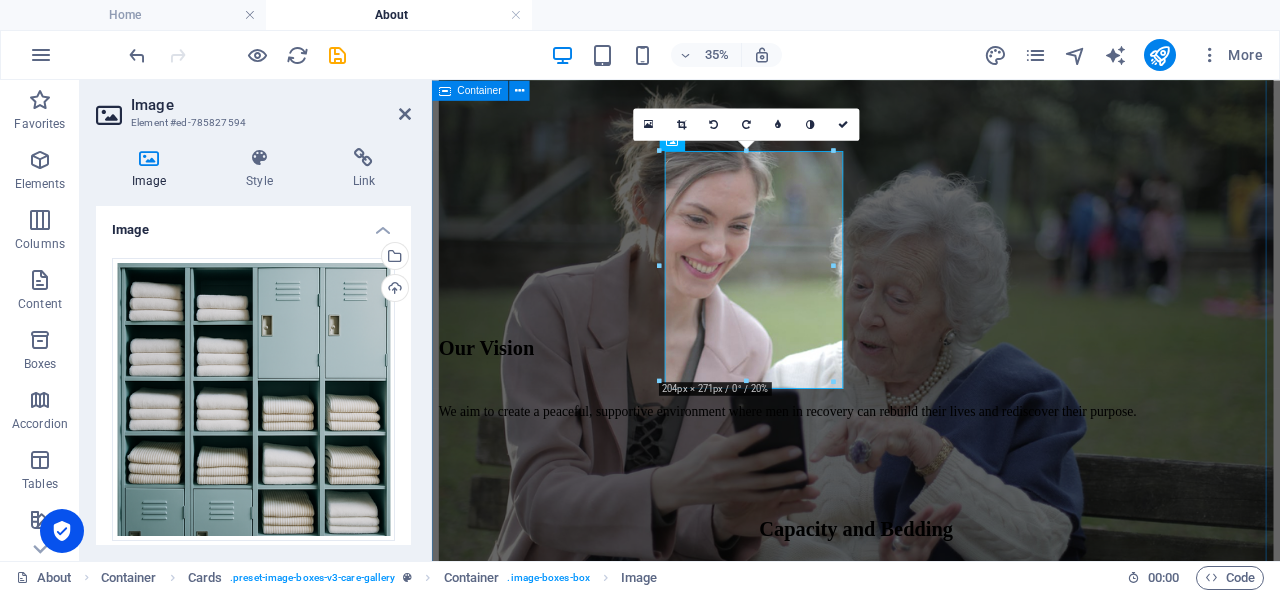 scroll, scrollTop: 1248, scrollLeft: 0, axis: vertical 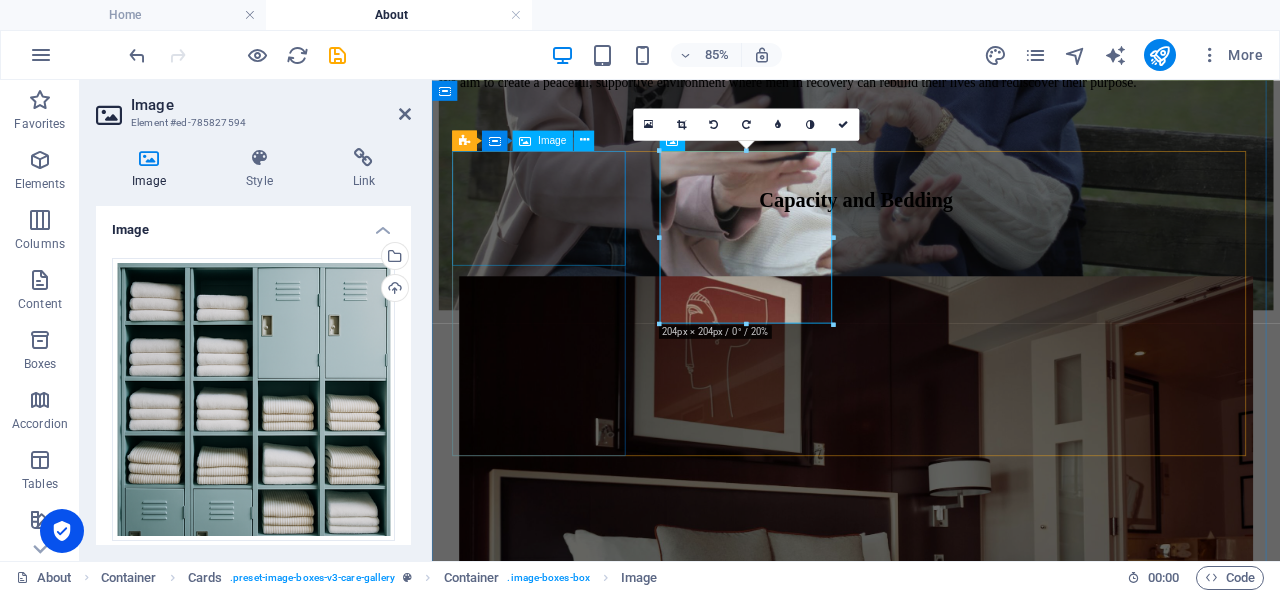 click at bounding box center [931, 623] 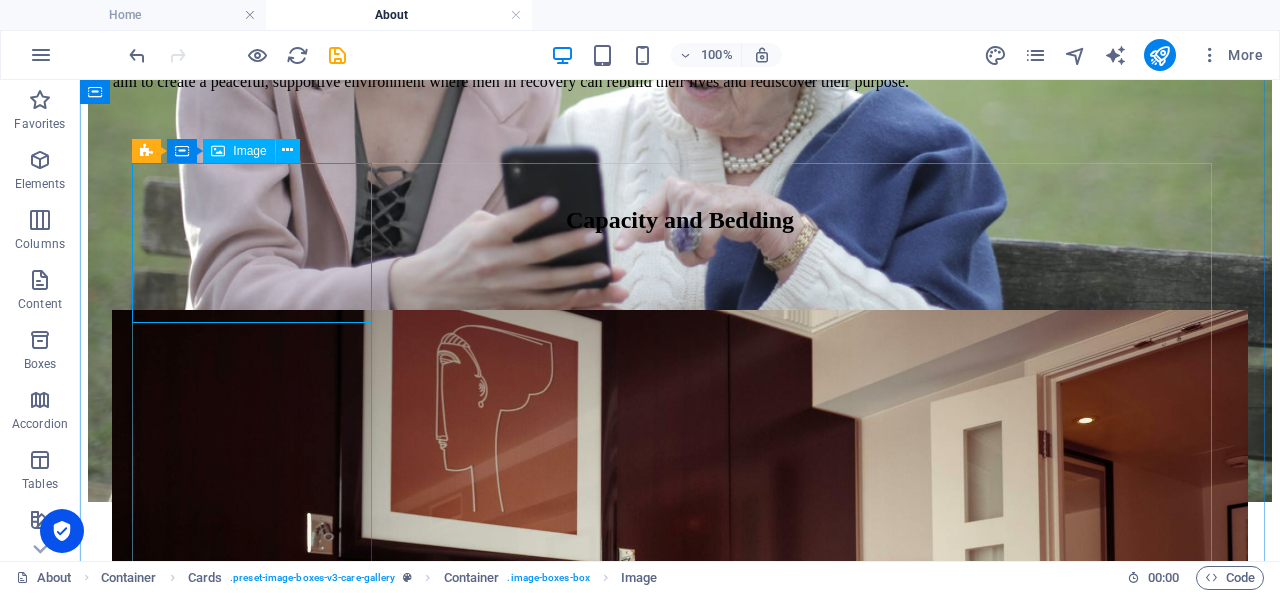 click at bounding box center (680, 690) 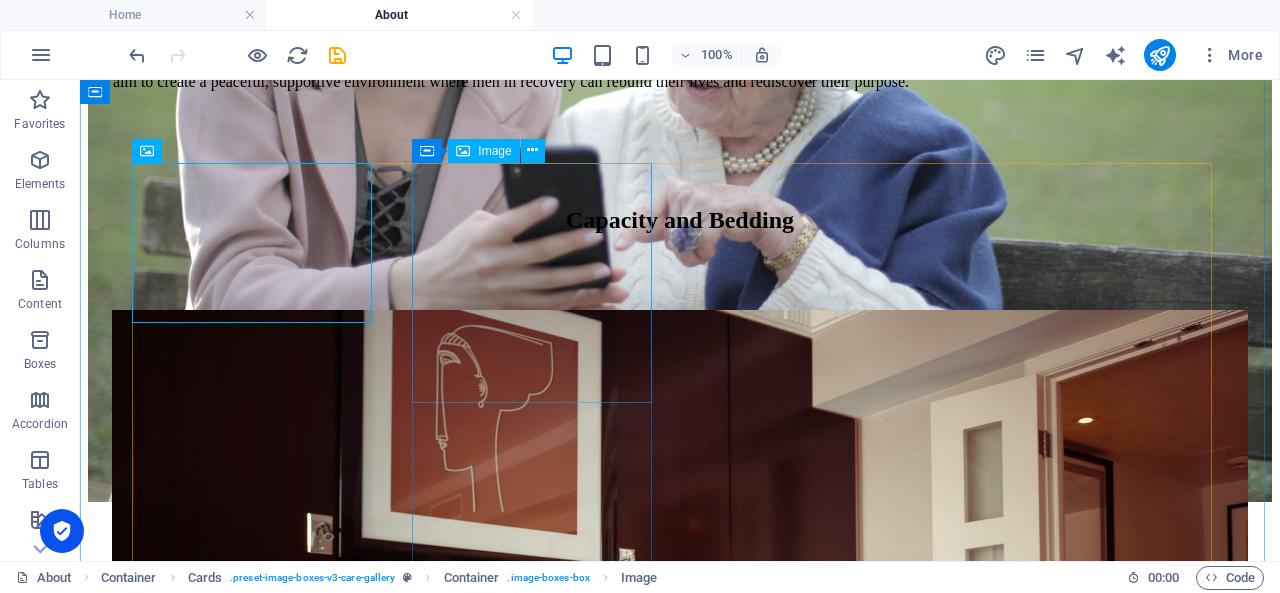 click at bounding box center [680, 1782] 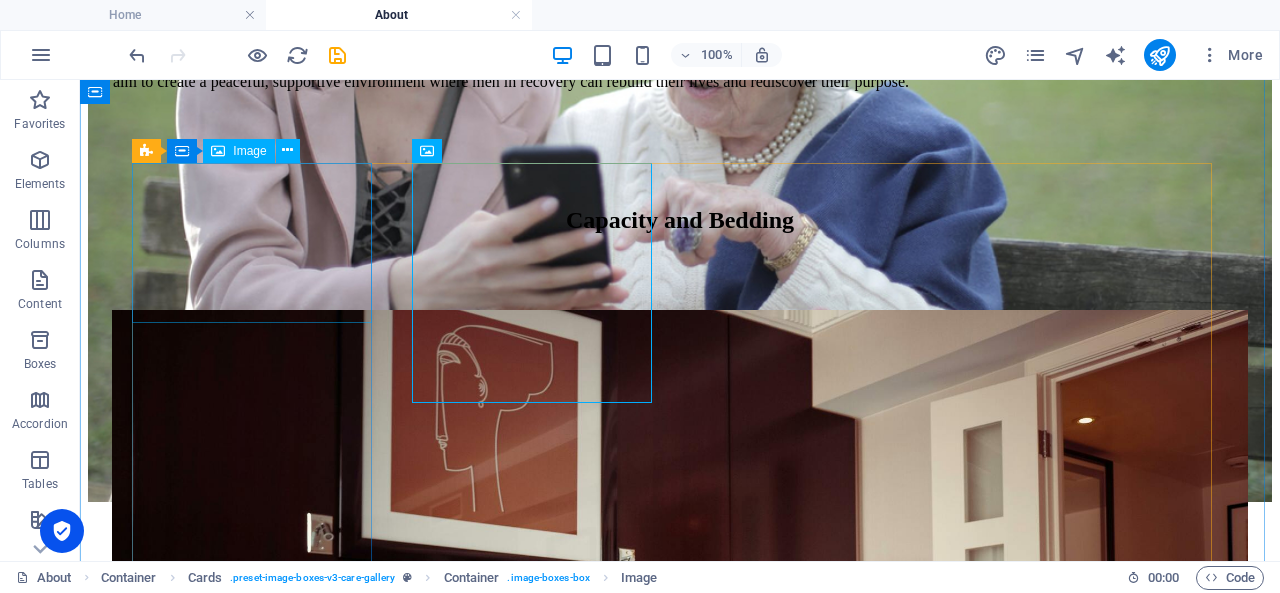 click at bounding box center [680, 690] 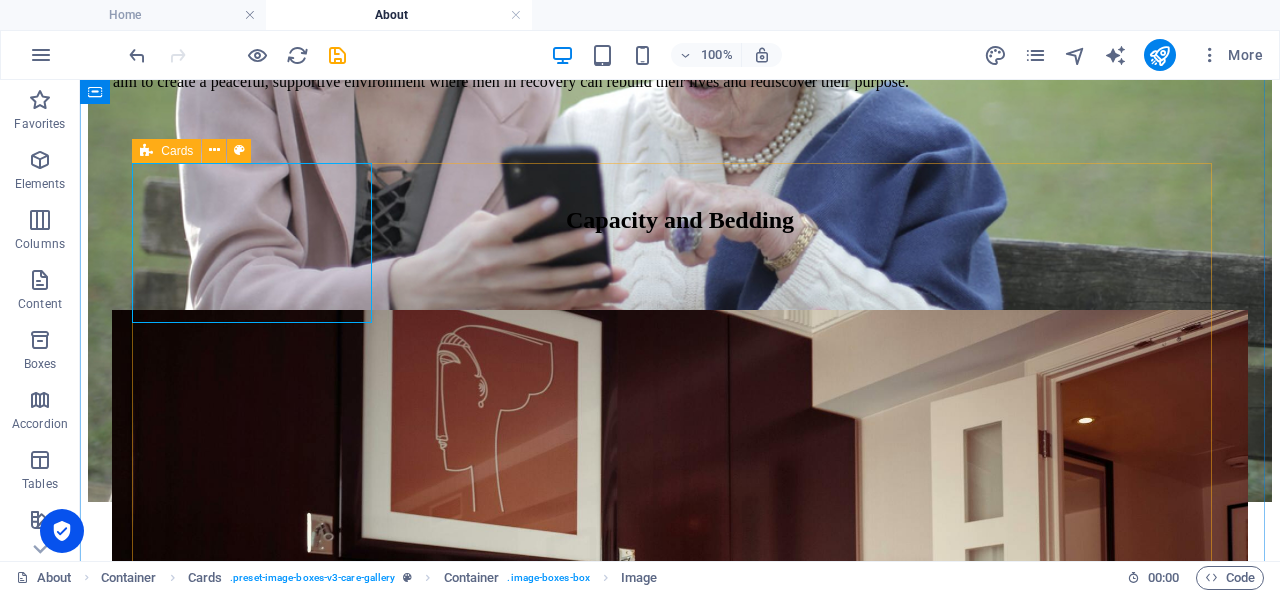 click on "[PERSON_NAME] Founder [PERSON_NAME] Chief Information Officer [PERSON_NAME] Director of Nursing" at bounding box center [680, 2240] 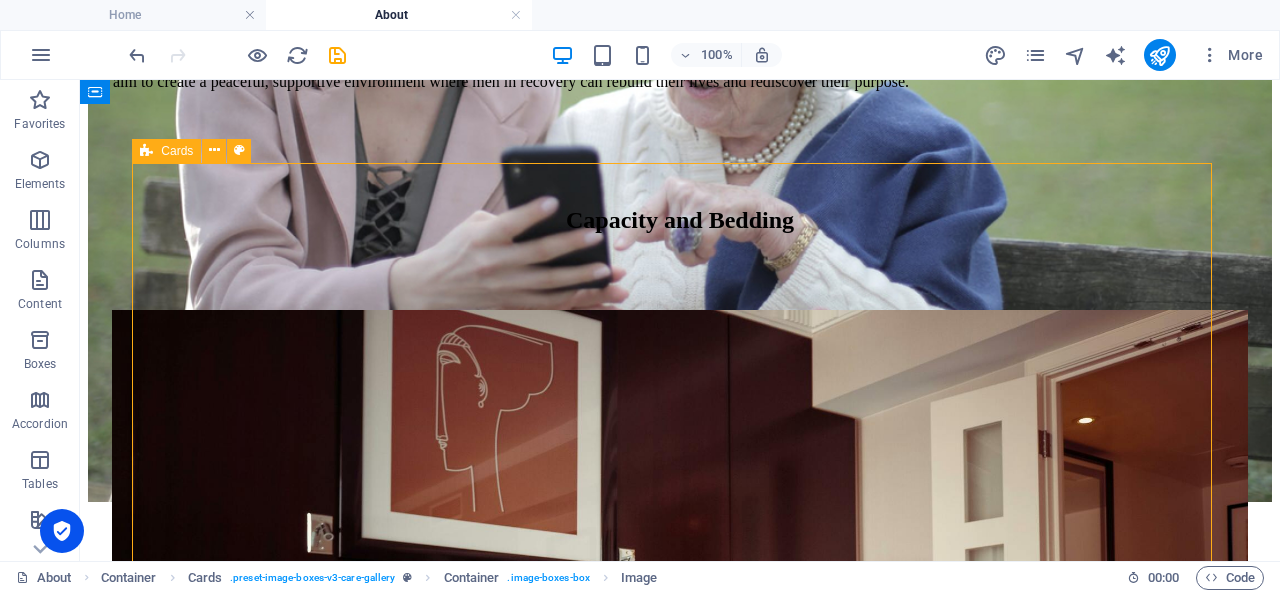 click on "[PERSON_NAME] Founder [PERSON_NAME] Chief Information Officer [PERSON_NAME] Director of Nursing" at bounding box center (680, 2240) 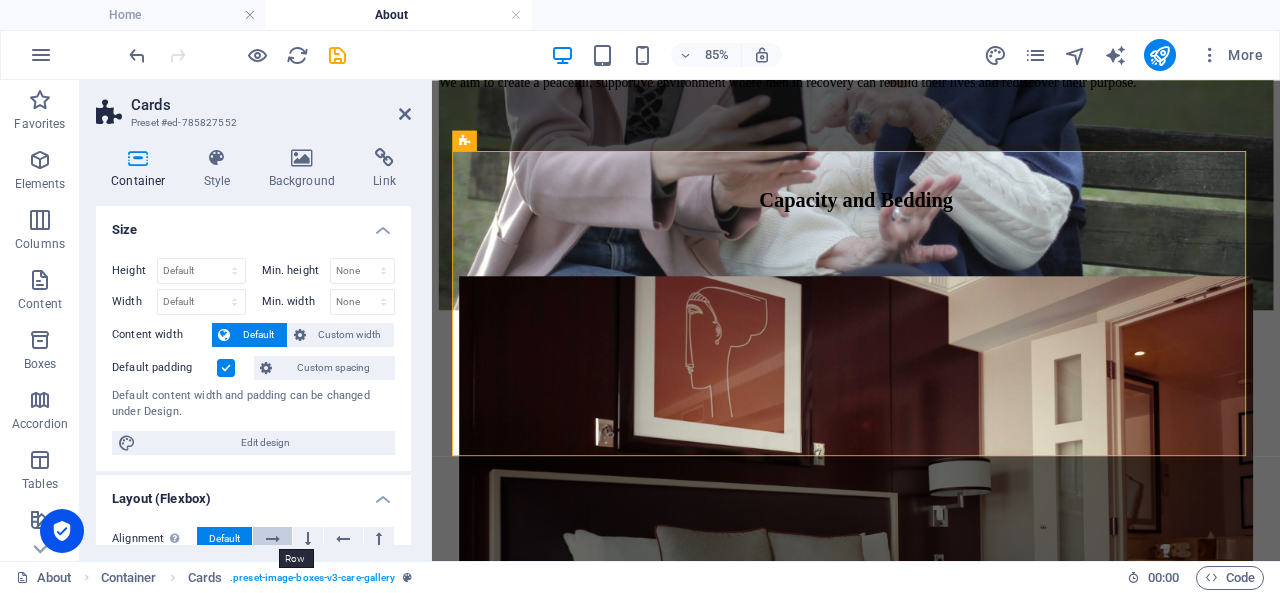 click at bounding box center [273, 539] 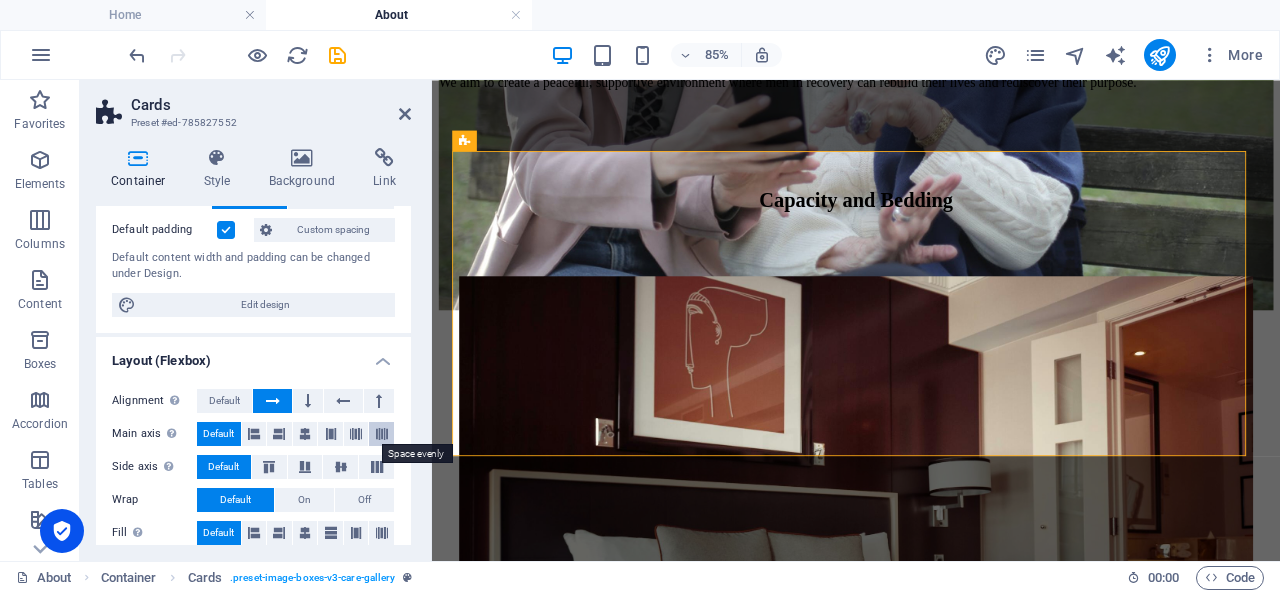 scroll, scrollTop: 189, scrollLeft: 0, axis: vertical 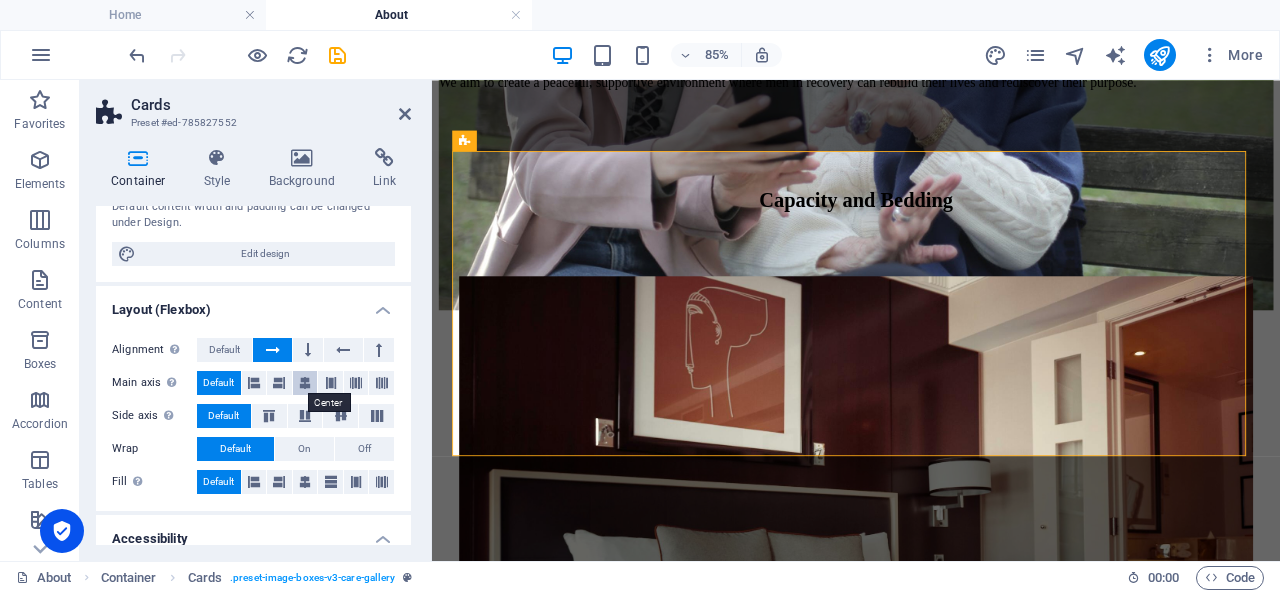 click at bounding box center [305, 383] 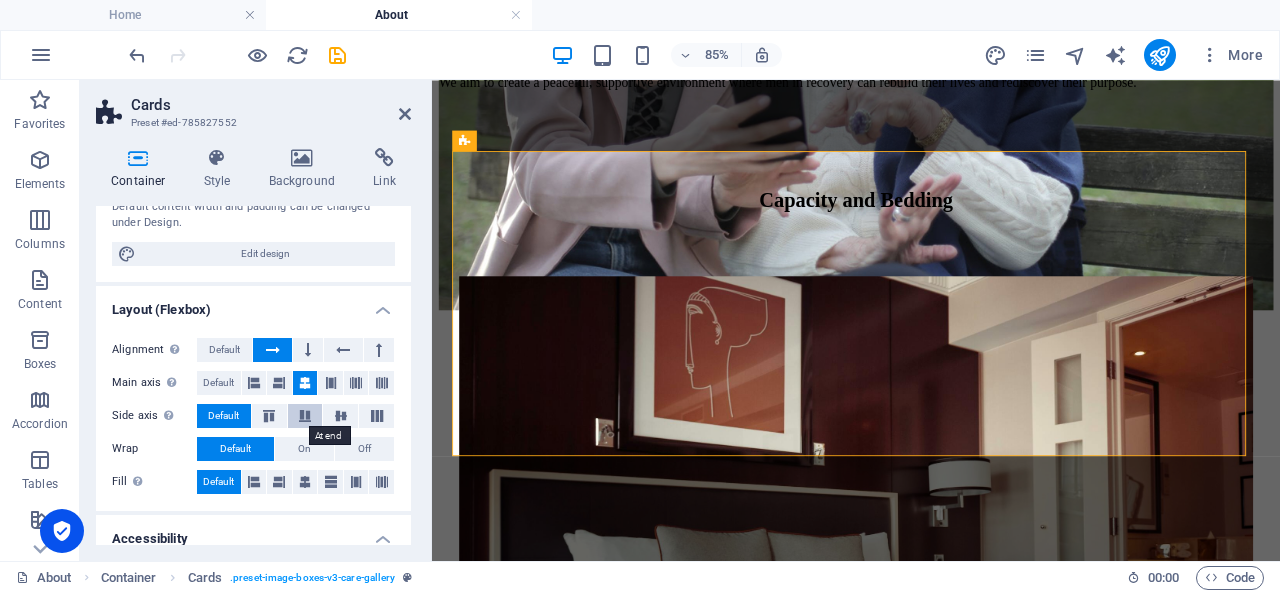 click at bounding box center [305, 416] 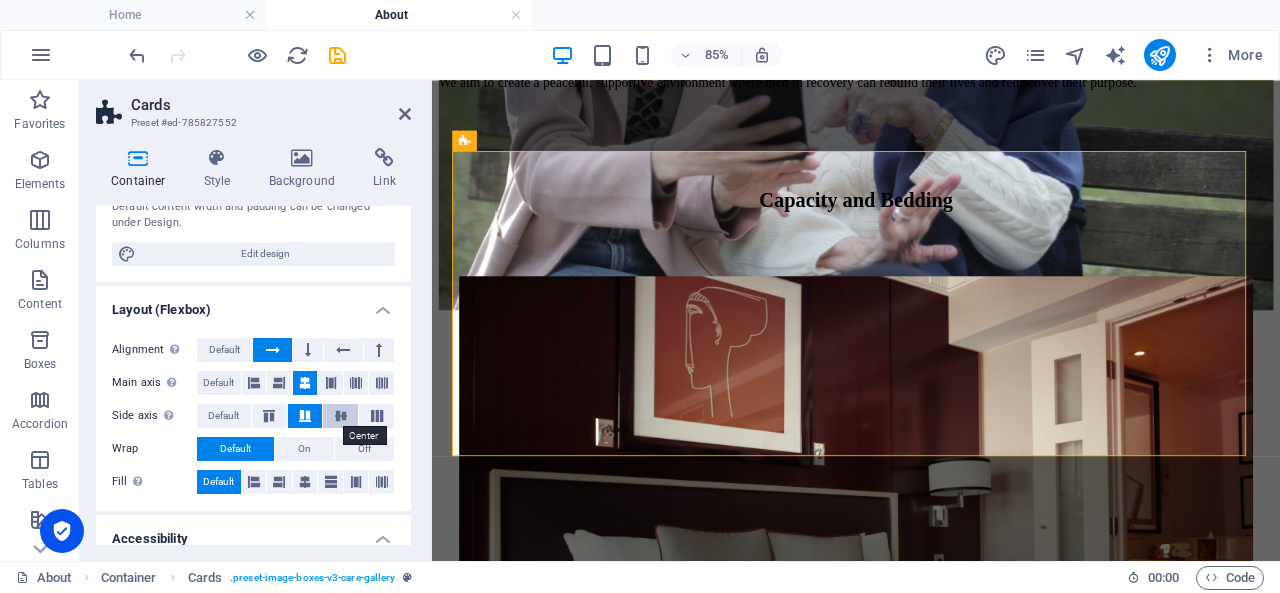 click at bounding box center (341, 416) 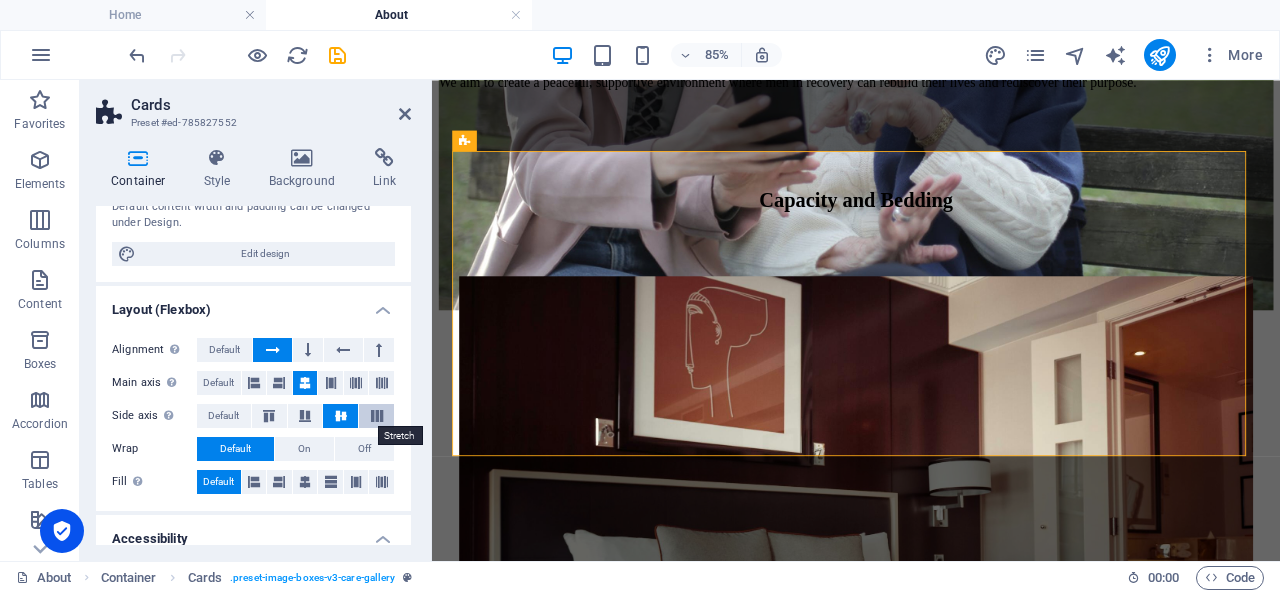 click at bounding box center [377, 416] 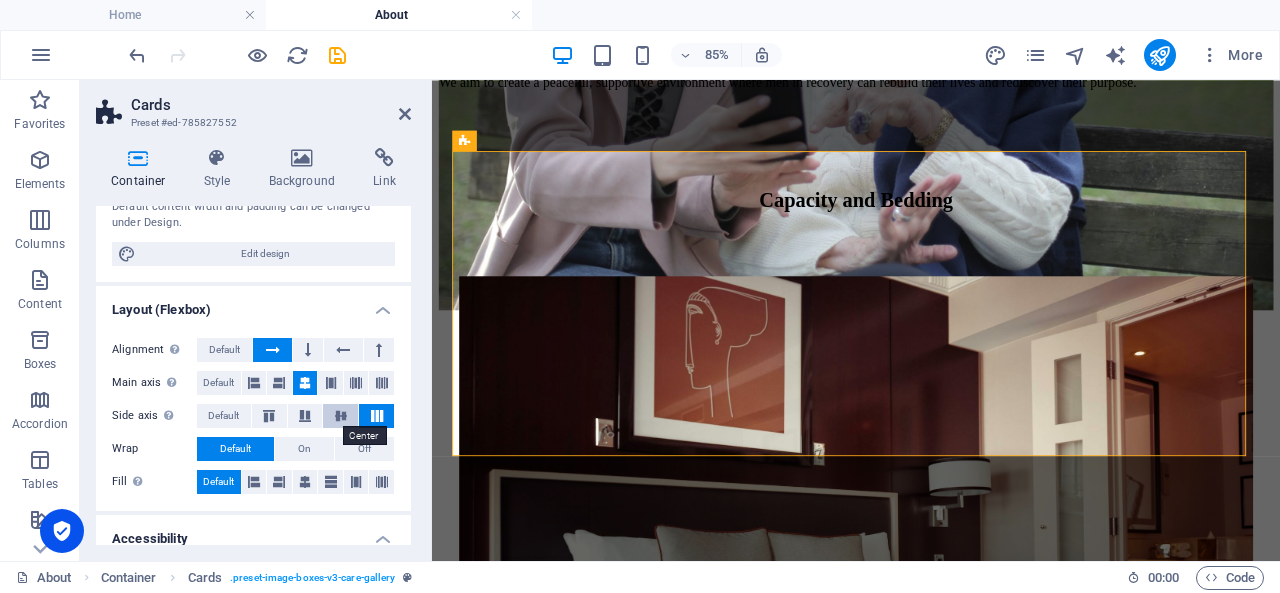 click at bounding box center [341, 416] 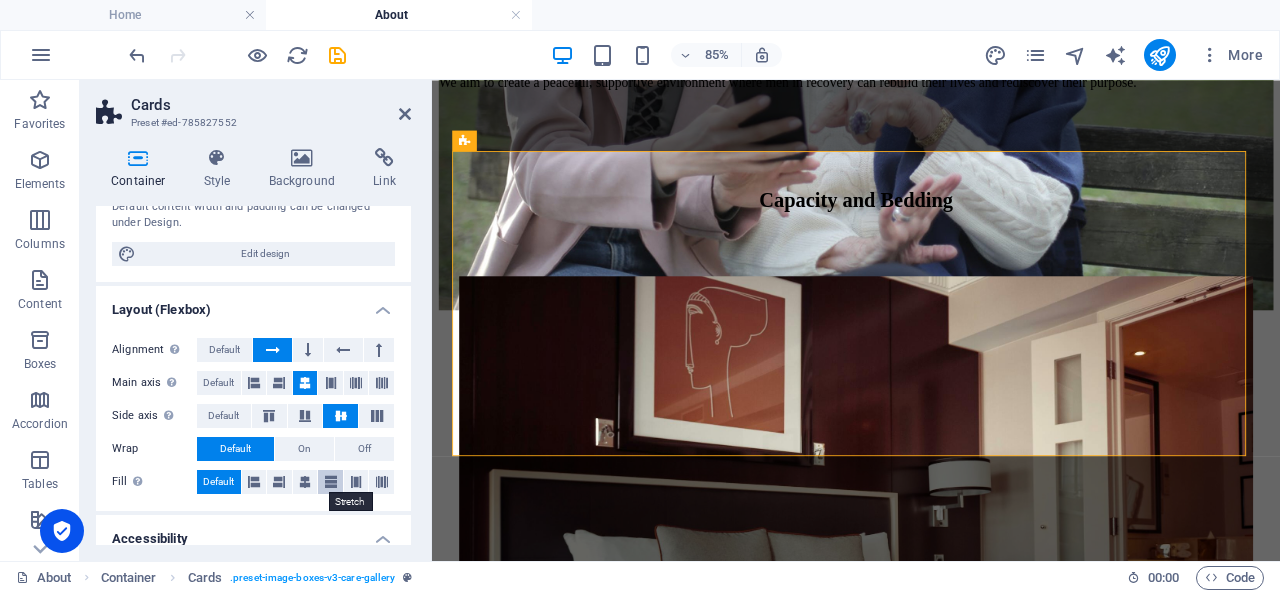 click at bounding box center [331, 482] 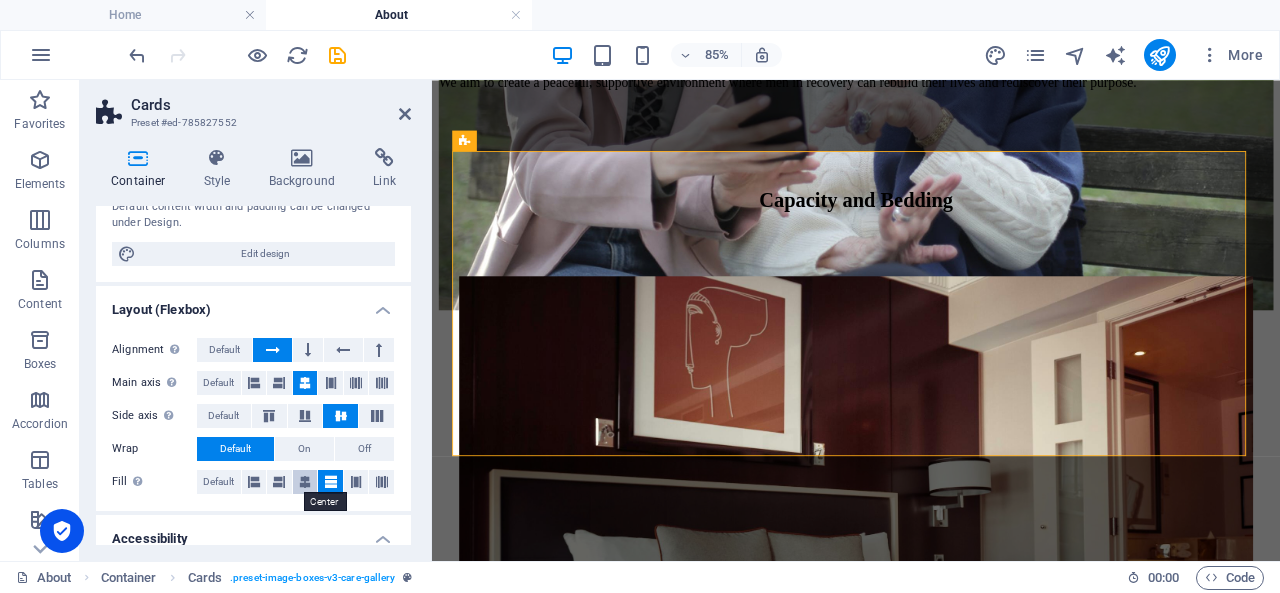 click at bounding box center [305, 482] 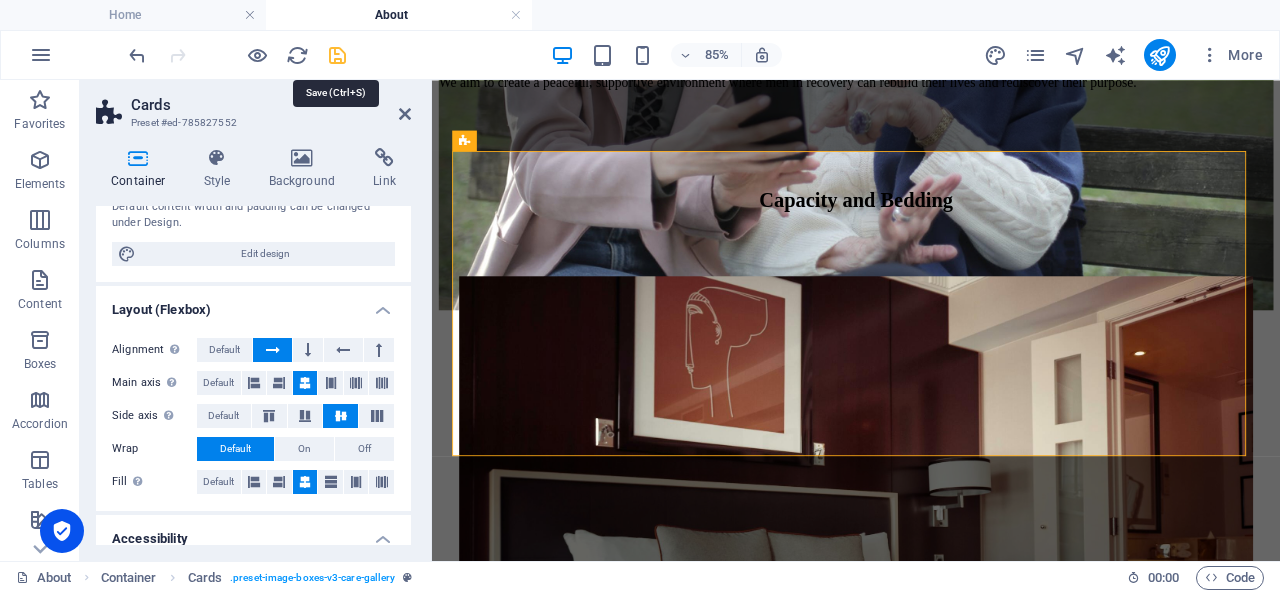 click at bounding box center (337, 55) 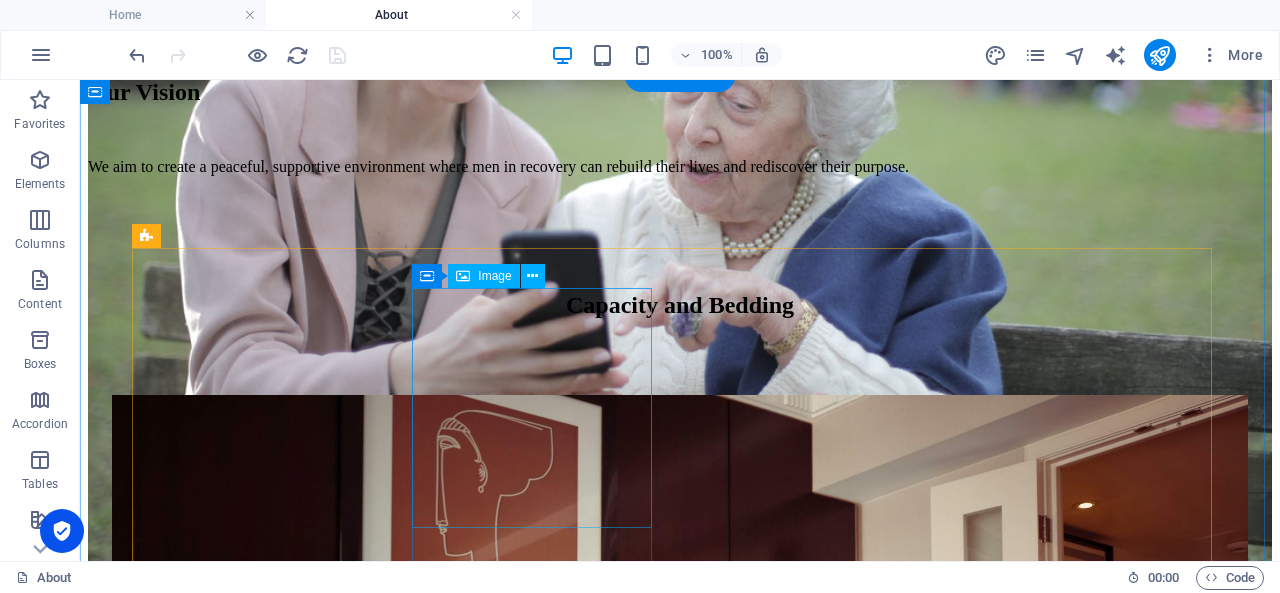 scroll, scrollTop: 1291, scrollLeft: 0, axis: vertical 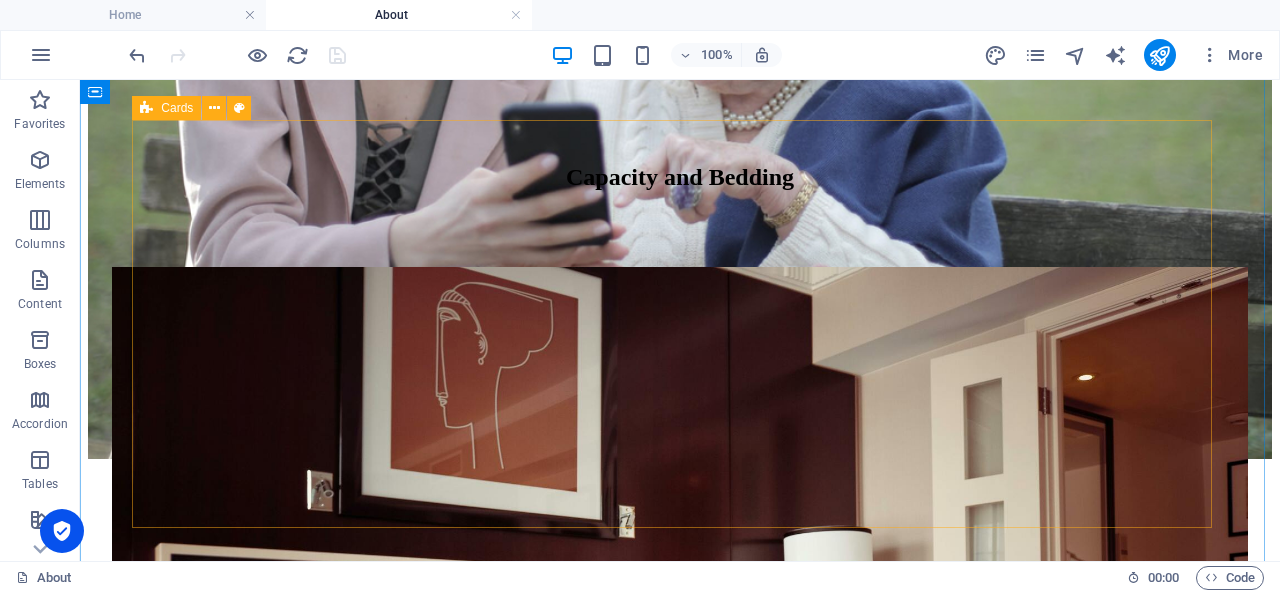 drag, startPoint x: 1025, startPoint y: 218, endPoint x: 886, endPoint y: 233, distance: 139.807 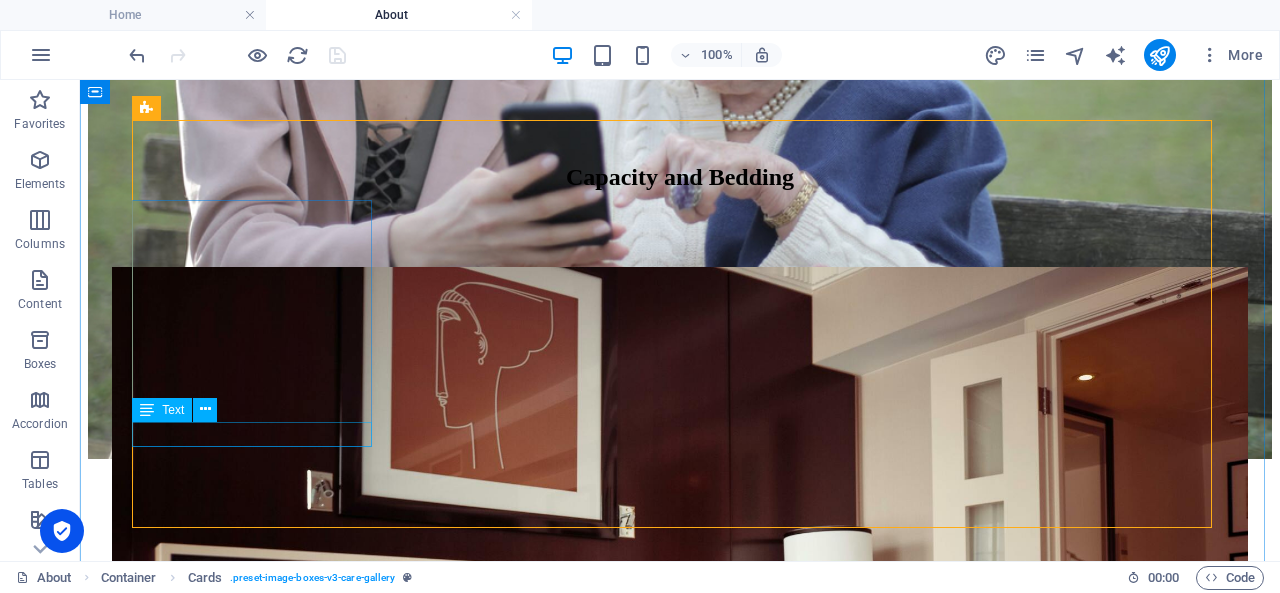 click on "Founder" at bounding box center (680, 1144) 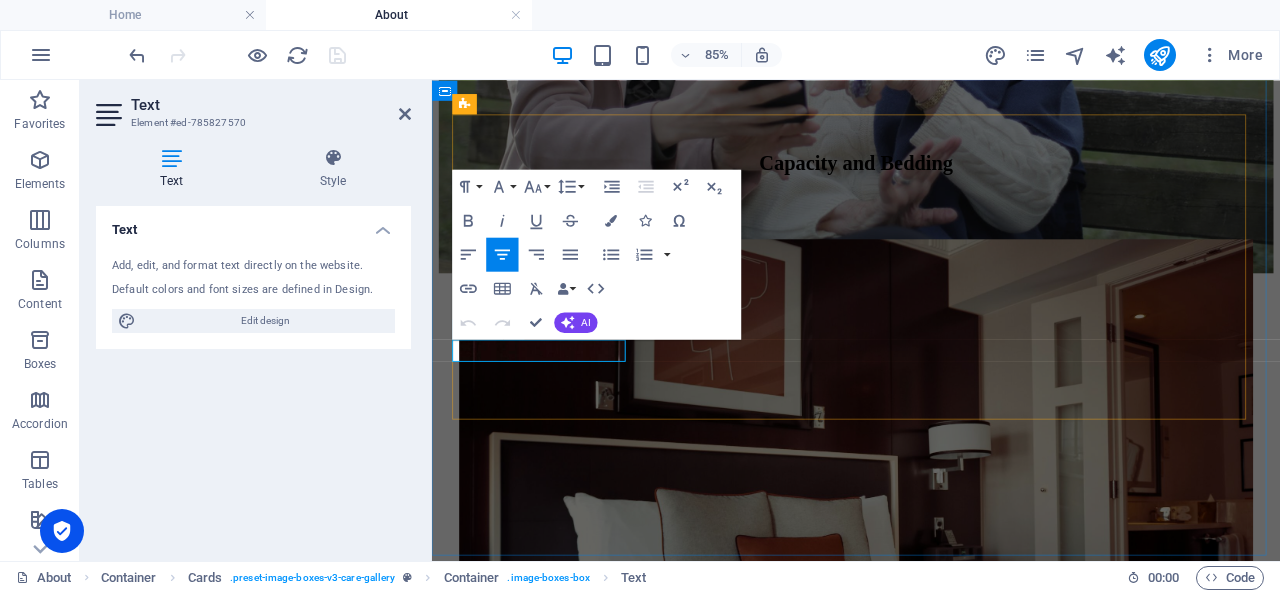 click on "Founder" at bounding box center (930, 1008) 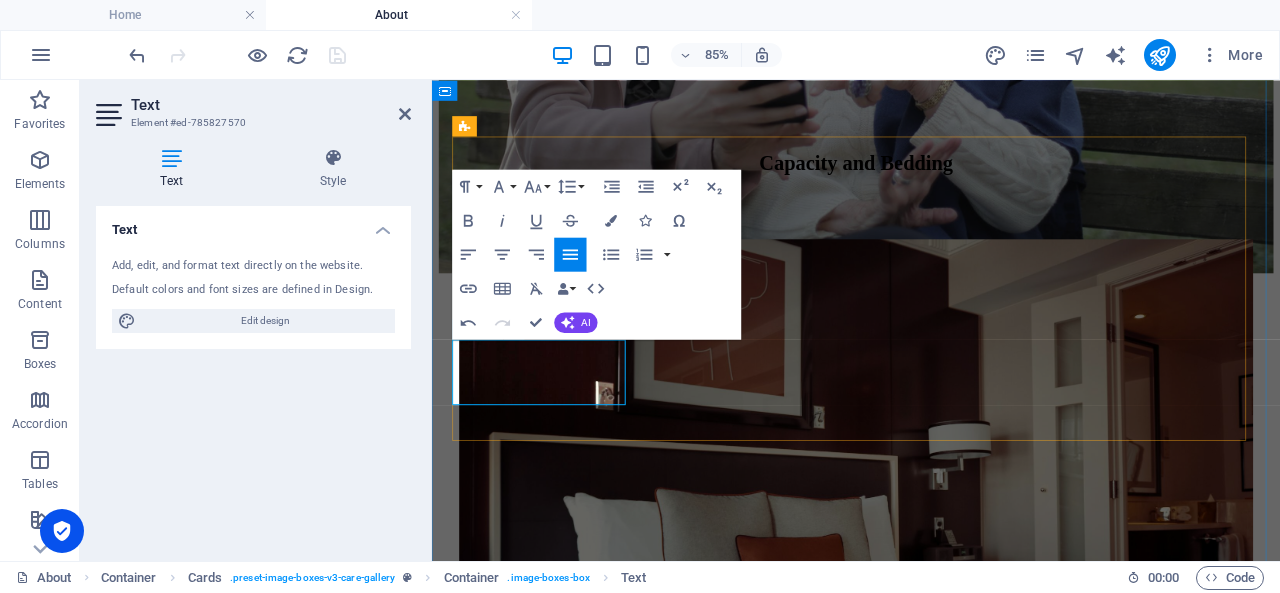 scroll, scrollTop: 1266, scrollLeft: 0, axis: vertical 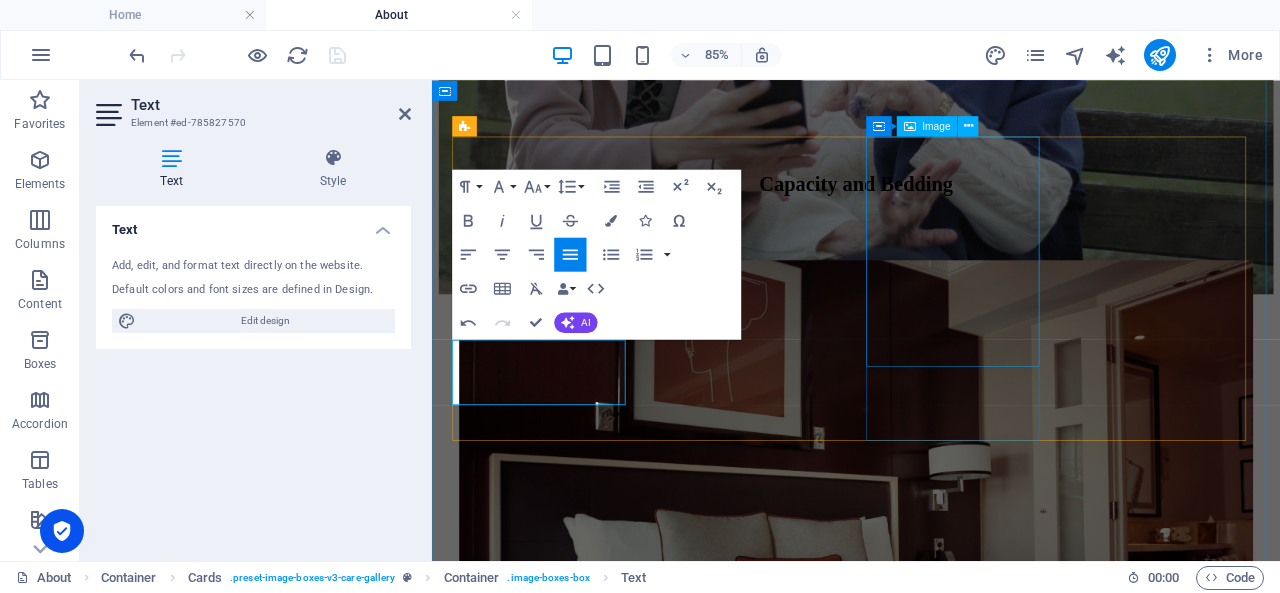 click at bounding box center [931, 2763] 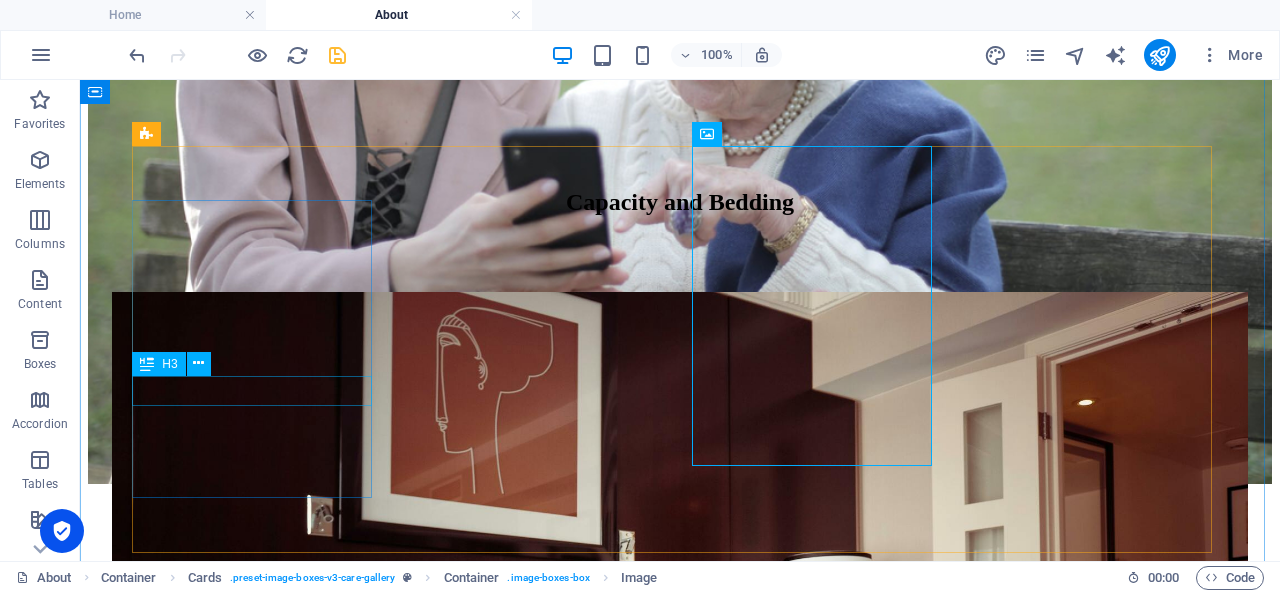 click on "[PERSON_NAME]" at bounding box center (680, 1098) 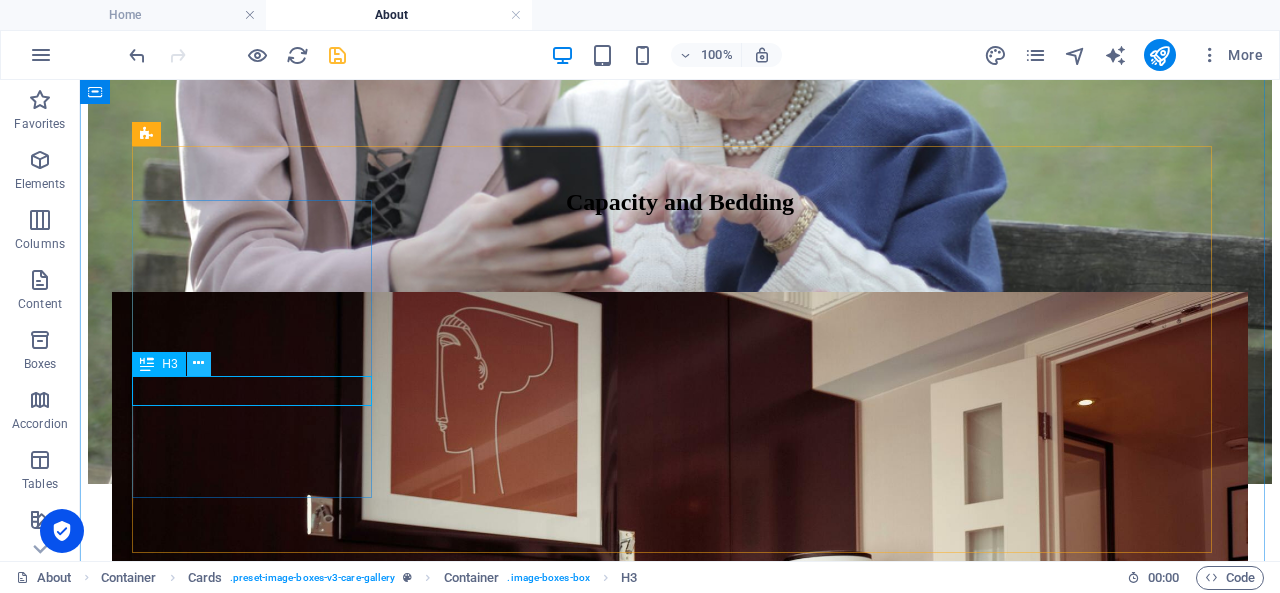 click at bounding box center [198, 363] 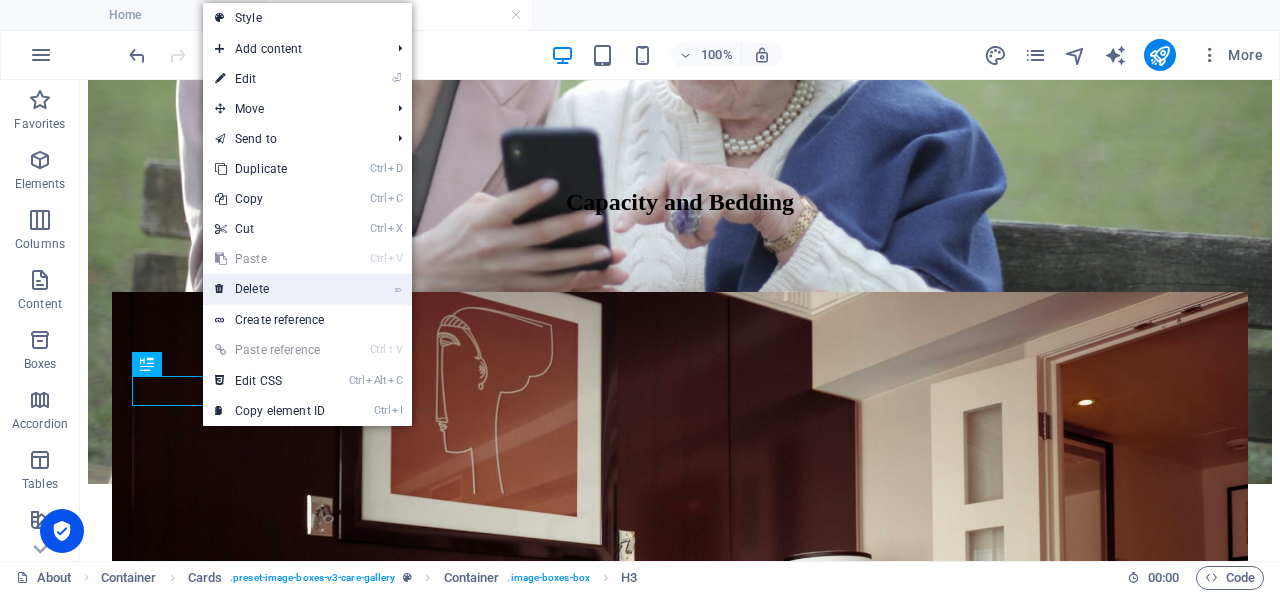 click on "⌦  Delete" at bounding box center [270, 289] 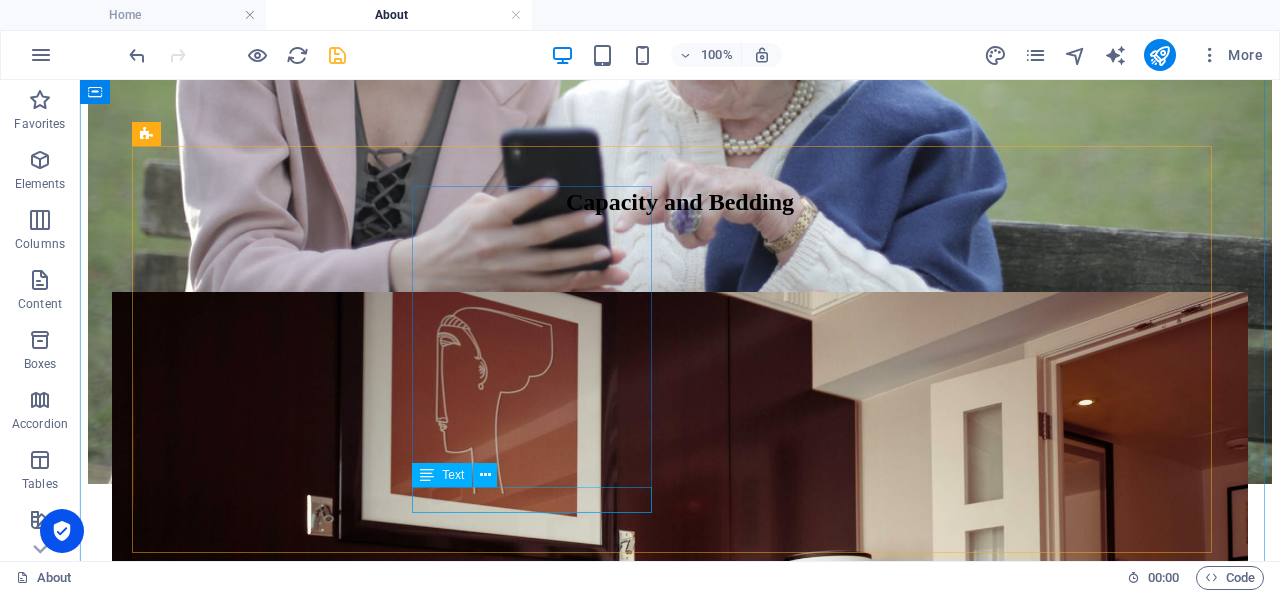 click on "Chief Information Officer" at bounding box center (680, 2391) 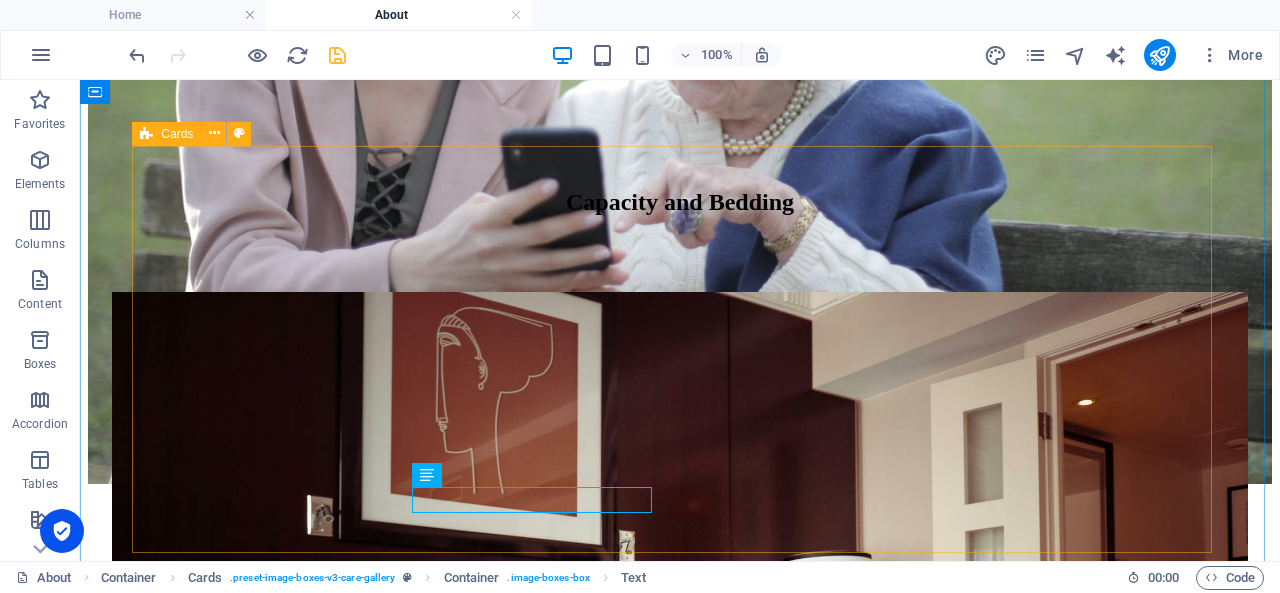 click on "4 Shared bedrooms with 2 beds in each room for up to 8 residents. [PERSON_NAME] Chief Information Officer [PERSON_NAME] Director of Nursing" at bounding box center [680, 2192] 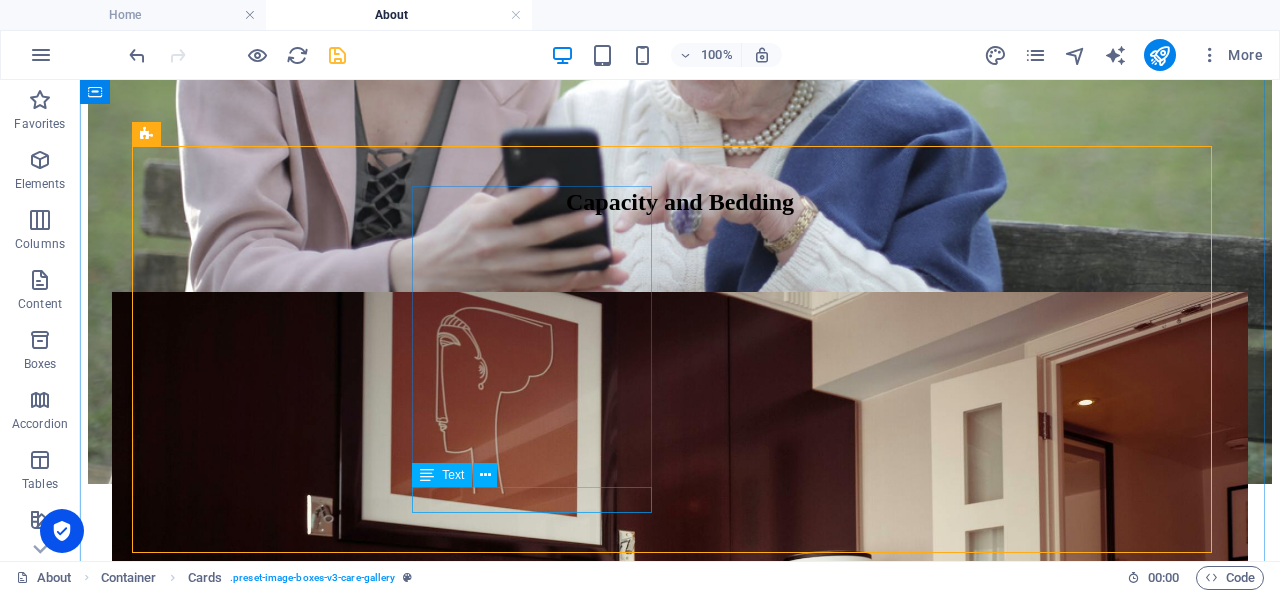 click on "Chief Information Officer" at bounding box center [680, 2391] 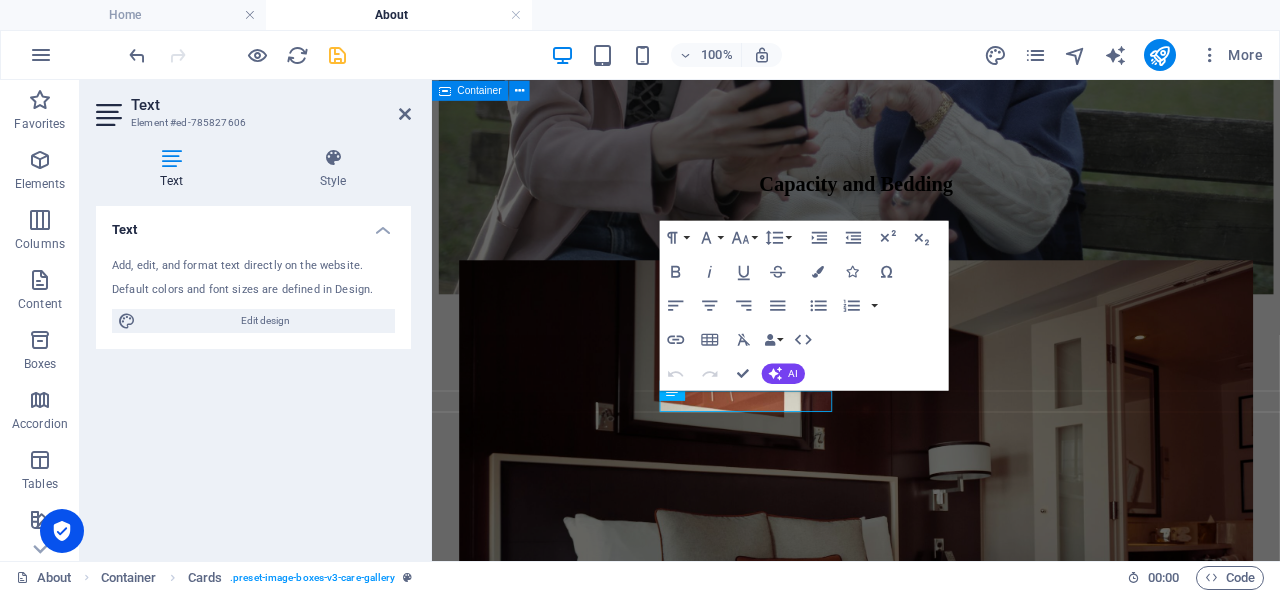 click on "Chief Information Officer" at bounding box center (931, 2053) 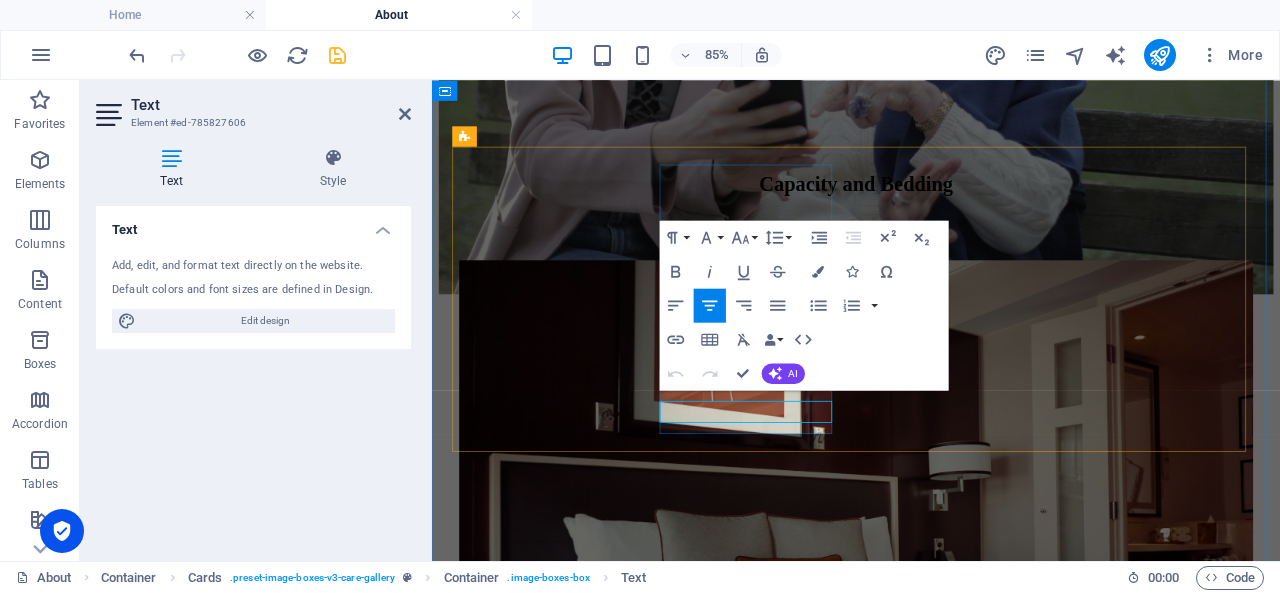 scroll, scrollTop: 1253, scrollLeft: 0, axis: vertical 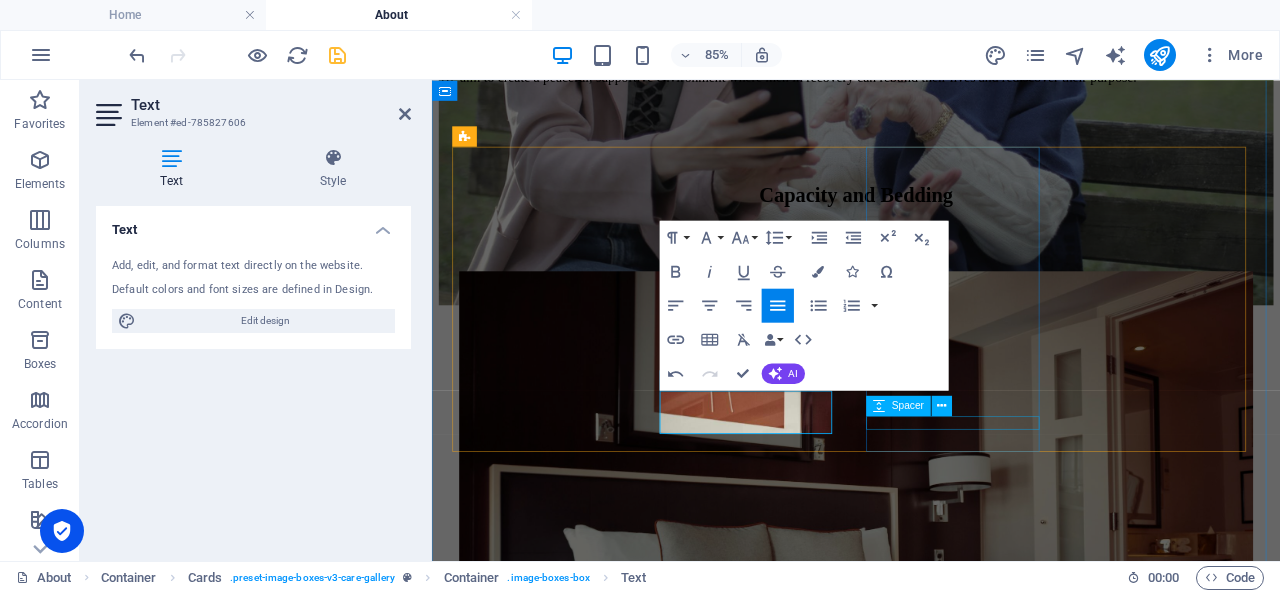 click at bounding box center [931, 3425] 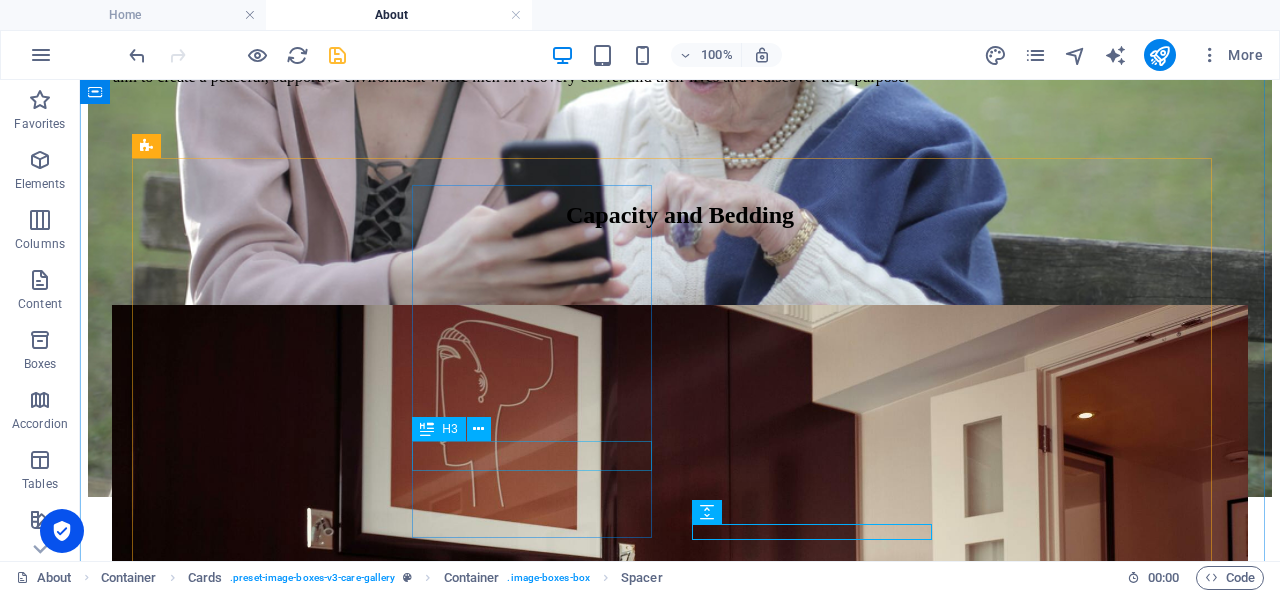click on "[PERSON_NAME]" at bounding box center (680, 2333) 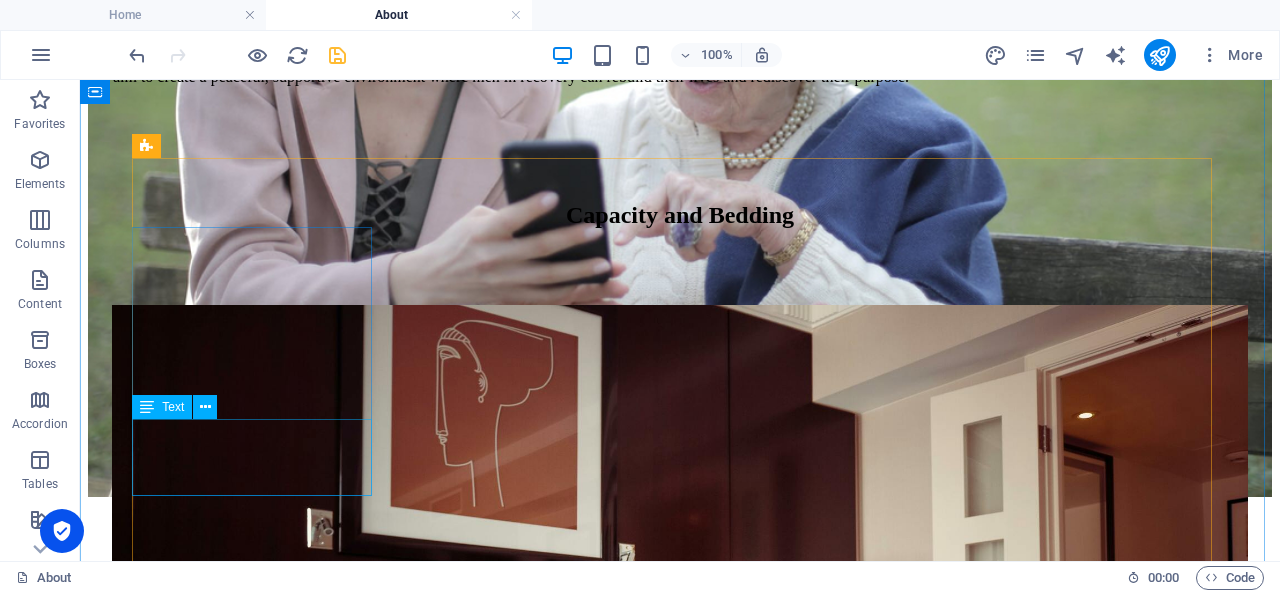 click on "4 Shared bedrooms with 2 beds in each room for up to 8 residents." at bounding box center [680, 1123] 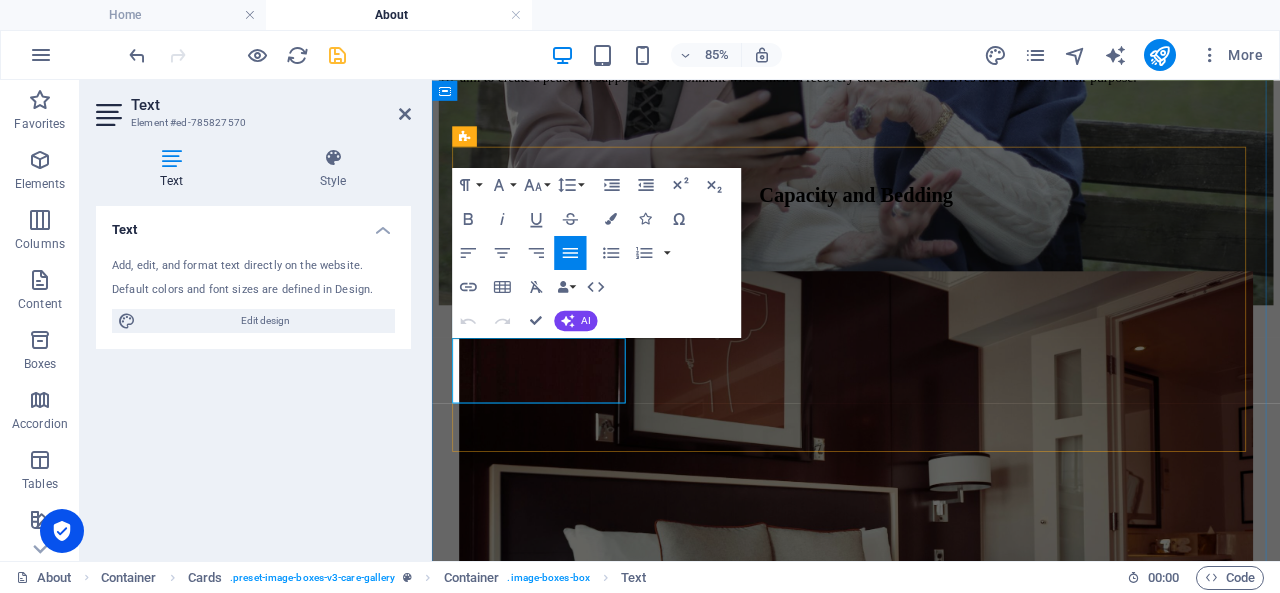 click on "4 Shared bedrooms with 2 beds in each room for up to 8 residents." at bounding box center (945, 988) 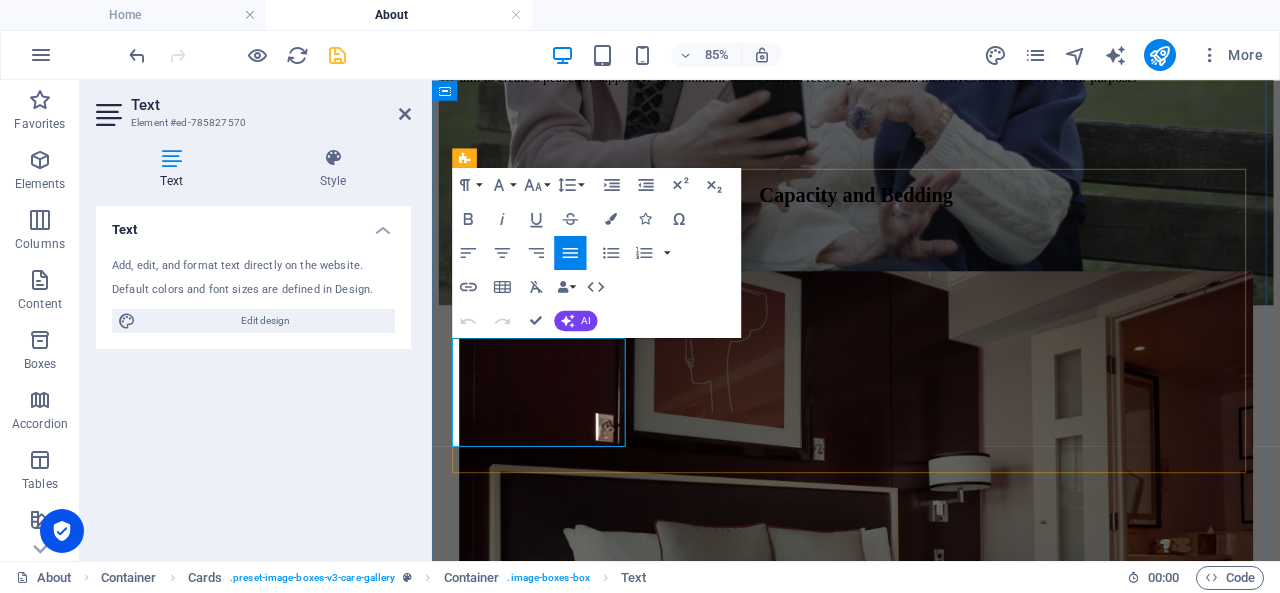 scroll, scrollTop: 1228, scrollLeft: 0, axis: vertical 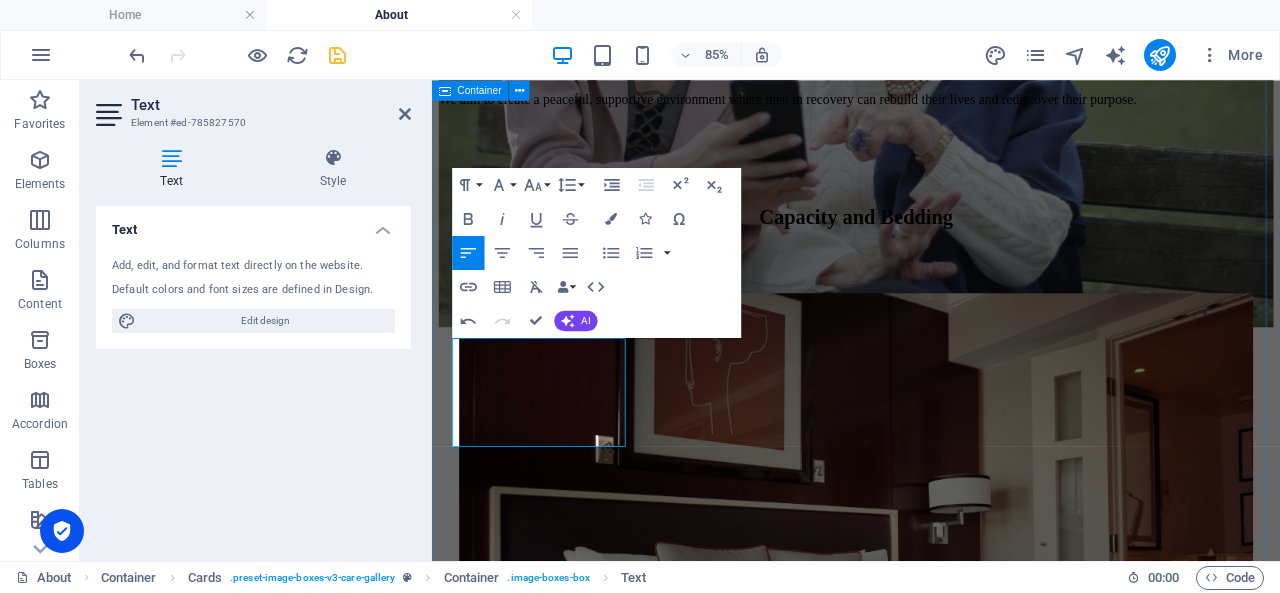 drag, startPoint x: 527, startPoint y: 393, endPoint x: 438, endPoint y: 397, distance: 89.08984 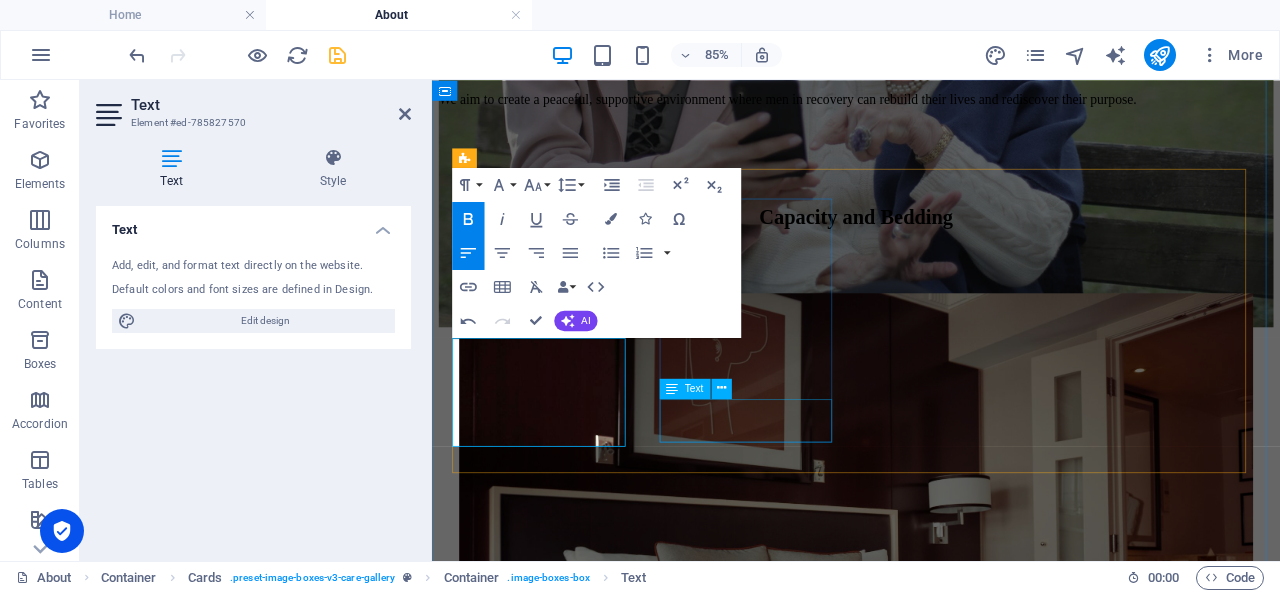 click on "Sheets, Blankets, Pillow and Locker." at bounding box center [931, 2067] 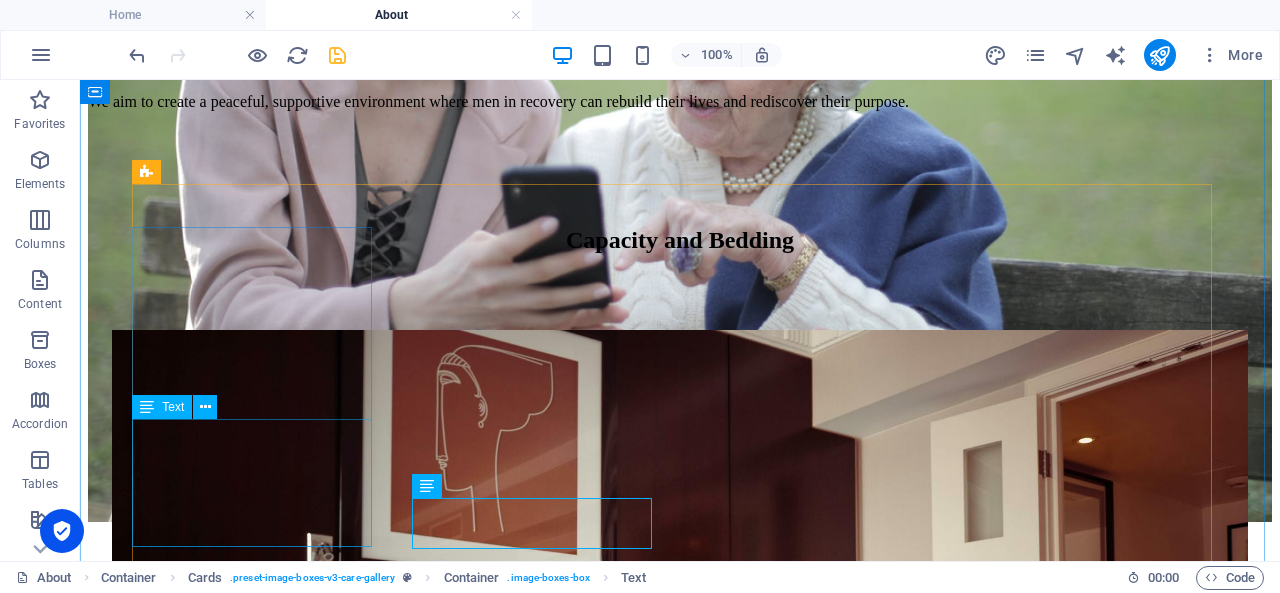 click on "4 shared bedrooms, each furnished with 2 beds, accommodating up to 8 residents in total."" at bounding box center [680, 1165] 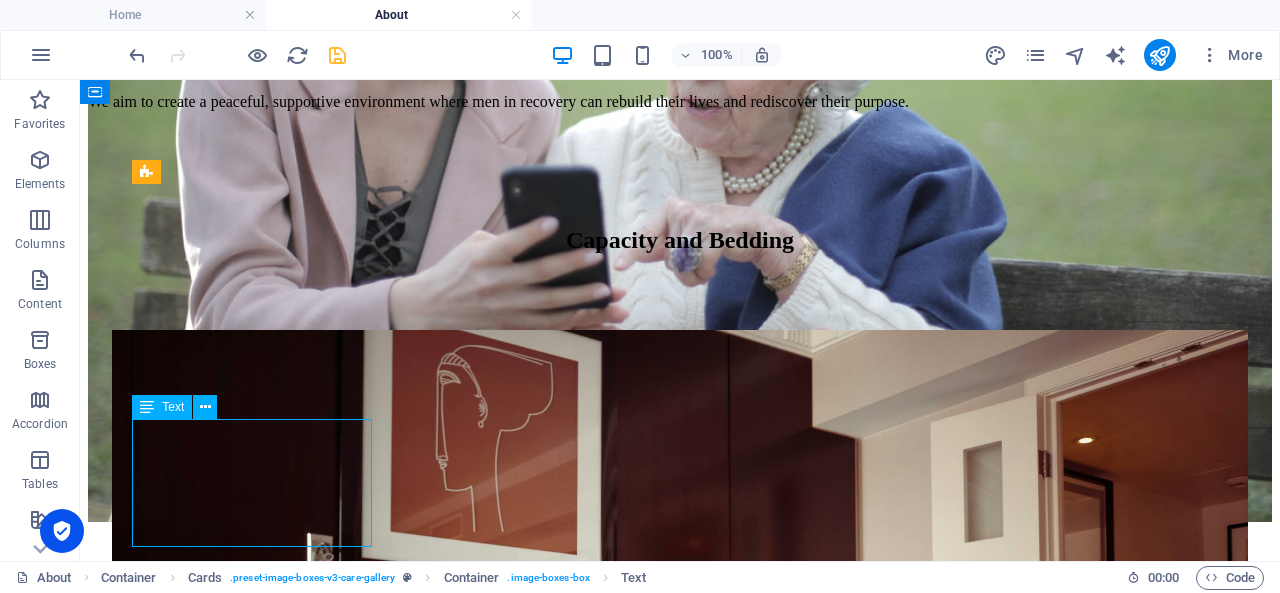 click on "4 shared bedrooms, each furnished with 2 beds, accommodating up to 8 residents in total."" at bounding box center (680, 1165) 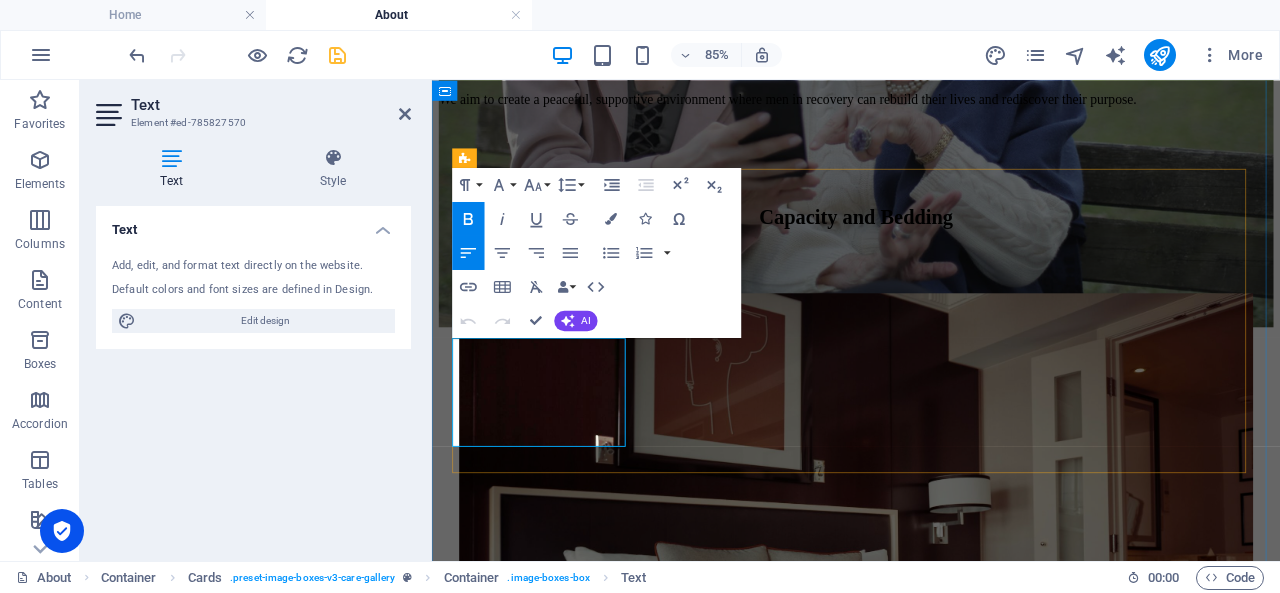 click on "4 shared bedrooms, each furnished with 2 beds, accommodating up to 8 residents in total."" at bounding box center (772, 1012) 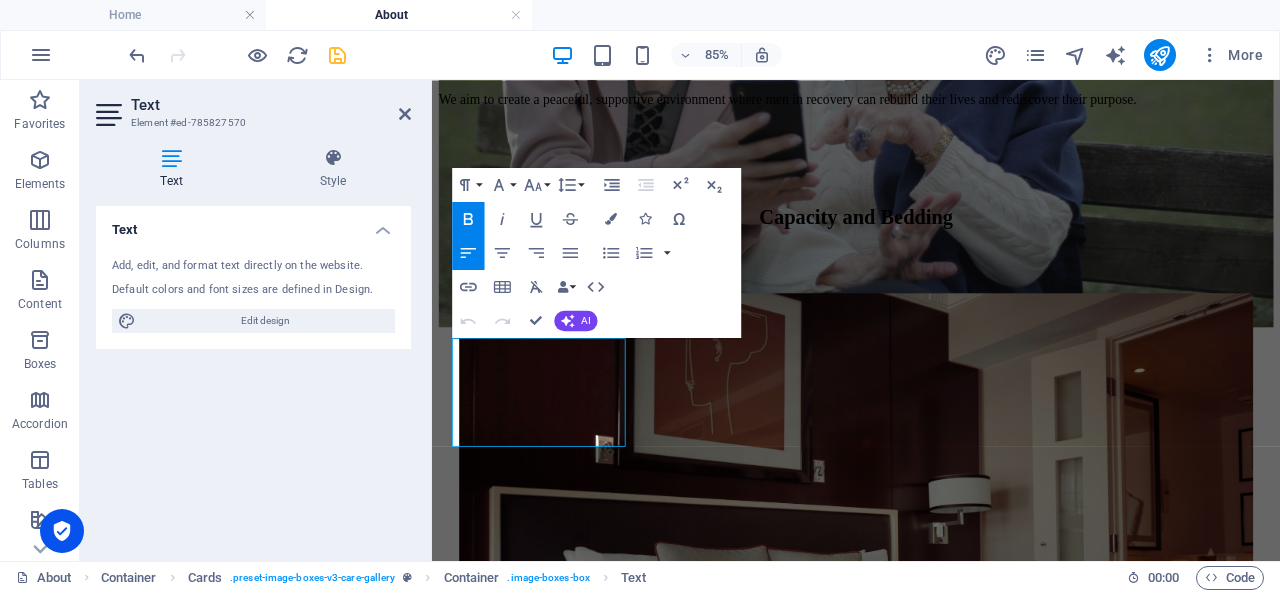 click 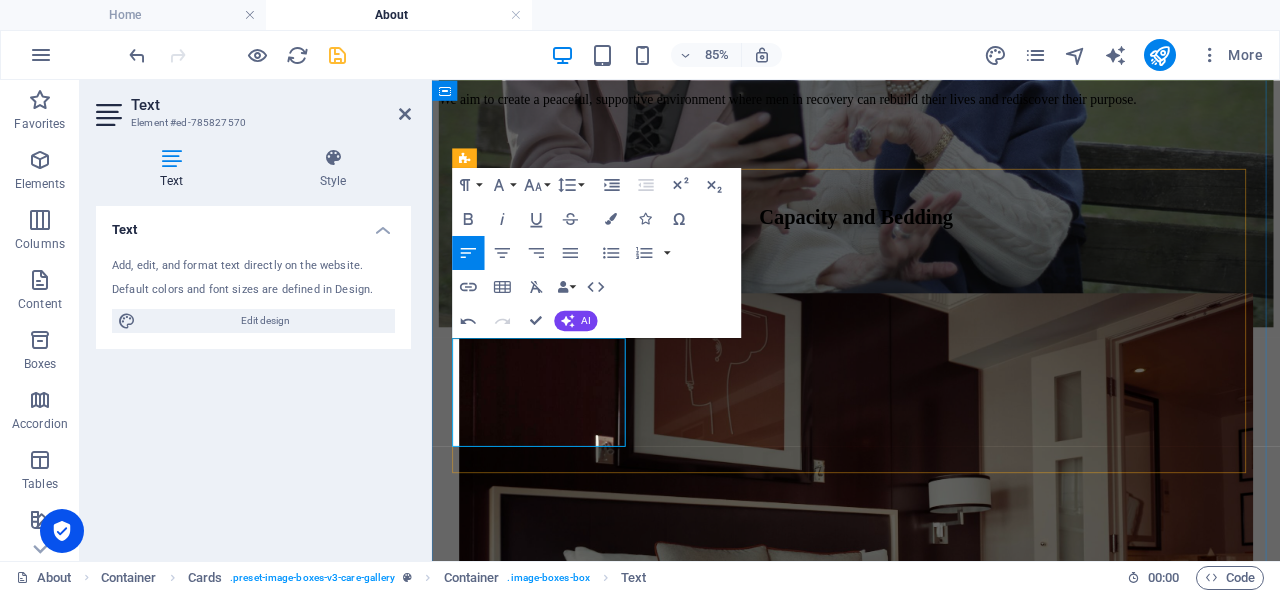 click on "4 shared bedrooms, each furnished with 2 beds, accommodating up to 8 residents in total."" at bounding box center (931, 1013) 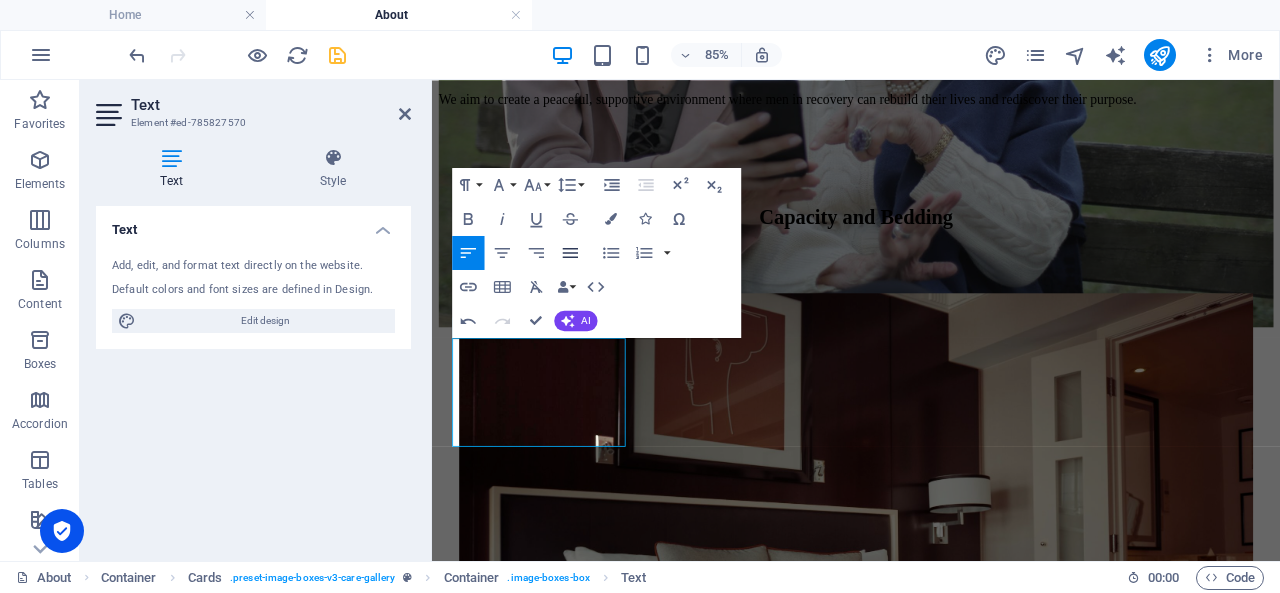 click 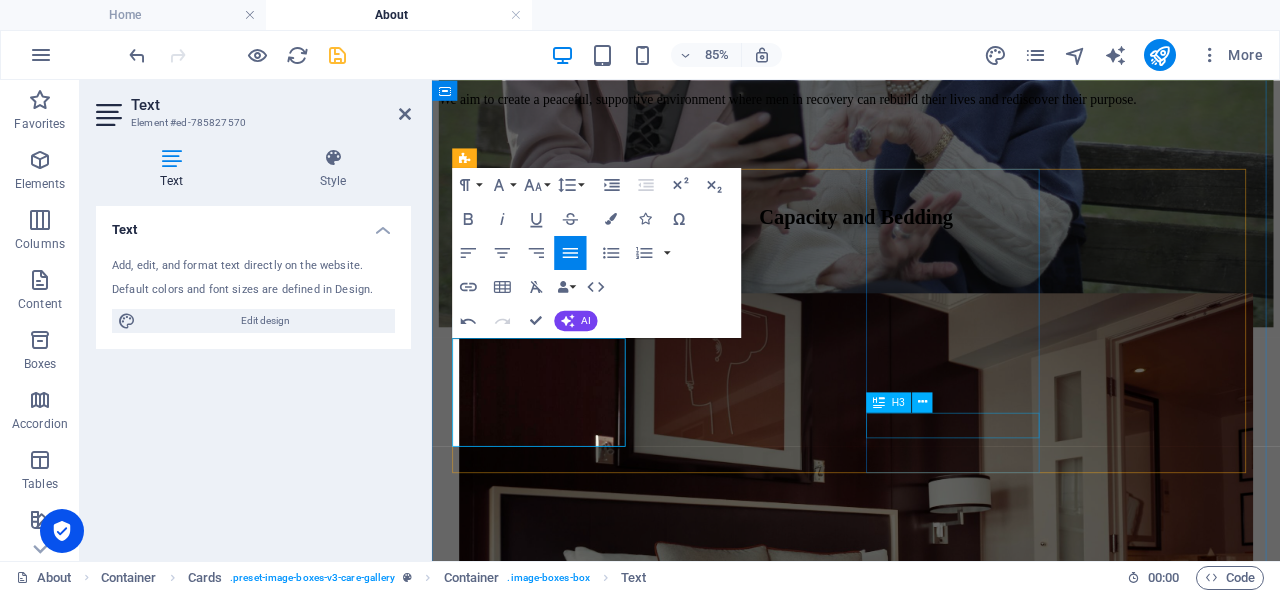 click on "[PERSON_NAME]" at bounding box center [931, 3387] 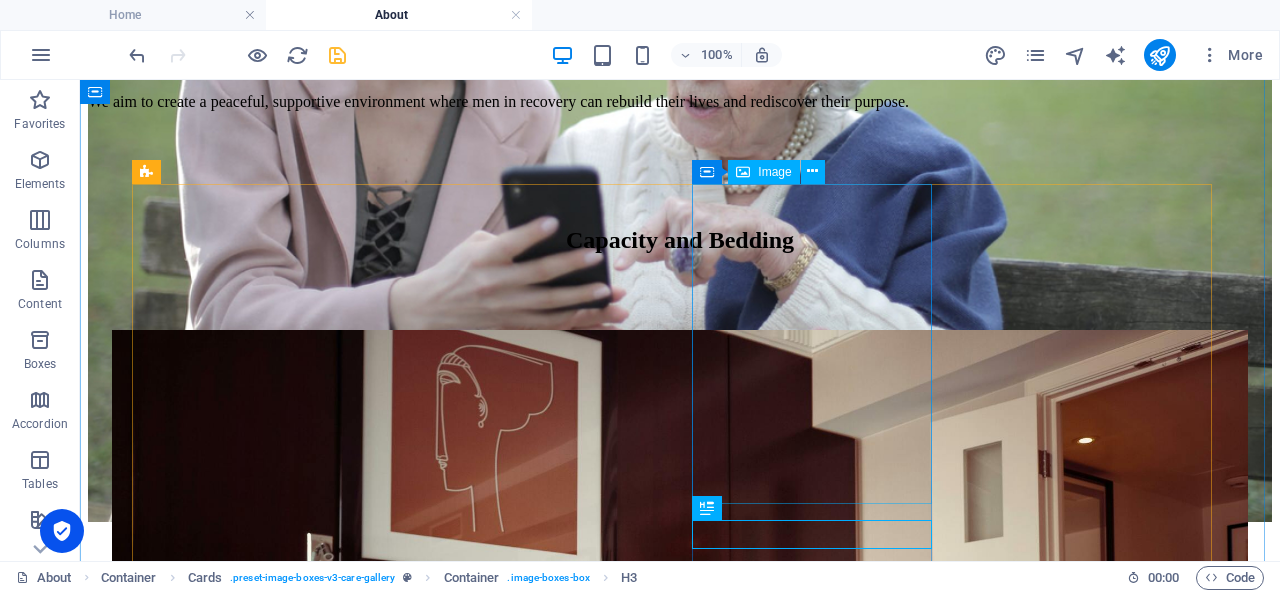 click at bounding box center (680, 3188) 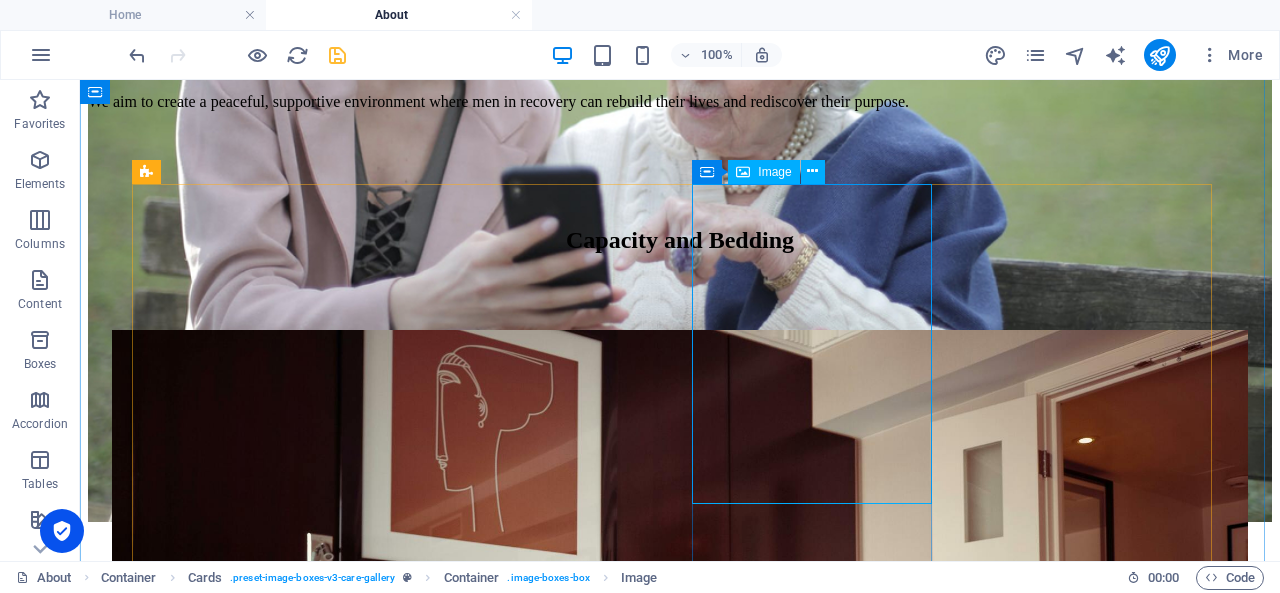 click at bounding box center [680, 3188] 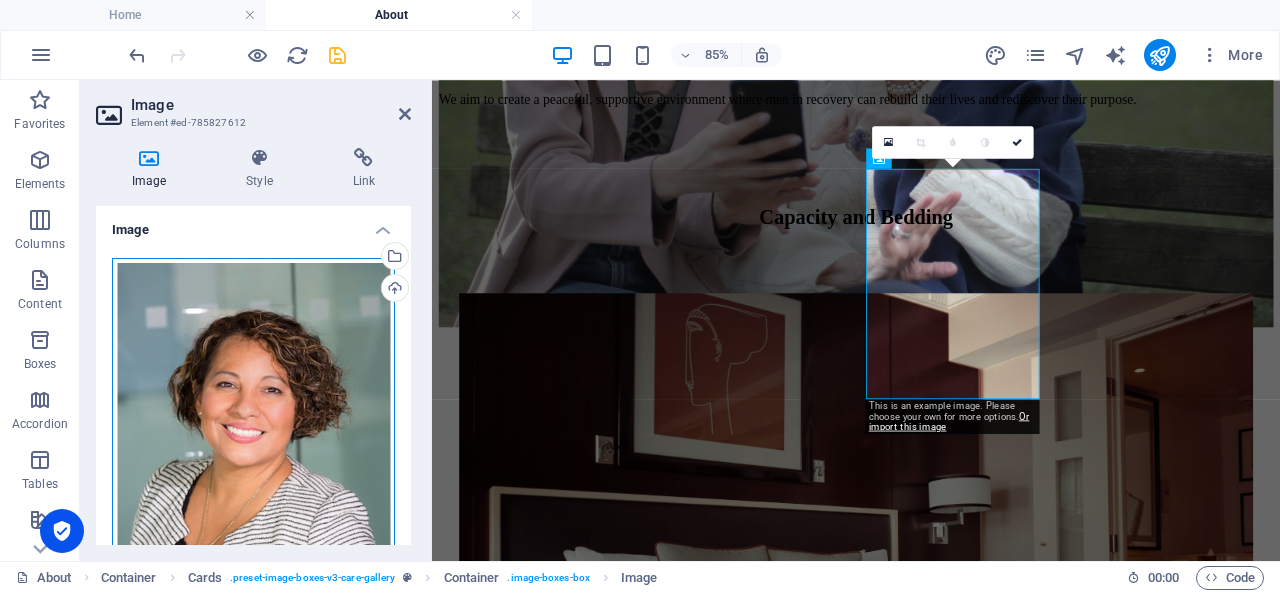 click on "Drag files here, click to choose files or select files from Files or our free stock photos & videos" at bounding box center [253, 445] 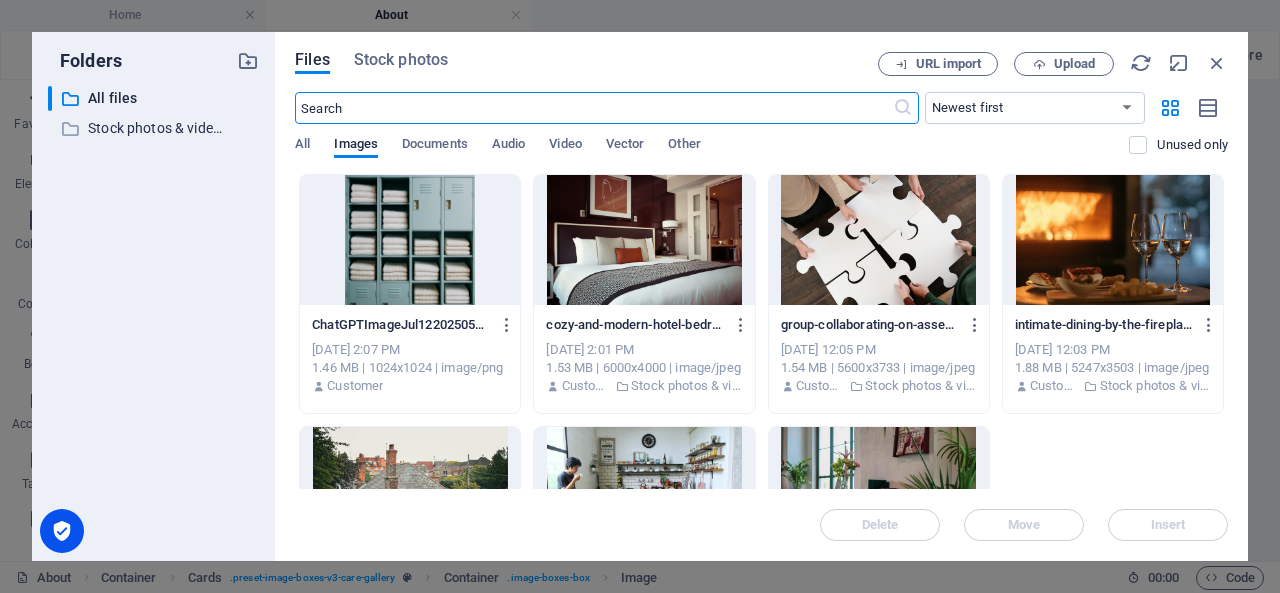 scroll, scrollTop: 860, scrollLeft: 0, axis: vertical 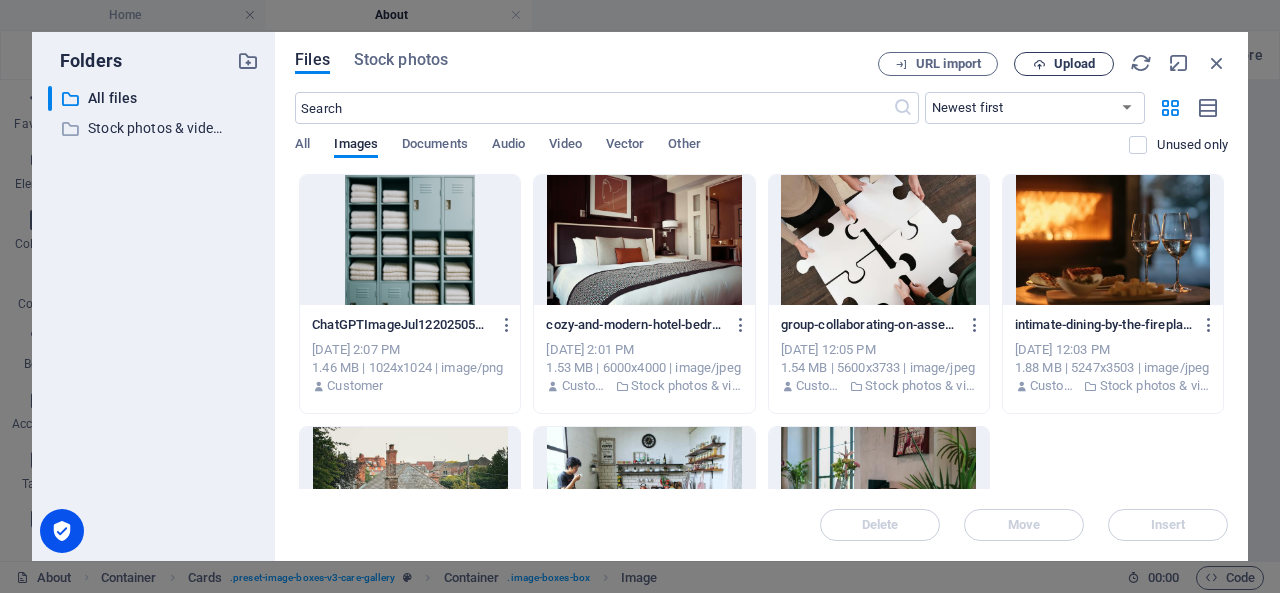 click on "Upload" at bounding box center [1074, 64] 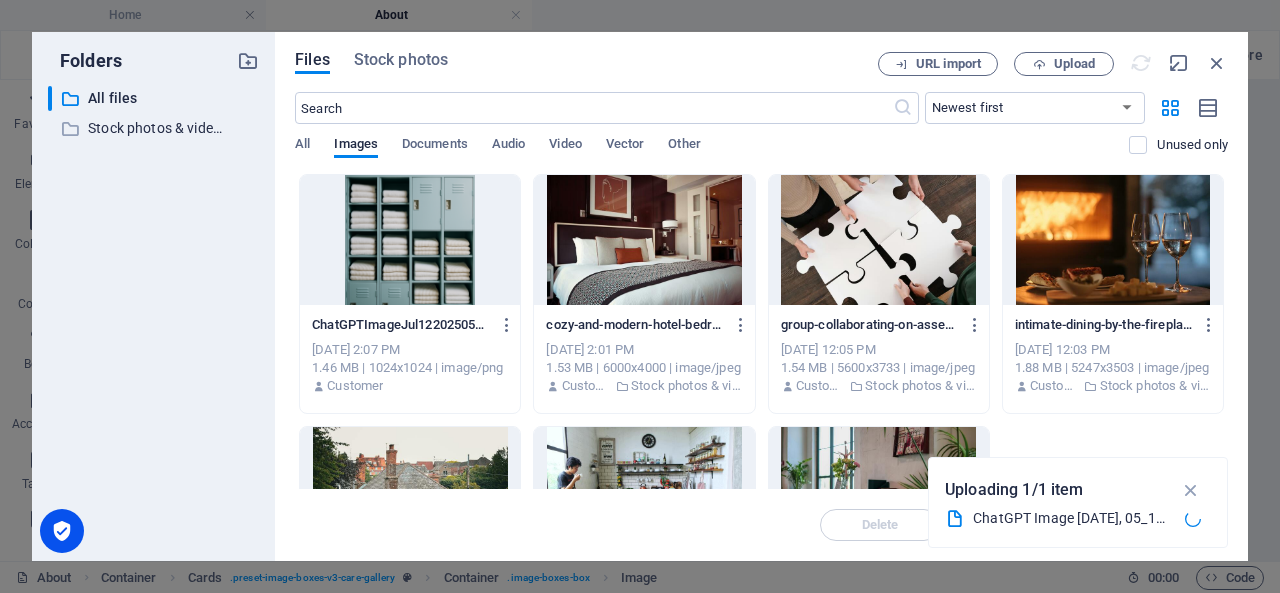 click on "Files Stock photos URL import Upload ​ Newest first Oldest first Name (A-Z) Name (Z-A) Size (0-9) Size (9-0) Resolution (0-9) Resolution (9-0) All Images Documents Audio Video Vector Other Unused only Drop files here to upload them instantly ChatGPTImageJul12202505_06_23AM-5r1a23CWEuEuYQspSiY0hg.png ChatGPTImageJul12202505_06_23AM-5r1a23CWEuEuYQspSiY0hg.png [DATE] 2:07 PM 1.46 MB | 1024x1024 | image/png Customer cozy-and-modern-hotel-bedroom-interior-with-elegant-decor-and-soft-lighting-5jtPSUZE5dQ9WPoNua2jOA.jpeg cozy-and-modern-hotel-bedroom-interior-with-elegant-decor-and-soft-lighting-5jtPSUZE5dQ9WPoNua2jOA.jpeg [DATE] 2:01 PM 1.53 MB | 6000x4000 | image/jpeg Customer Stock photos & videos group-collaborating-on-assembling-large-puzzle-pieces-symbolizing-teamwork-and-unity-20ZWoGcPYAMd_0q54fpr_w.jpeg group-collaborating-on-assembling-large-puzzle-pieces-symbolizing-teamwork-and-unity-20ZWoGcPYAMd_0q54fpr_w.jpeg [DATE] 12:05 PM 1.54 MB | 5600x3733 | image/jpeg Customer Customer Customer" at bounding box center [761, 296] 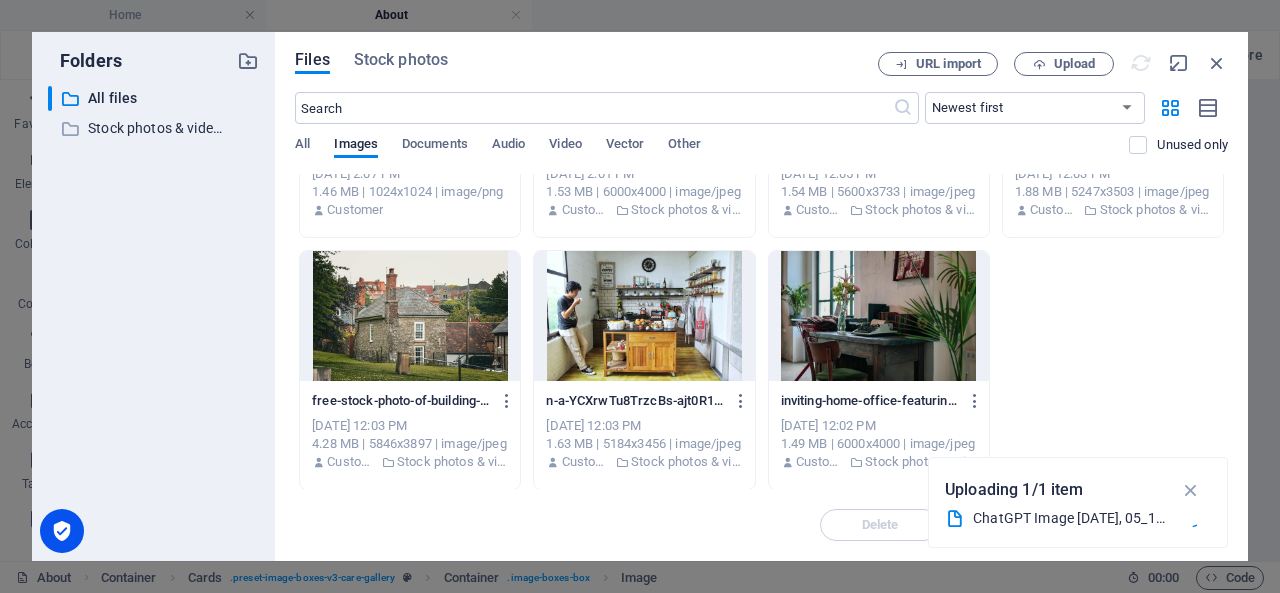 scroll, scrollTop: 0, scrollLeft: 0, axis: both 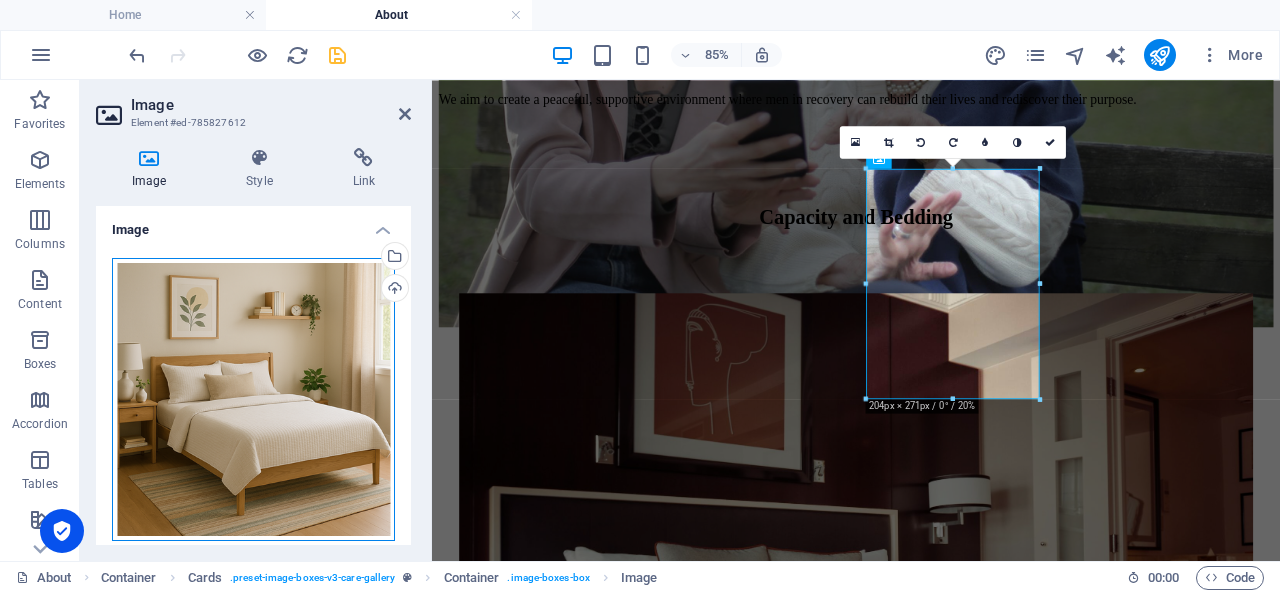 click on "Drag files here, click to choose files or select files from Files or our free stock photos & videos" at bounding box center [253, 399] 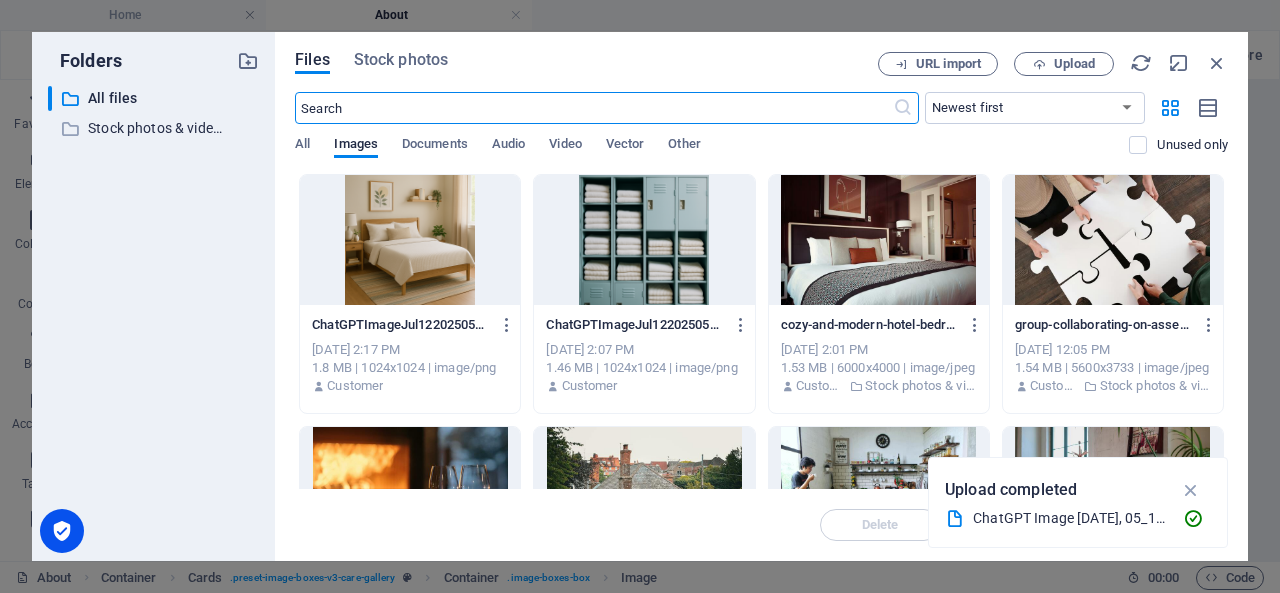 scroll, scrollTop: 860, scrollLeft: 0, axis: vertical 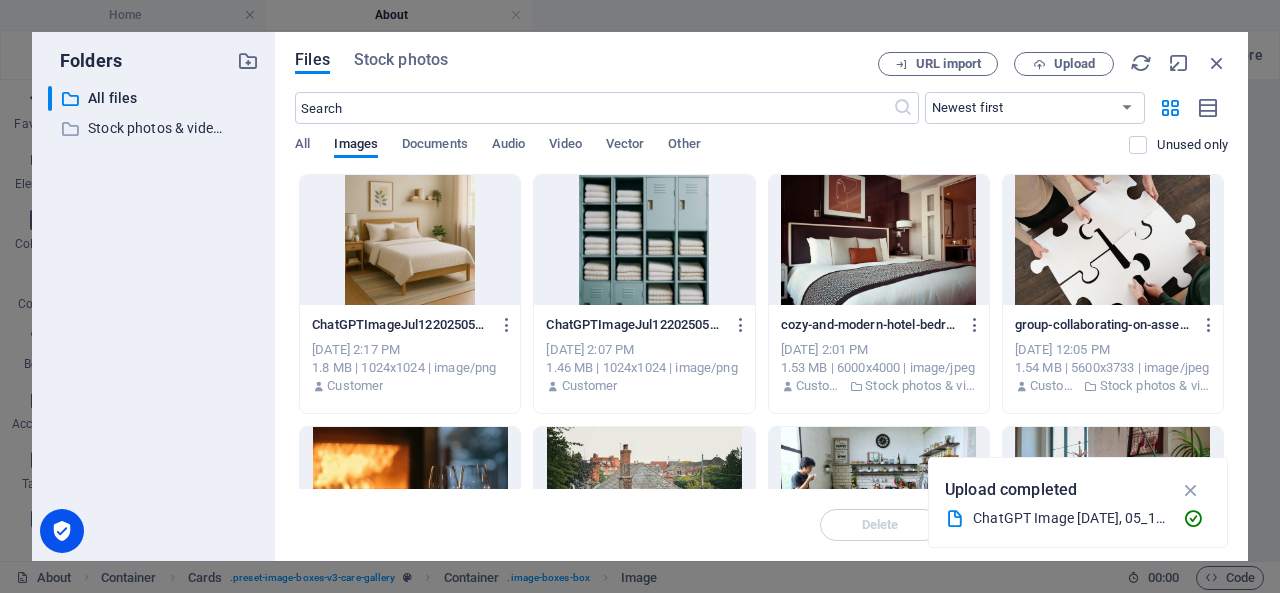 click at bounding box center (410, 240) 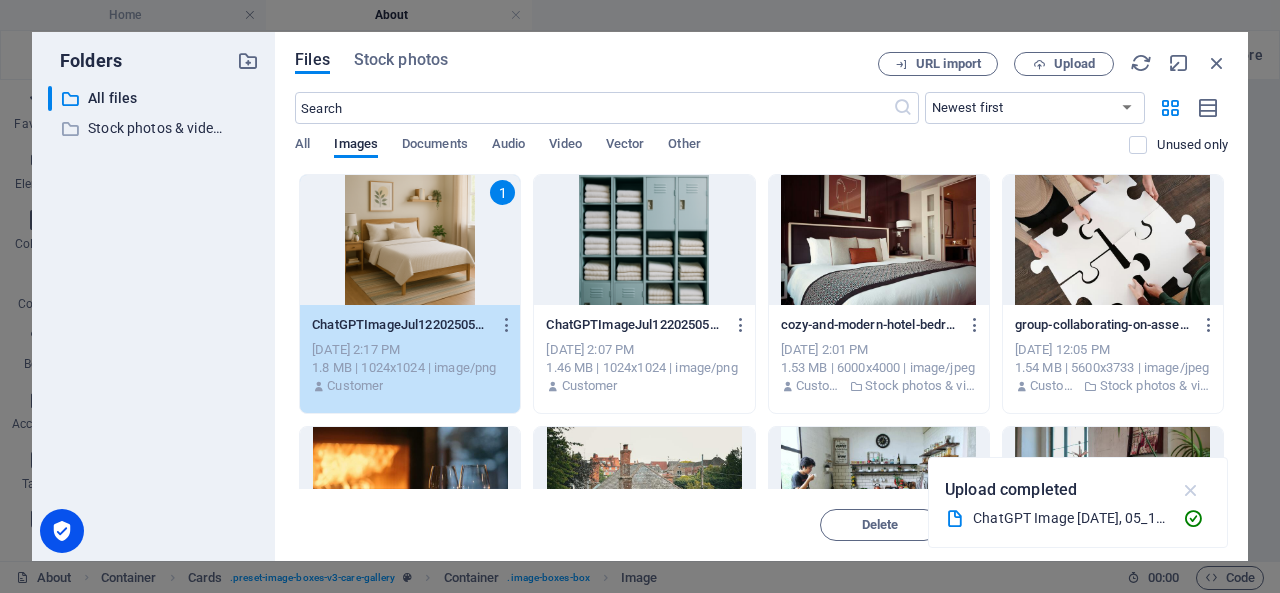 click at bounding box center [1191, 490] 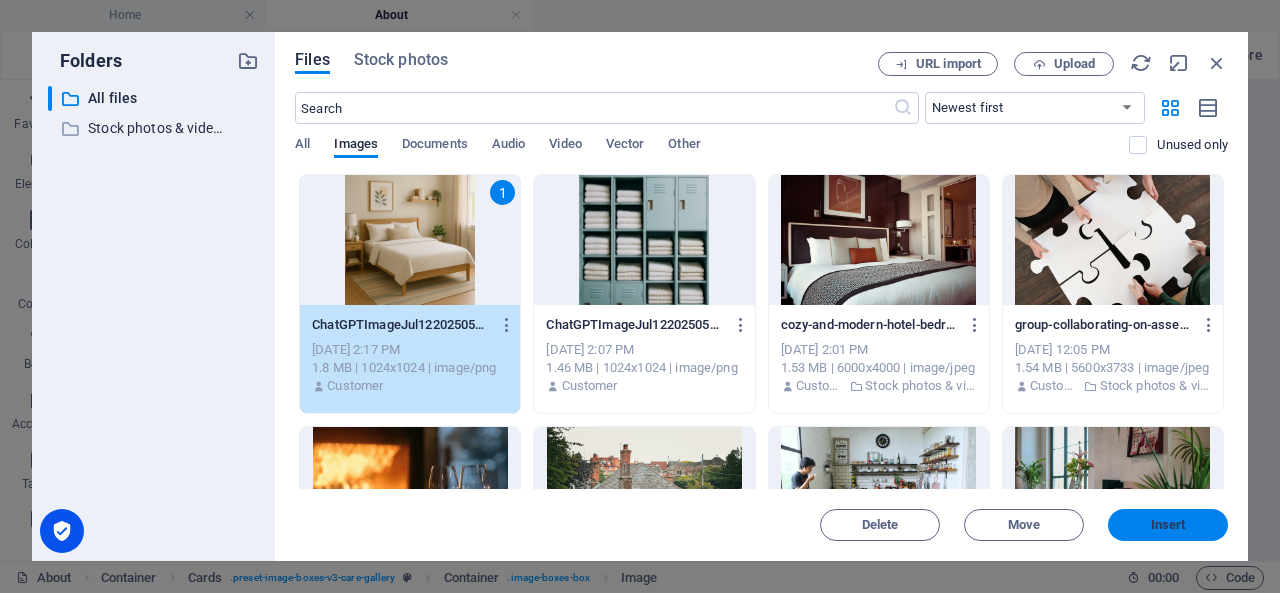 click on "Insert" at bounding box center [1168, 525] 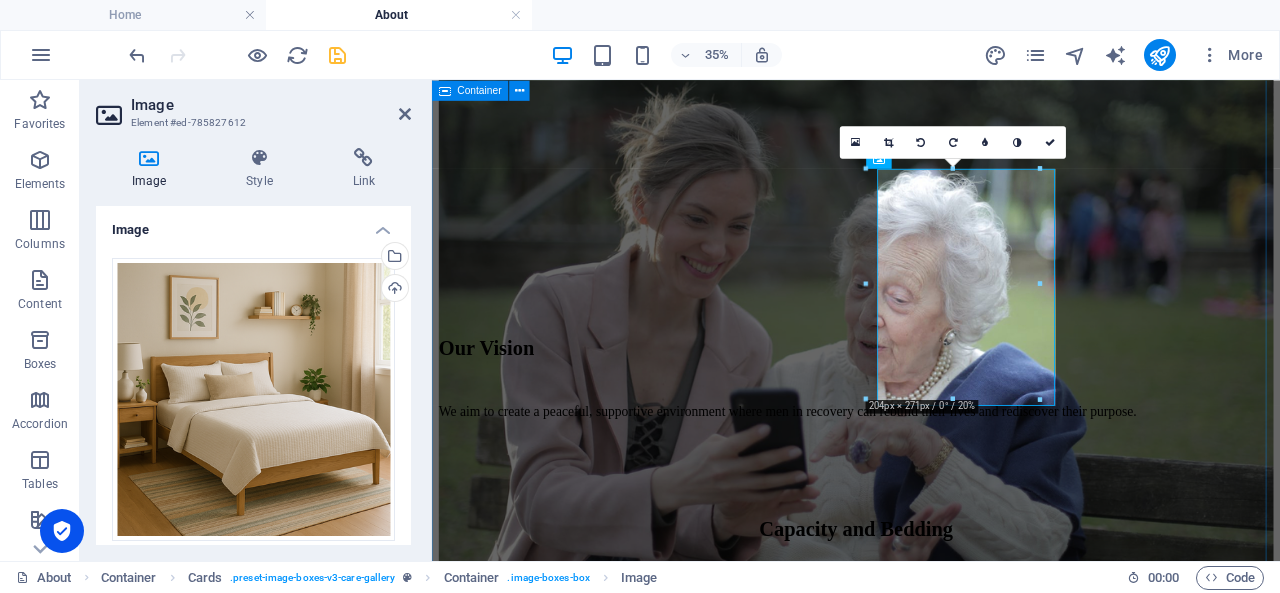 scroll, scrollTop: 1228, scrollLeft: 0, axis: vertical 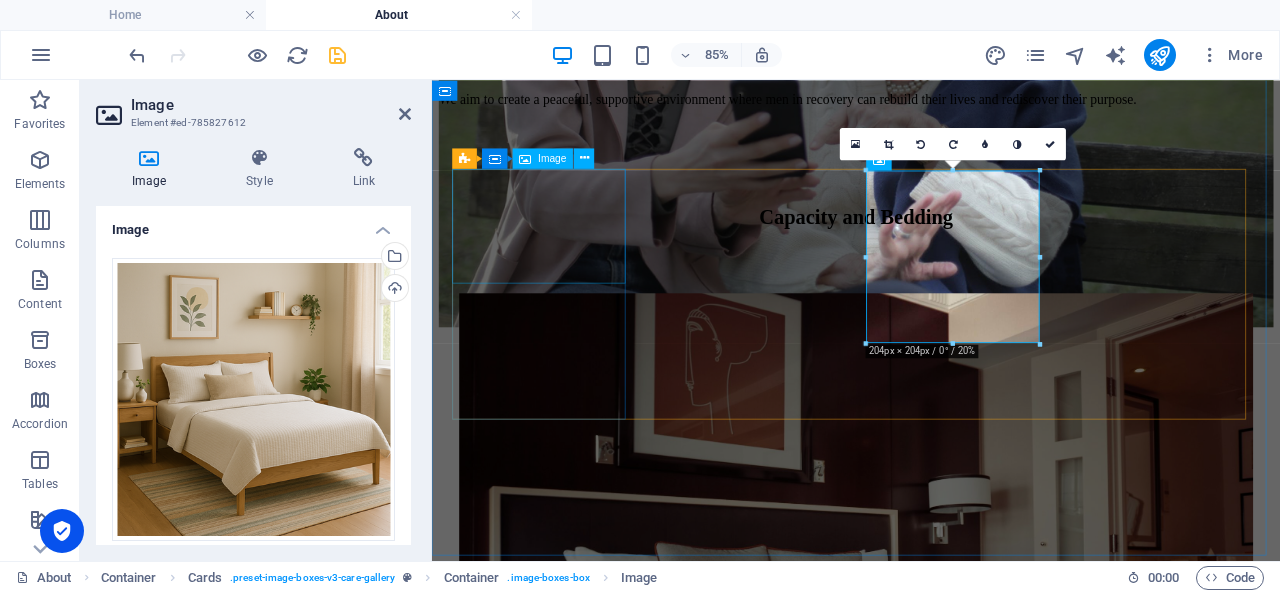 click at bounding box center (931, 643) 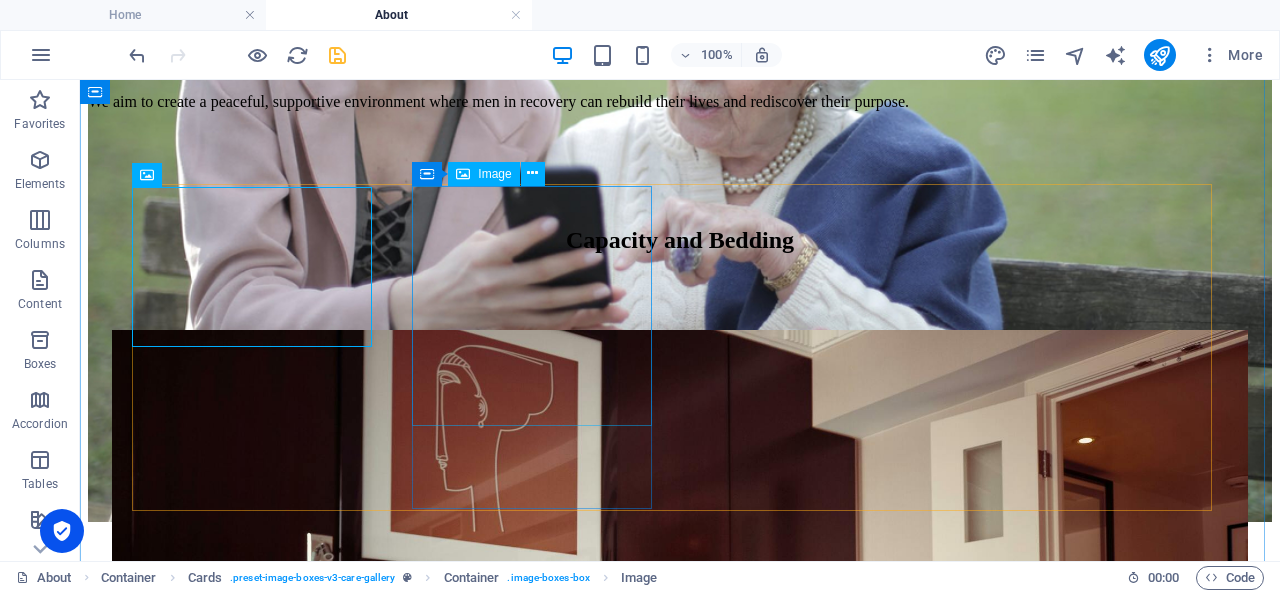 click at bounding box center [680, 1777] 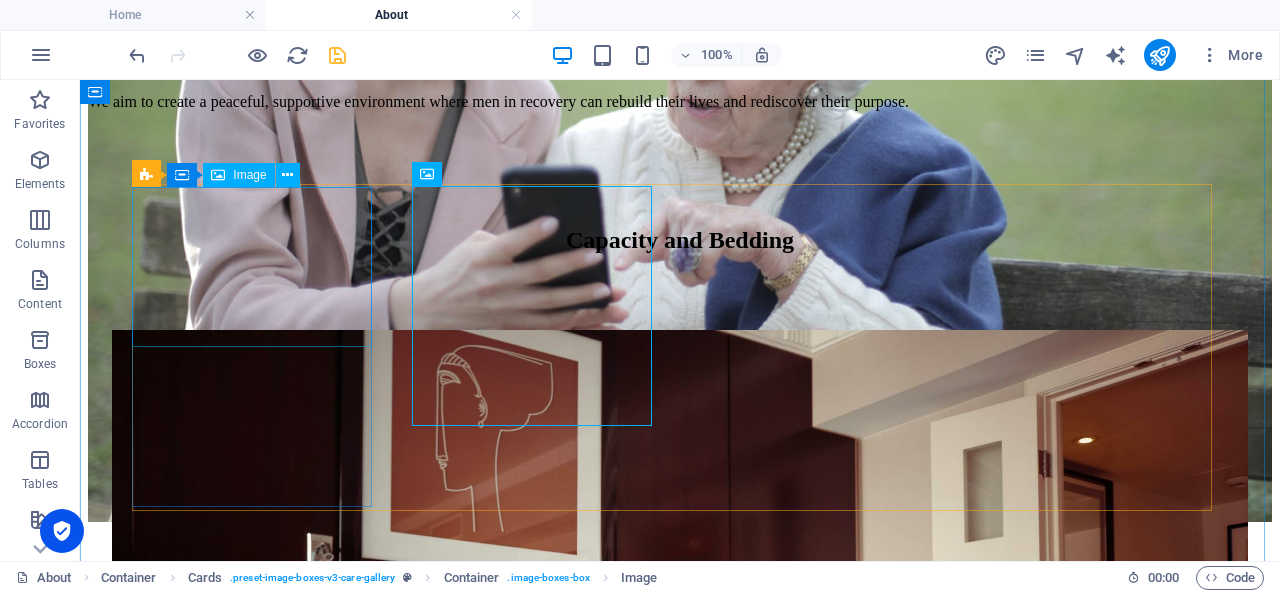 click at bounding box center [680, 710] 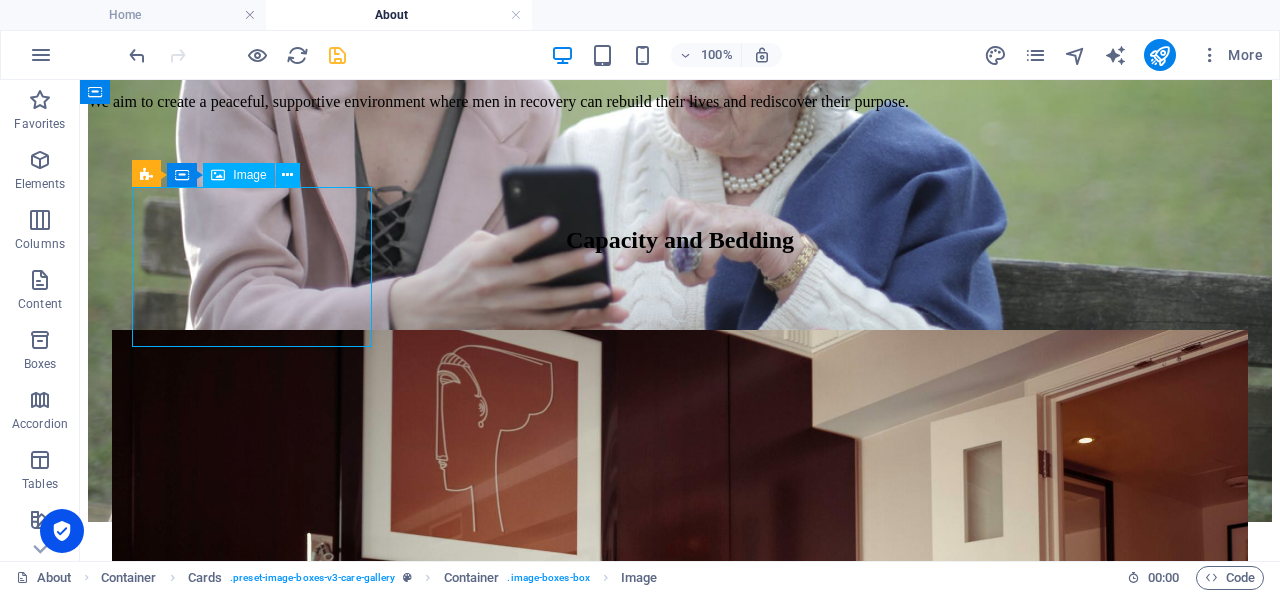 click at bounding box center (680, 710) 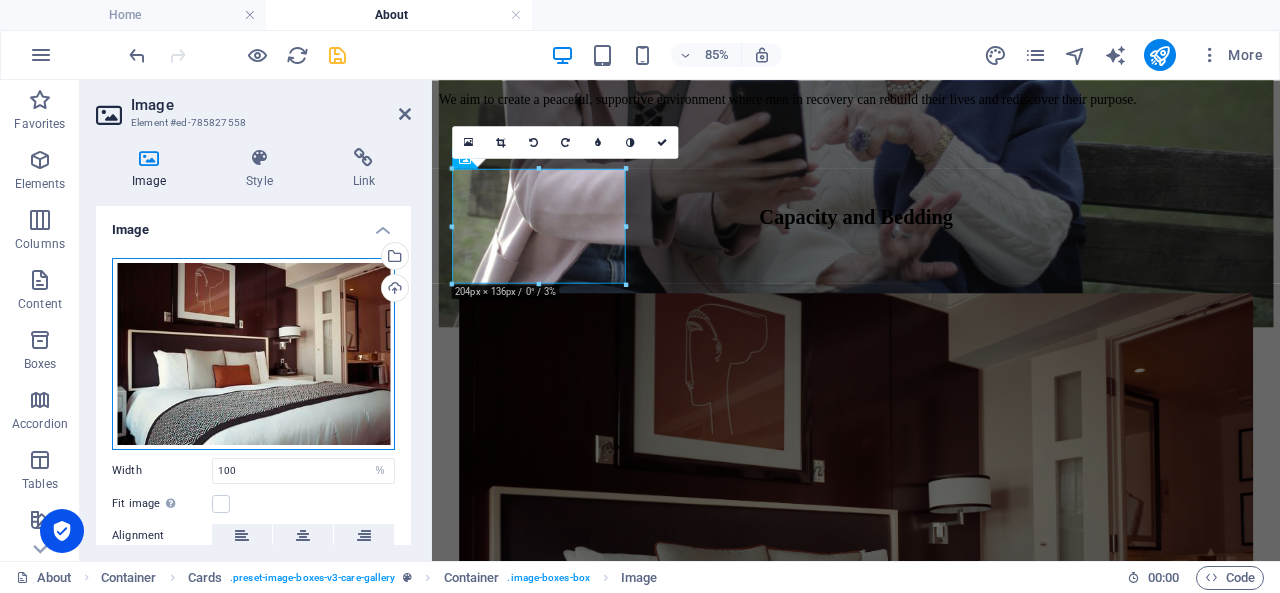 click on "Drag files here, click to choose files or select files from Files or our free stock photos & videos" at bounding box center [253, 354] 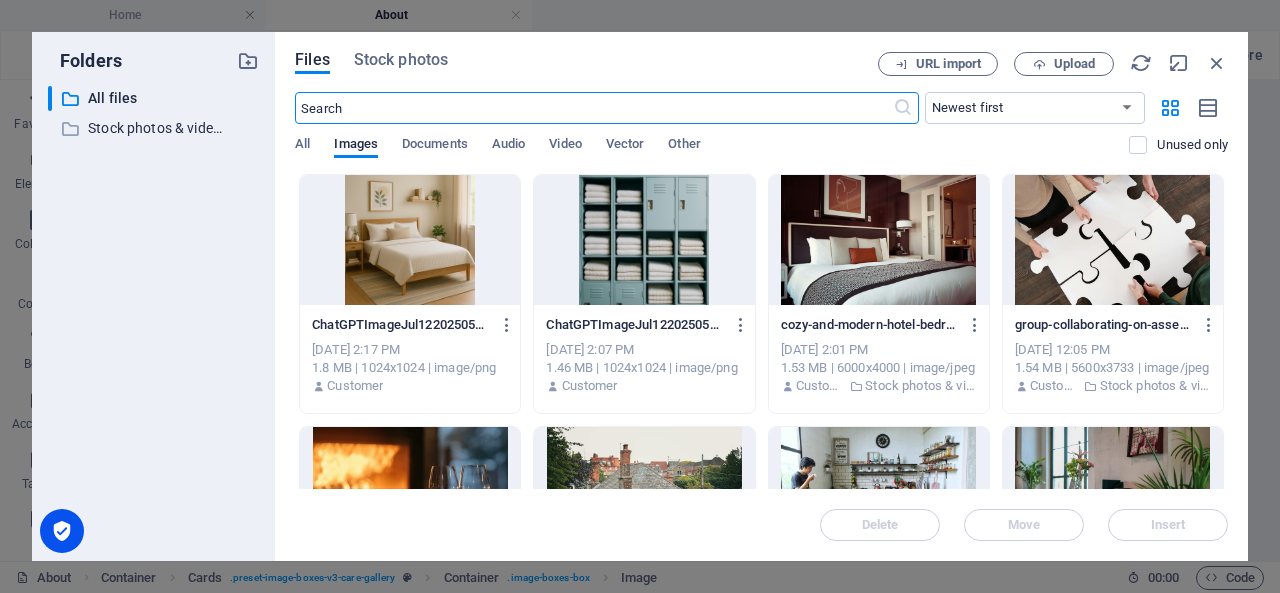 scroll, scrollTop: 793, scrollLeft: 0, axis: vertical 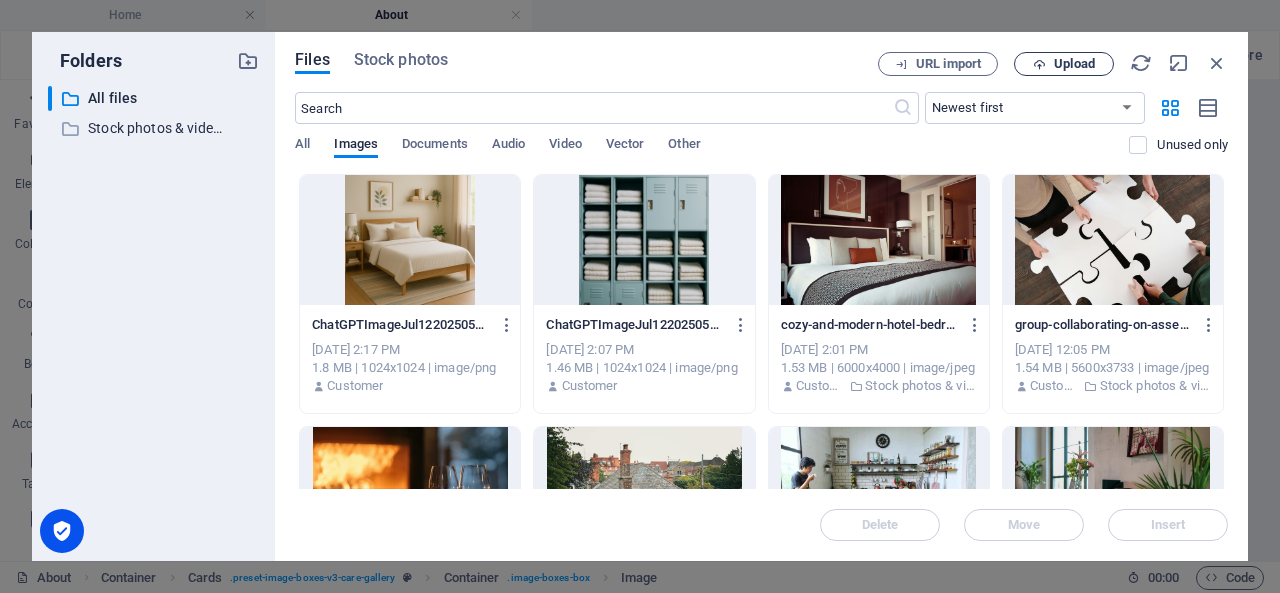 click at bounding box center (1039, 64) 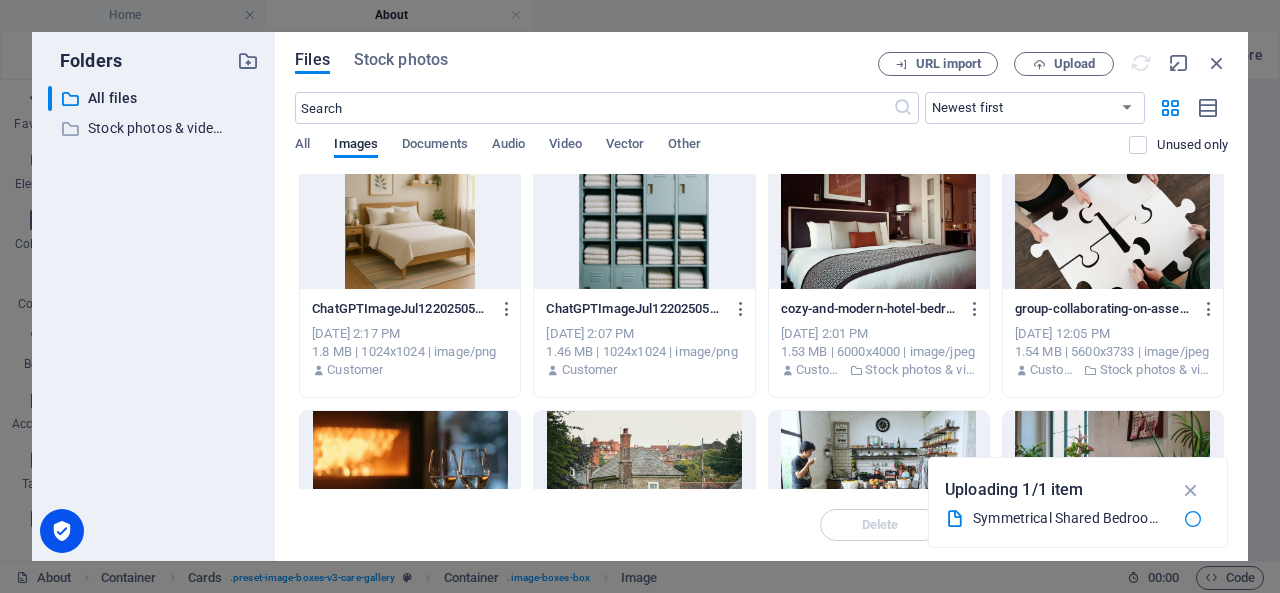 scroll, scrollTop: 0, scrollLeft: 0, axis: both 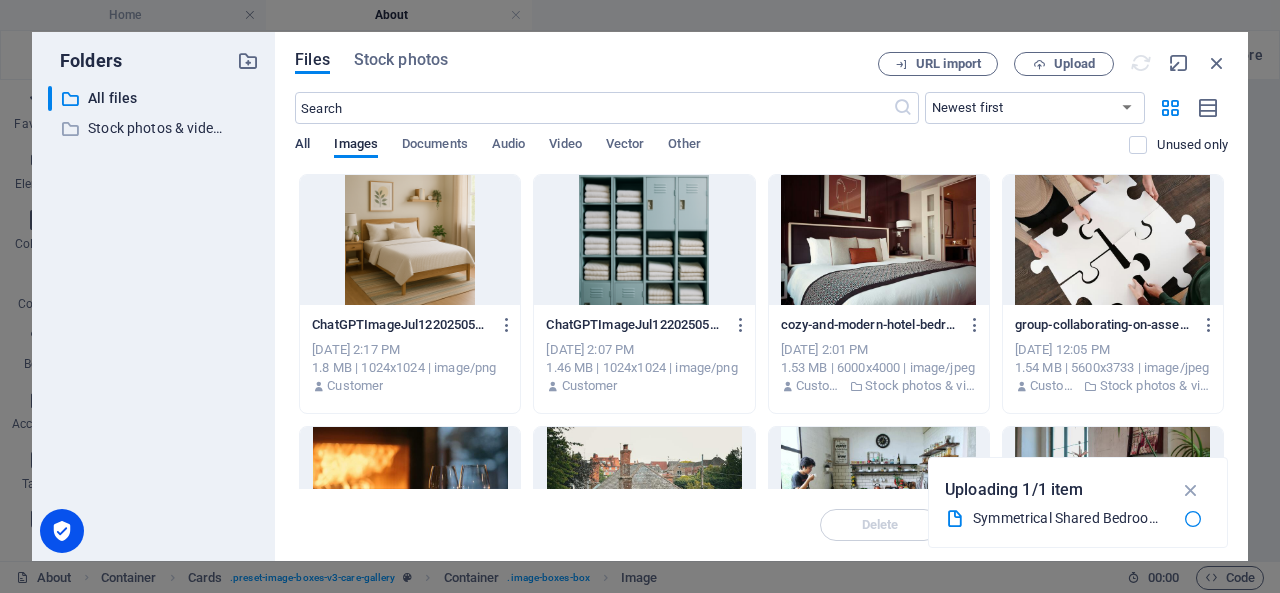 click on "All" at bounding box center (302, 146) 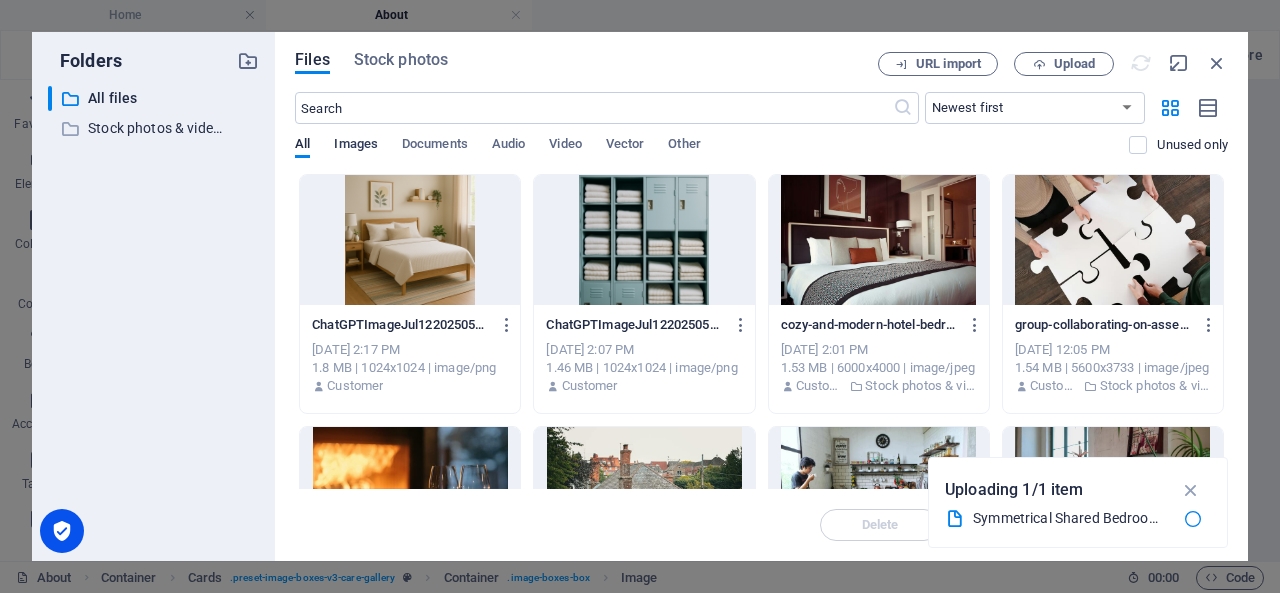 click on "Images" at bounding box center (356, 146) 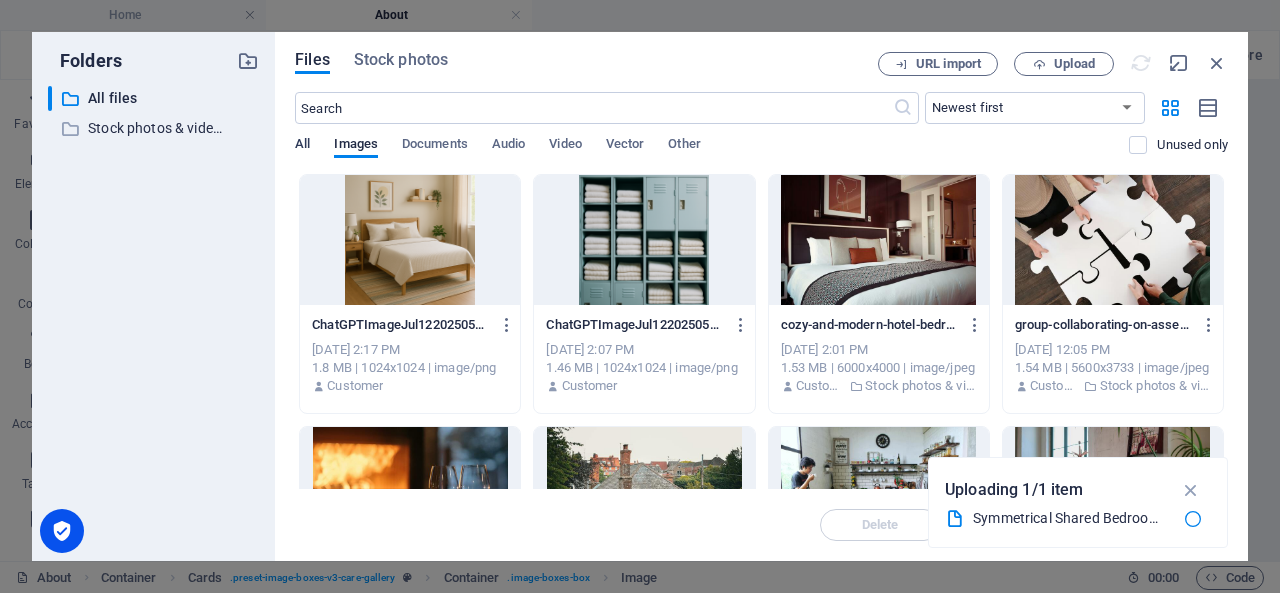 click on "All" at bounding box center [302, 146] 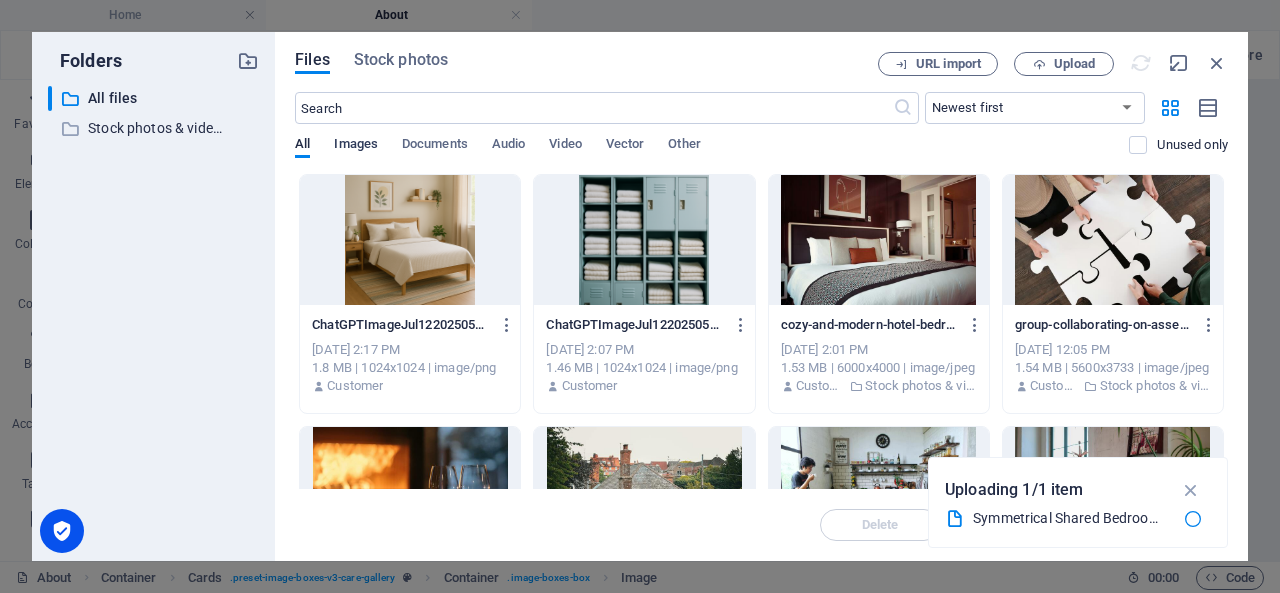 click on "Images" at bounding box center (356, 146) 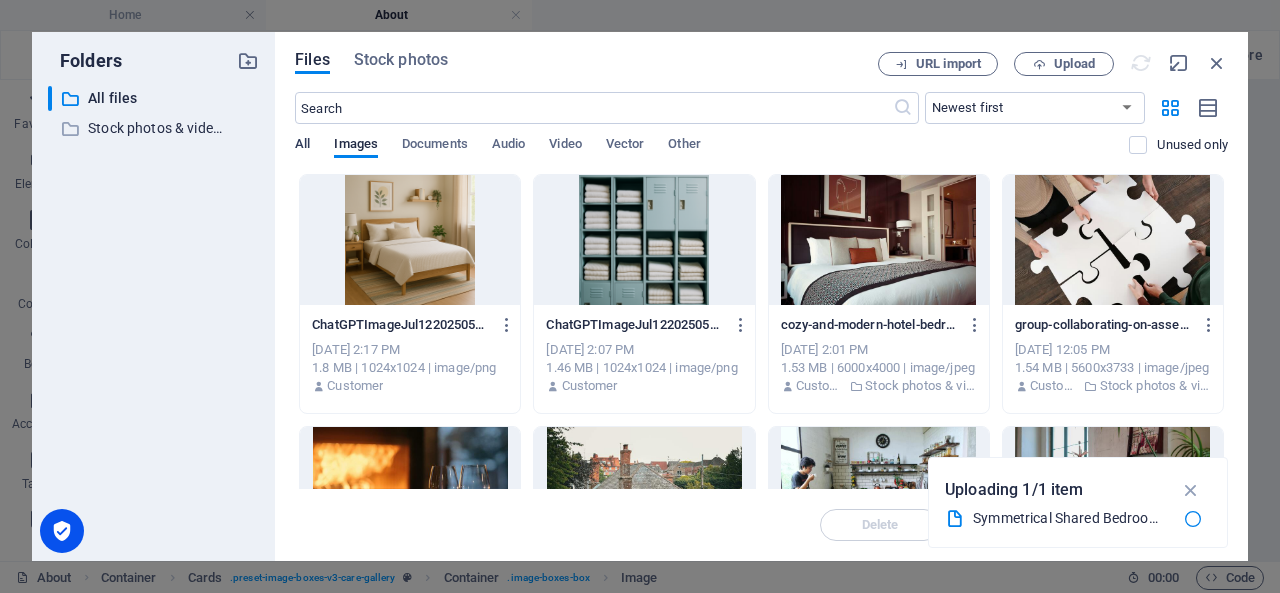 click on "All" at bounding box center (302, 146) 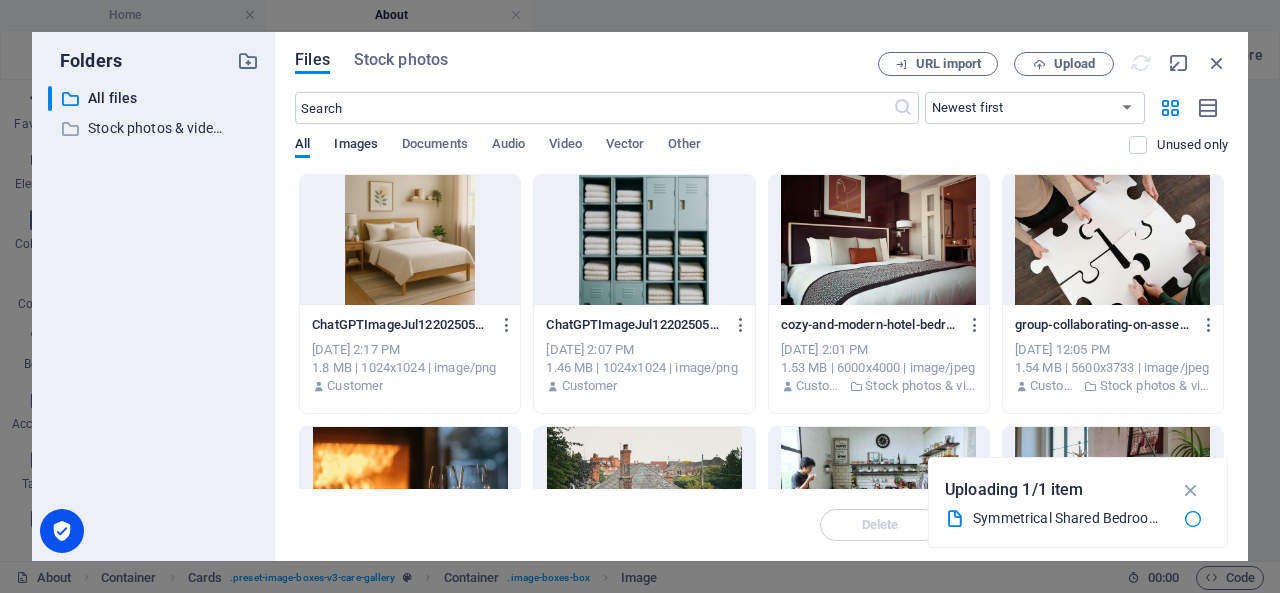 click on "Images" at bounding box center [356, 146] 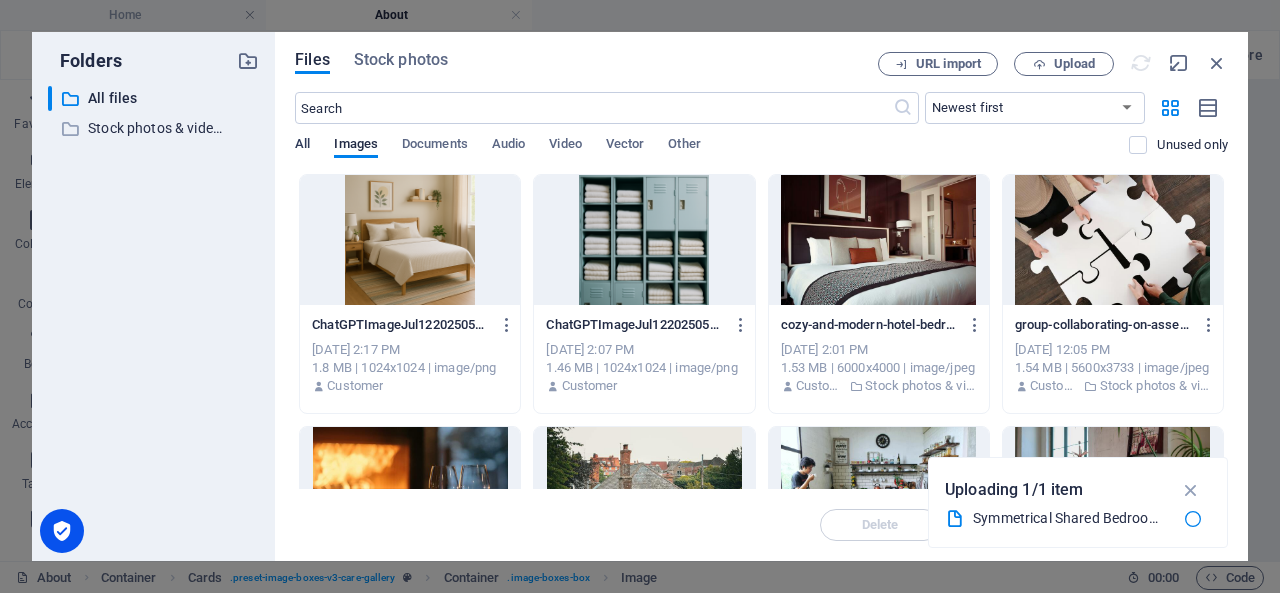 click on "All" at bounding box center (302, 146) 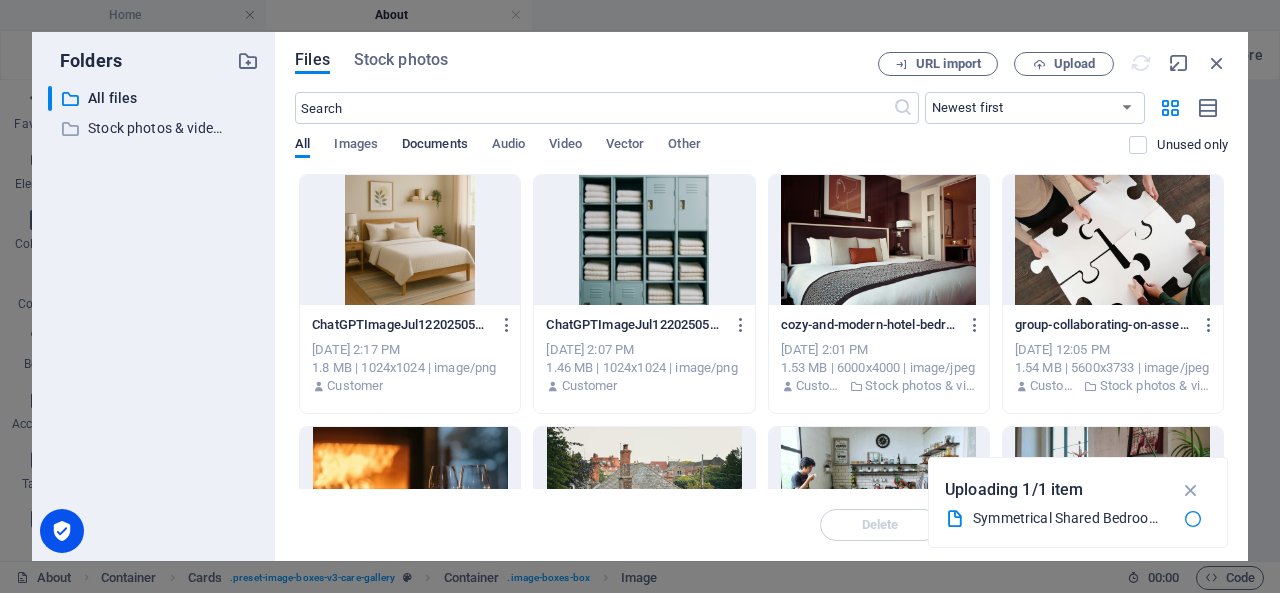 click on "Documents" at bounding box center [435, 146] 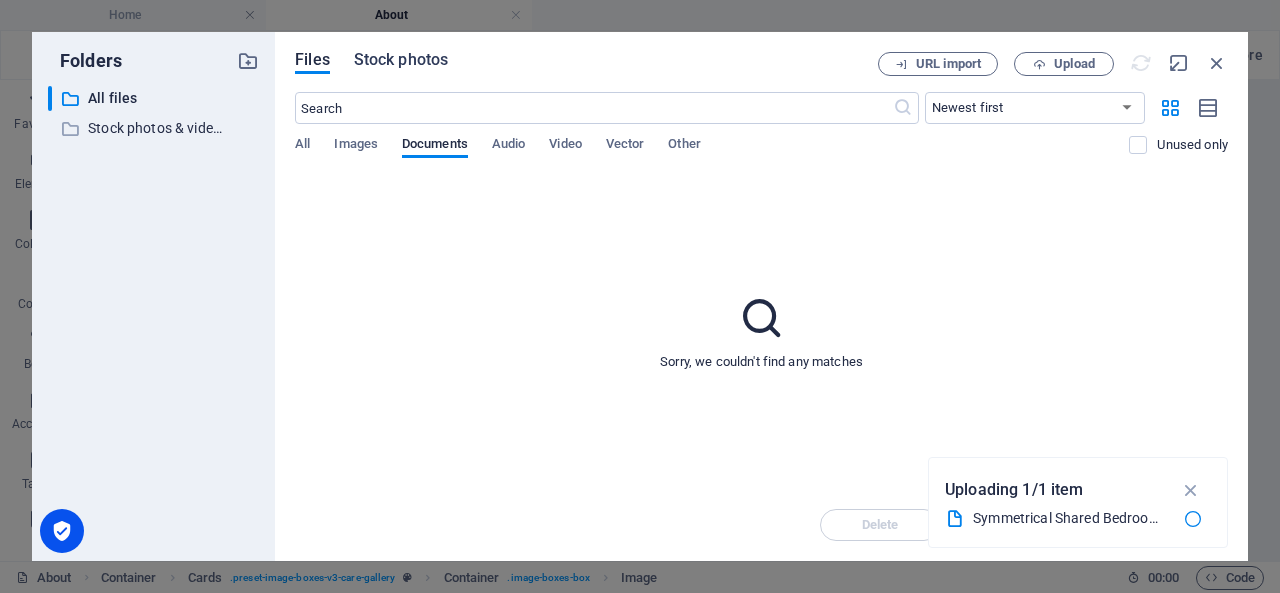 click on "Stock photos" at bounding box center (401, 60) 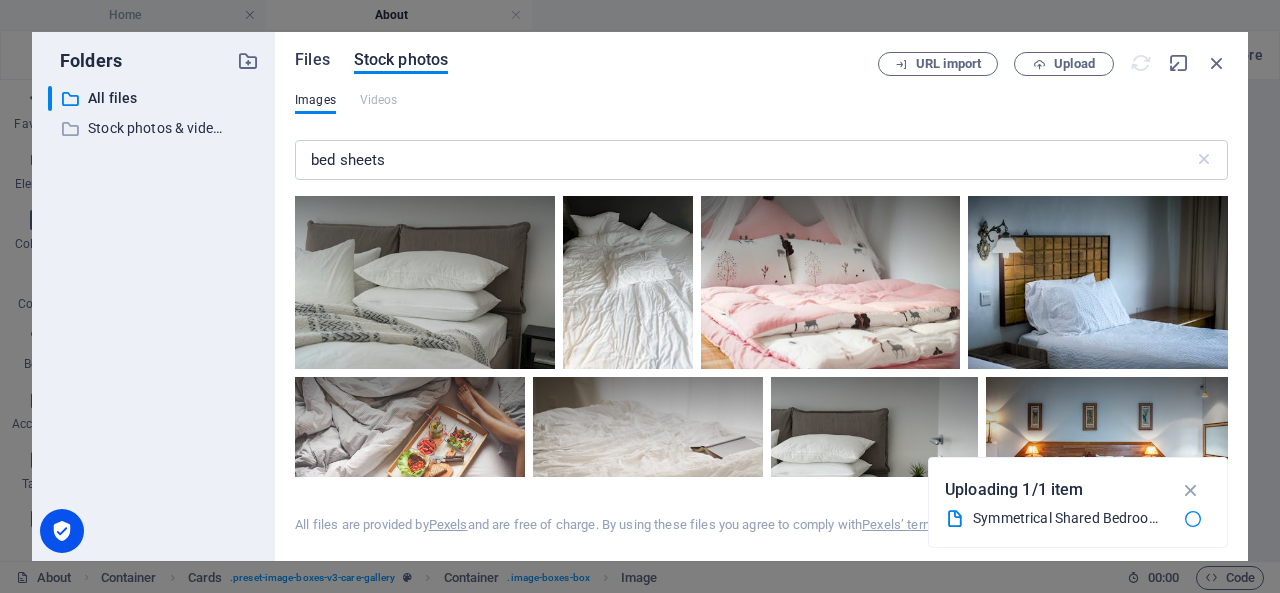 click on "Files" at bounding box center (312, 60) 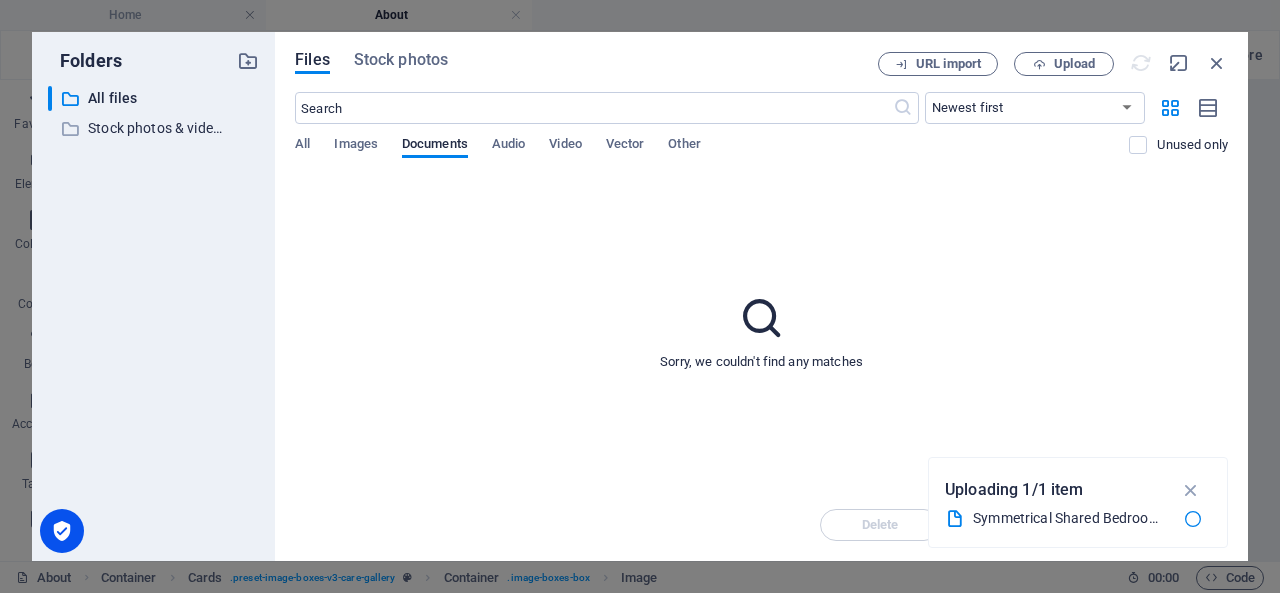 click on "All Images Documents Audio Video Vector Other" at bounding box center (712, 155) 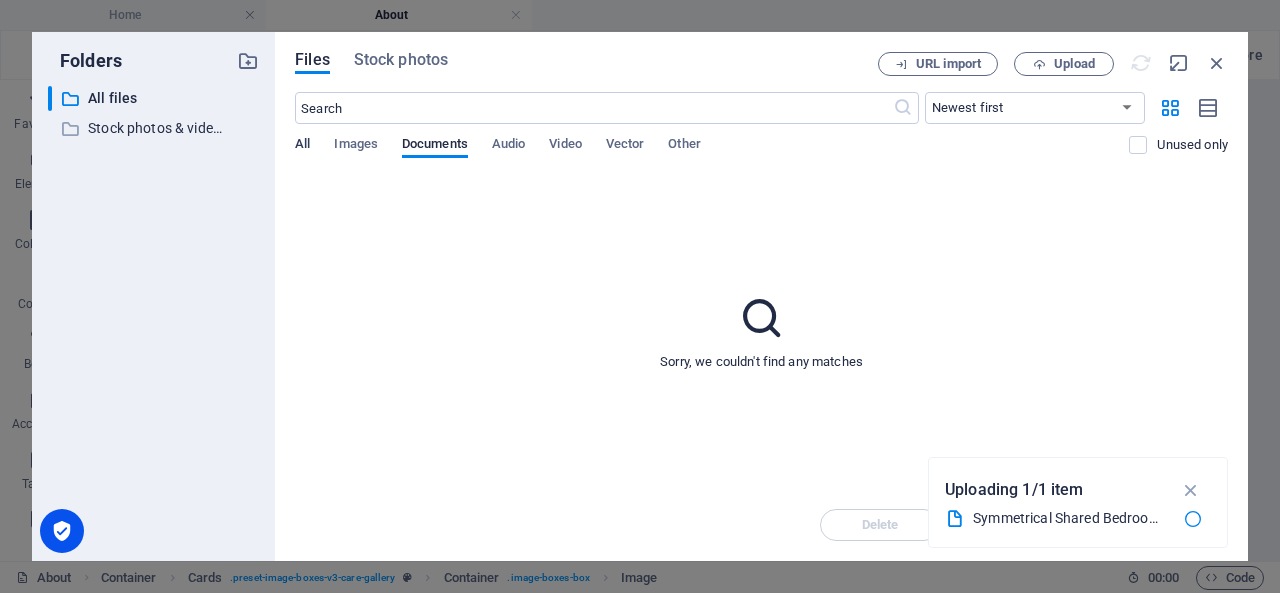click on "All" at bounding box center (302, 146) 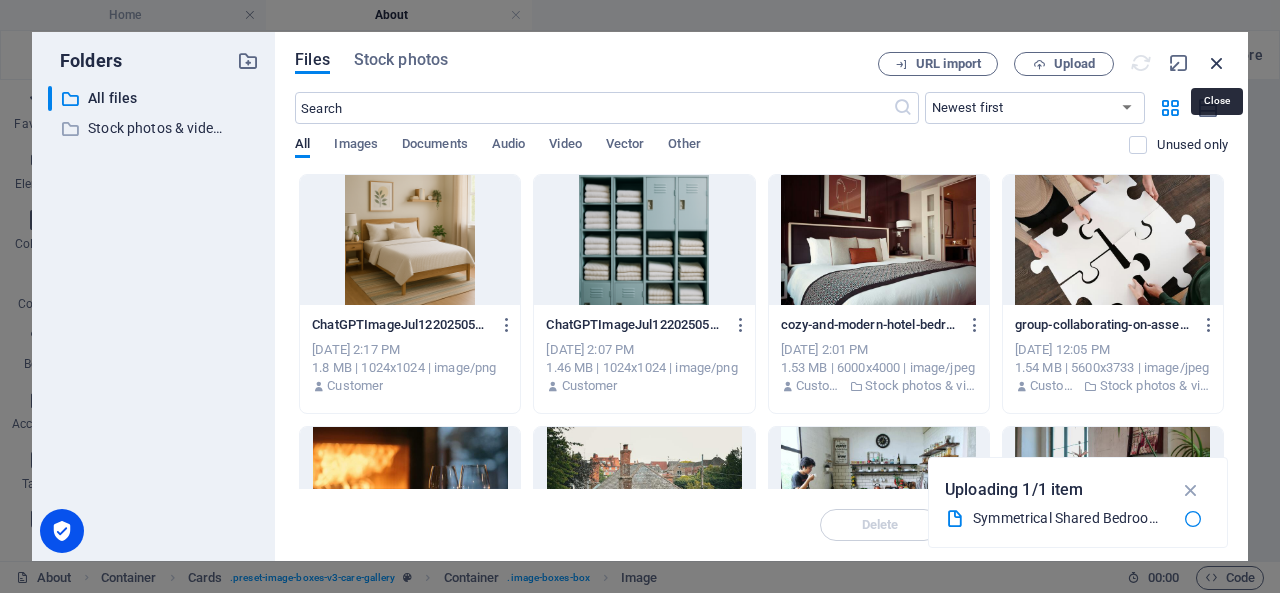 click at bounding box center (1217, 63) 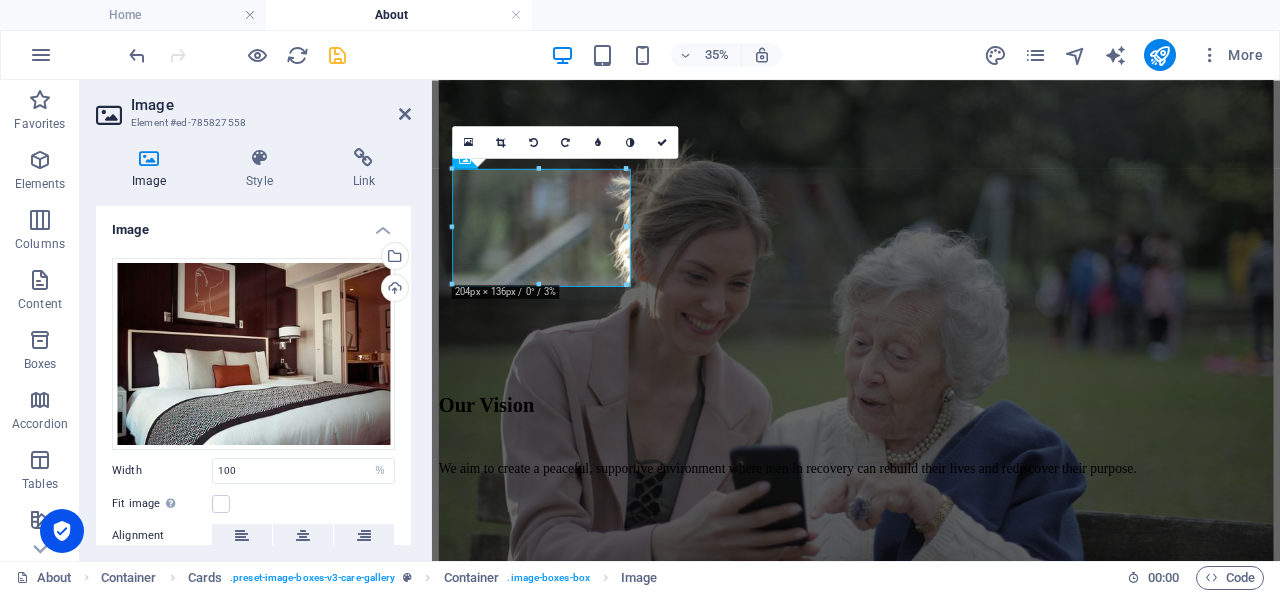 scroll, scrollTop: 1228, scrollLeft: 0, axis: vertical 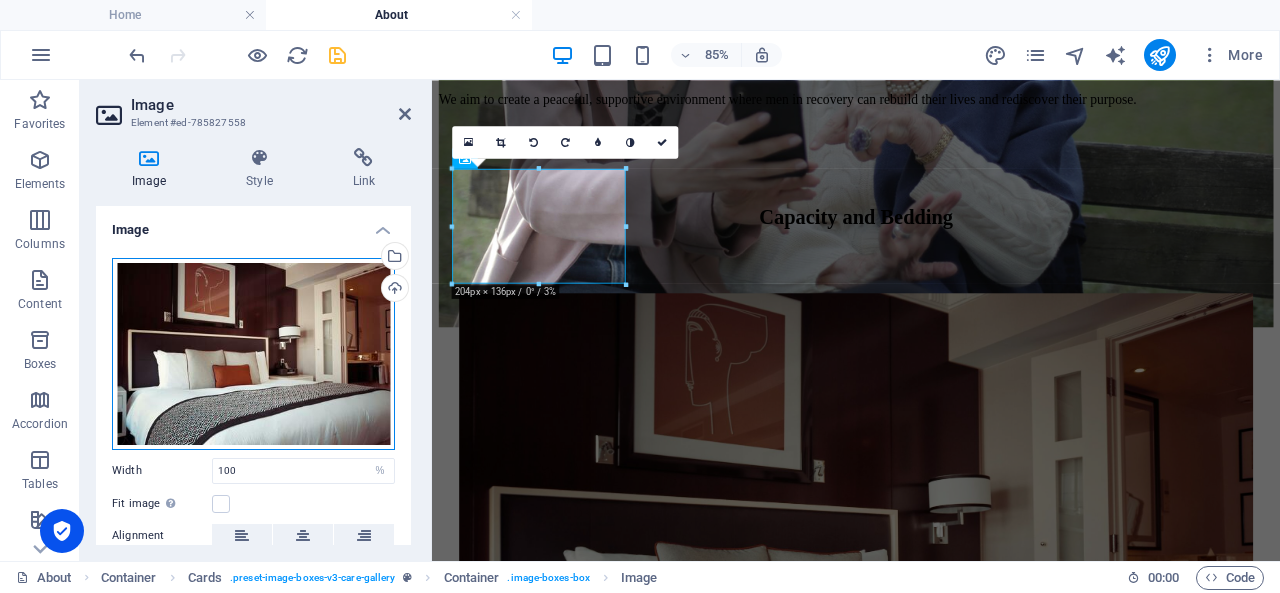 click on "Drag files here, click to choose files or select files from Files or our free stock photos & videos" at bounding box center [253, 354] 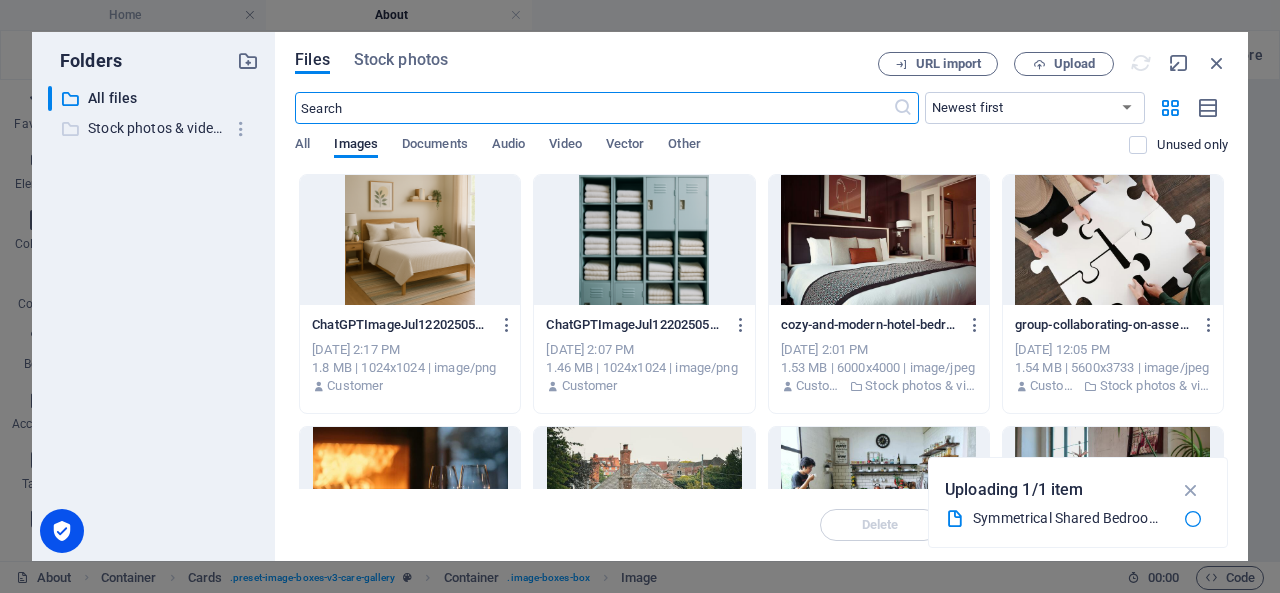 scroll, scrollTop: 793, scrollLeft: 0, axis: vertical 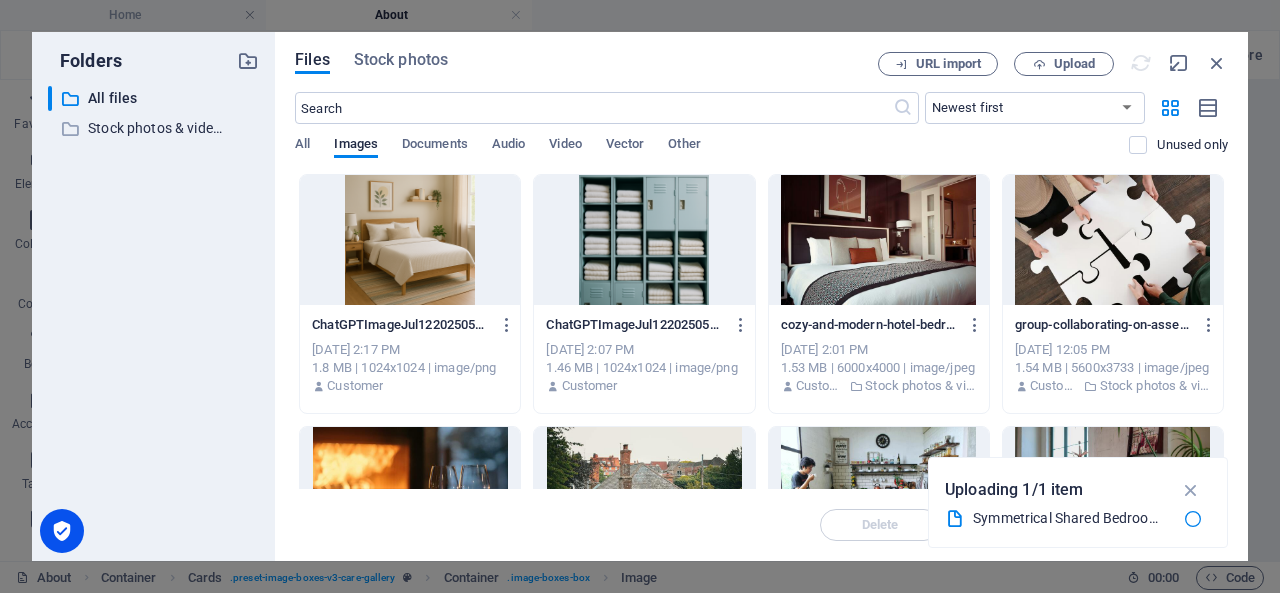 click on "Symmetrical Shared Bedroom with Natural Light.png" at bounding box center [1078, 518] 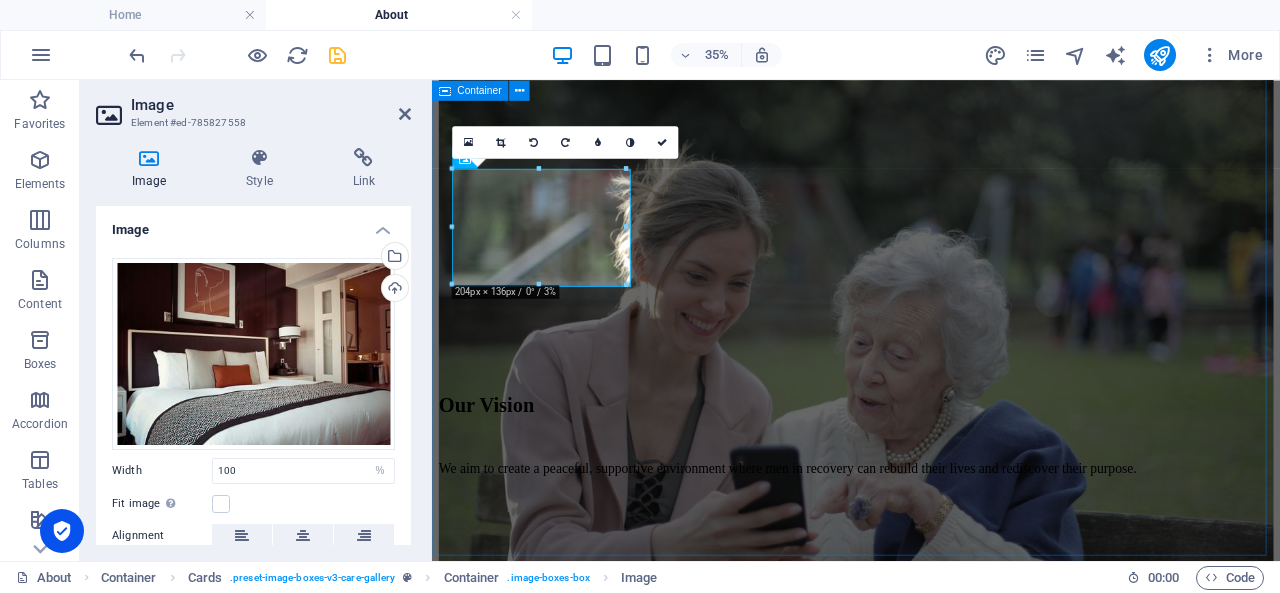 scroll, scrollTop: 1228, scrollLeft: 0, axis: vertical 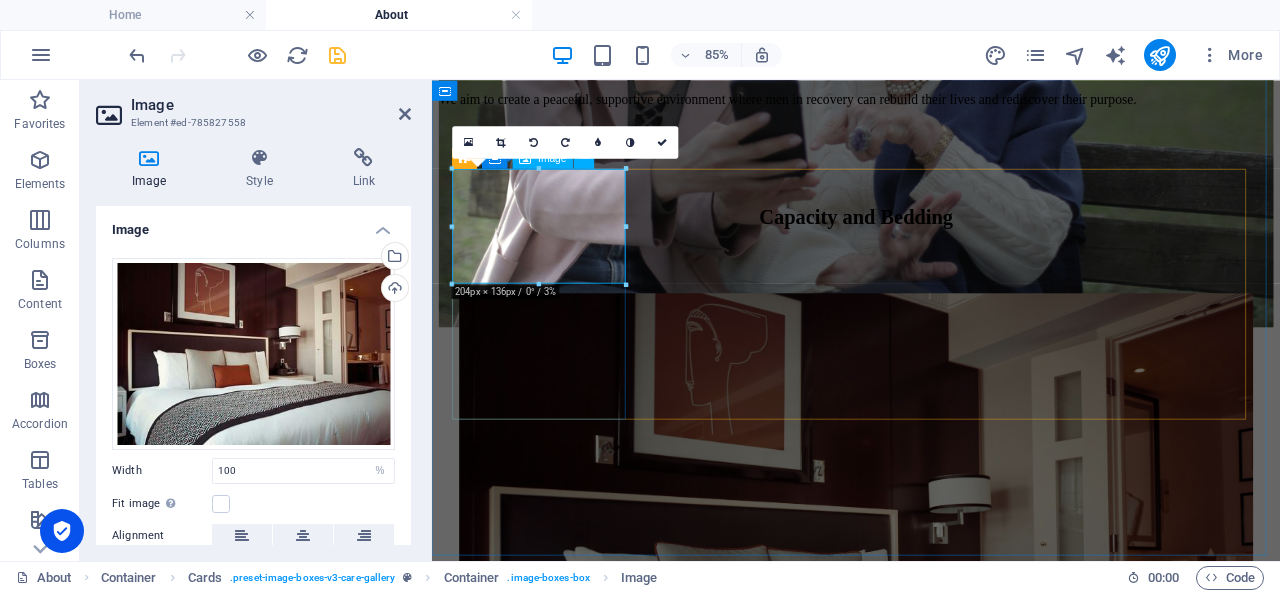 click at bounding box center [931, 643] 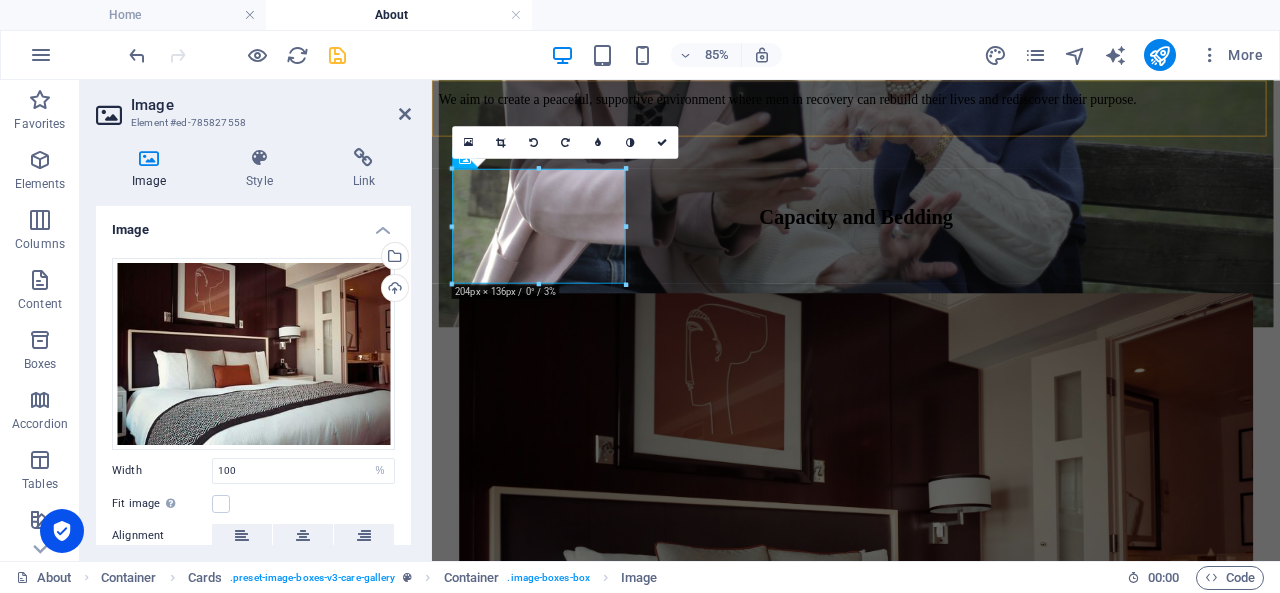click on "About Services Contact" at bounding box center [931, -981] 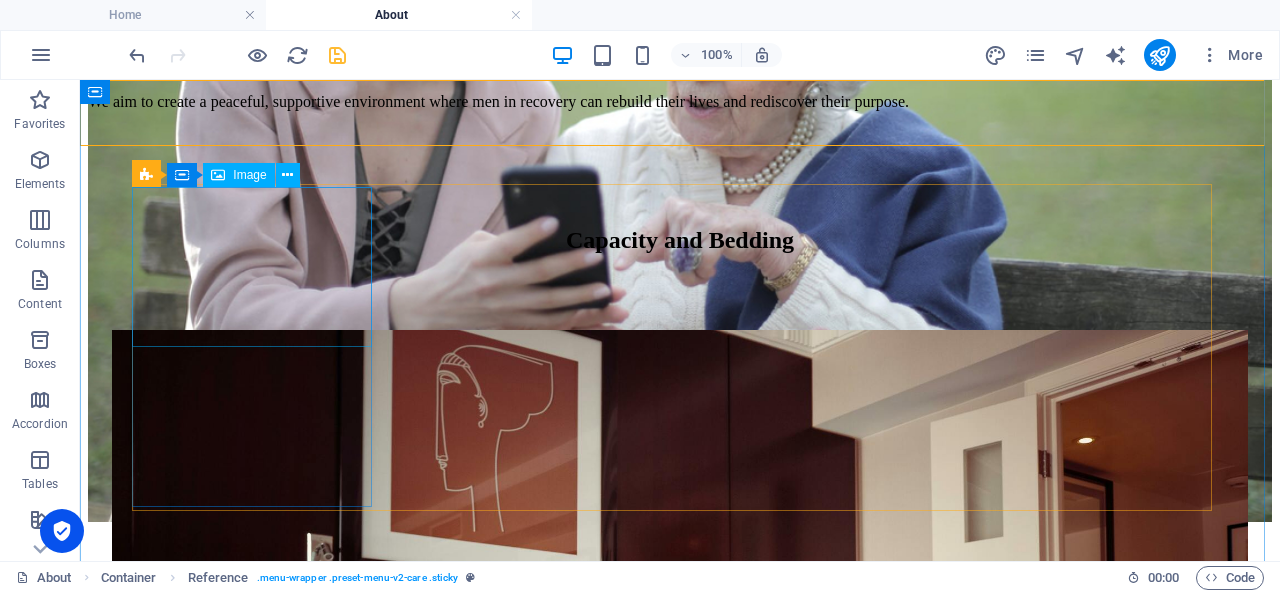 click at bounding box center (680, 710) 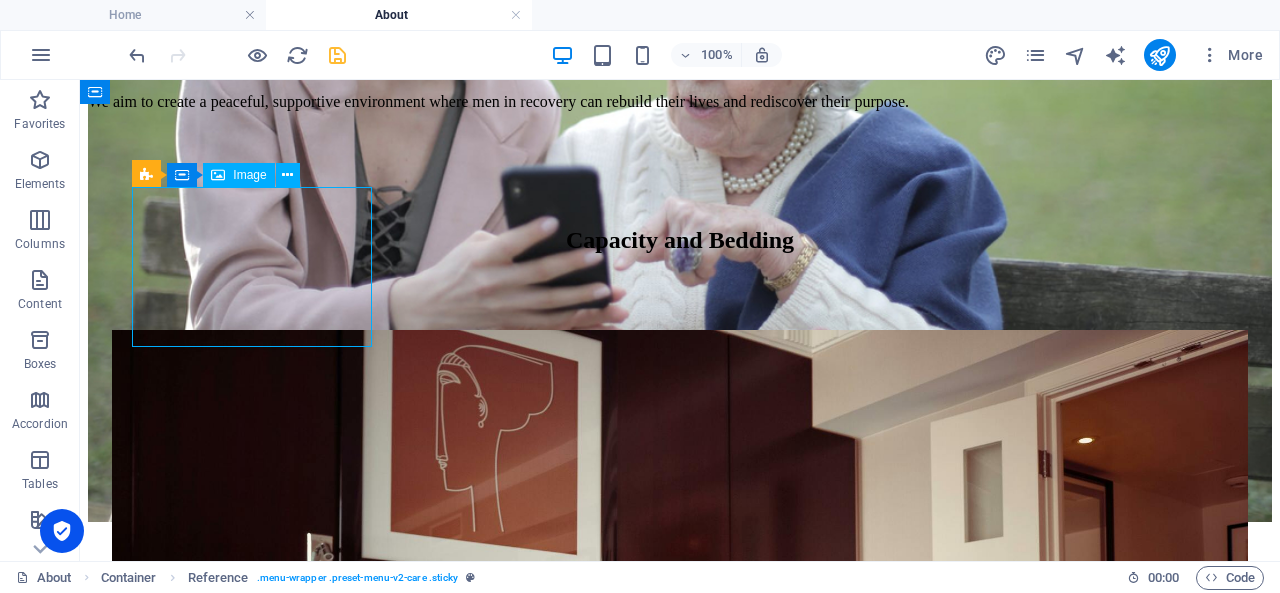 click at bounding box center (680, 710) 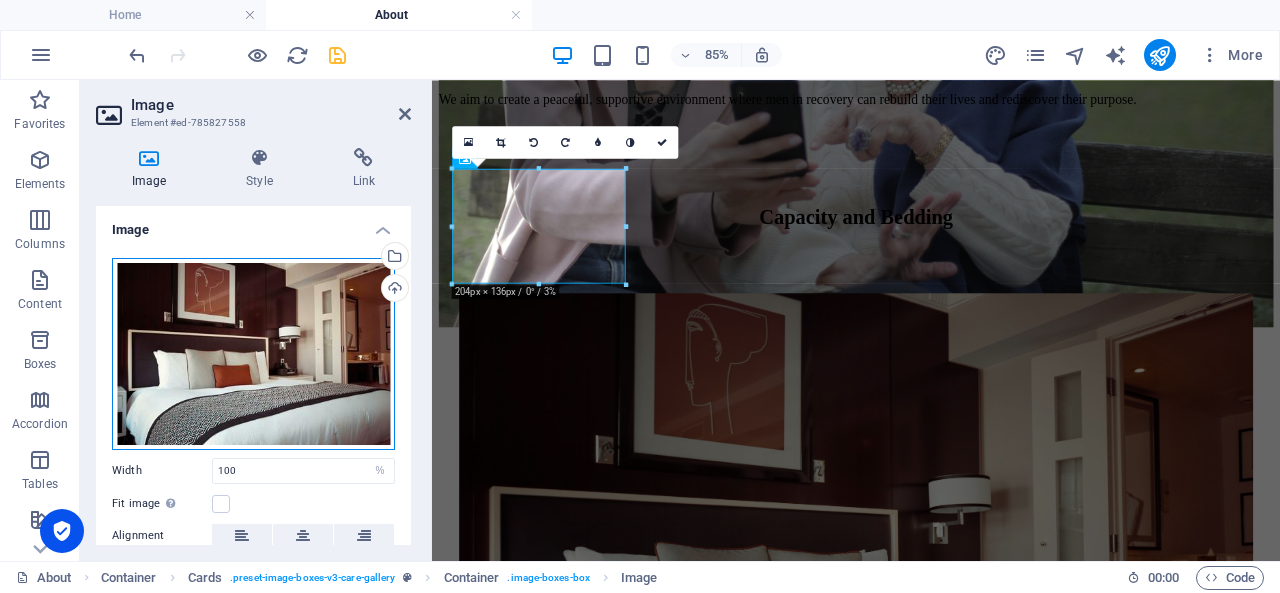 click on "Drag files here, click to choose files or select files from Files or our free stock photos & videos" at bounding box center (253, 354) 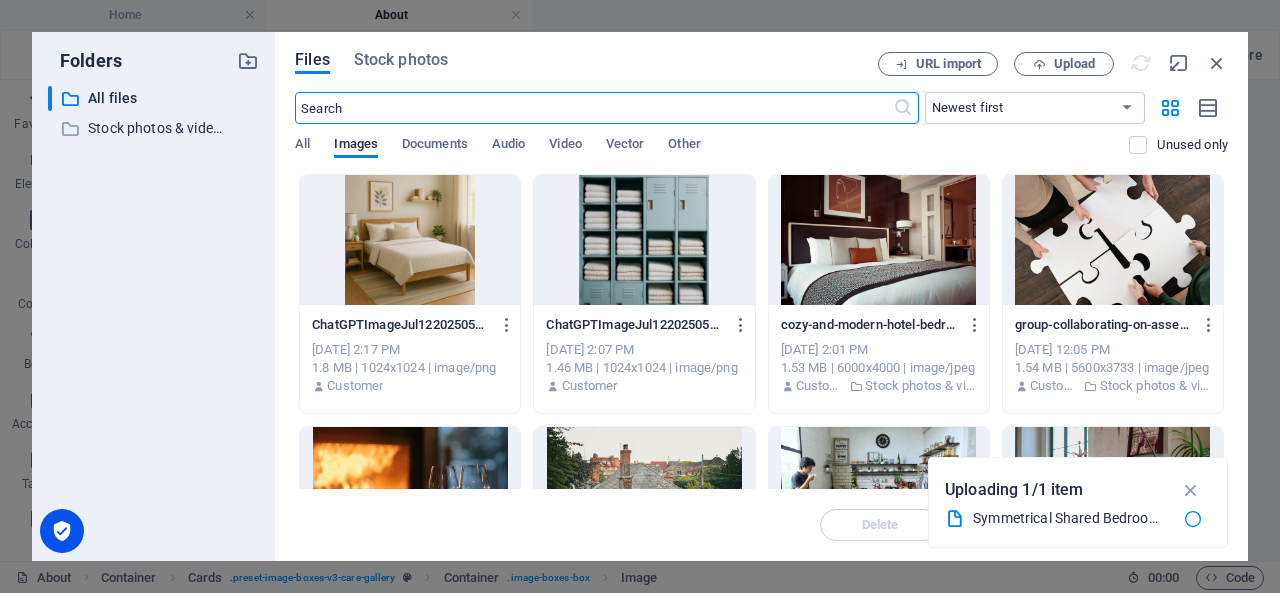 scroll, scrollTop: 793, scrollLeft: 0, axis: vertical 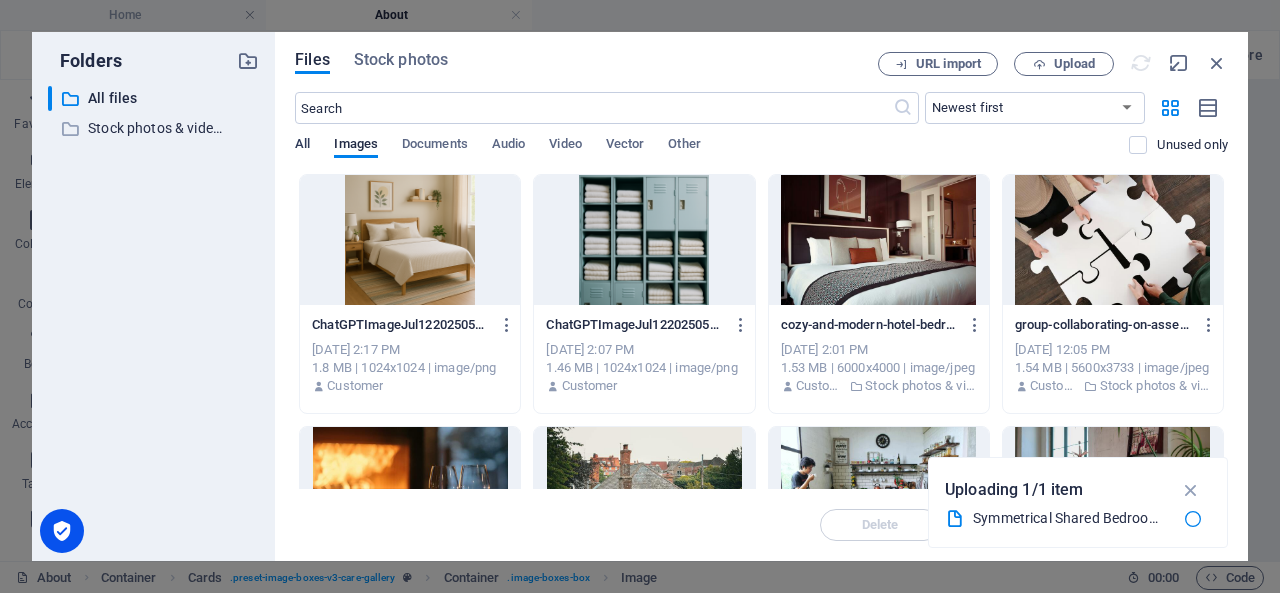 click on "All" at bounding box center (302, 146) 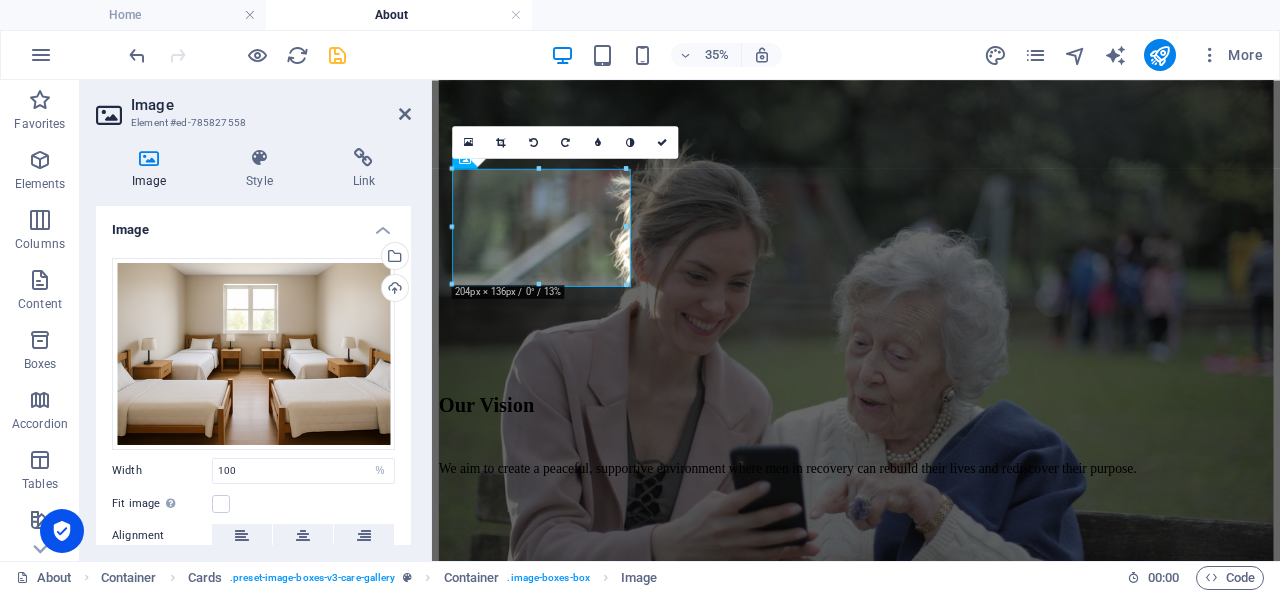 scroll, scrollTop: 1228, scrollLeft: 0, axis: vertical 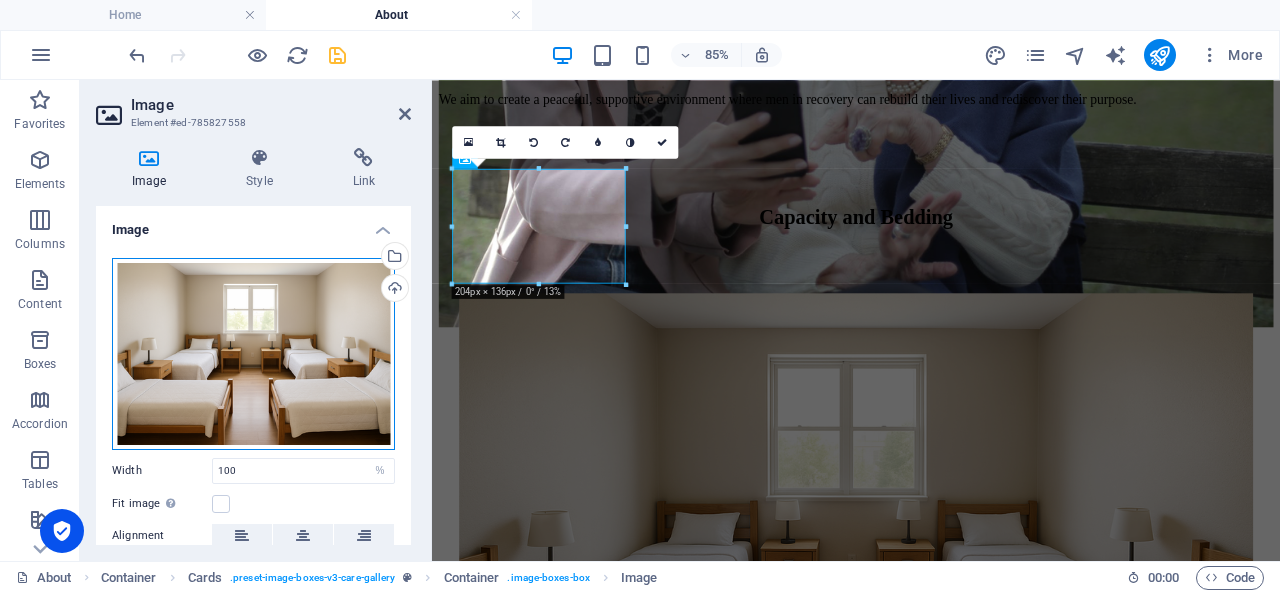 click on "Drag files here, click to choose files or select files from Files or our free stock photos & videos" at bounding box center [253, 354] 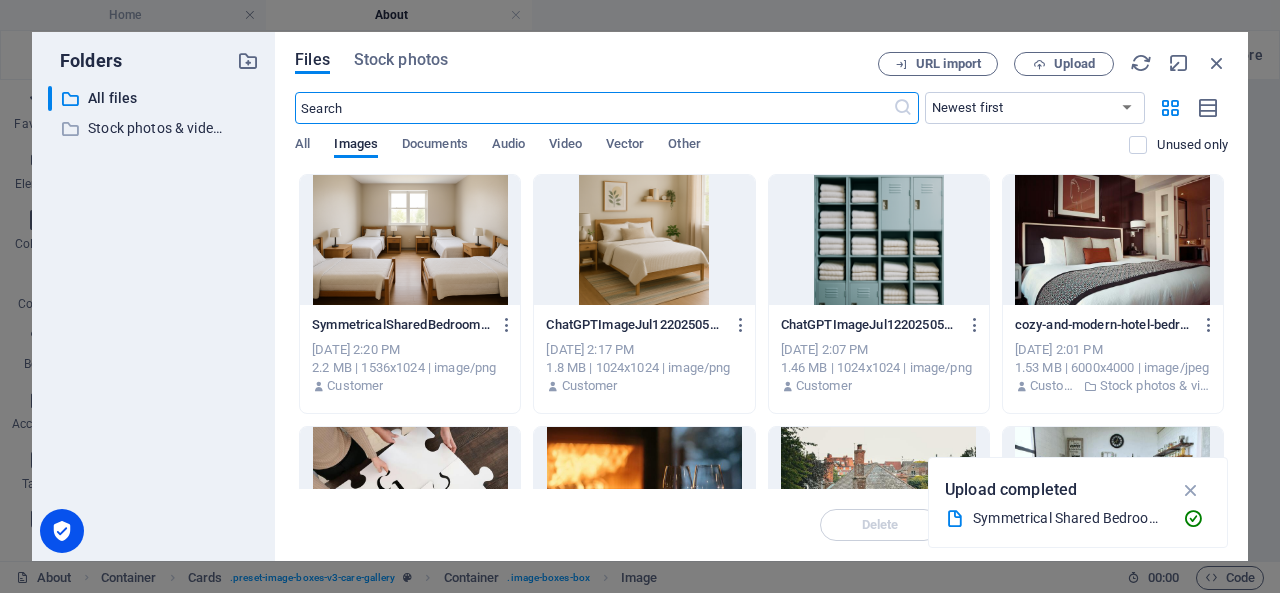 scroll, scrollTop: 793, scrollLeft: 0, axis: vertical 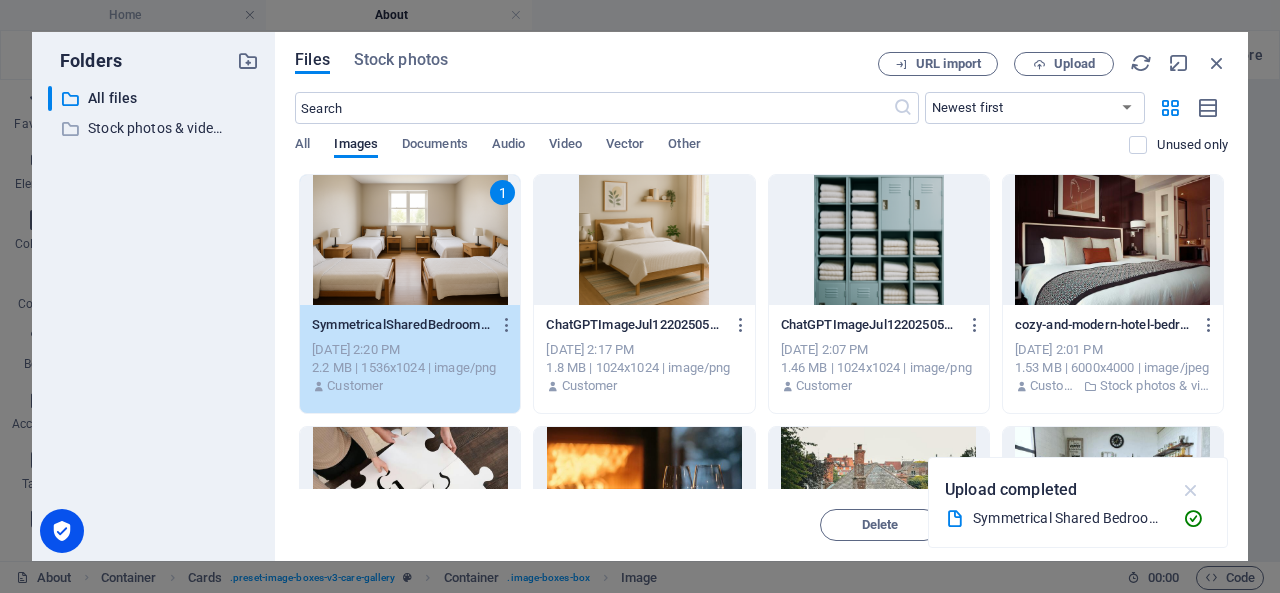 click at bounding box center [1191, 490] 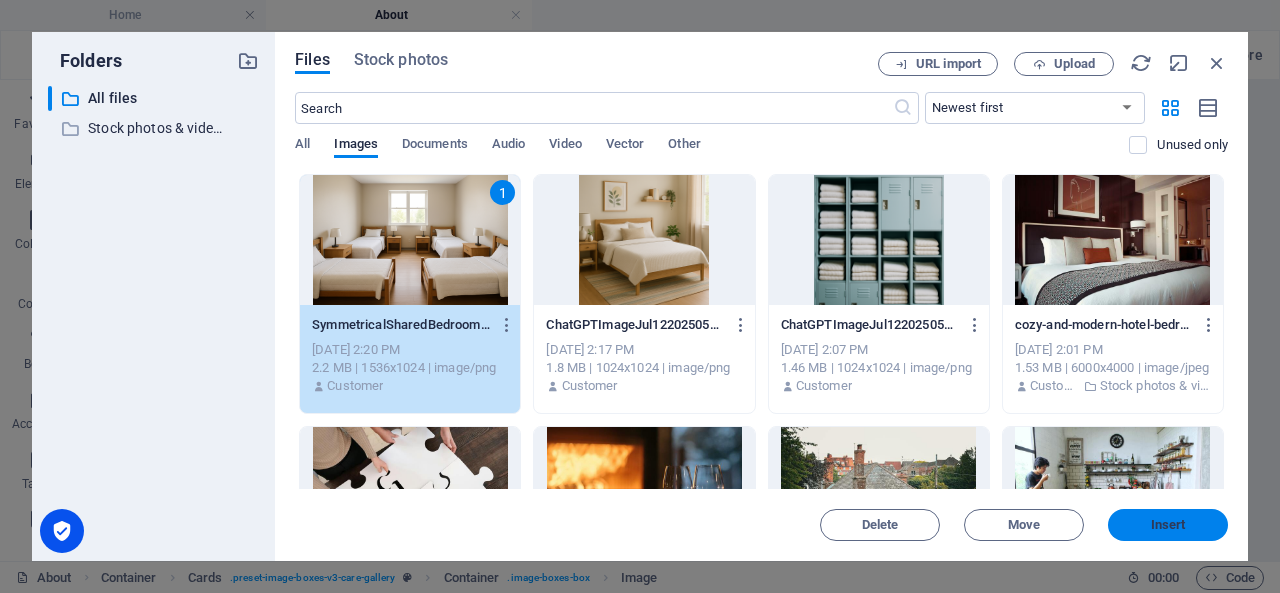 click on "Insert" at bounding box center [1168, 525] 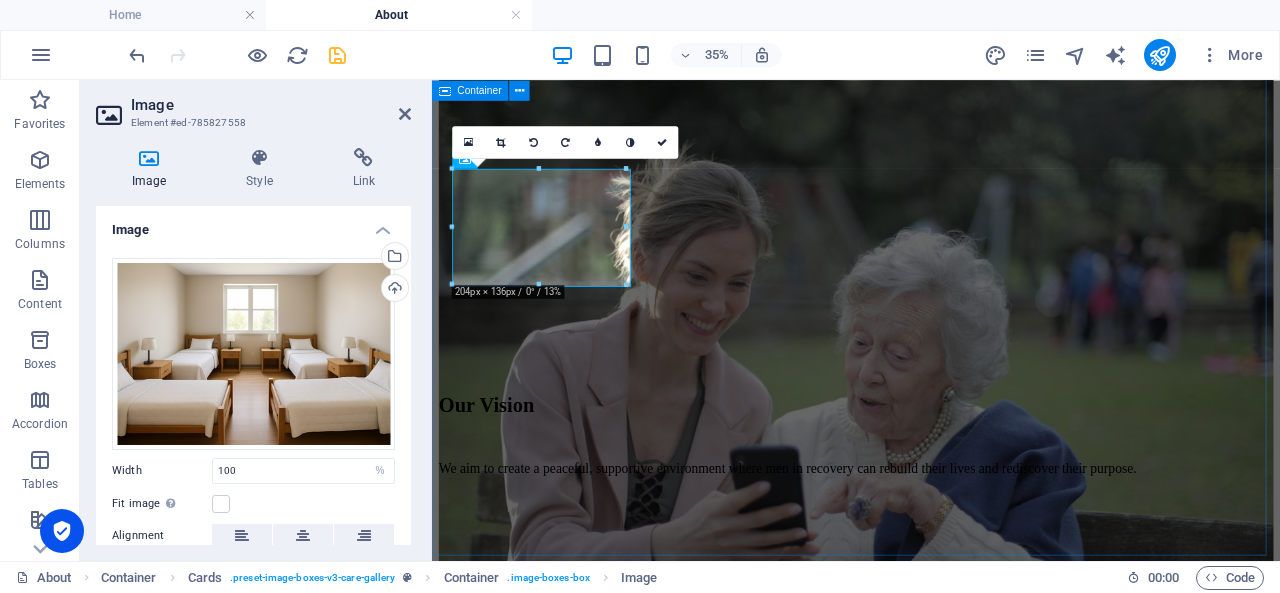 scroll, scrollTop: 1228, scrollLeft: 0, axis: vertical 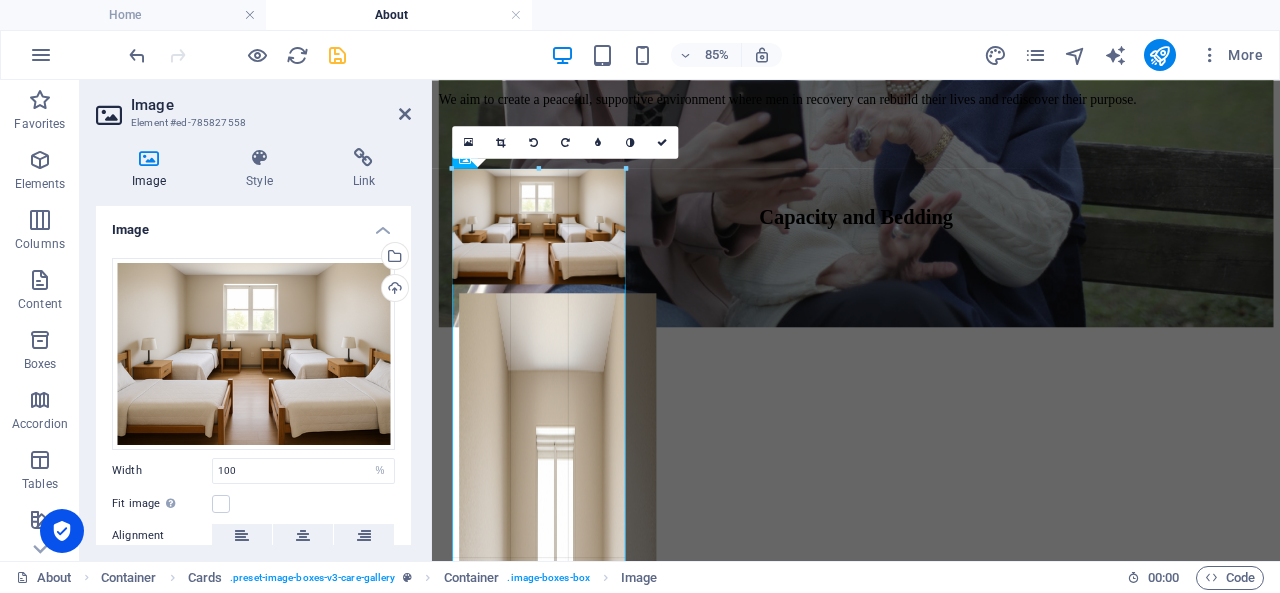 drag, startPoint x: 623, startPoint y: 281, endPoint x: 258, endPoint y: 212, distance: 371.46466 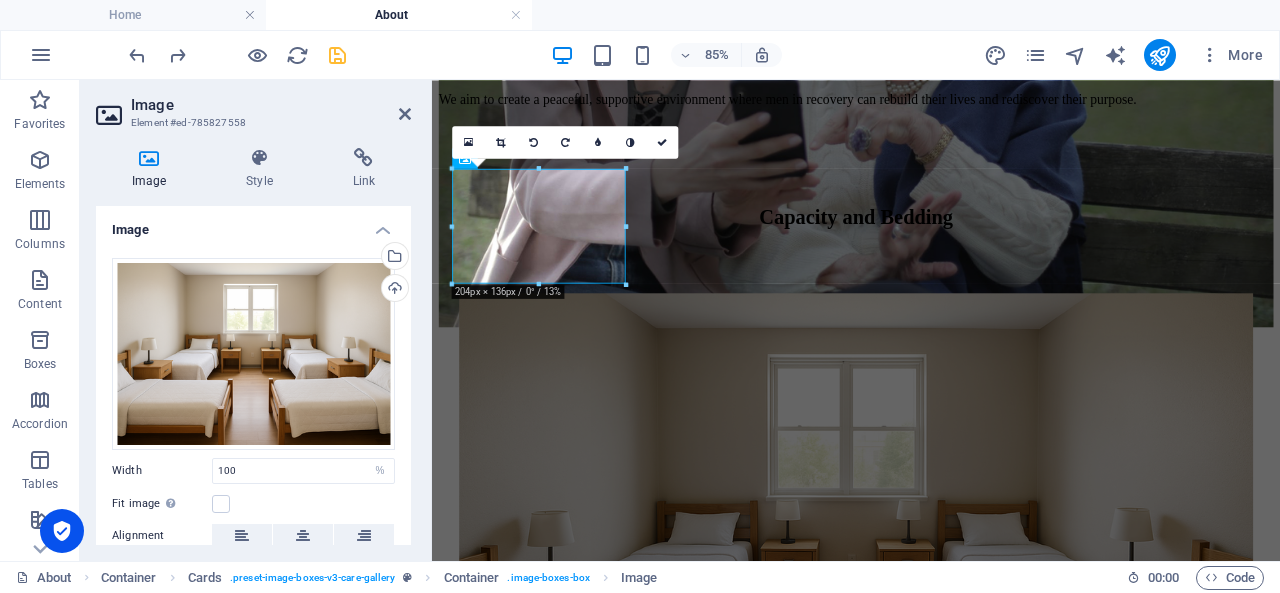 click on "H1   Container   Container   Container   Preset   Container   Reference   Container   2 columns   Text   Placeholder   Spacer   Container   H2   Container   Text   Spacer   Container   Container   Image   Container   Spacer   Container   Image   Cards   Container   Image   Container   H2   Cards   Container   Image   Container   Container   Image   Container   Spacer   Container   Image   Container   Spacer   H3   Container   Image   Container   Text   Spacer   Container   H3   Spacer   Image   Container   Container   Spacer   Container   H3   Spacer   Spacer   Text   Text   Container   Spacer   Container   H3   Container   Spacer   Container   Image   Container   H3   Text   Text   Spacer   H3   Spacer   Spacer   Text   H3   Spacer 180 170 160 150 140 130 120 110 100 90 80 70 60 50 40 30 20 10 0 -10 -20 -30 -40 -50 -60 -70 -80 -90 -100 -110 -120 -130 -140 -150 -160 -170 204px × 136px / 0° / 13% 16:10 16:9 4:3 1:1 1:2 0" at bounding box center (856, -202) 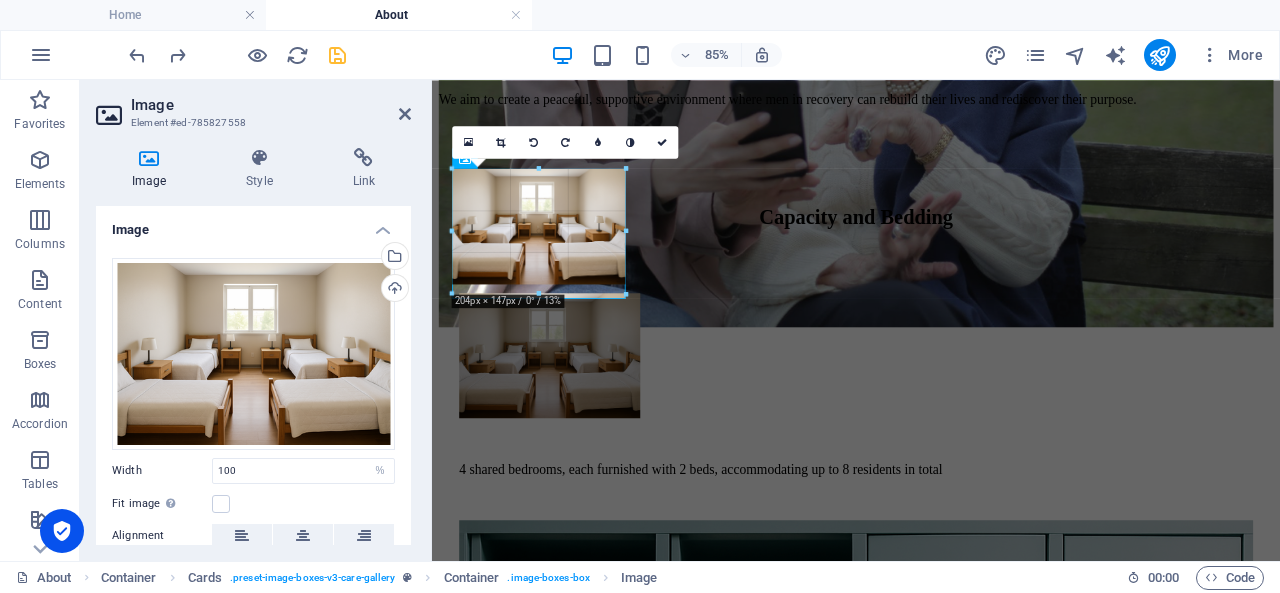 drag, startPoint x: 624, startPoint y: 227, endPoint x: 634, endPoint y: 220, distance: 12.206555 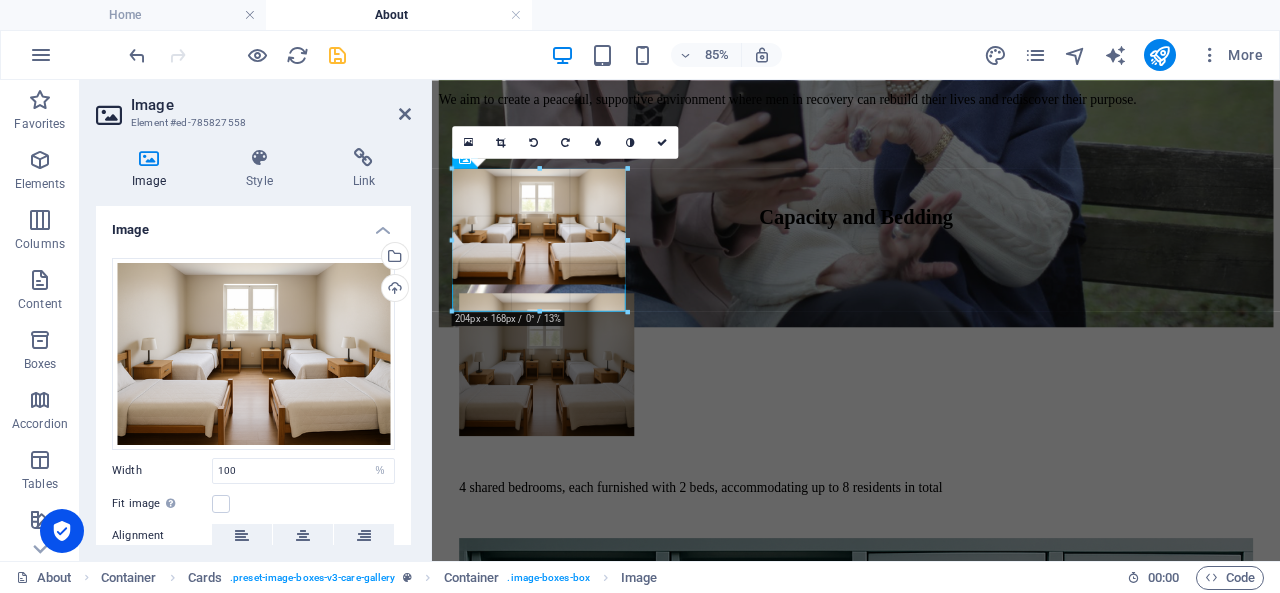 drag, startPoint x: 540, startPoint y: 282, endPoint x: 128, endPoint y: 275, distance: 412.05945 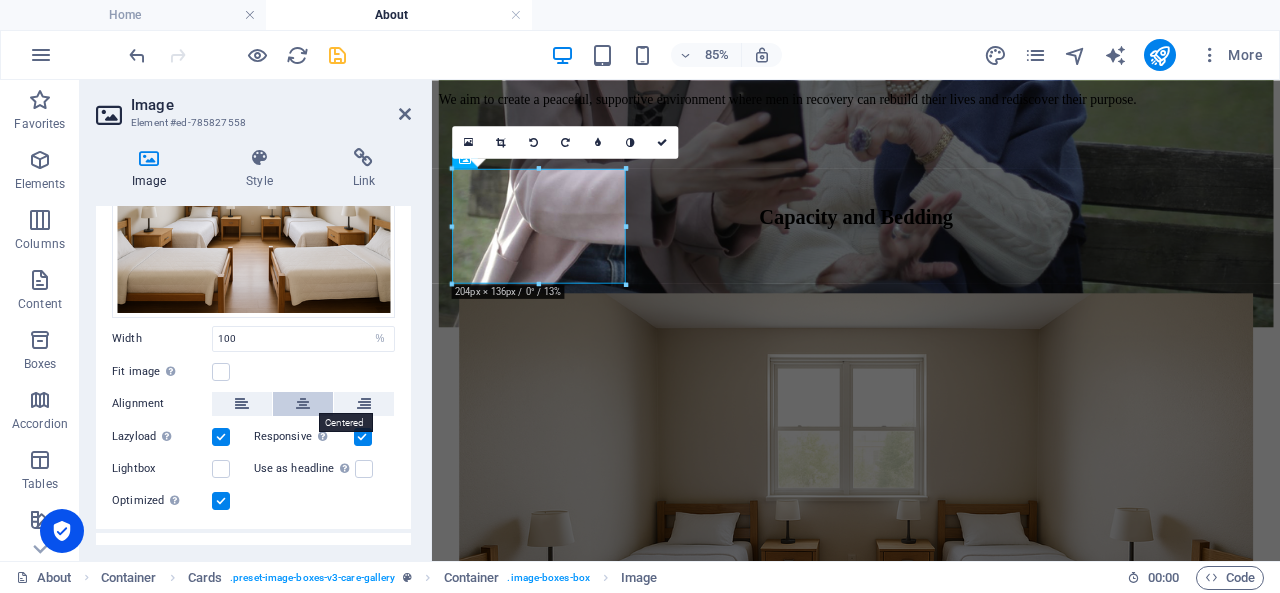 scroll, scrollTop: 164, scrollLeft: 0, axis: vertical 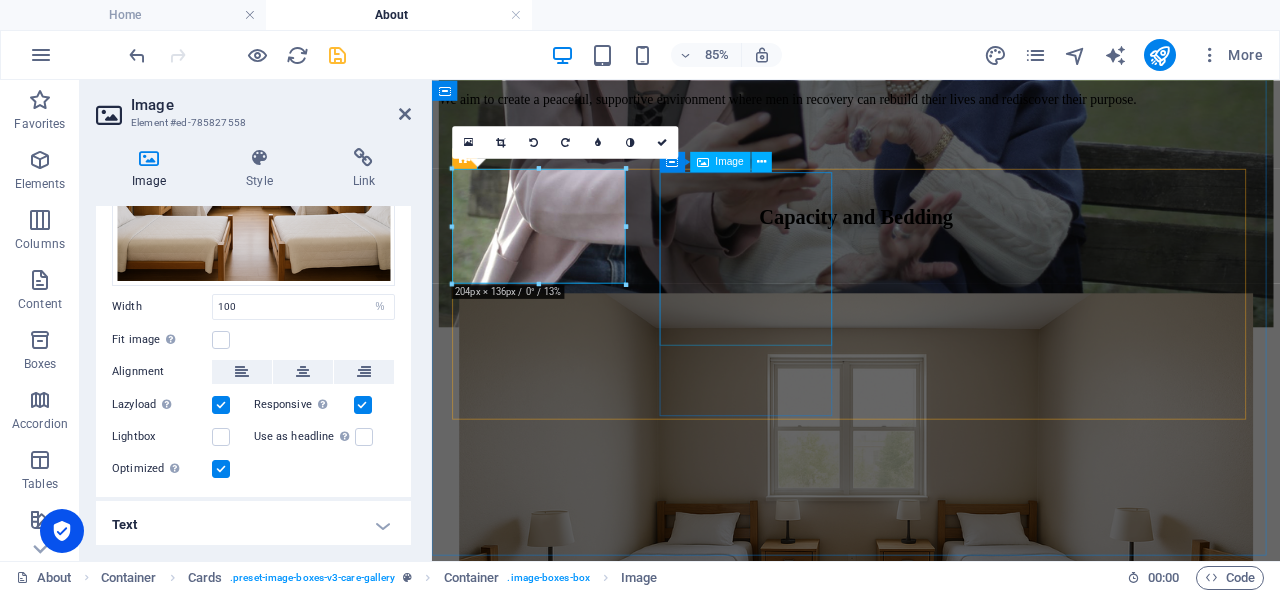 click at bounding box center [931, 1541] 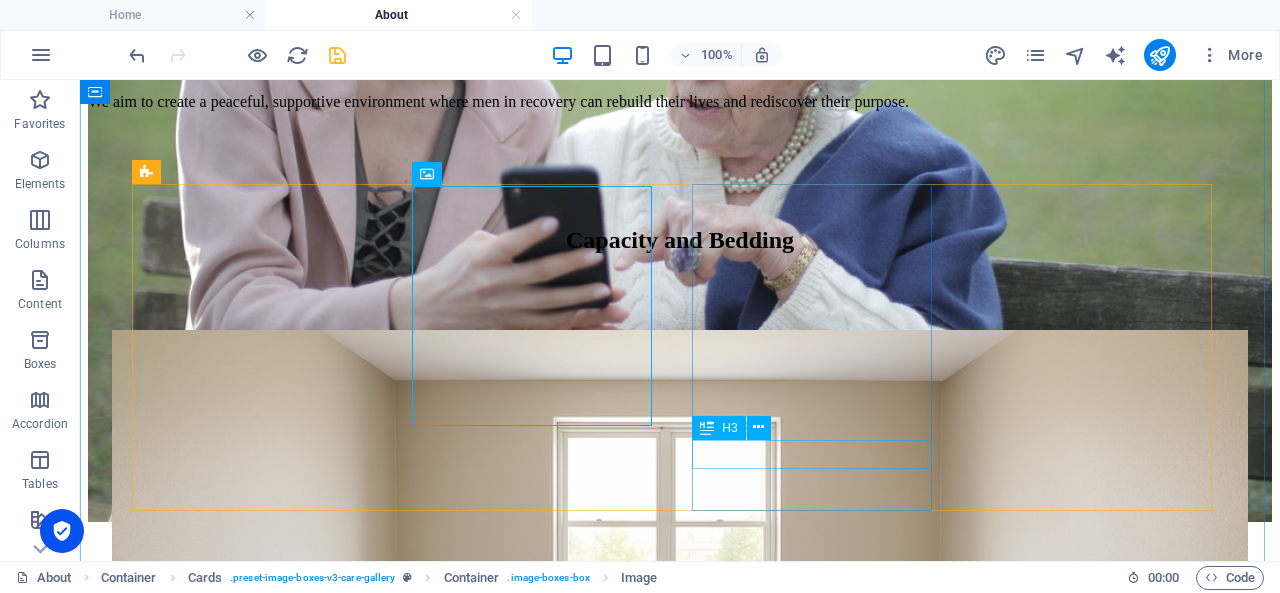 click on "[PERSON_NAME]" at bounding box center [680, 3615] 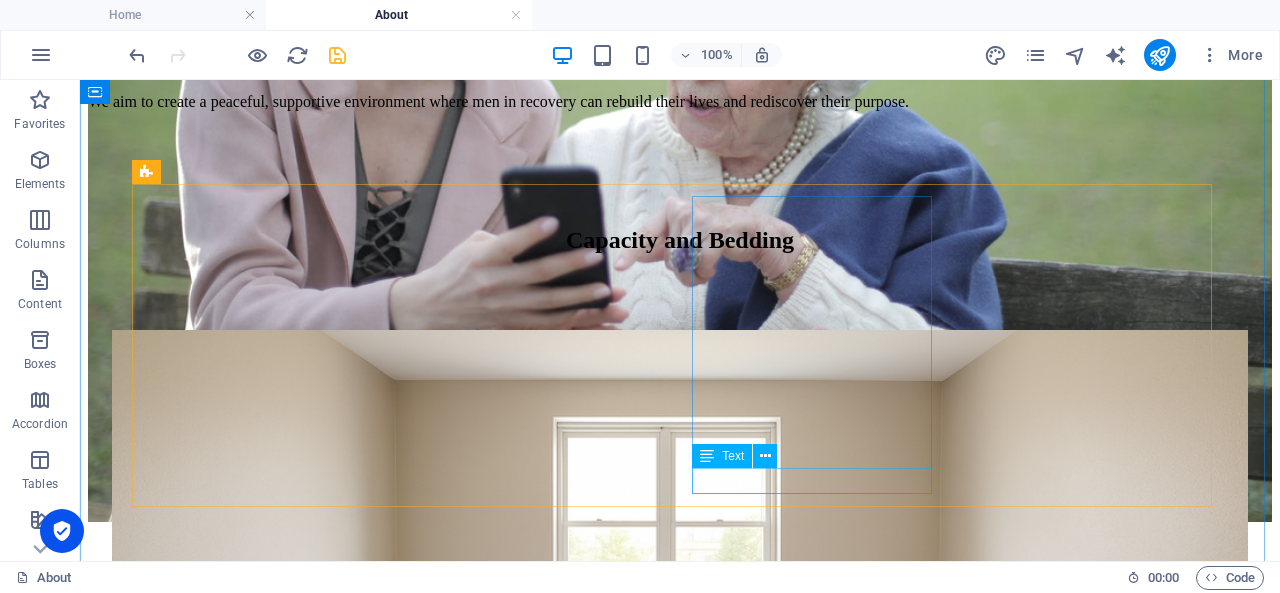 click on "Director of Nursing" at bounding box center (680, 3626) 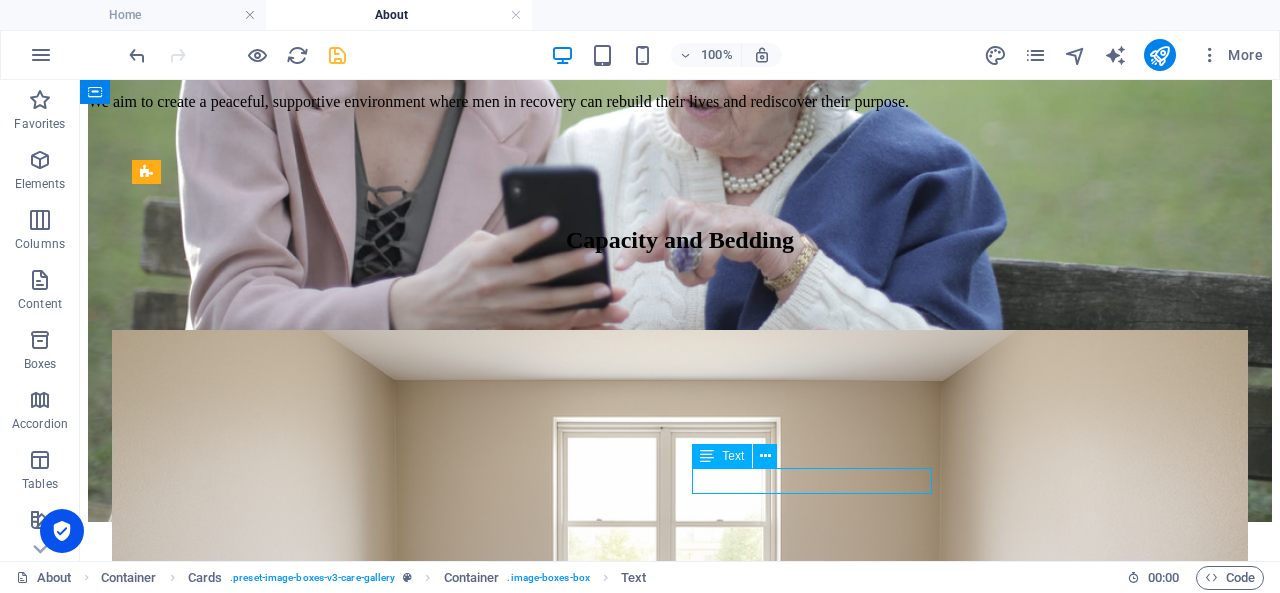 click on "Director of Nursing" at bounding box center [680, 3626] 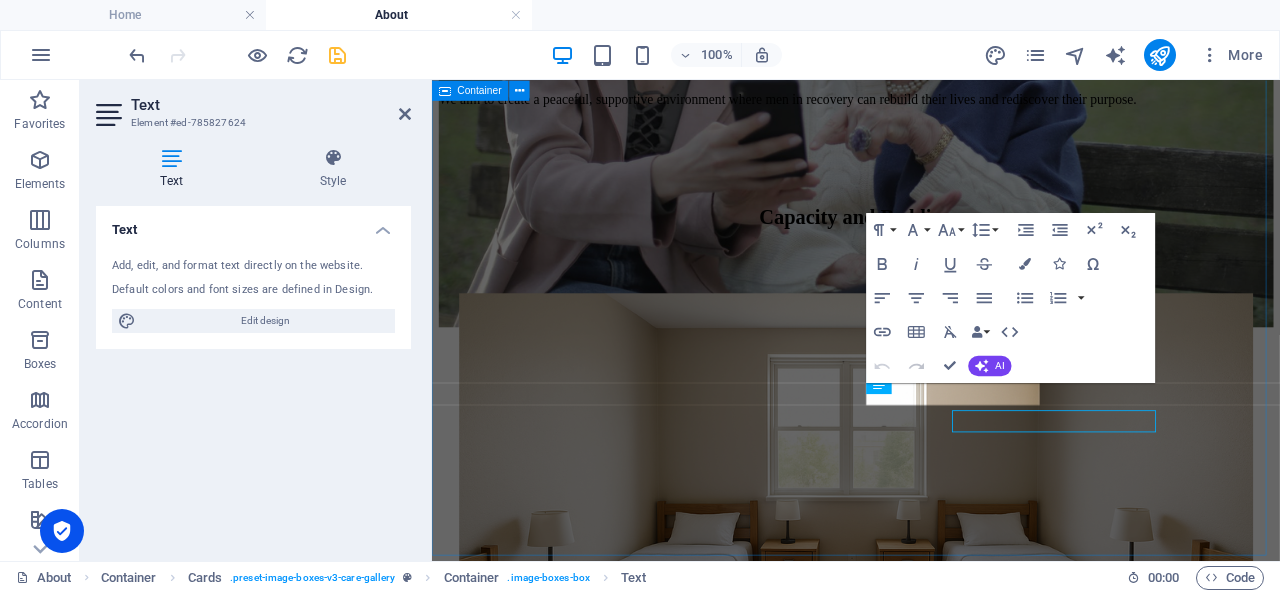 click on "Redo" at bounding box center (916, 366) 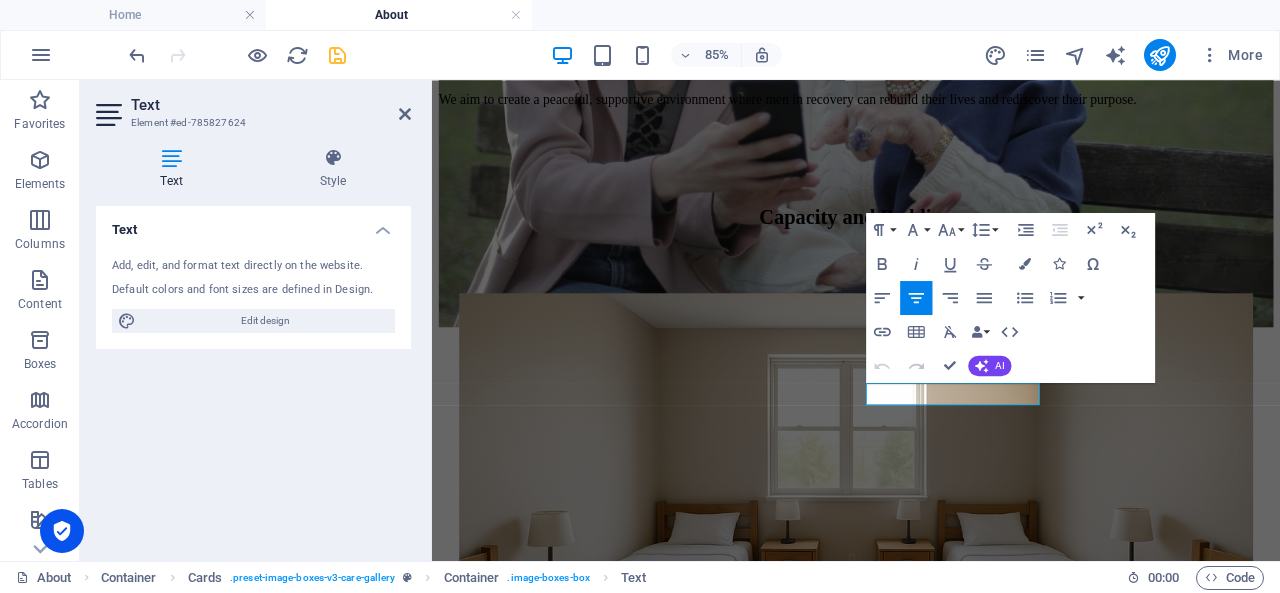 click on "Redo" at bounding box center (916, 366) 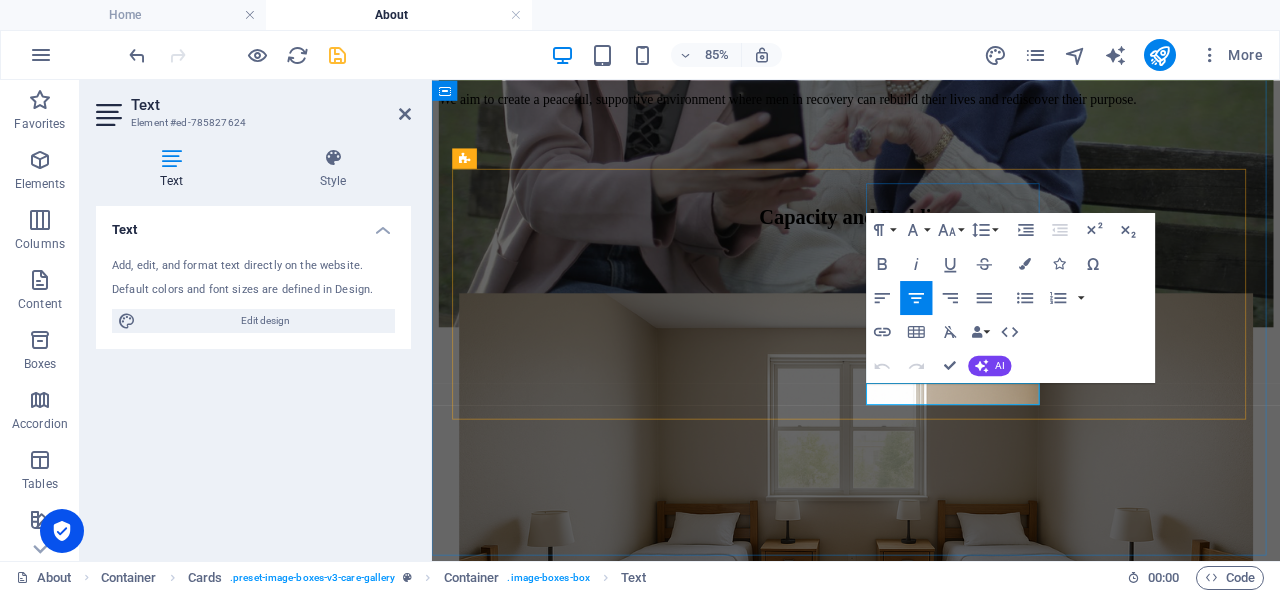 click on "Director of Nursing" at bounding box center (931, 3086) 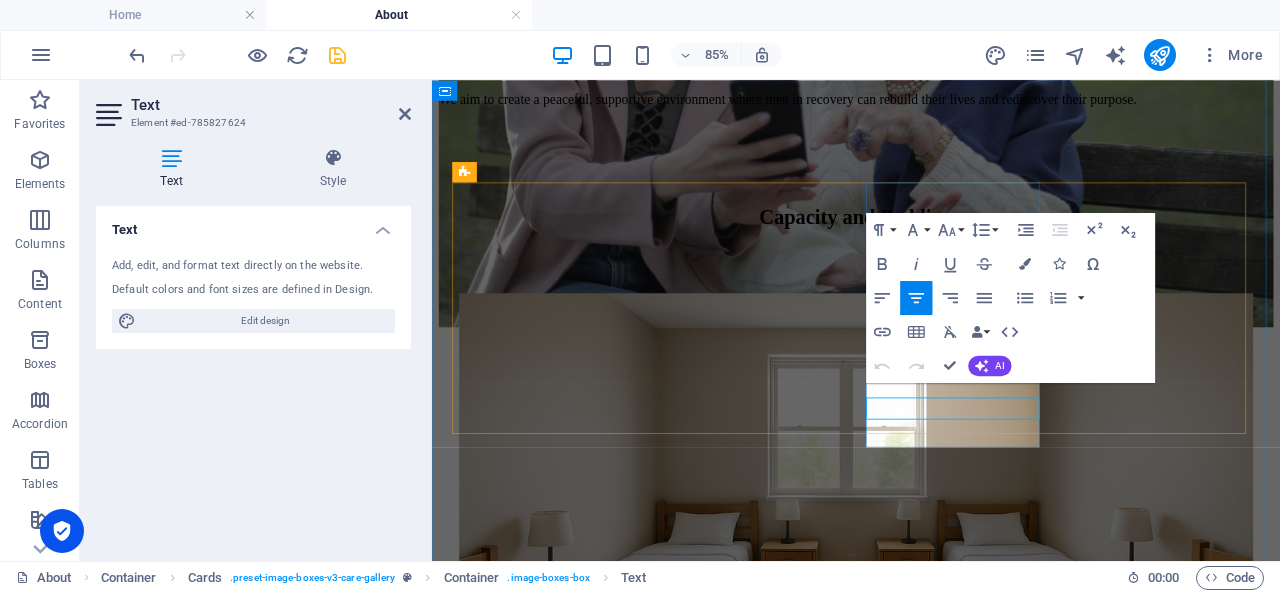 scroll, scrollTop: 1211, scrollLeft: 0, axis: vertical 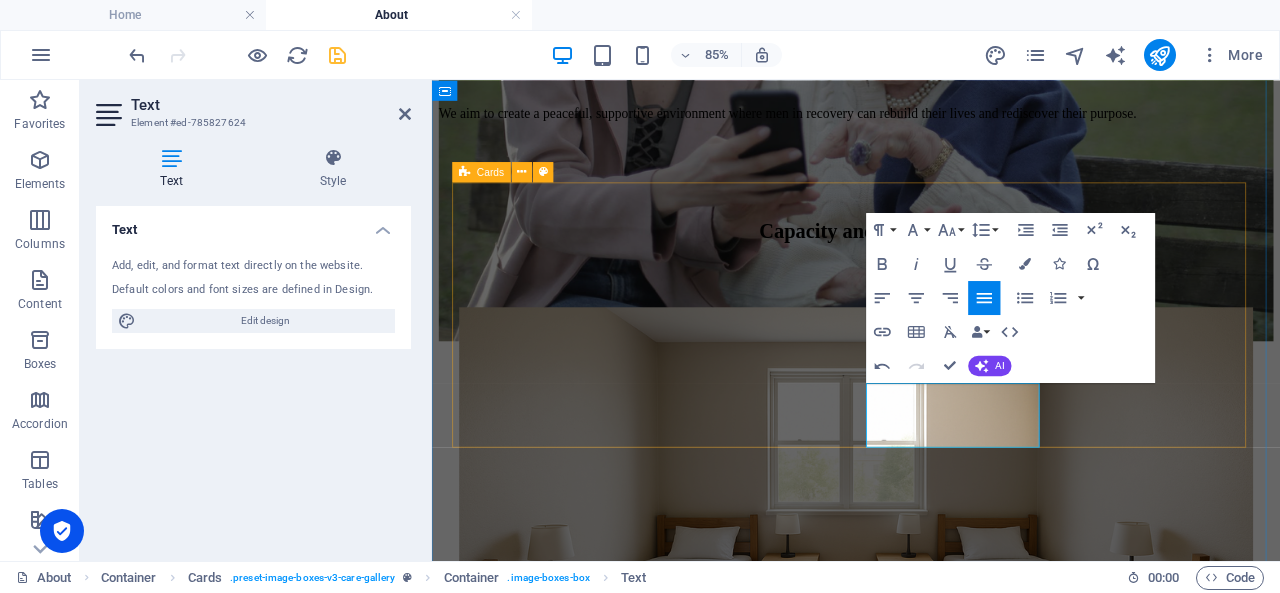 click on "4 shared bedrooms, each furnished with 2 beds, accommodating up to 8 residents in total Sheets, Blankets, Pillow and Locker. [GEOGRAPHIC_DATA], home-like décor that supports wellness and routine" at bounding box center [931, 1746] 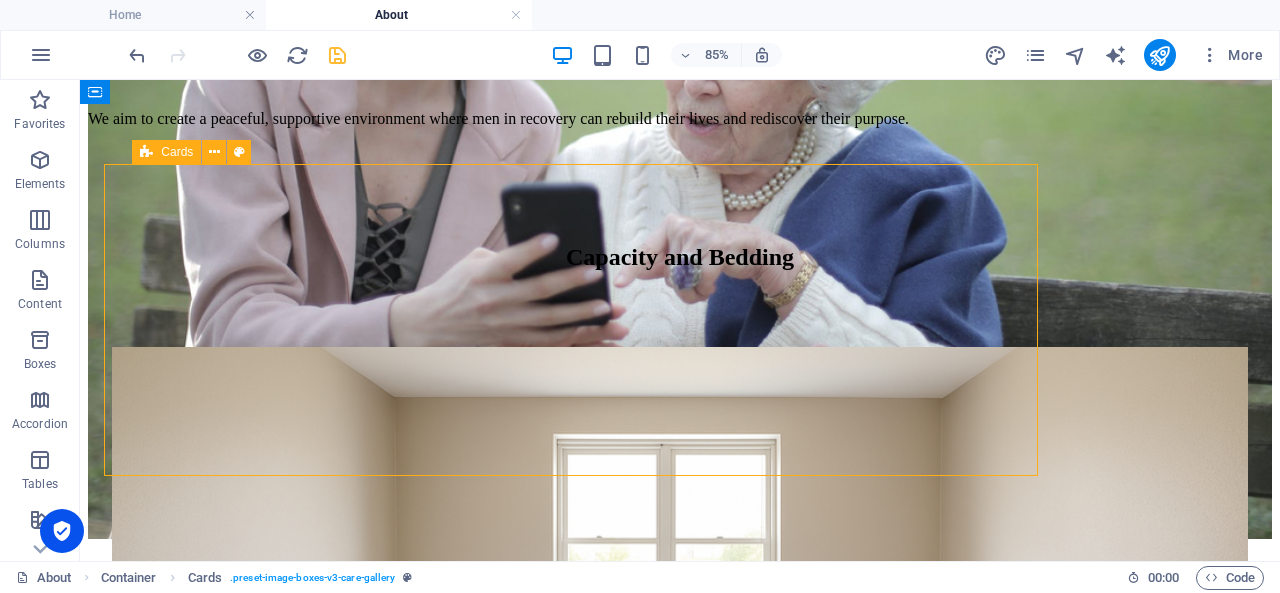 scroll, scrollTop: 1247, scrollLeft: 0, axis: vertical 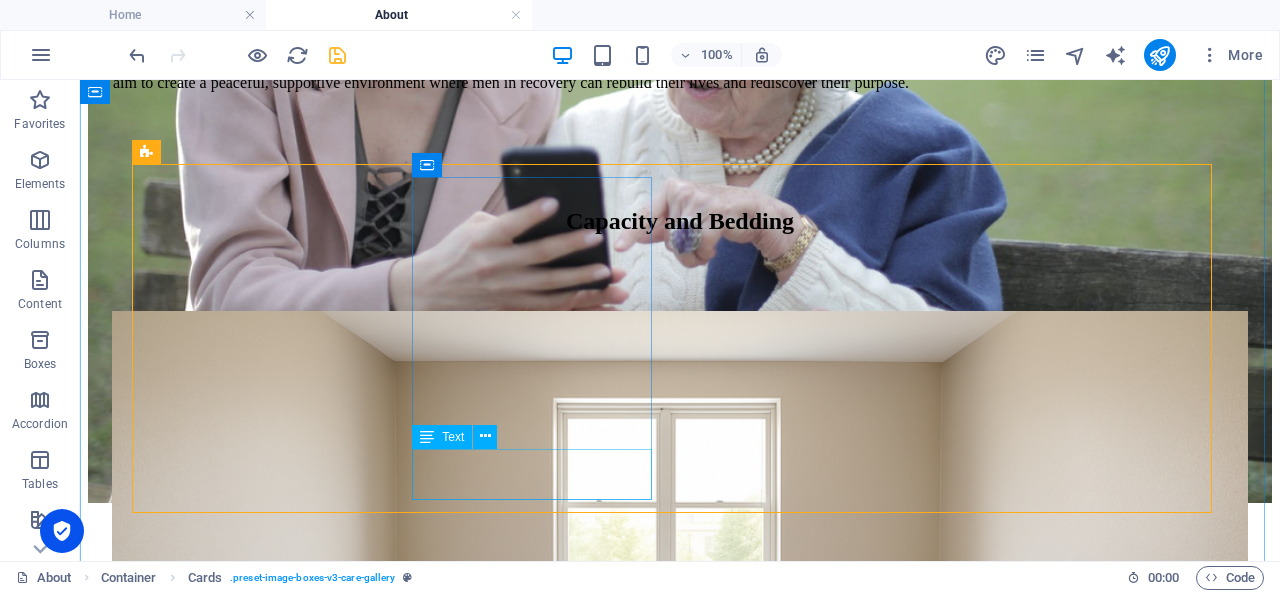 click on "Sheets, Blankets, Pillow and Locker." at bounding box center [680, 2385] 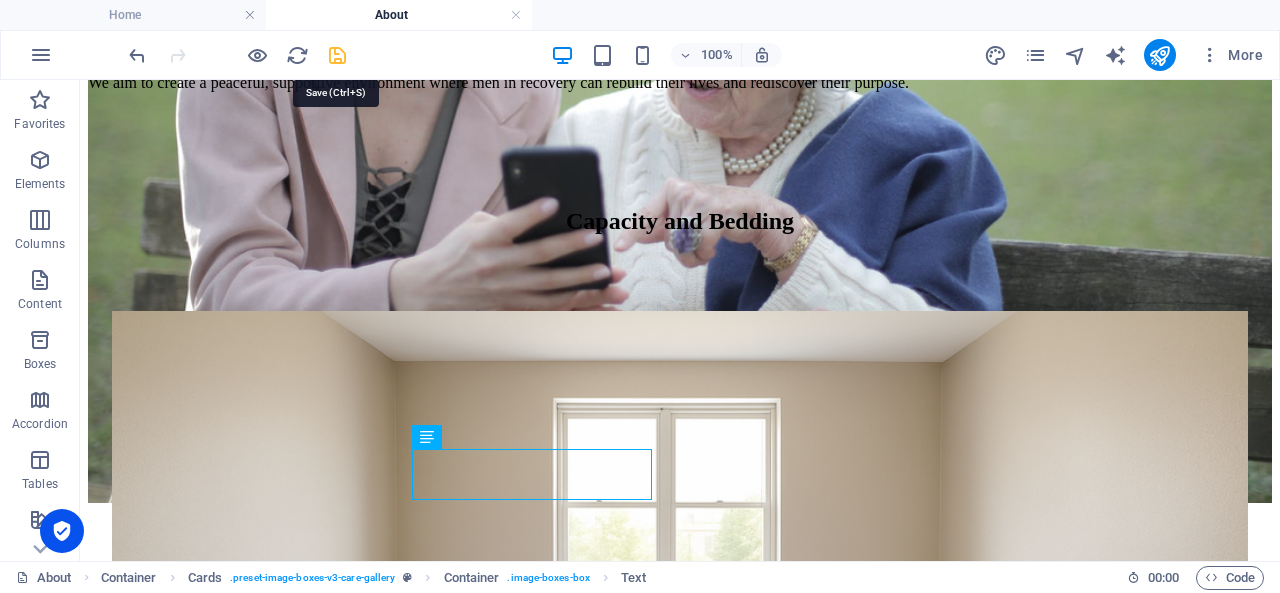 click at bounding box center (337, 55) 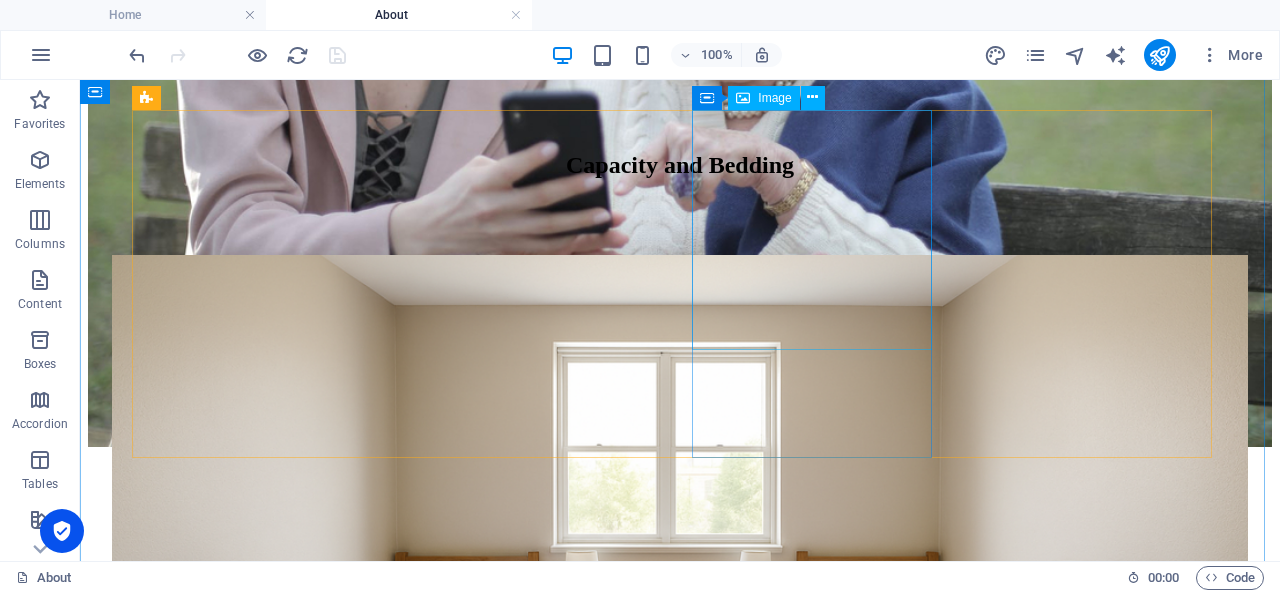 scroll, scrollTop: 1302, scrollLeft: 0, axis: vertical 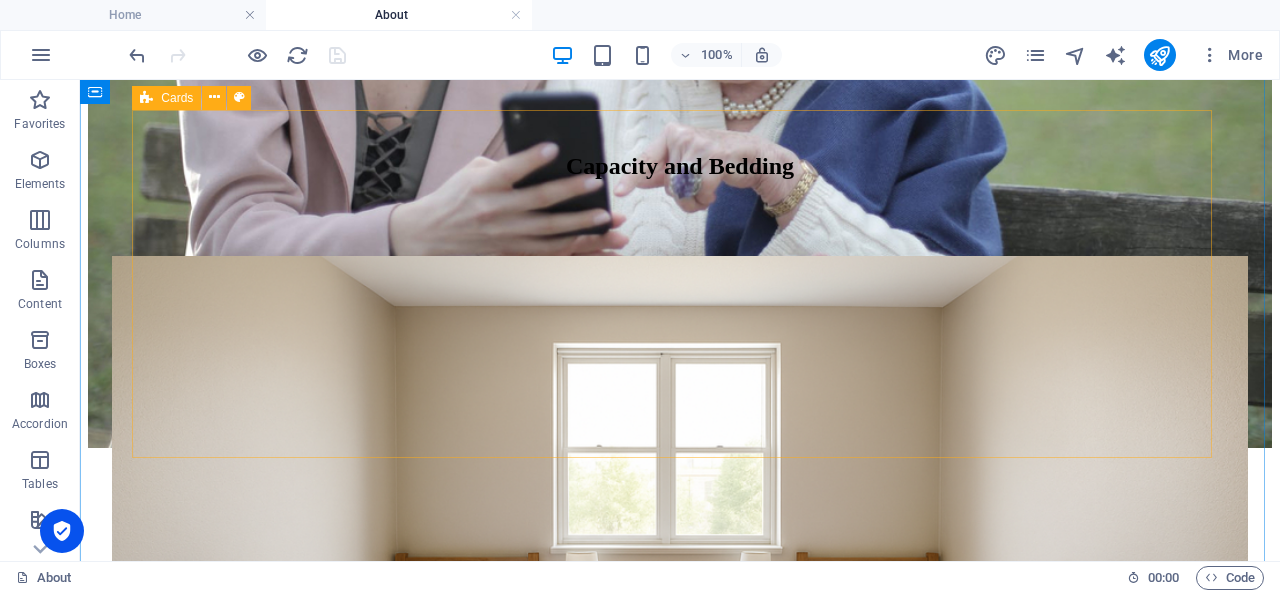 click on "4 shared bedrooms, each furnished with 2 beds, accommodating up to 8 residents in total Sheets, Blankets, Pillow and Locker. [GEOGRAPHIC_DATA], home-like décor that supports wellness and routine" at bounding box center [680, 1925] 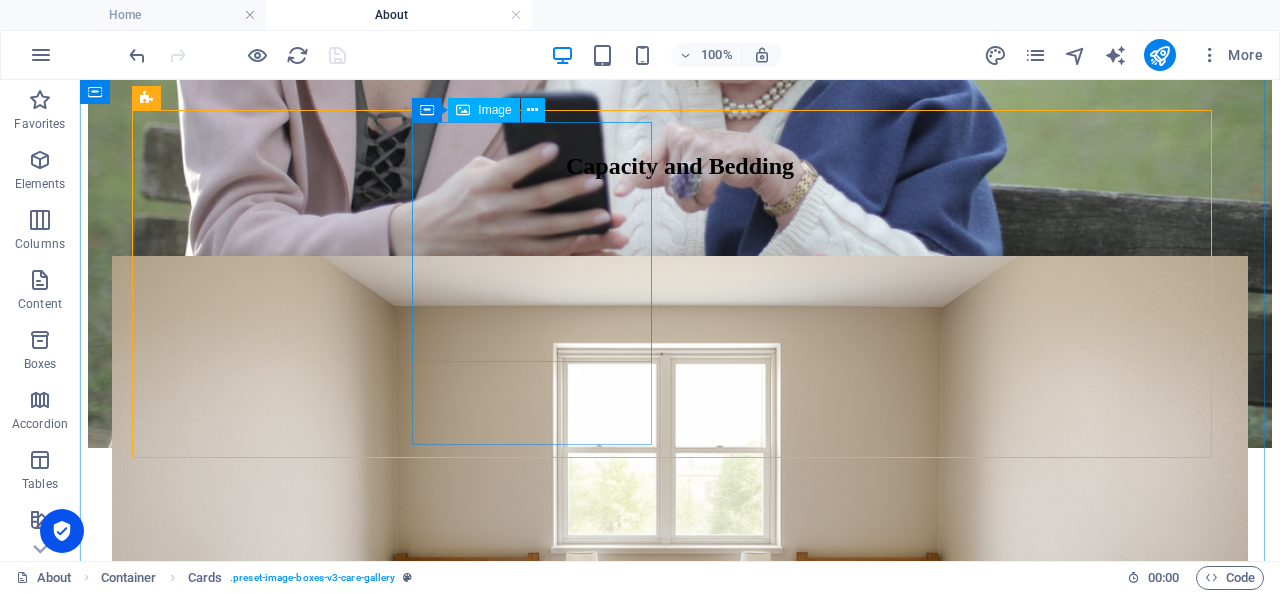 click at bounding box center [680, 1703] 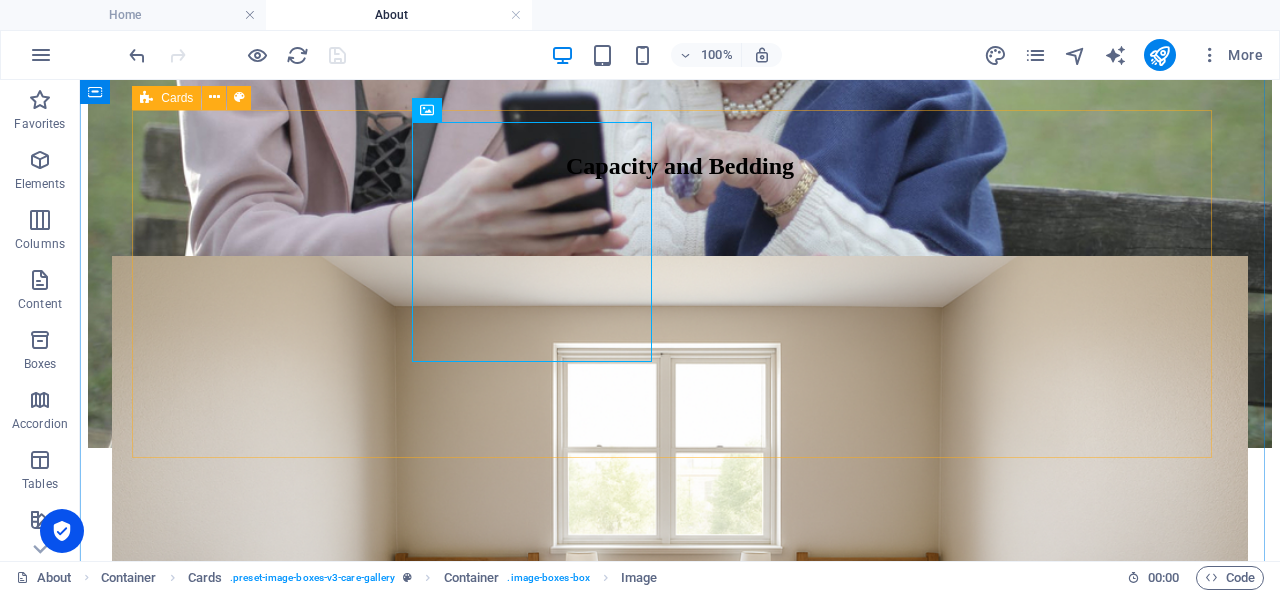 click on "4 shared bedrooms, each furnished with 2 beds, accommodating up to 8 residents in total Sheets, Blankets, Pillow and Locker. [GEOGRAPHIC_DATA], home-like décor that supports wellness and routine" at bounding box center (680, 1925) 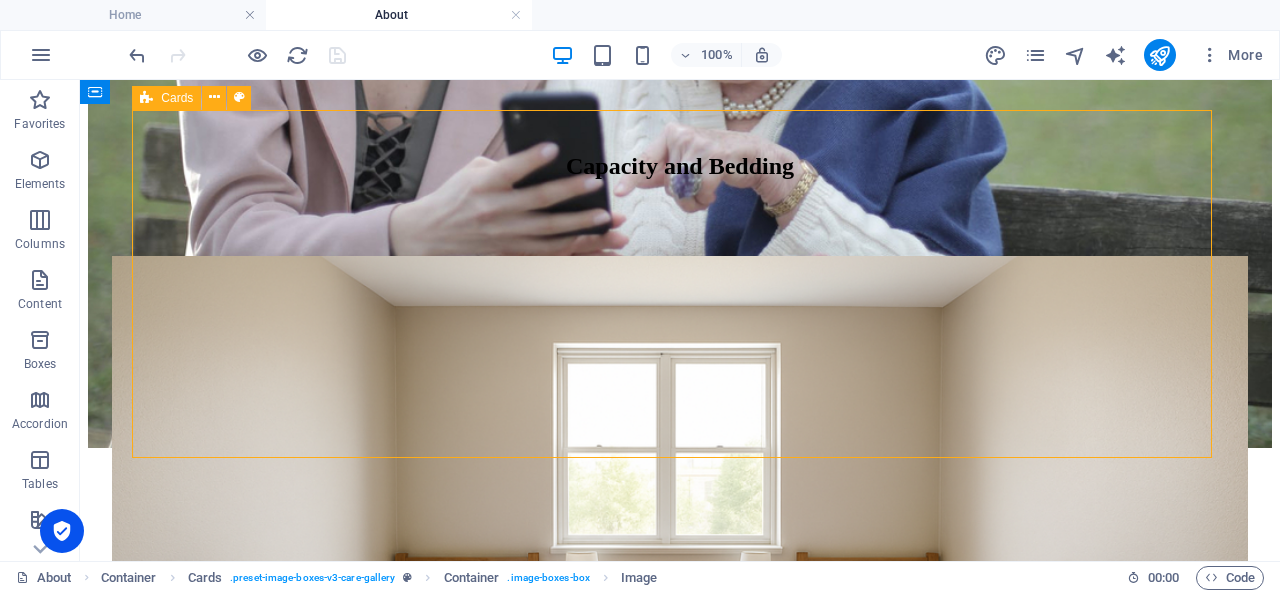 click on "4 shared bedrooms, each furnished with 2 beds, accommodating up to 8 residents in total Sheets, Blankets, Pillow and Locker. [GEOGRAPHIC_DATA], home-like décor that supports wellness and routine" at bounding box center [680, 1925] 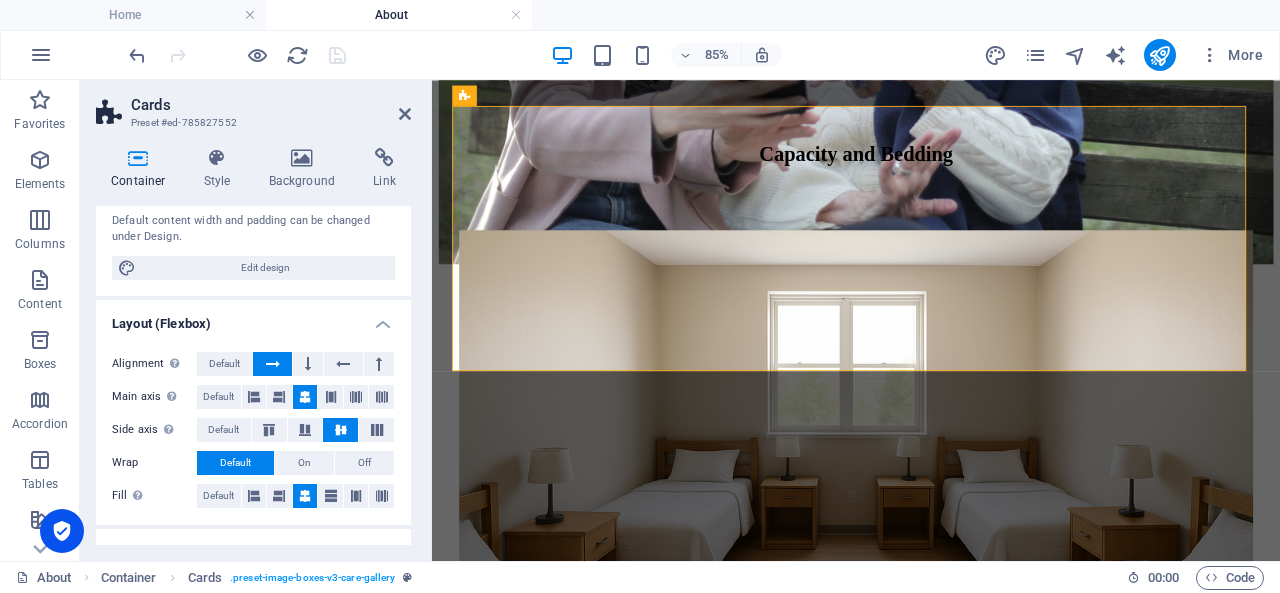 scroll, scrollTop: 180, scrollLeft: 0, axis: vertical 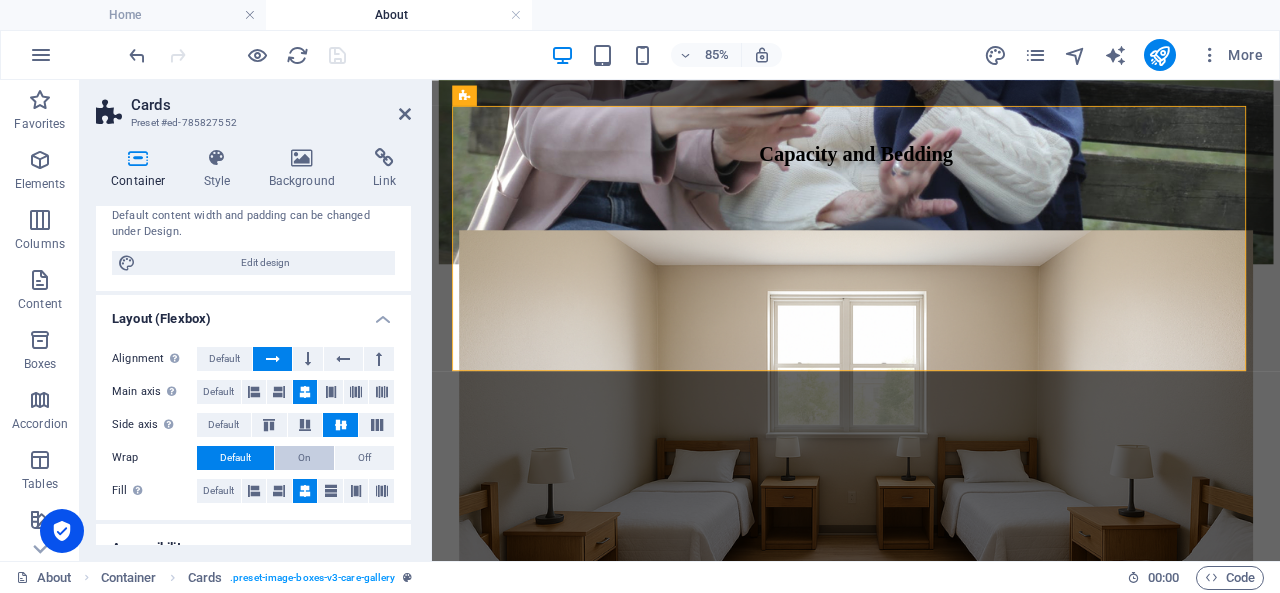 click on "On" at bounding box center [304, 458] 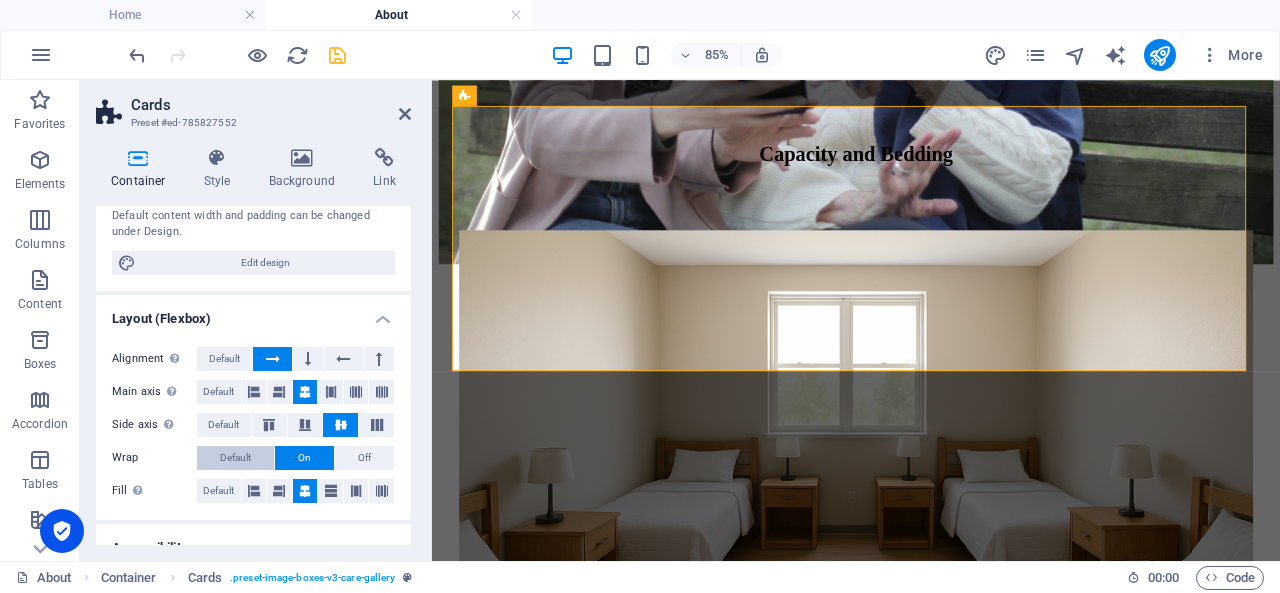 click on "Default" at bounding box center (235, 458) 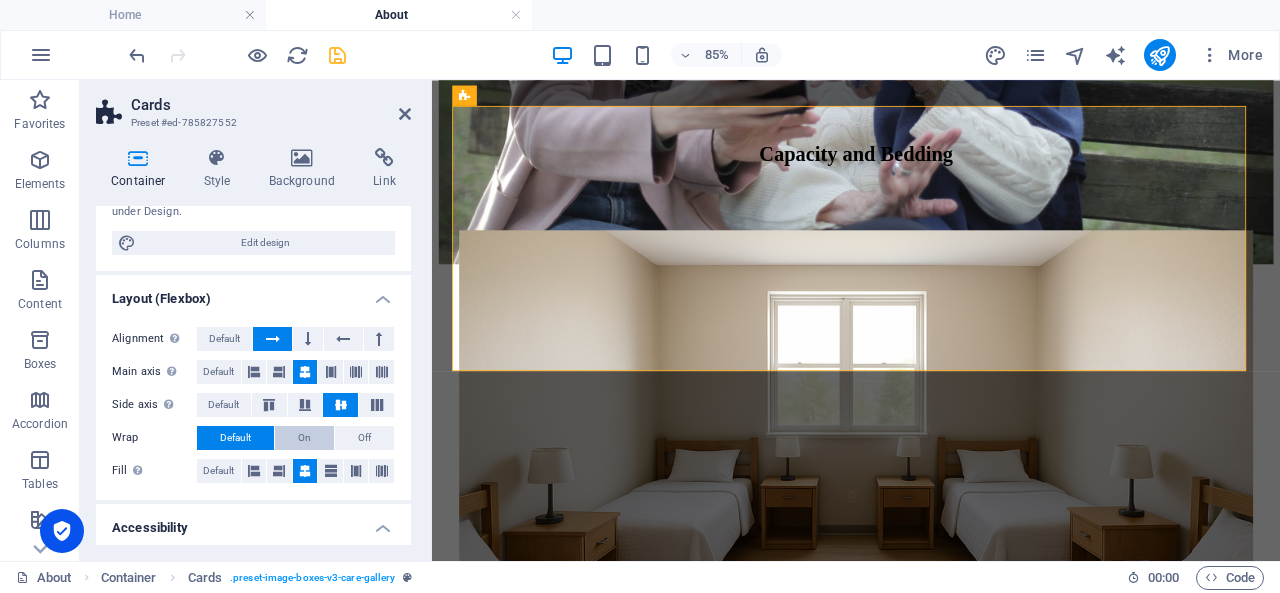 scroll, scrollTop: 211, scrollLeft: 0, axis: vertical 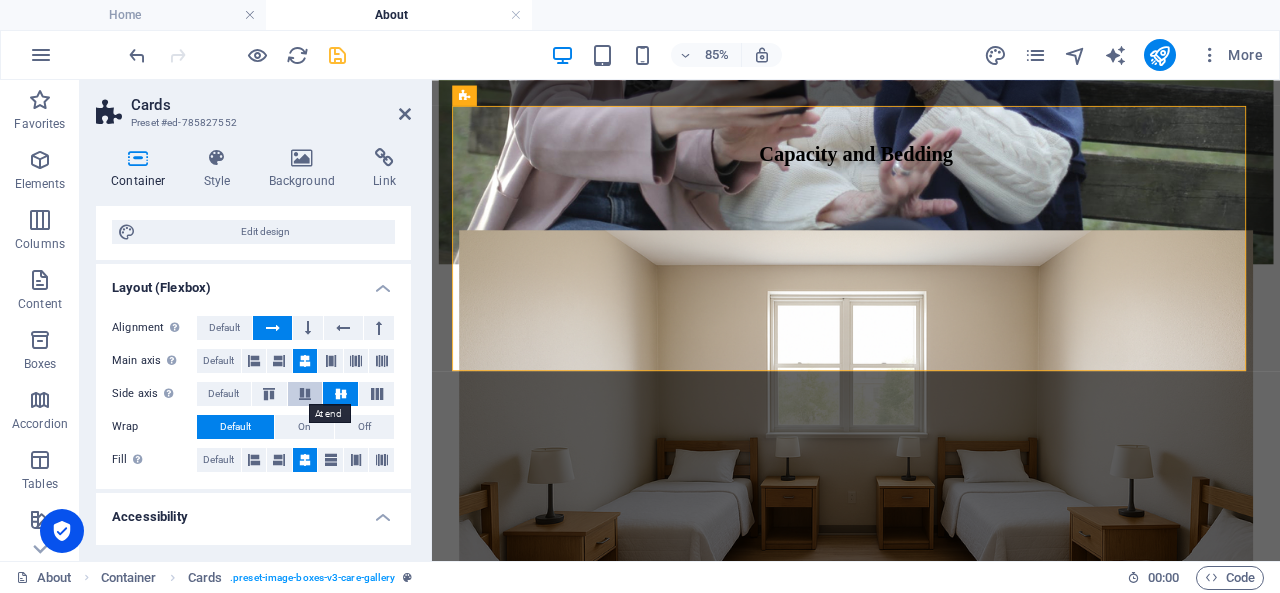 click at bounding box center (305, 394) 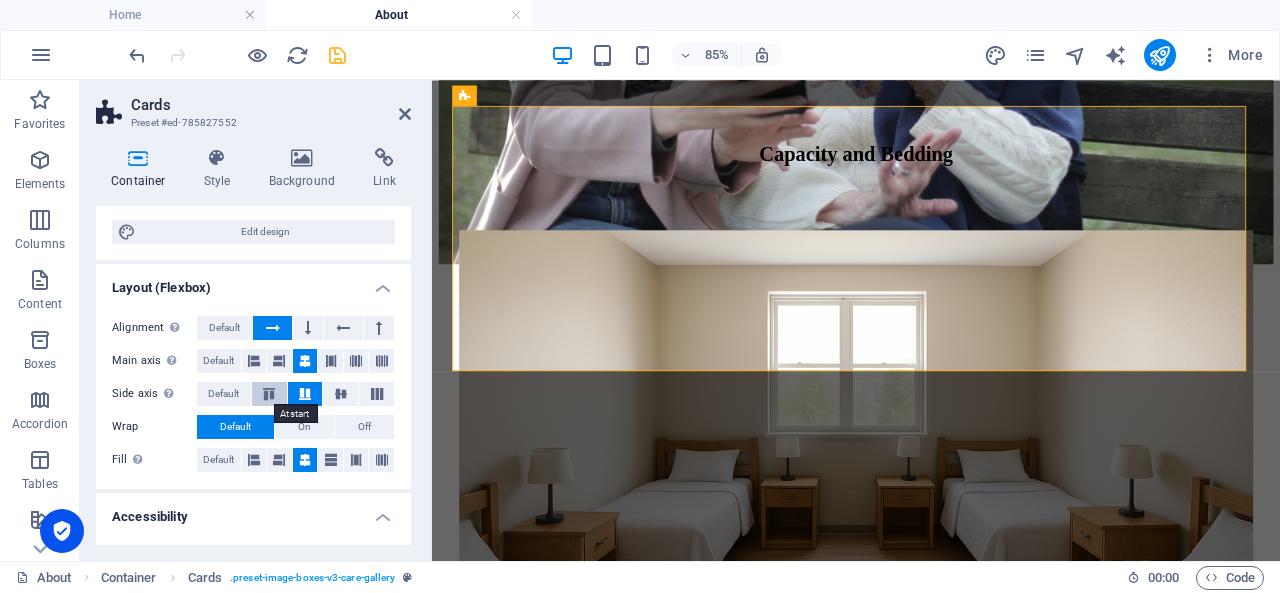 click at bounding box center (269, 394) 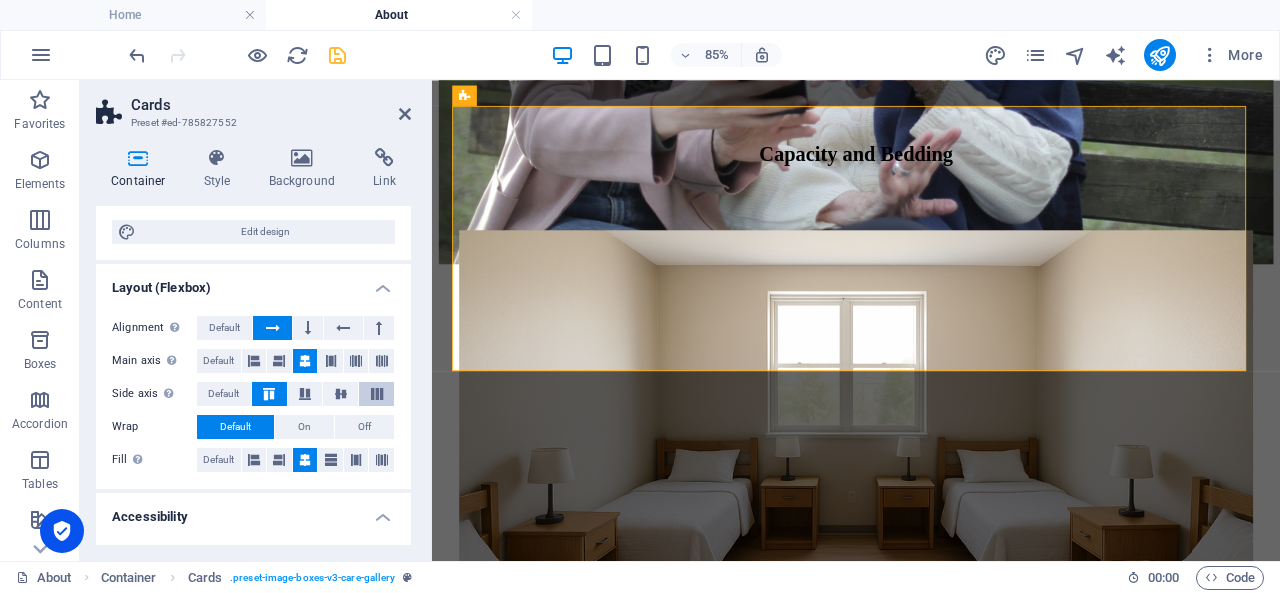click at bounding box center (376, 394) 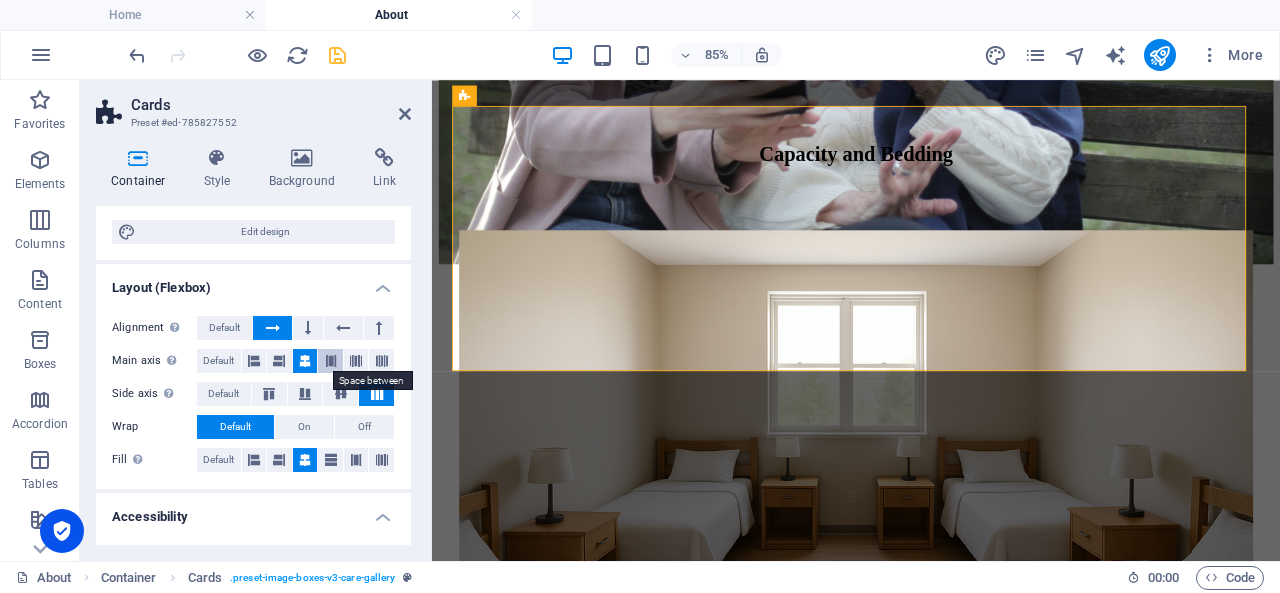 click at bounding box center [331, 361] 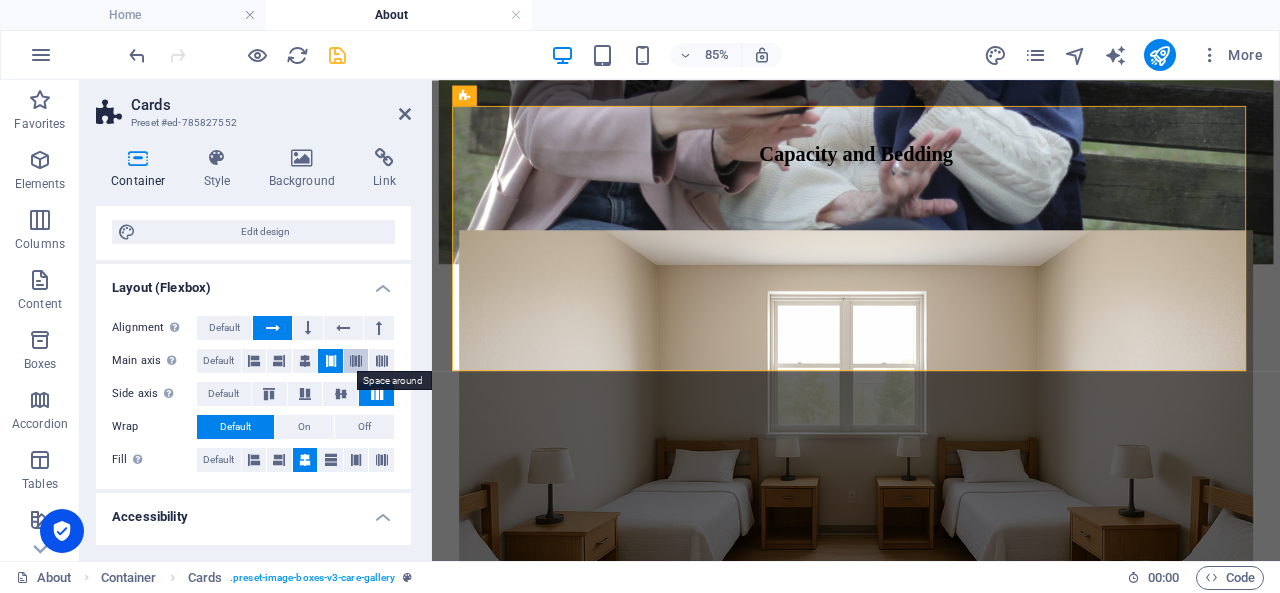 click at bounding box center [356, 361] 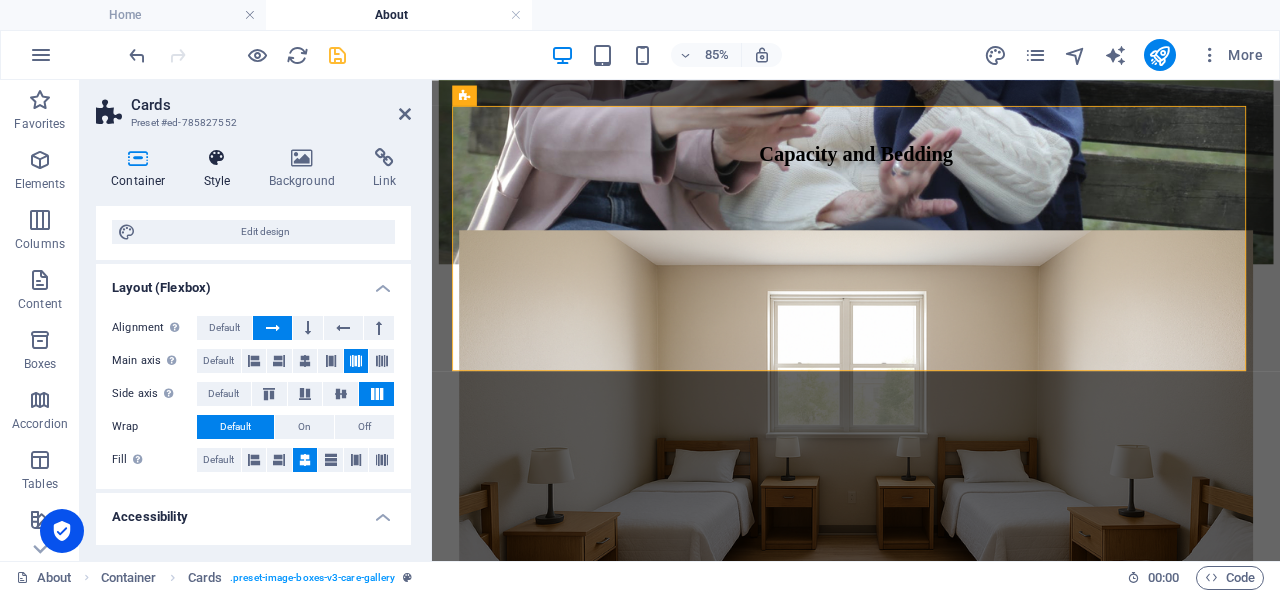 click at bounding box center (217, 158) 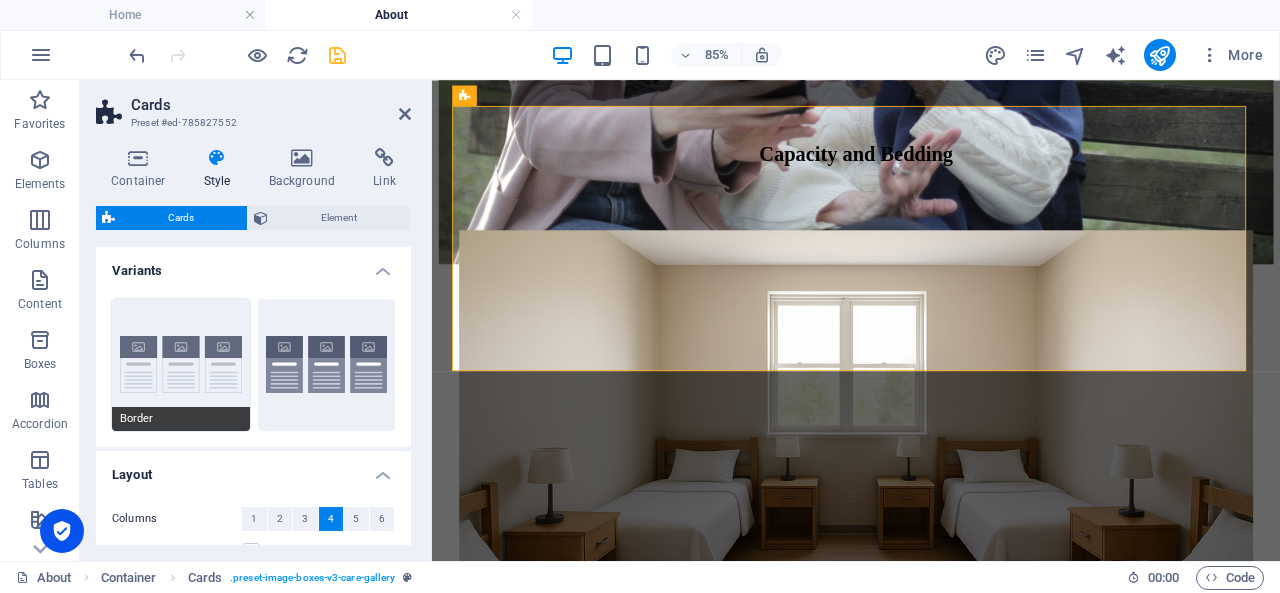 click on "Border" at bounding box center (181, 365) 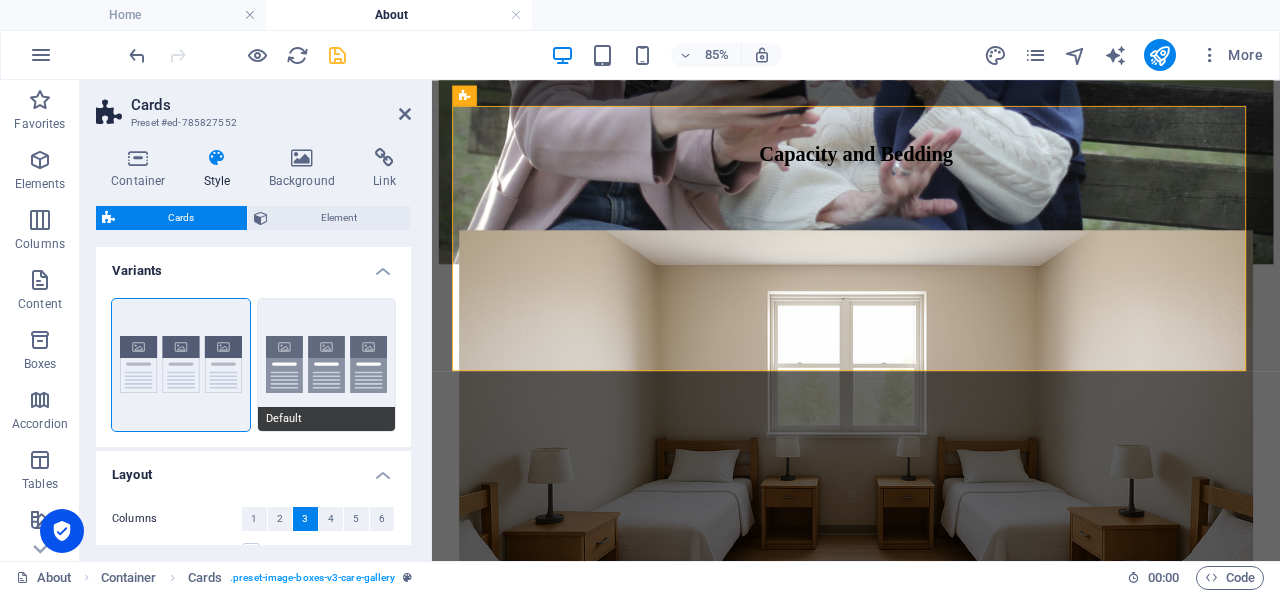 click on "Default" at bounding box center (327, 365) 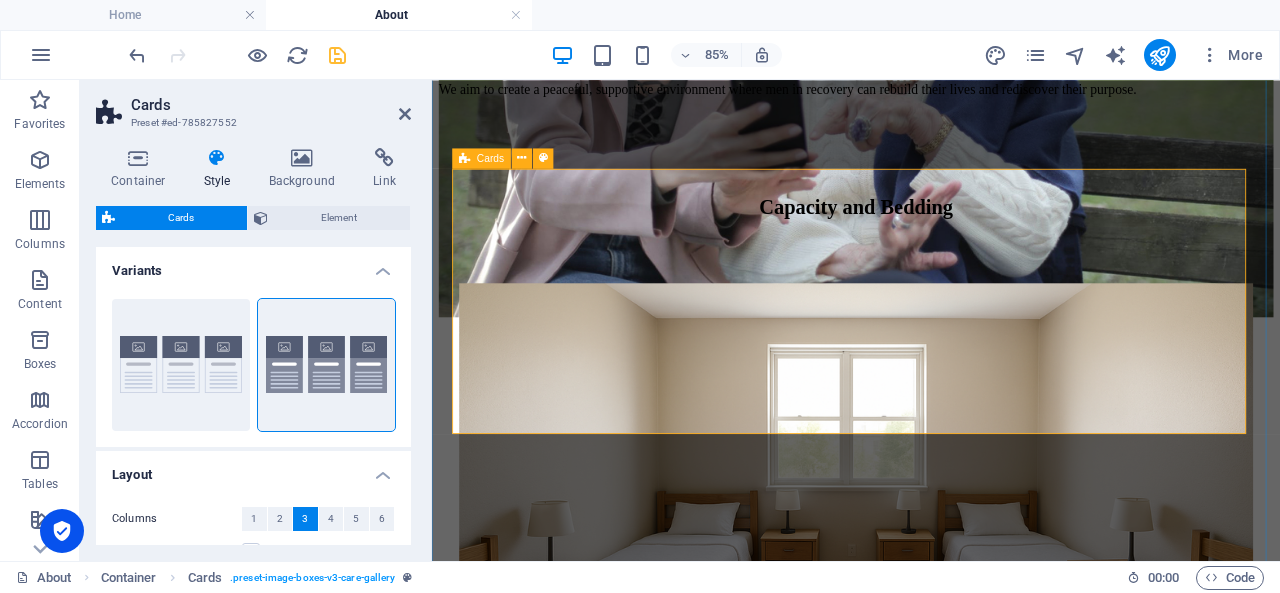 scroll, scrollTop: 1238, scrollLeft: 0, axis: vertical 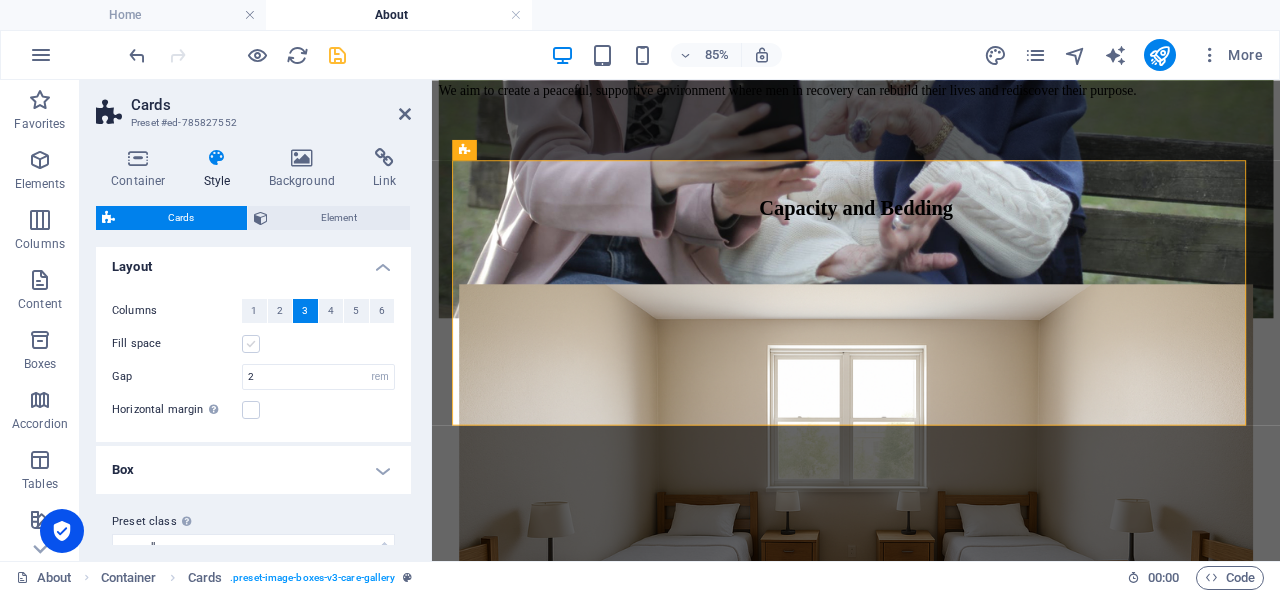 click at bounding box center [251, 344] 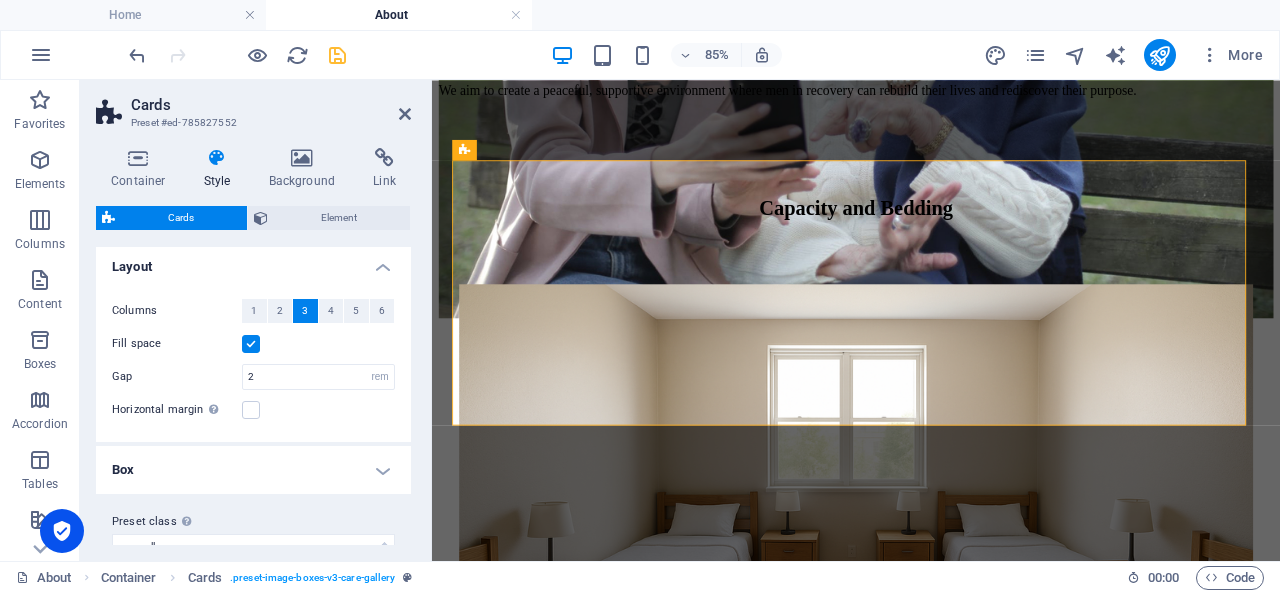 scroll, scrollTop: 235, scrollLeft: 0, axis: vertical 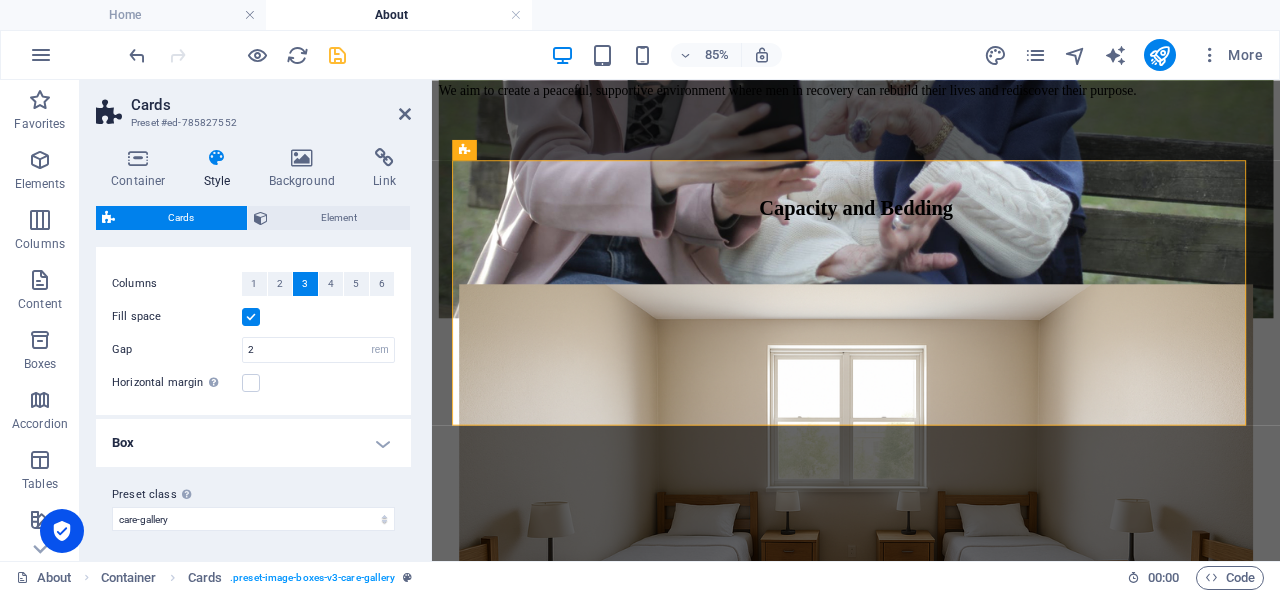 click on "Box" at bounding box center [253, 443] 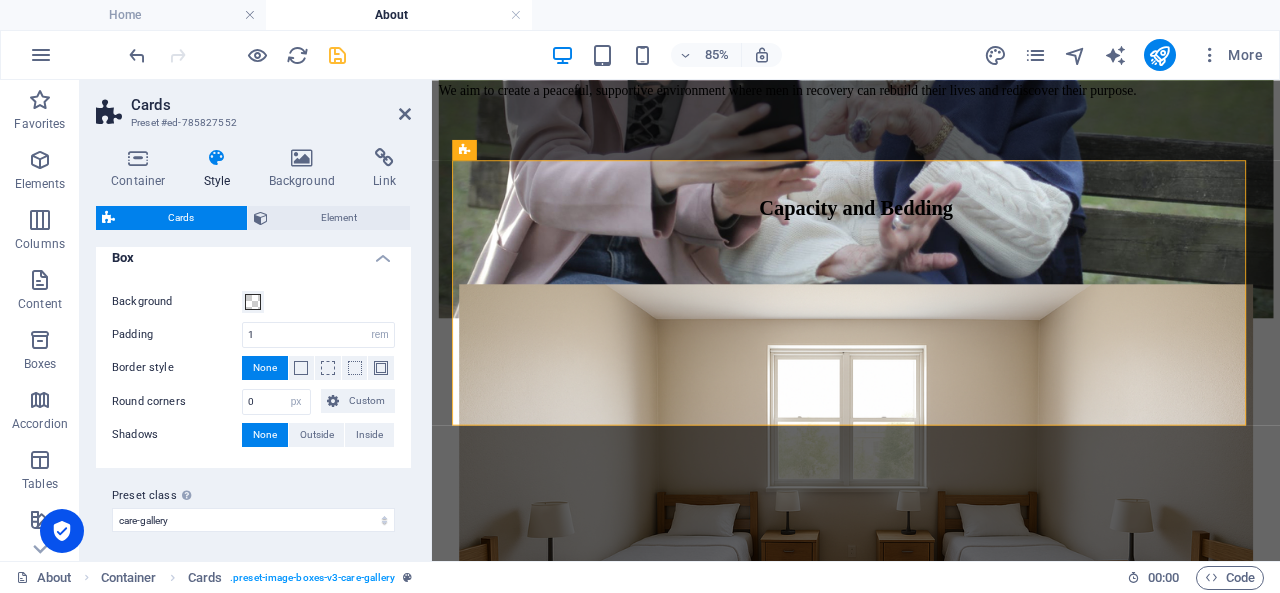 scroll, scrollTop: 419, scrollLeft: 0, axis: vertical 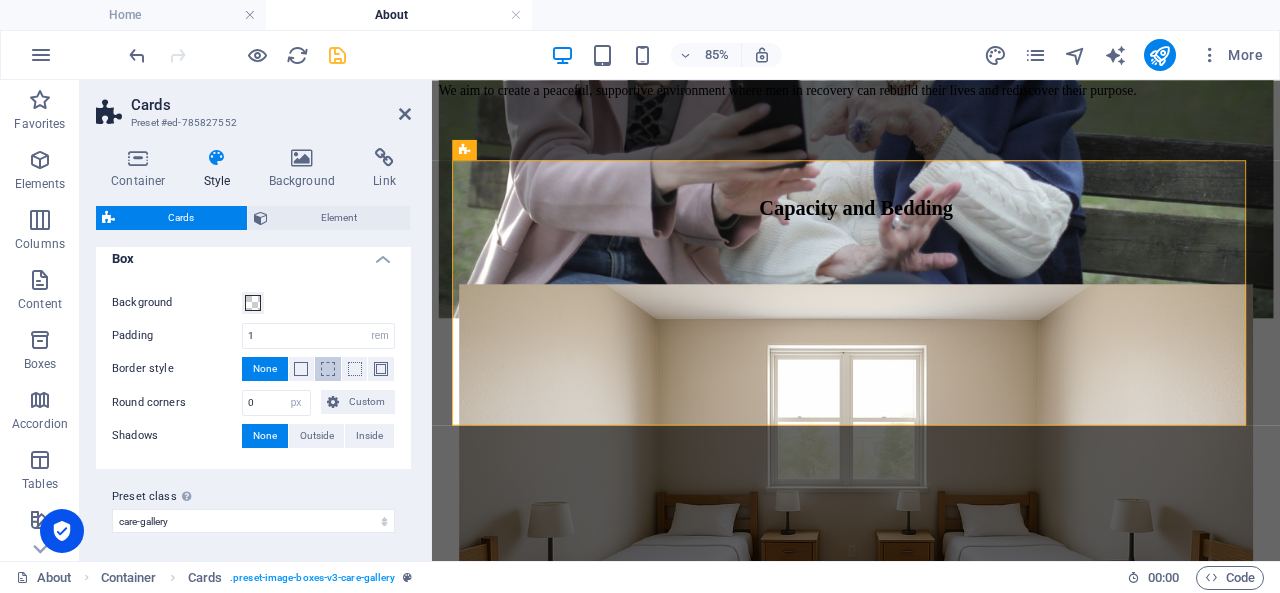 click at bounding box center [328, 369] 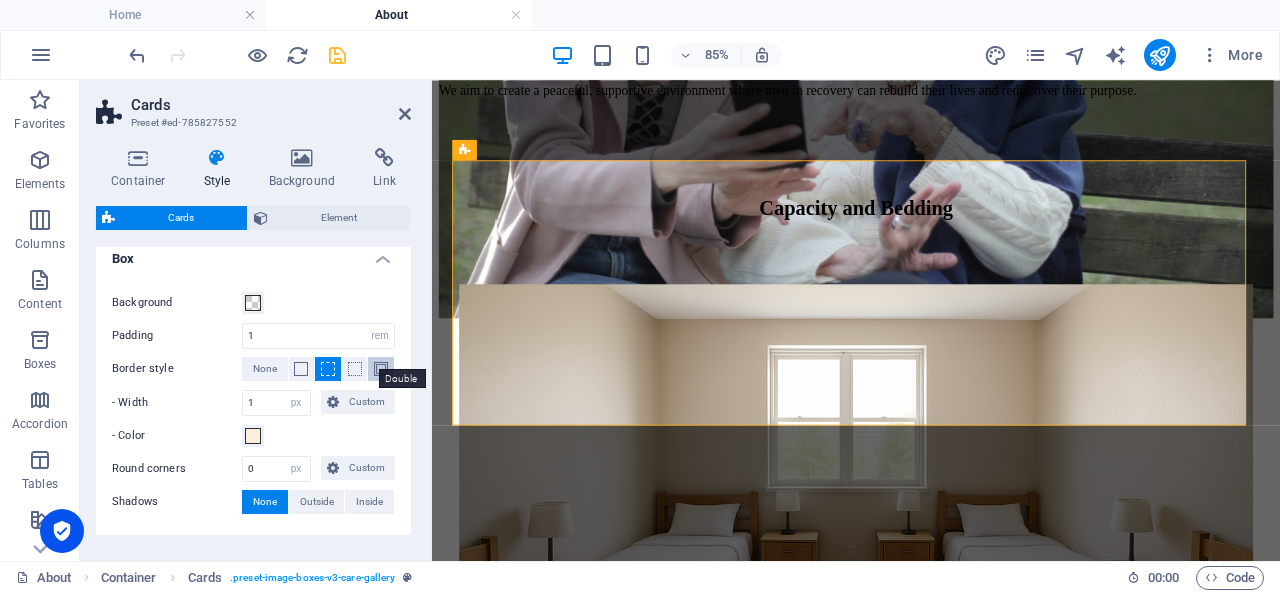 click at bounding box center (381, 369) 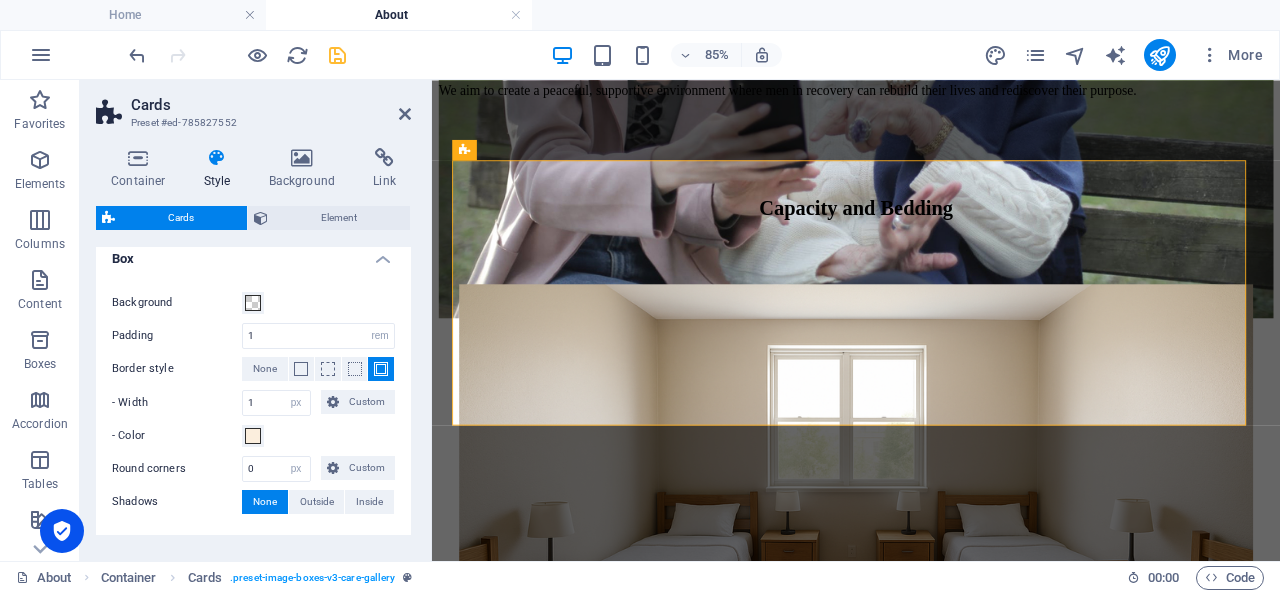 click at bounding box center [381, 369] 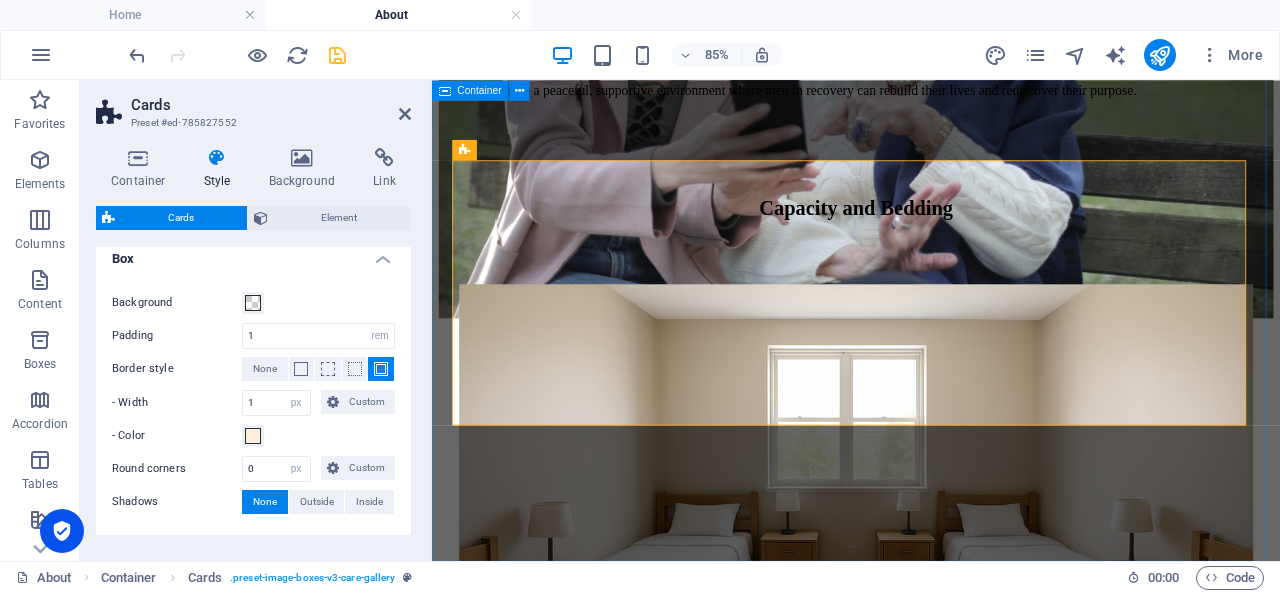 click on "Capacity and Bedding   4 shared bedrooms, each furnished with 2 beds, accommodating up to 8 residents in total Sheets, Blankets, Pillow and Locker. [GEOGRAPHIC_DATA], home-like décor that supports wellness and routine" at bounding box center (931, 1698) 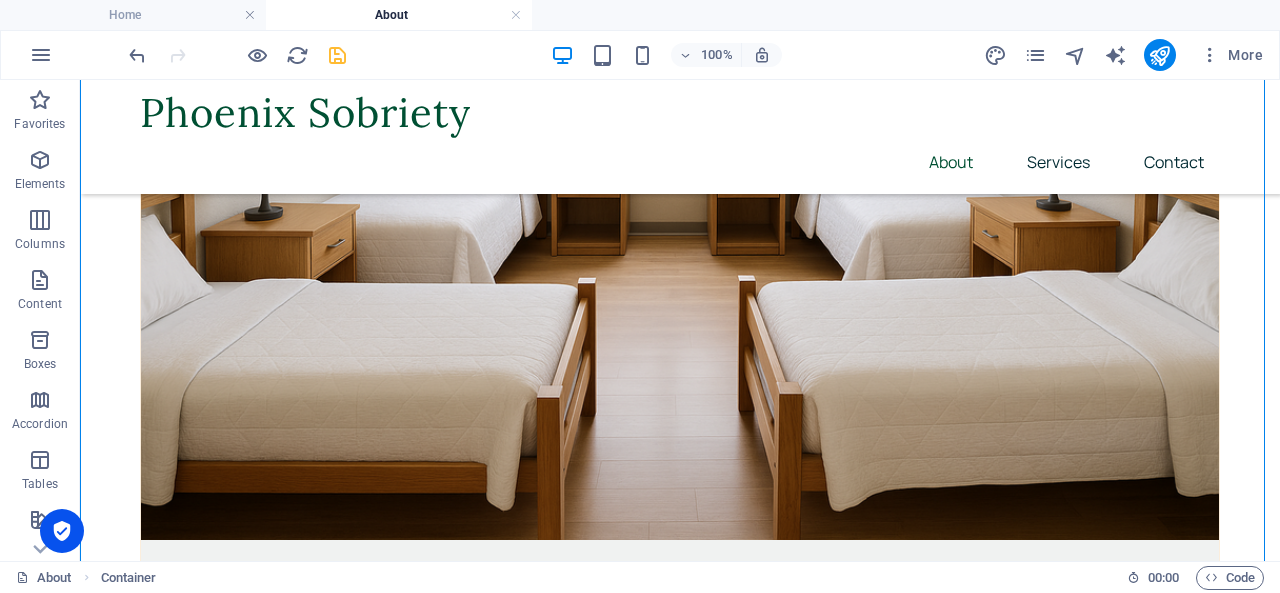 scroll, scrollTop: 1523, scrollLeft: 0, axis: vertical 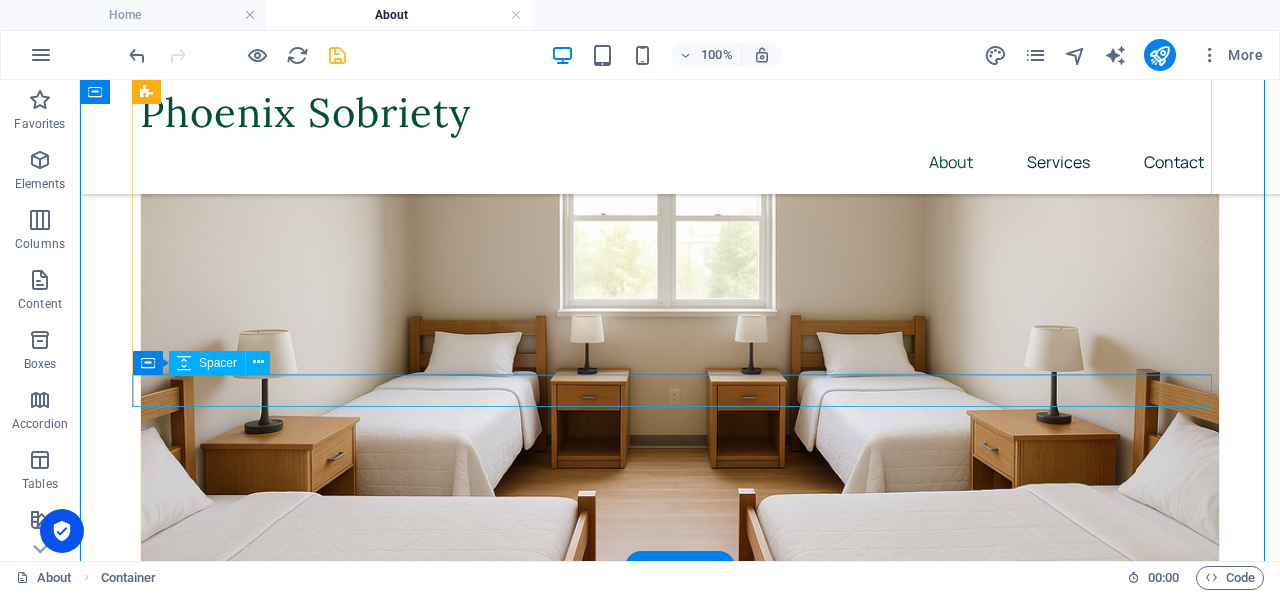 click at bounding box center [680, 3274] 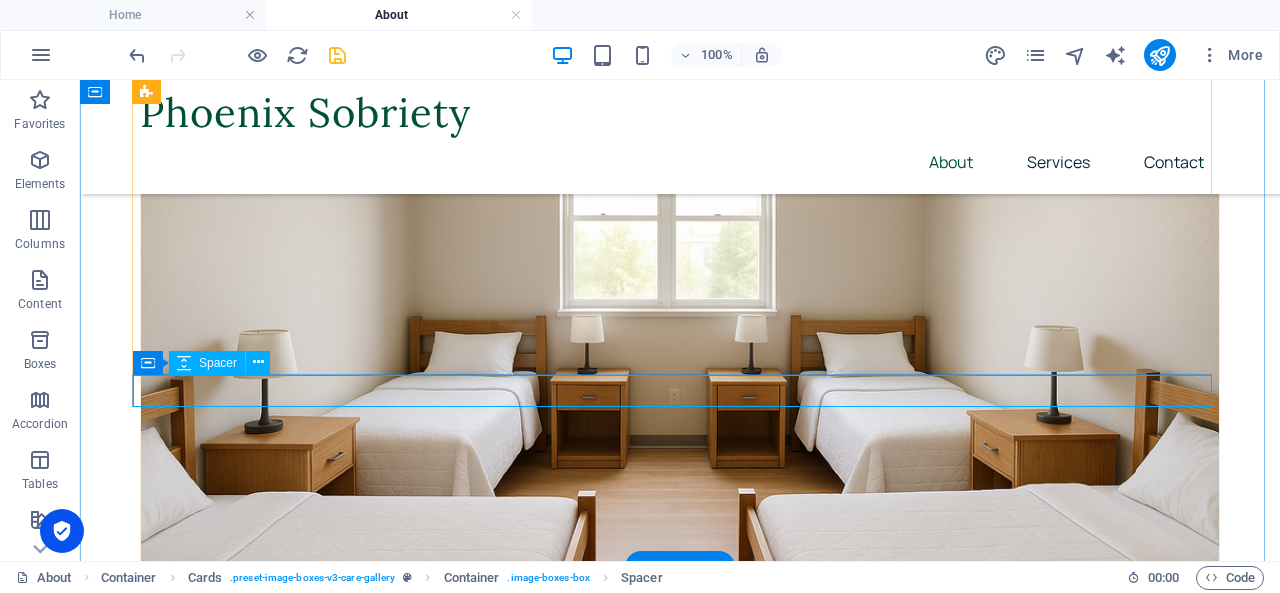 click at bounding box center (680, 3274) 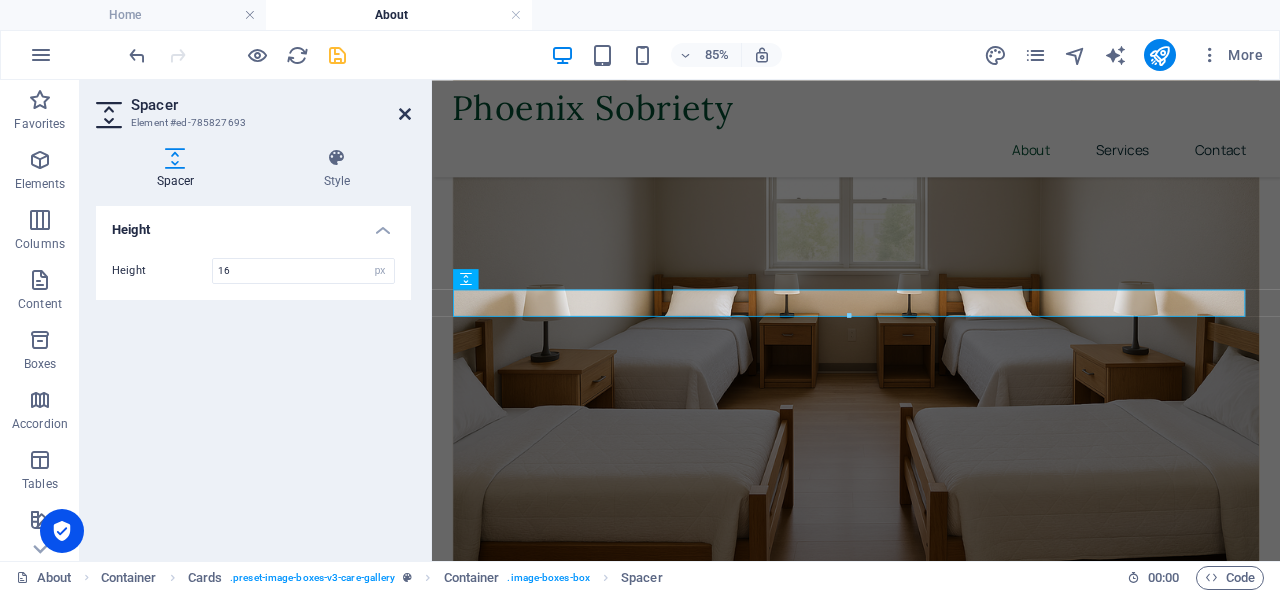 click at bounding box center [405, 114] 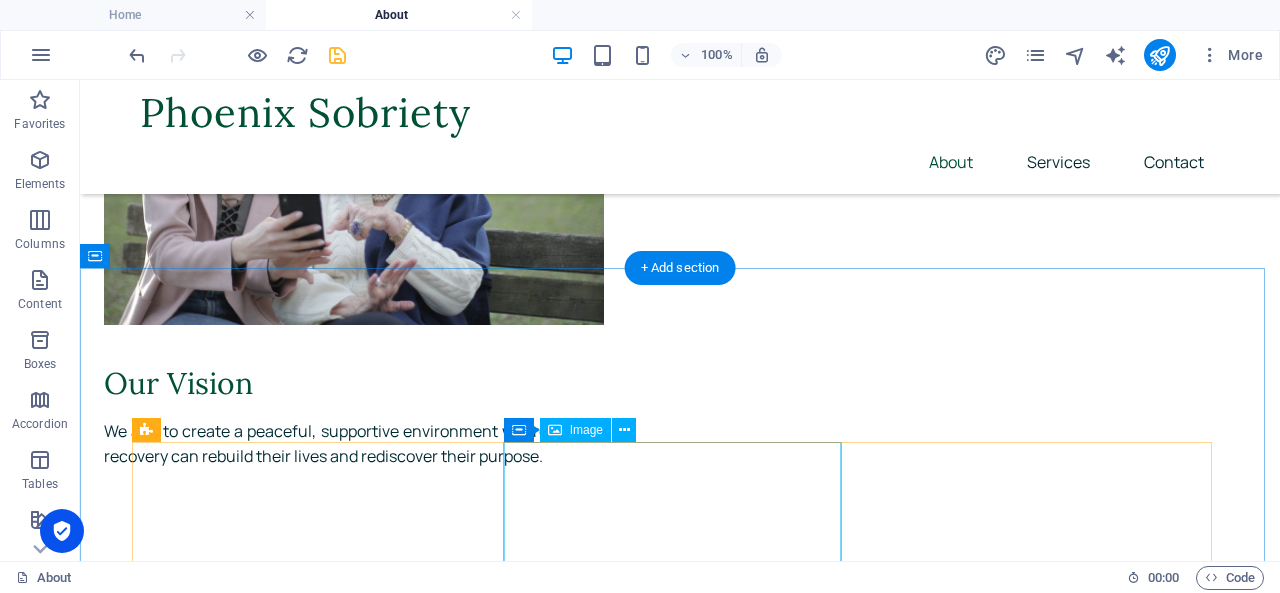 scroll, scrollTop: 970, scrollLeft: 0, axis: vertical 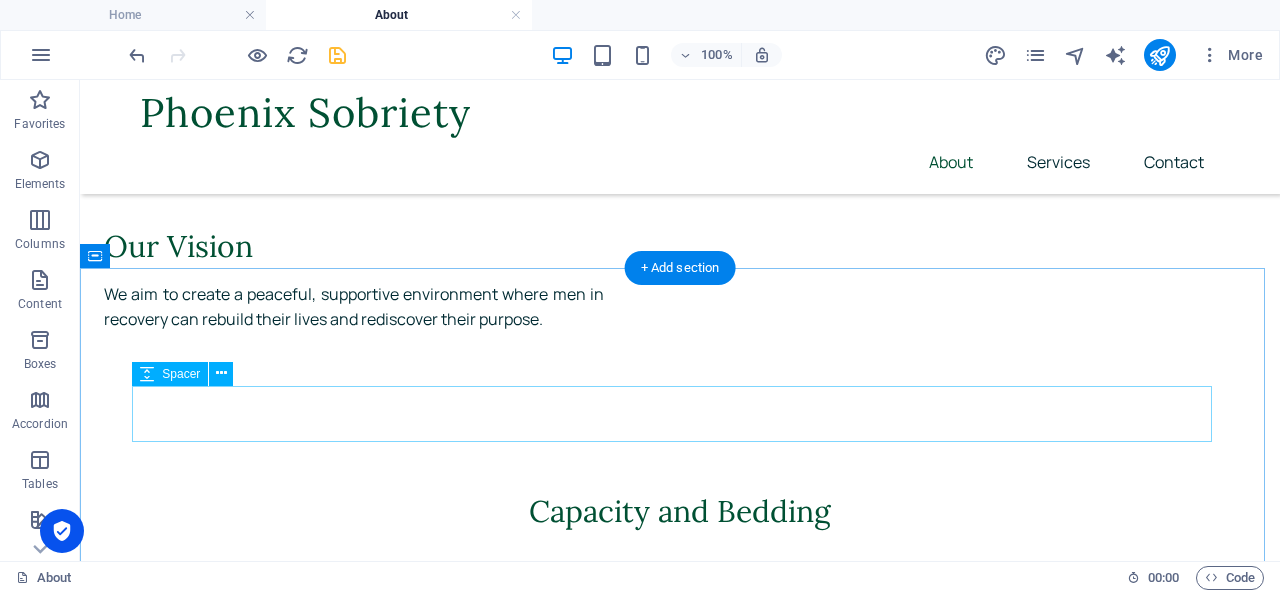 click at bounding box center [680, 558] 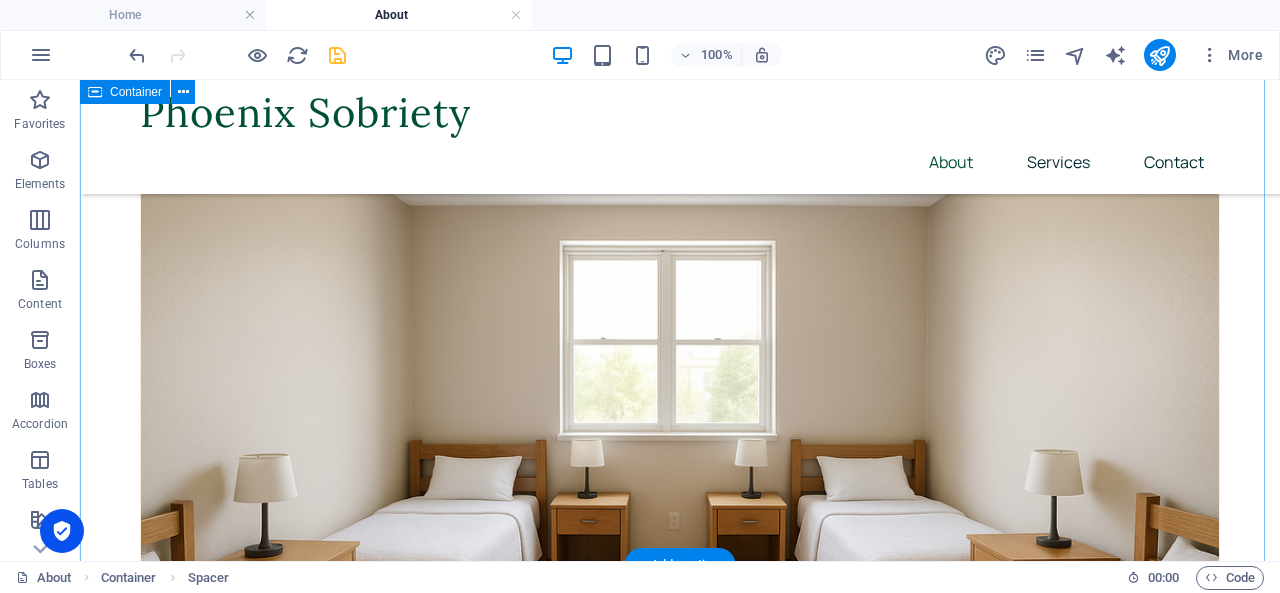 scroll, scrollTop: 1526, scrollLeft: 0, axis: vertical 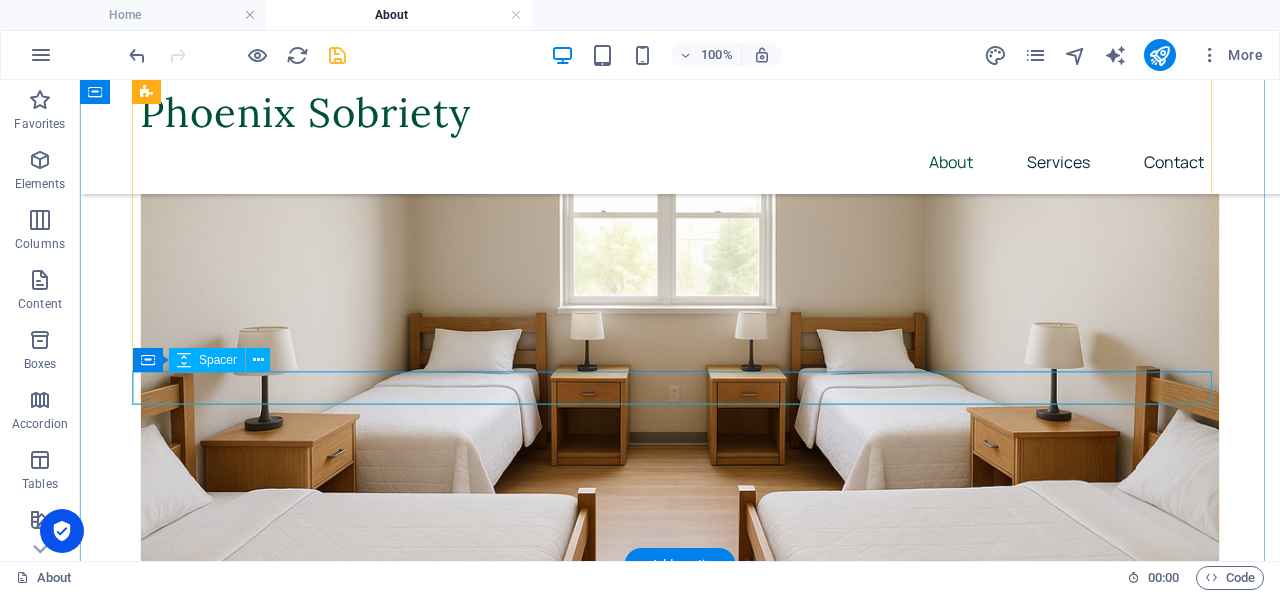 click at bounding box center (680, 3271) 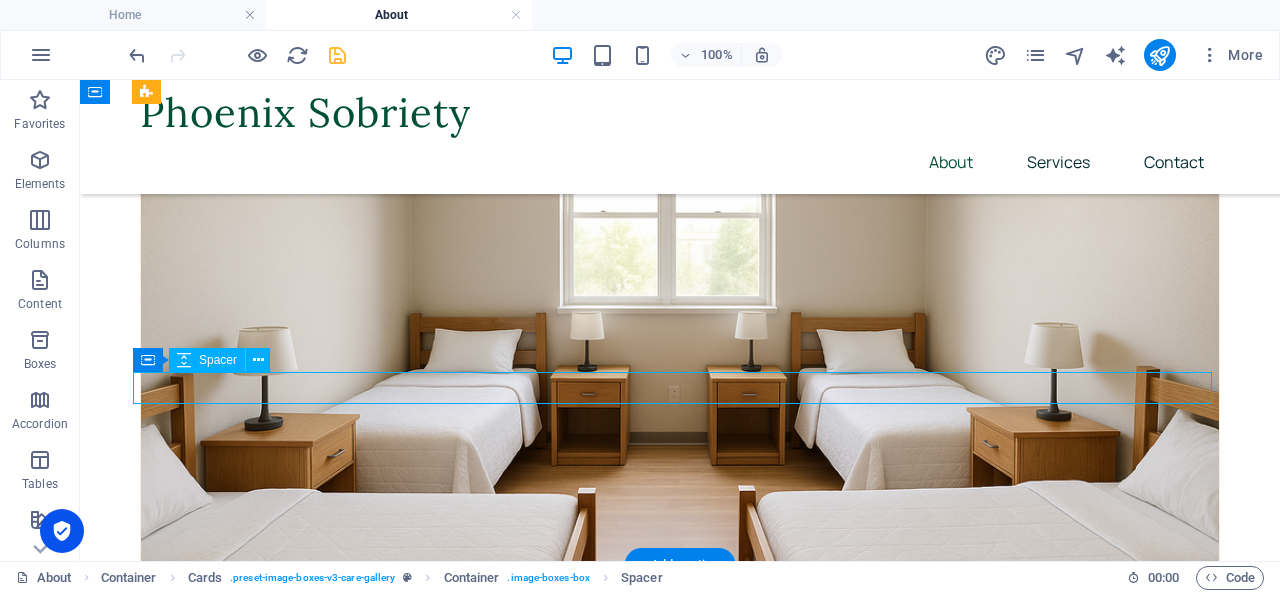 select on "px" 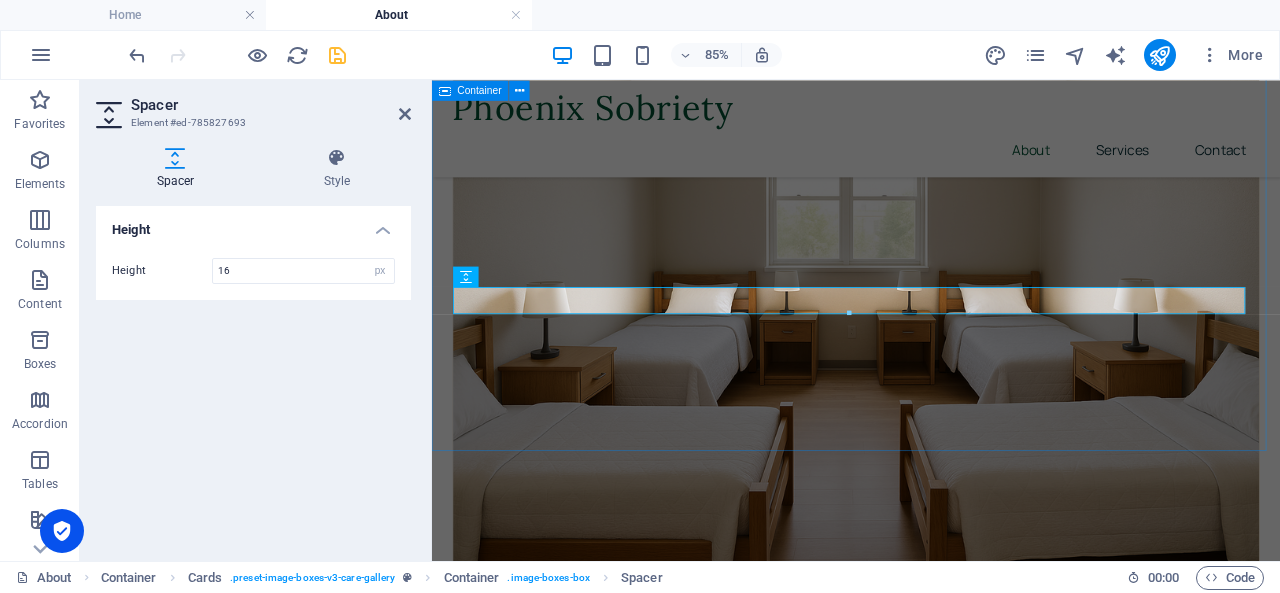 click on "Capacity and Bedding   4 shared bedrooms, each furnished with 2 beds, accommodating up to 8 residents in total Sheets, Blankets, Pillow and Locker. [GEOGRAPHIC_DATA], home-like décor that supports wellness and routine" at bounding box center (931, 1504) 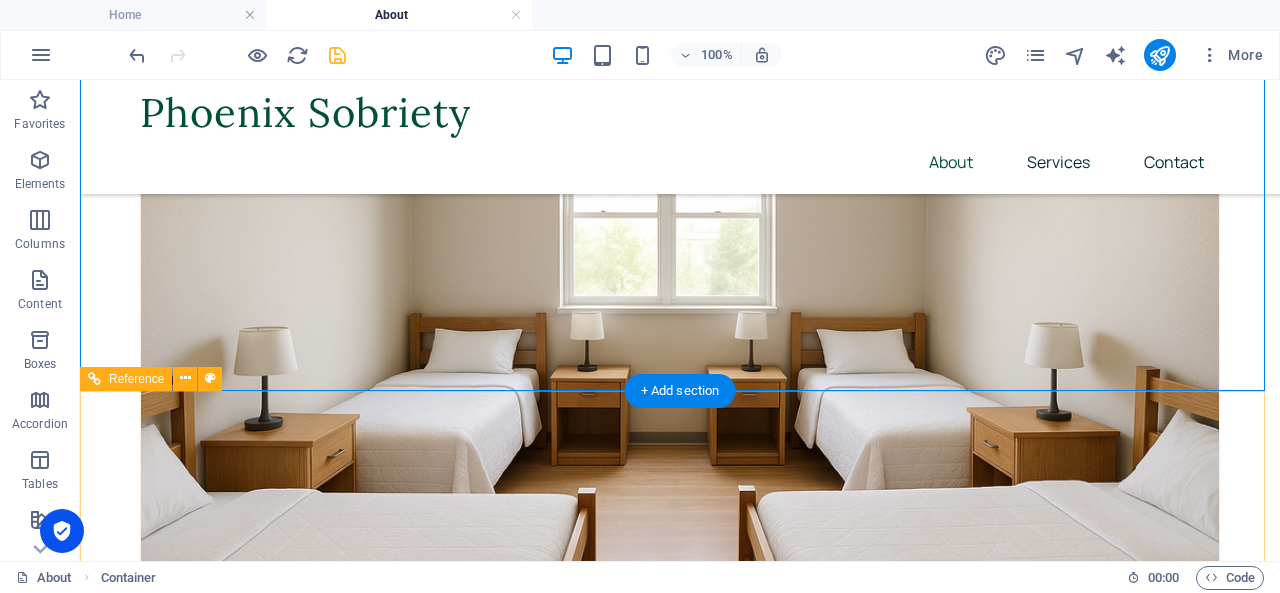 scroll, scrollTop: 1700, scrollLeft: 0, axis: vertical 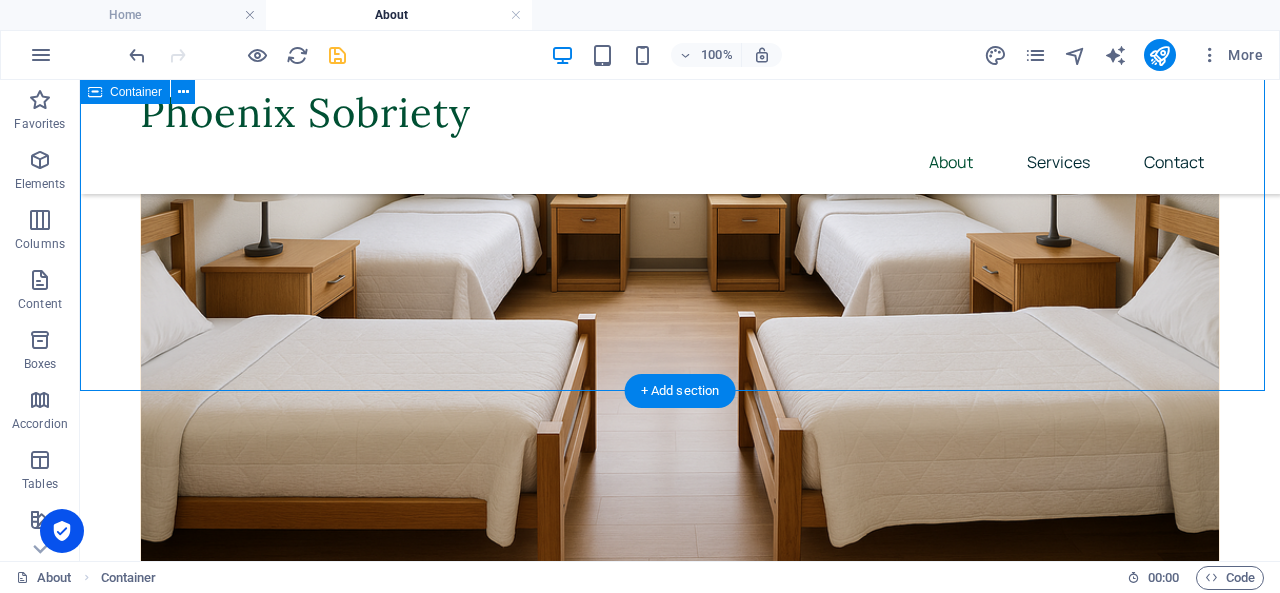 click on "Capacity and Bedding   4 shared bedrooms, each furnished with 2 beds, accommodating up to 8 residents in total Sheets, Blankets, Pillow and Locker. [GEOGRAPHIC_DATA], home-like décor that supports wellness and routine" at bounding box center [680, 1478] 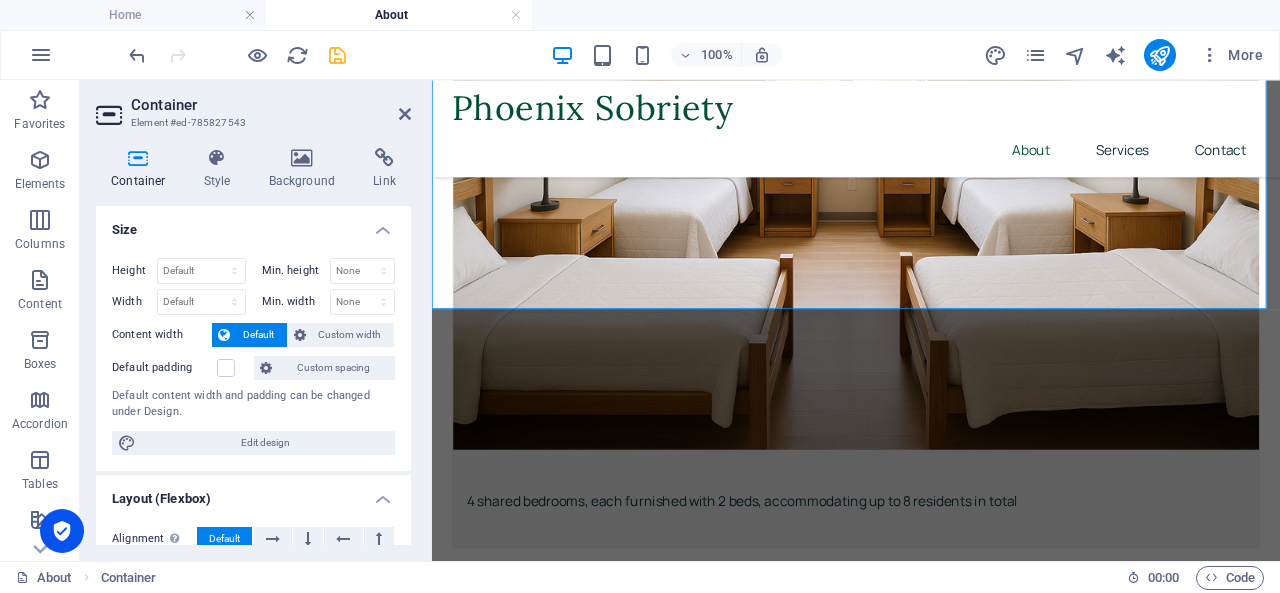 scroll, scrollTop: 1693, scrollLeft: 0, axis: vertical 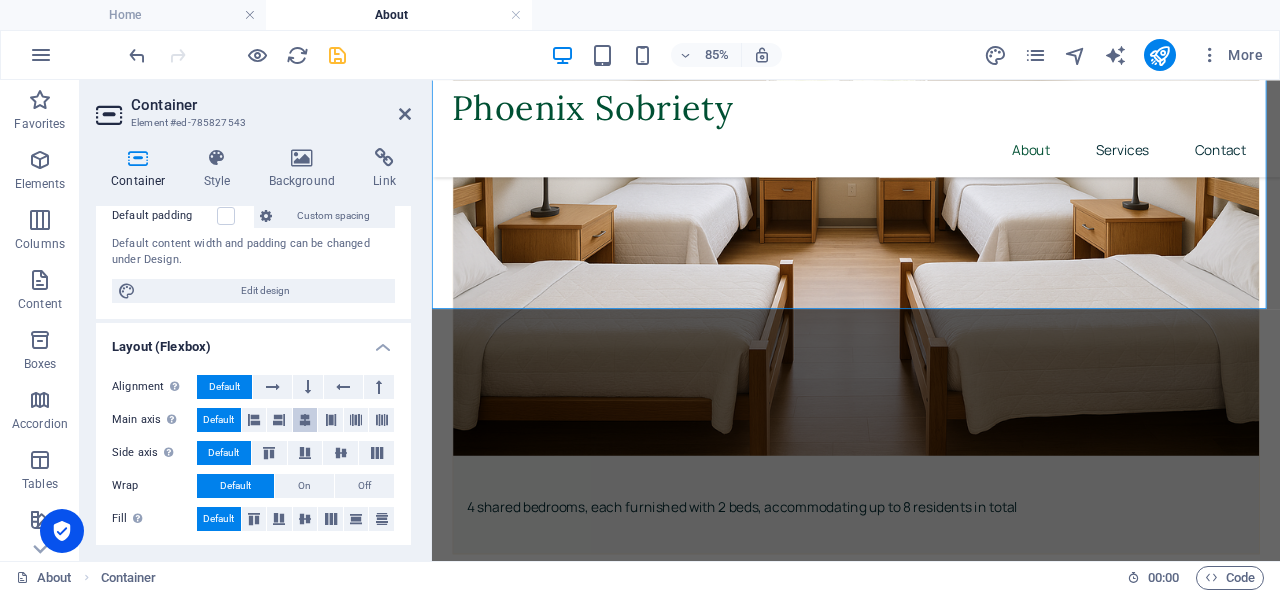 click at bounding box center [305, 420] 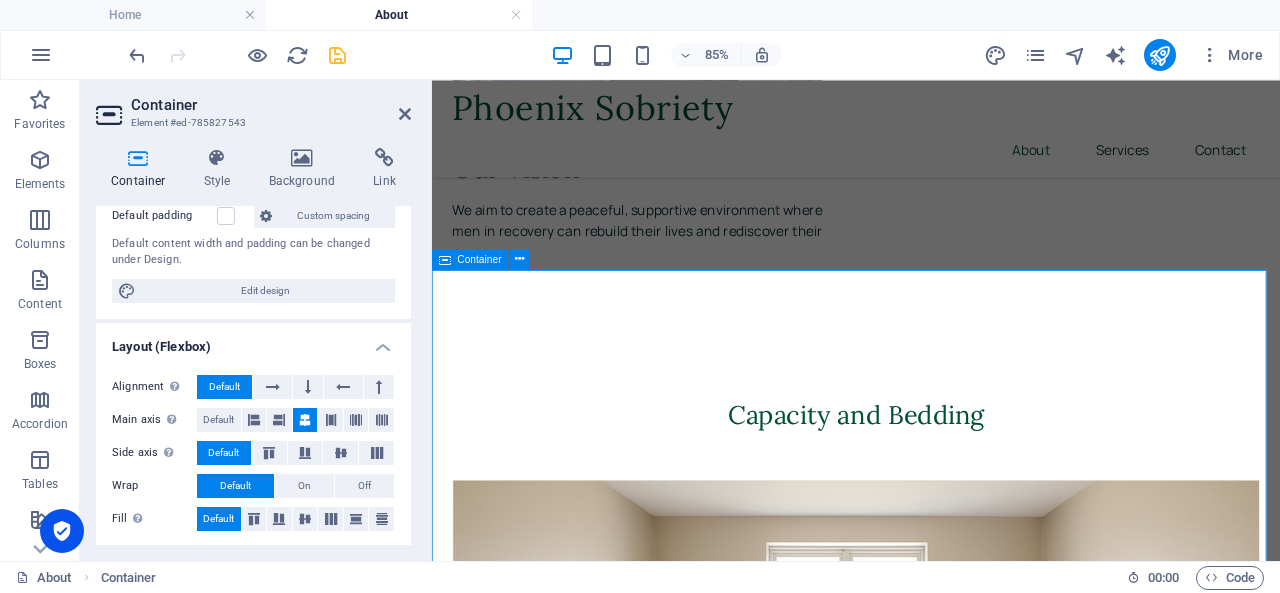 scroll, scrollTop: 908, scrollLeft: 0, axis: vertical 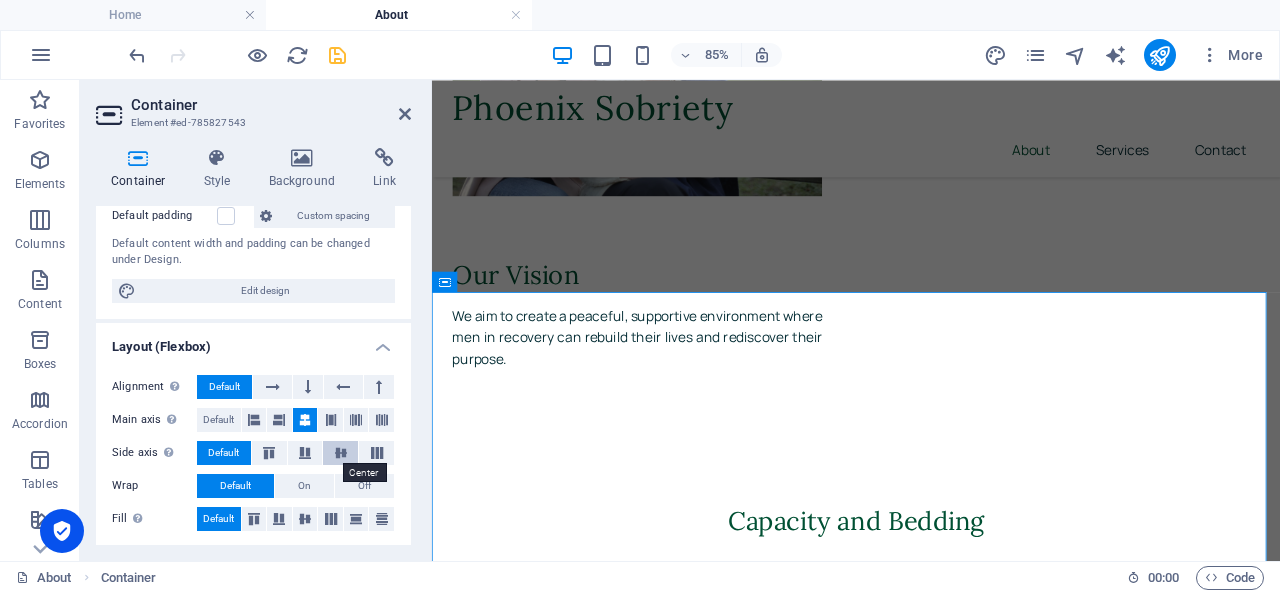 click at bounding box center [341, 453] 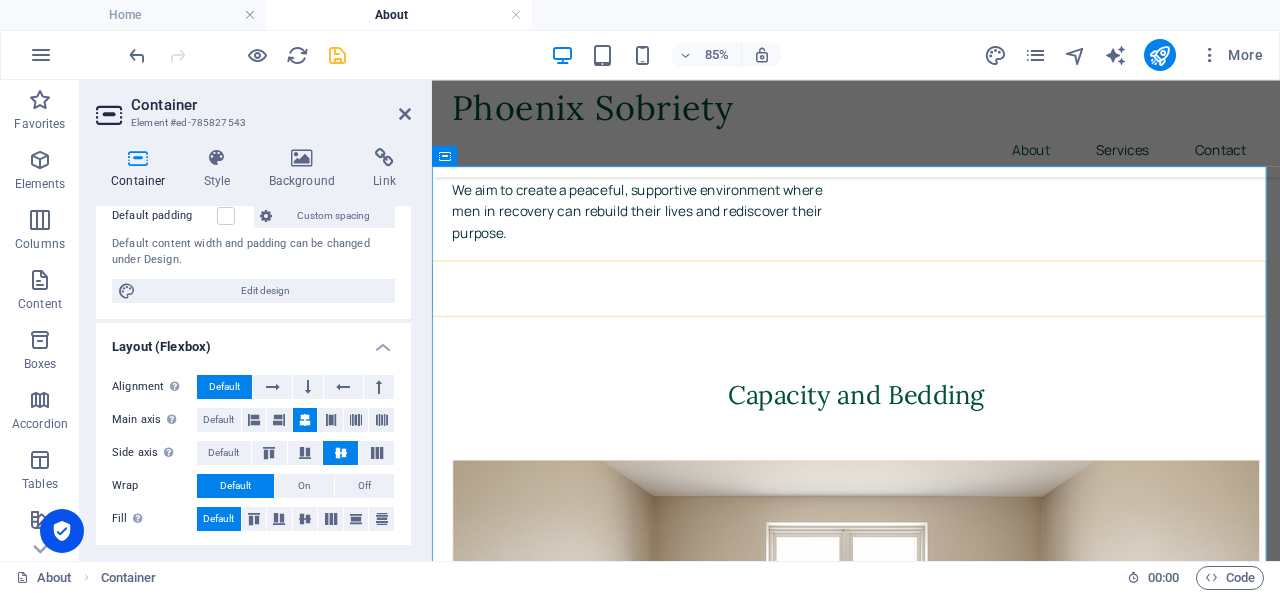 scroll, scrollTop: 1057, scrollLeft: 0, axis: vertical 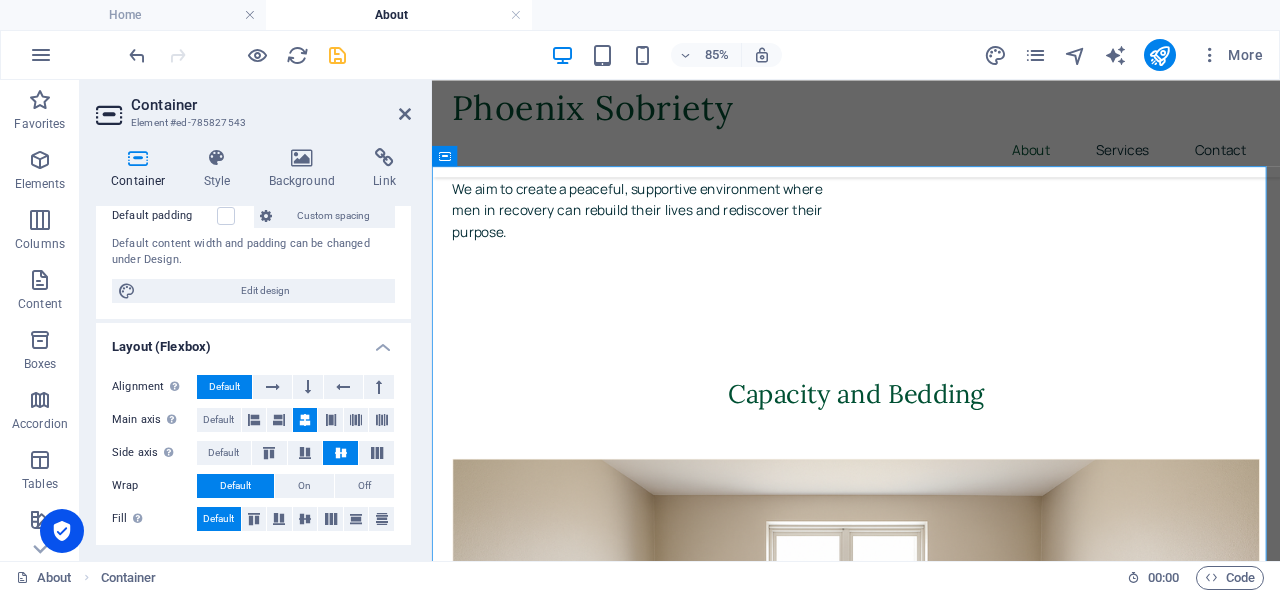 click on "85% More" at bounding box center [698, 55] 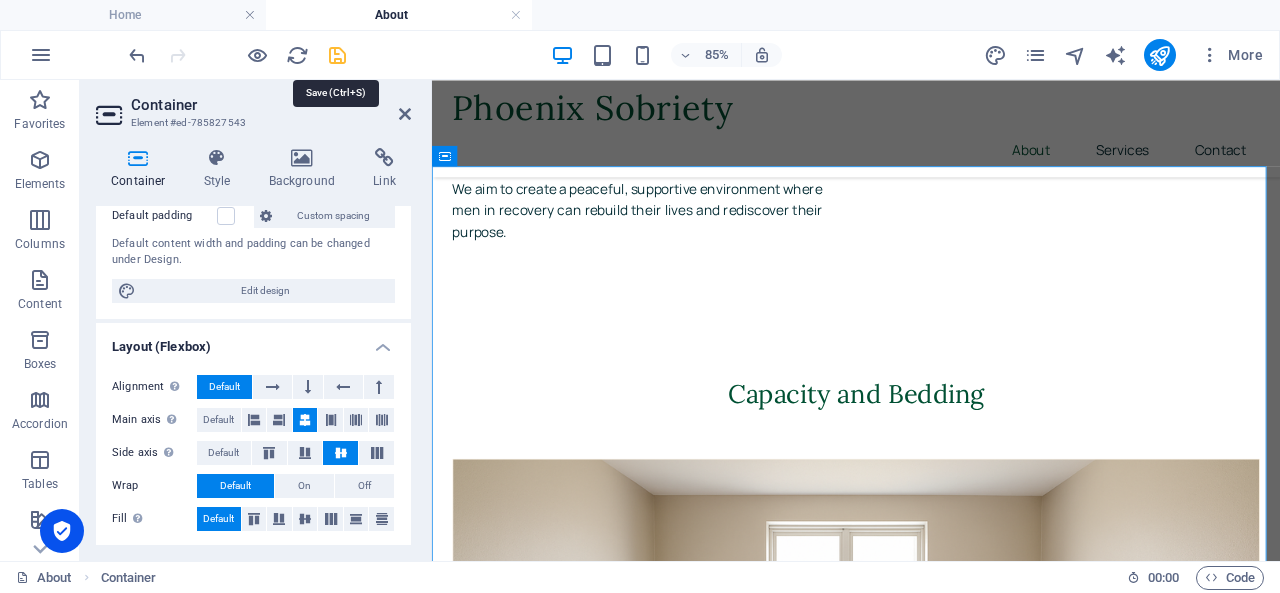 click at bounding box center (337, 55) 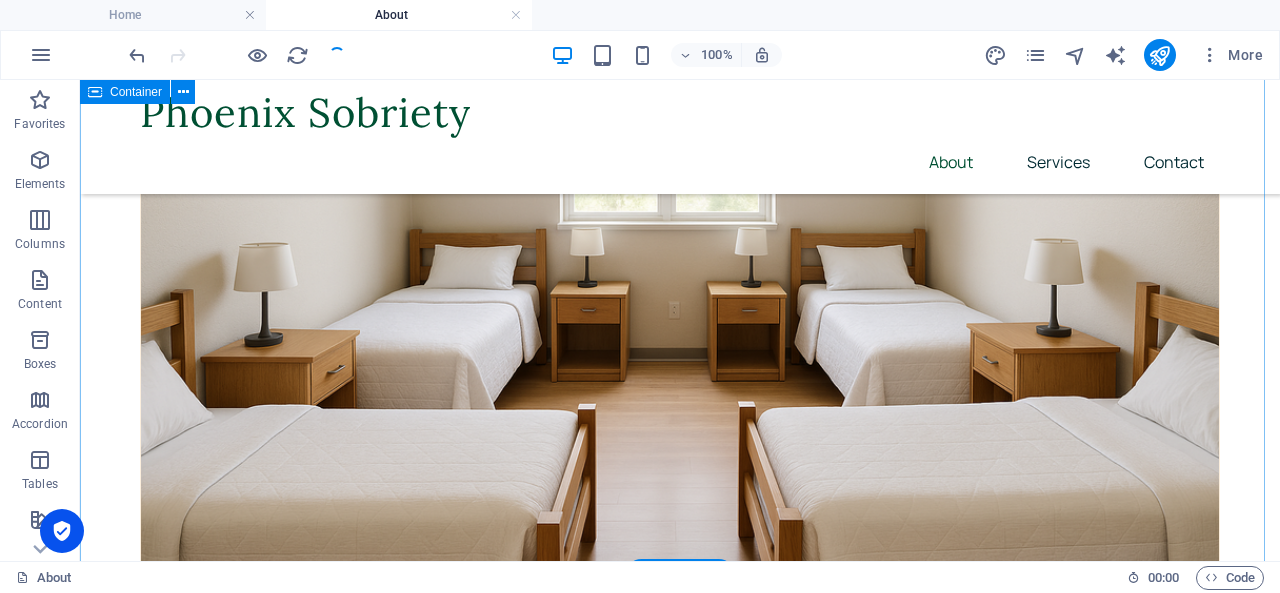 scroll, scrollTop: 1496, scrollLeft: 0, axis: vertical 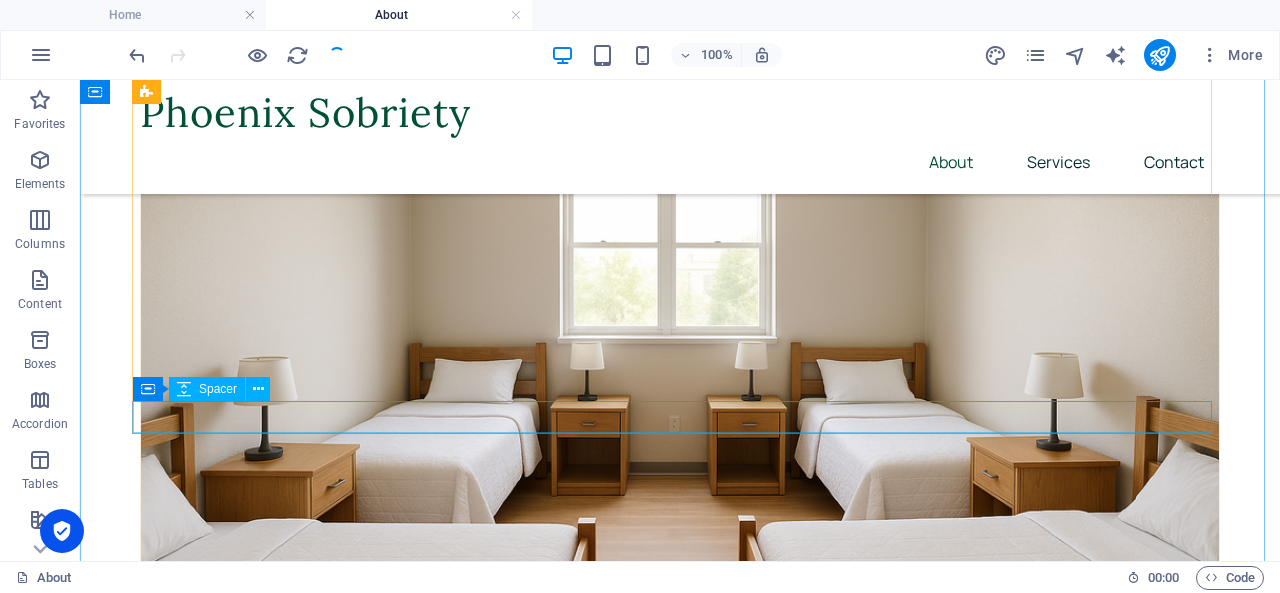 click at bounding box center [680, 3301] 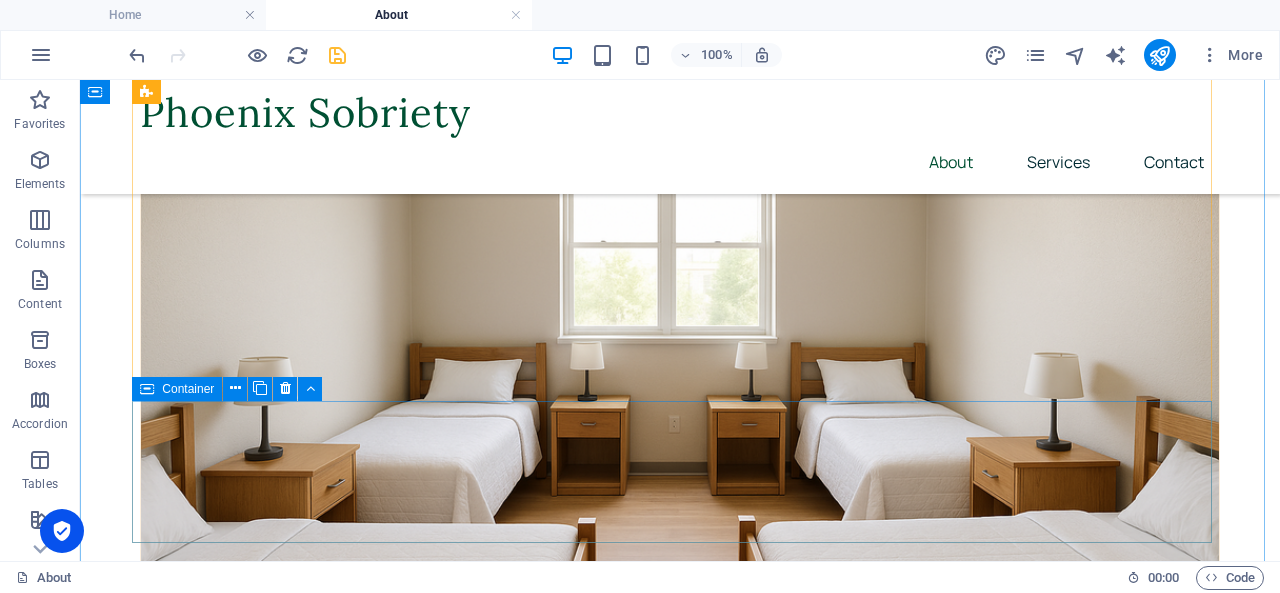 click on "Add elements" at bounding box center (621, 3386) 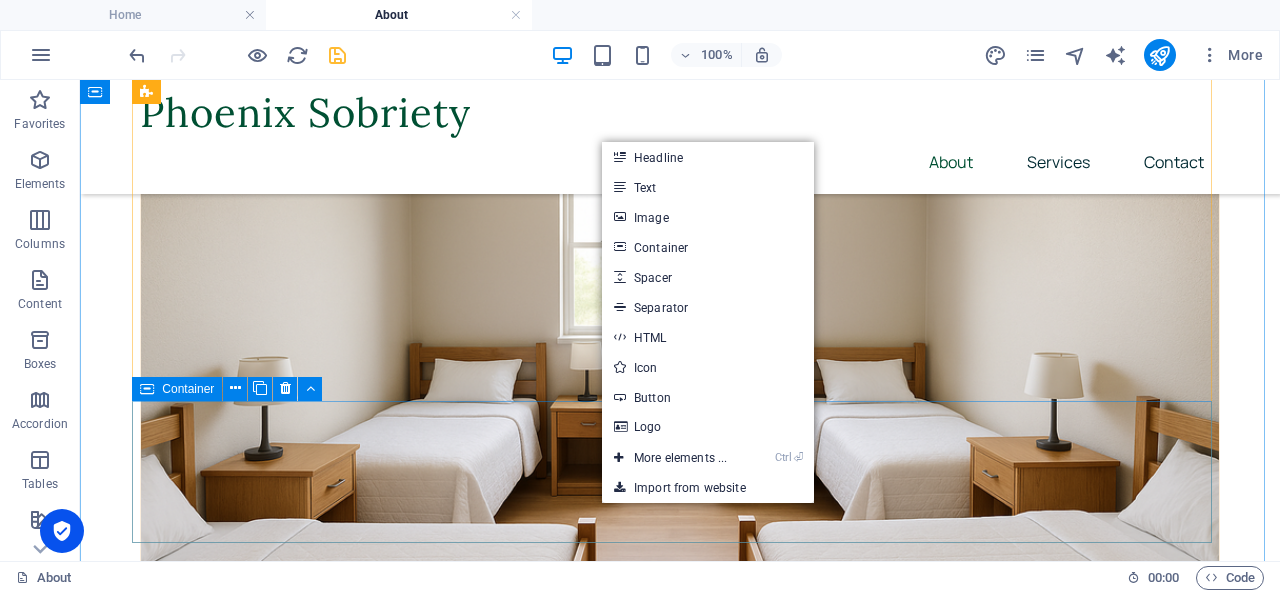 click on "Add elements" at bounding box center [621, 3386] 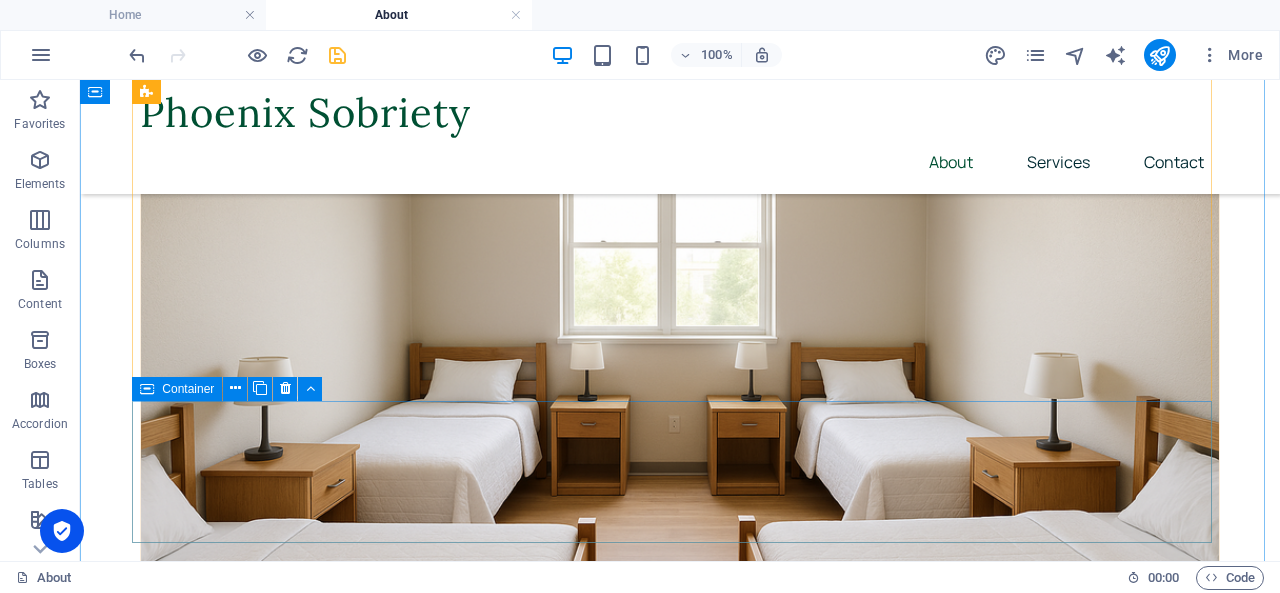 click on "Add elements" at bounding box center [621, 3386] 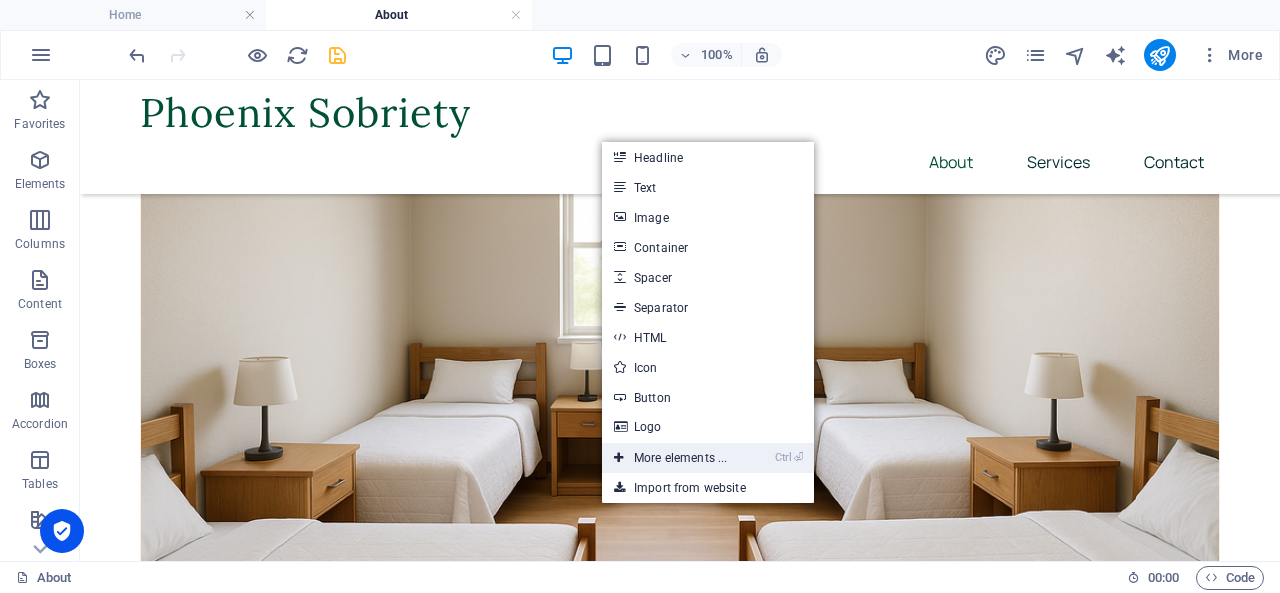 click on "Ctrl ⏎  More elements ..." at bounding box center (670, 458) 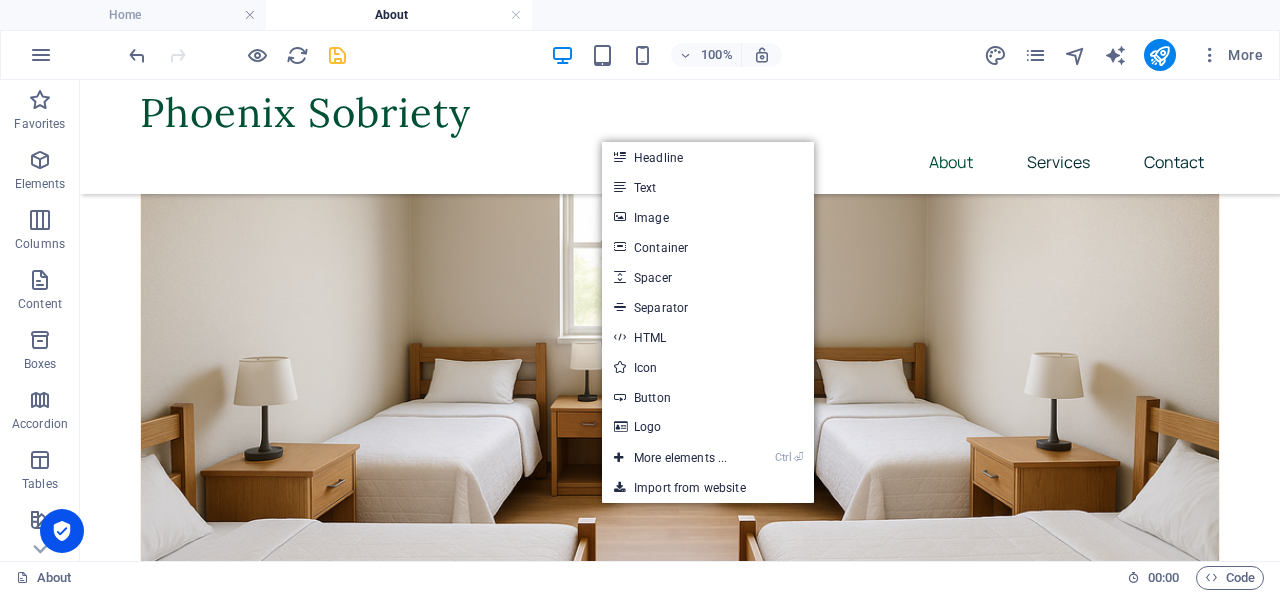 click on "It is a long established fact that a reader will be distracted by the readable content of a page when looking at its layout" at bounding box center [406, 3767] 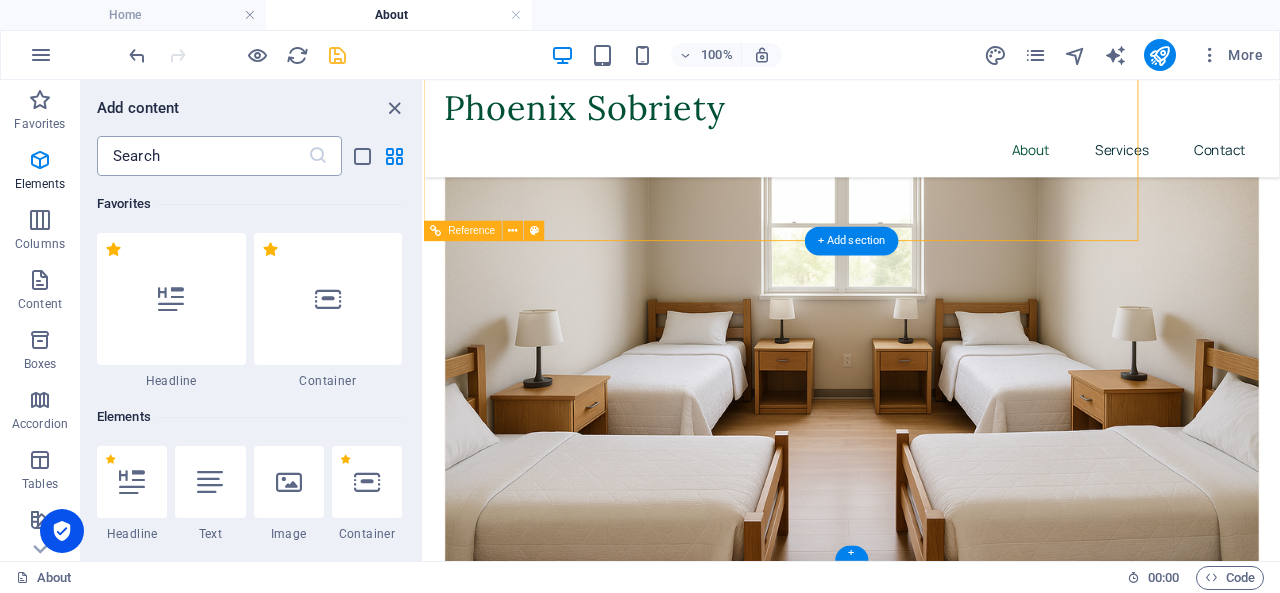 scroll, scrollTop: 1885, scrollLeft: 0, axis: vertical 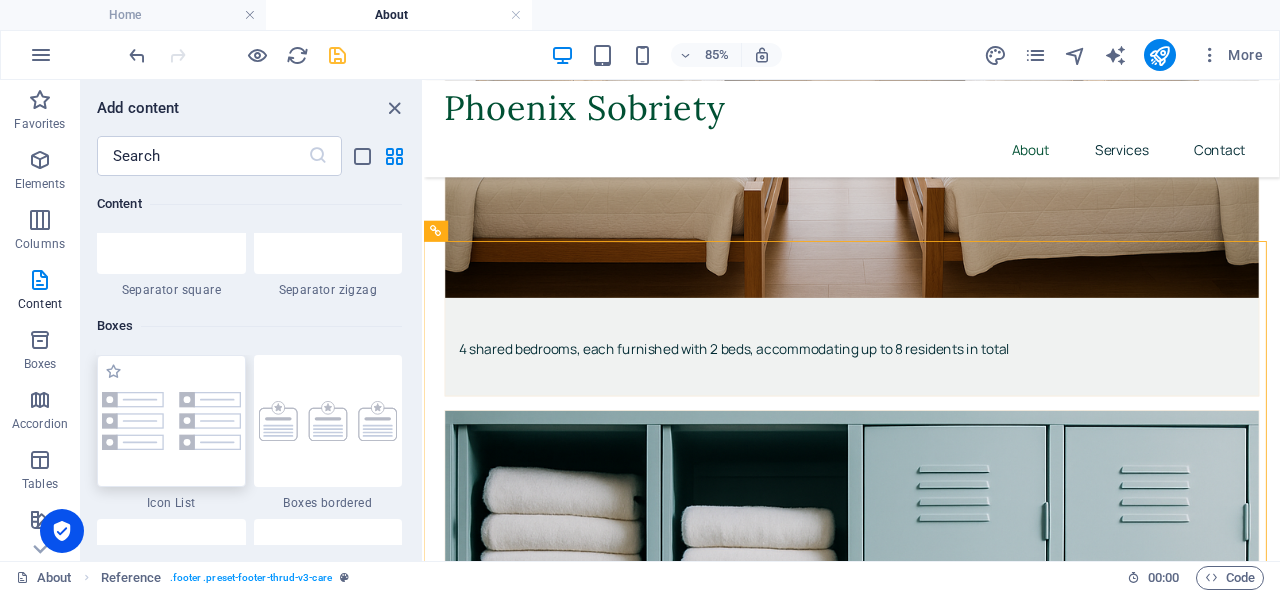 click at bounding box center [171, 421] 